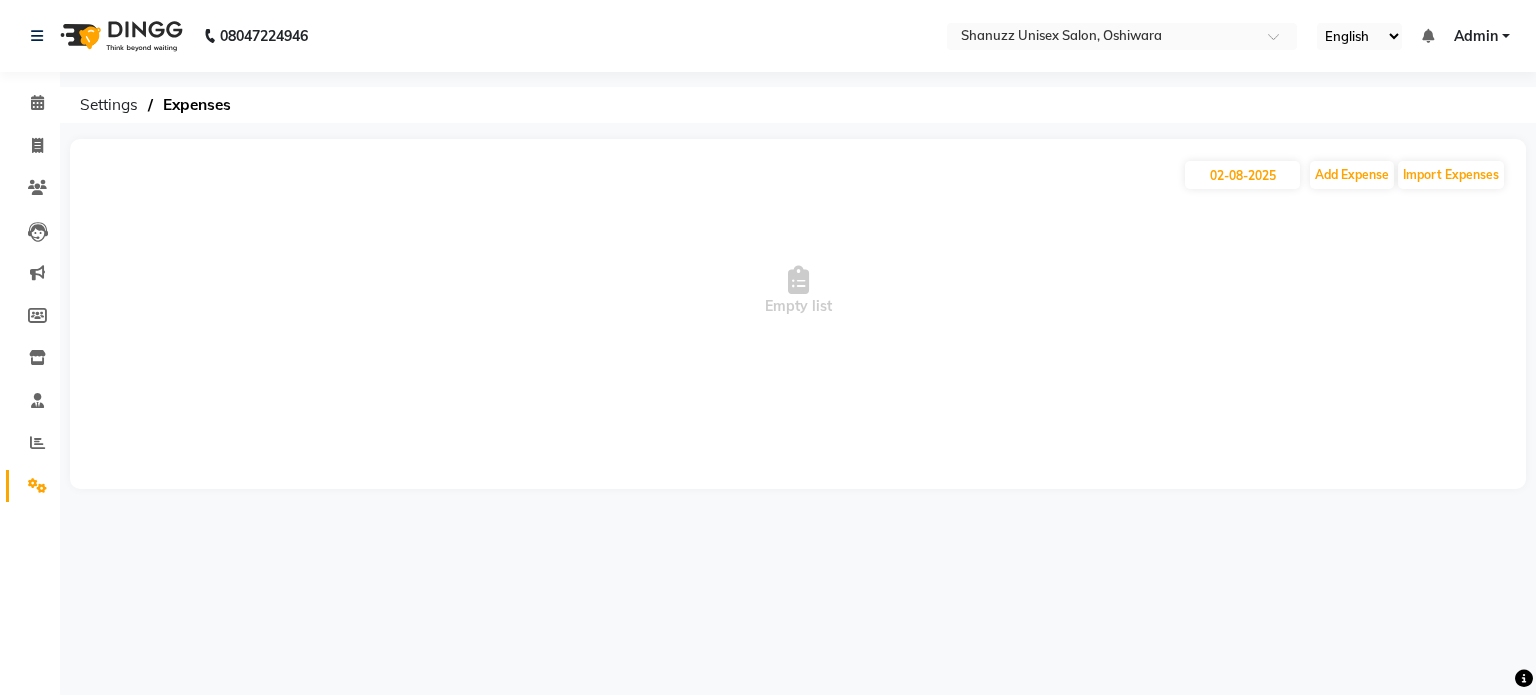 scroll, scrollTop: 0, scrollLeft: 0, axis: both 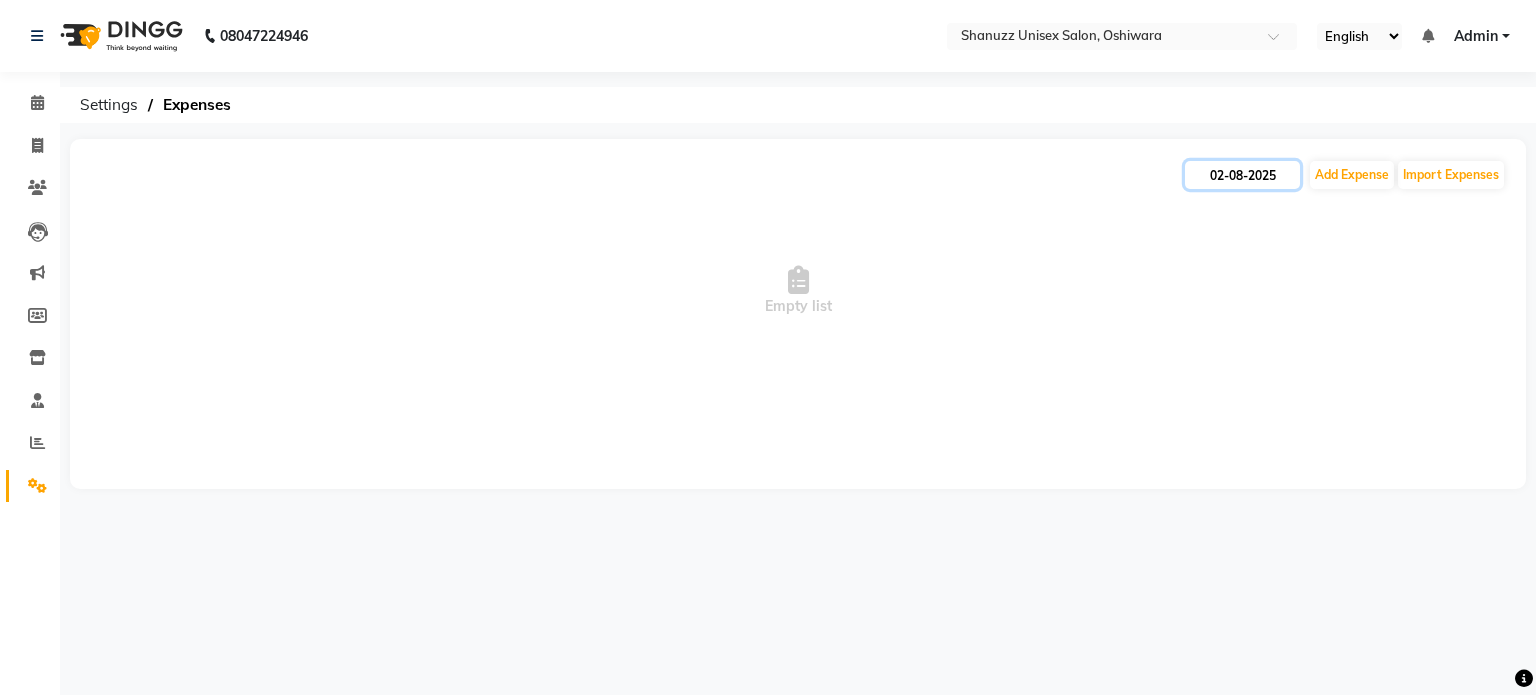 click on "02-08-2025" 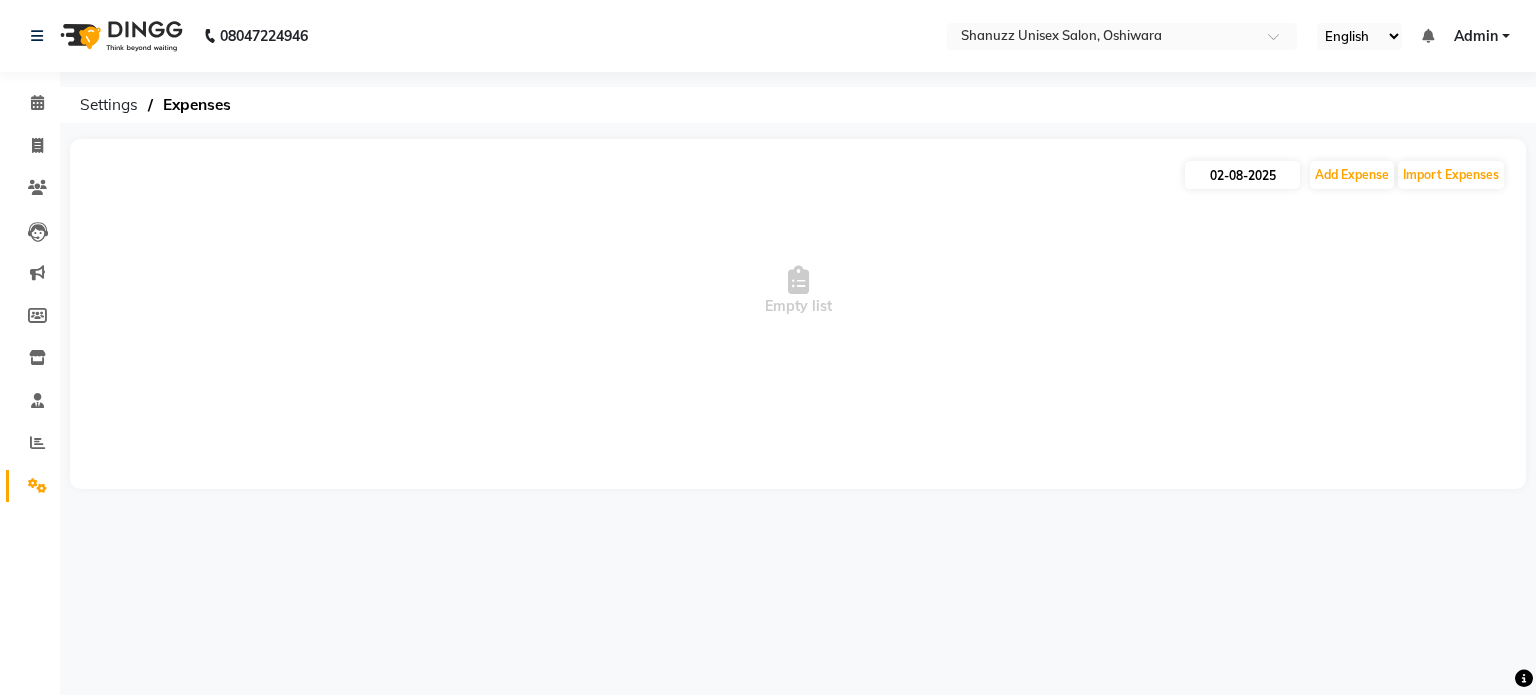 select on "8" 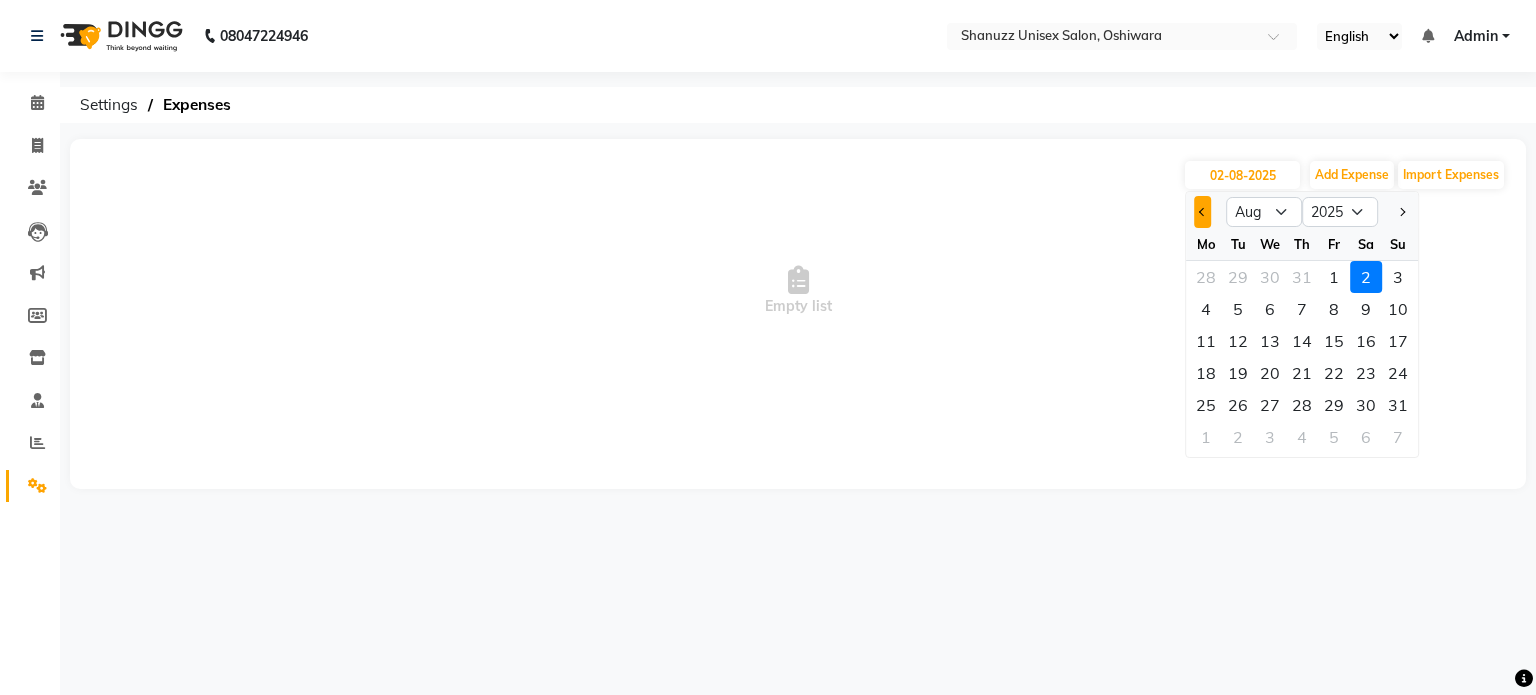 click 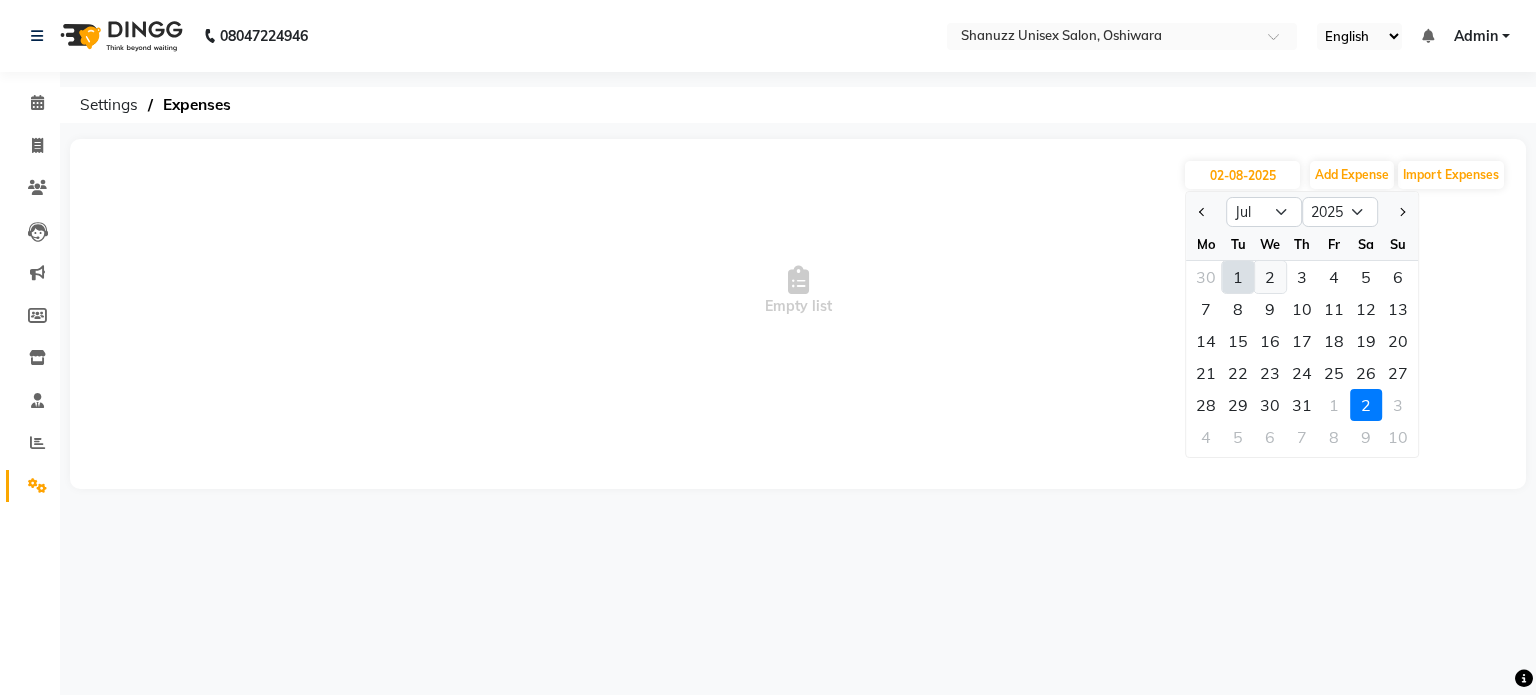 click on "2" 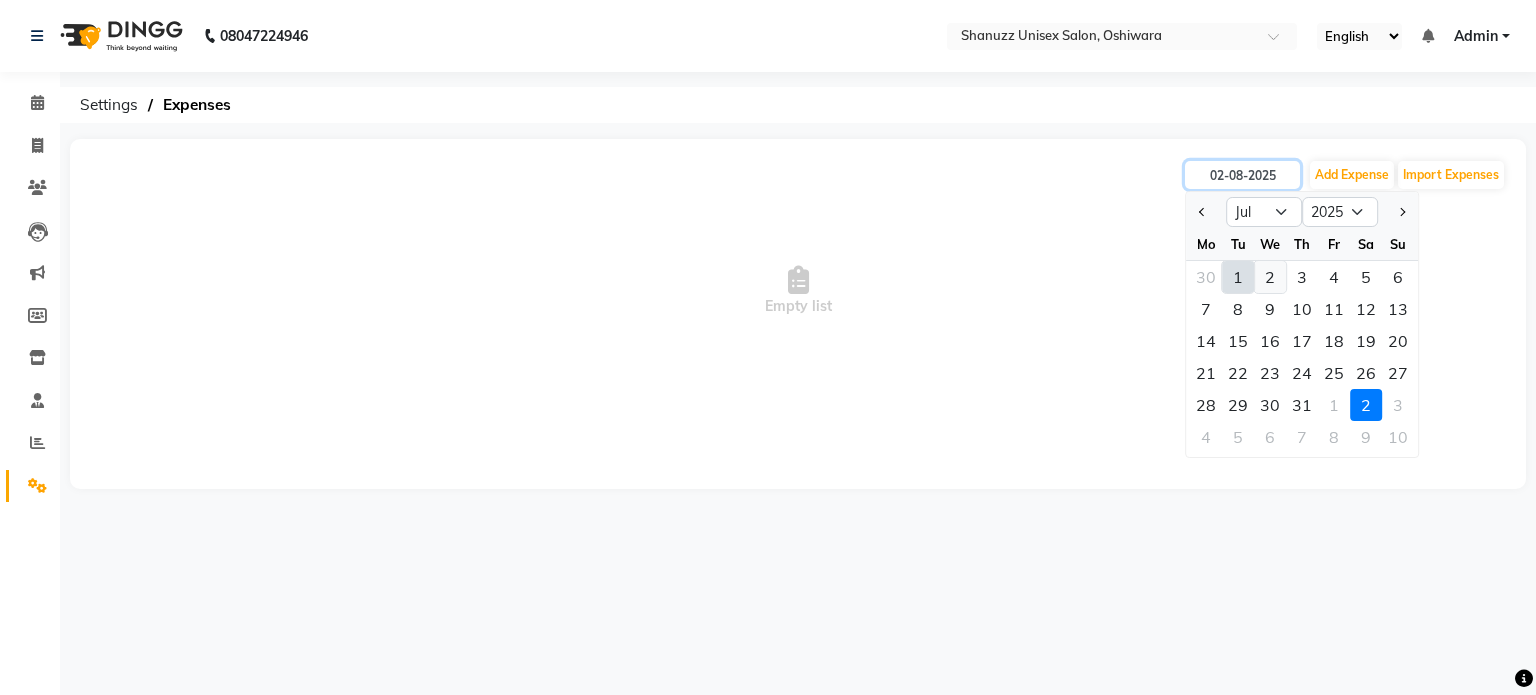 type on "02-07-2025" 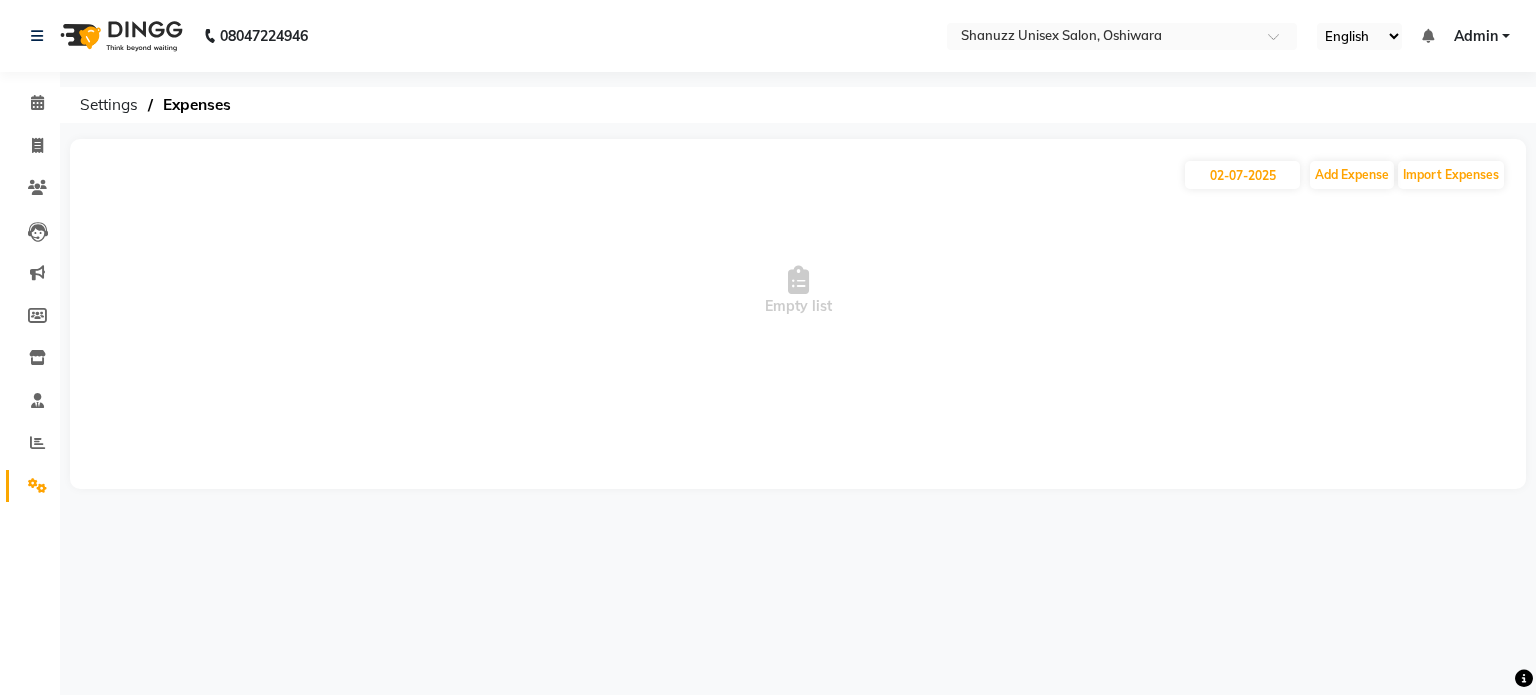 click on "Settings  Expenses" 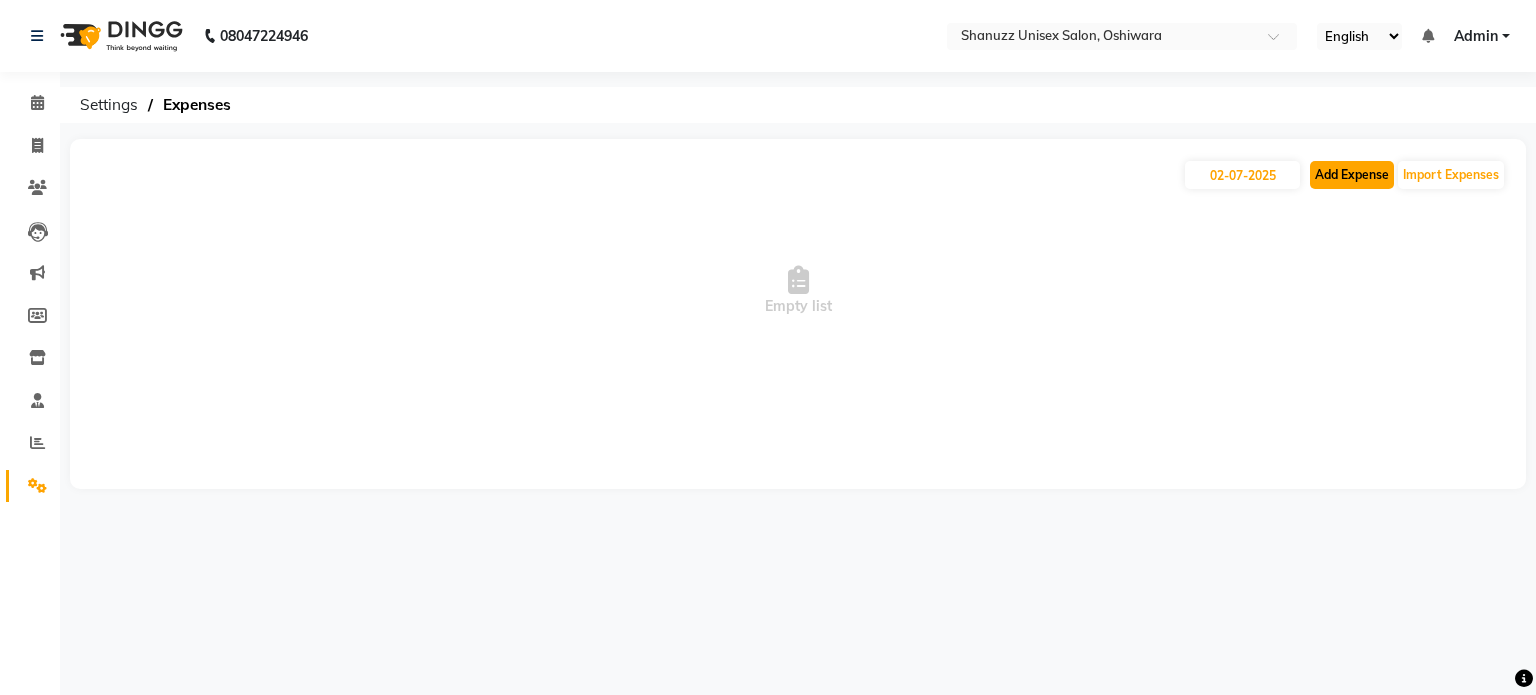 click on "Add Expense" 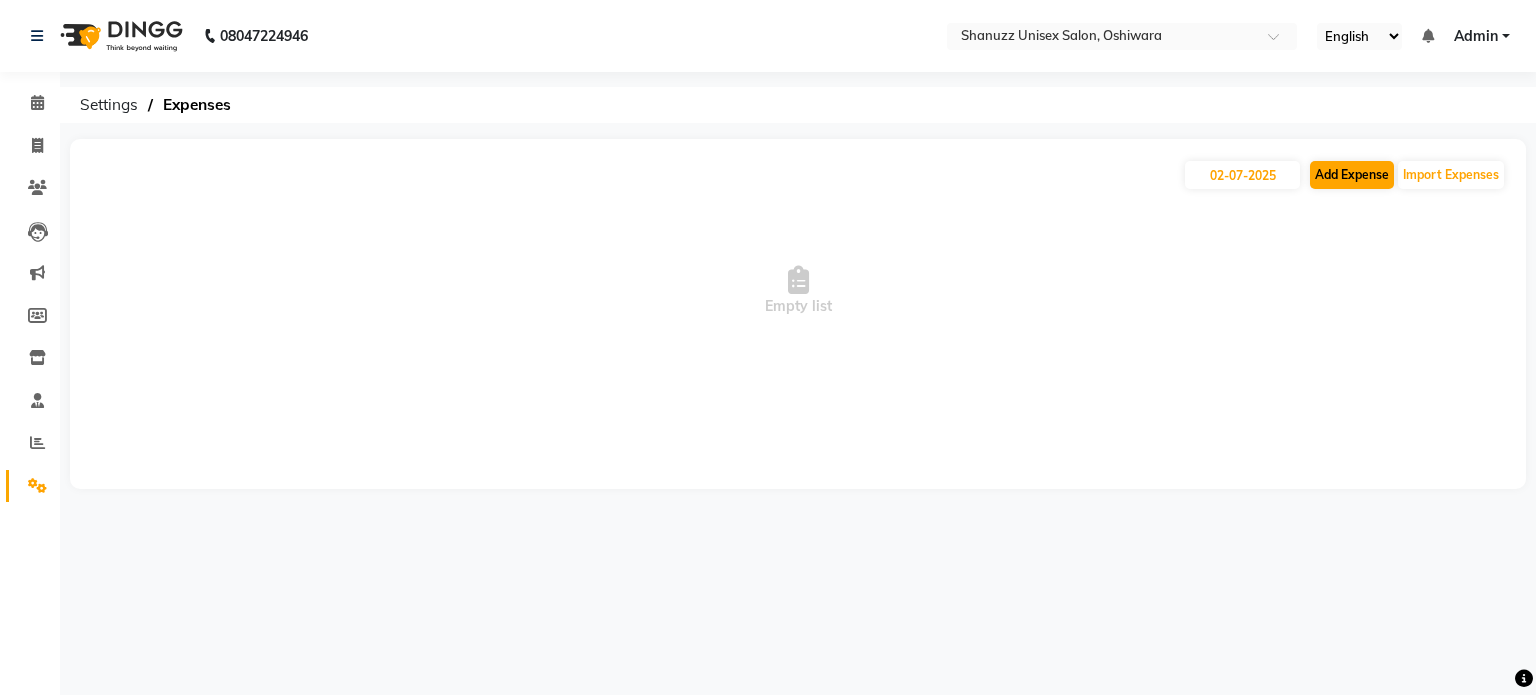 select on "1" 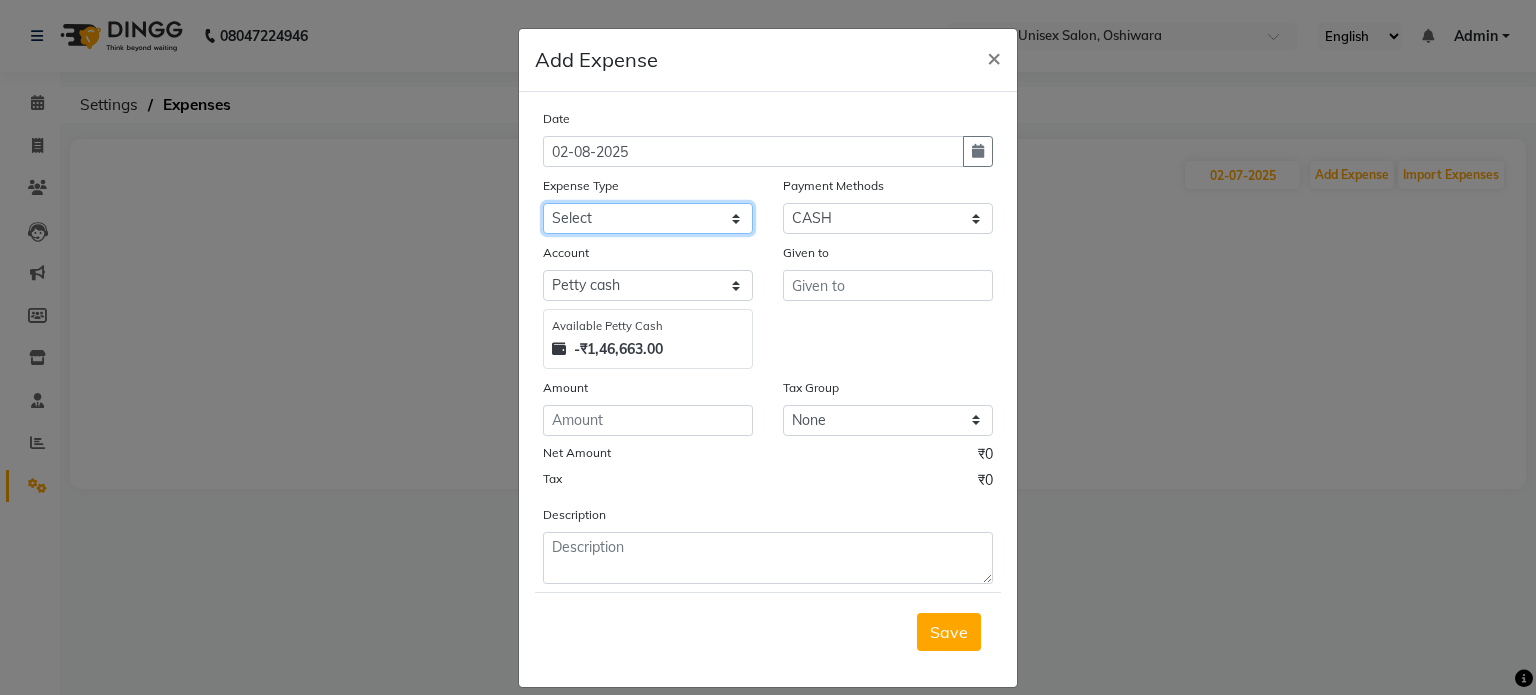 click on "Select Academy Supplies EMI Advance Salary Bank charges Cash transfer to bank Cash transfer to hub Client Snacks Clinical charges Electricity Bill Equipment FnF Fuel GST Incentive Insurance International purchase Maintenance Marketing Miscellaneous Pantry Product Rent Salon Supplies Shahbaz TX Staff Salary Staff Snacks Tea & Refreshment Training and Education Utilities" 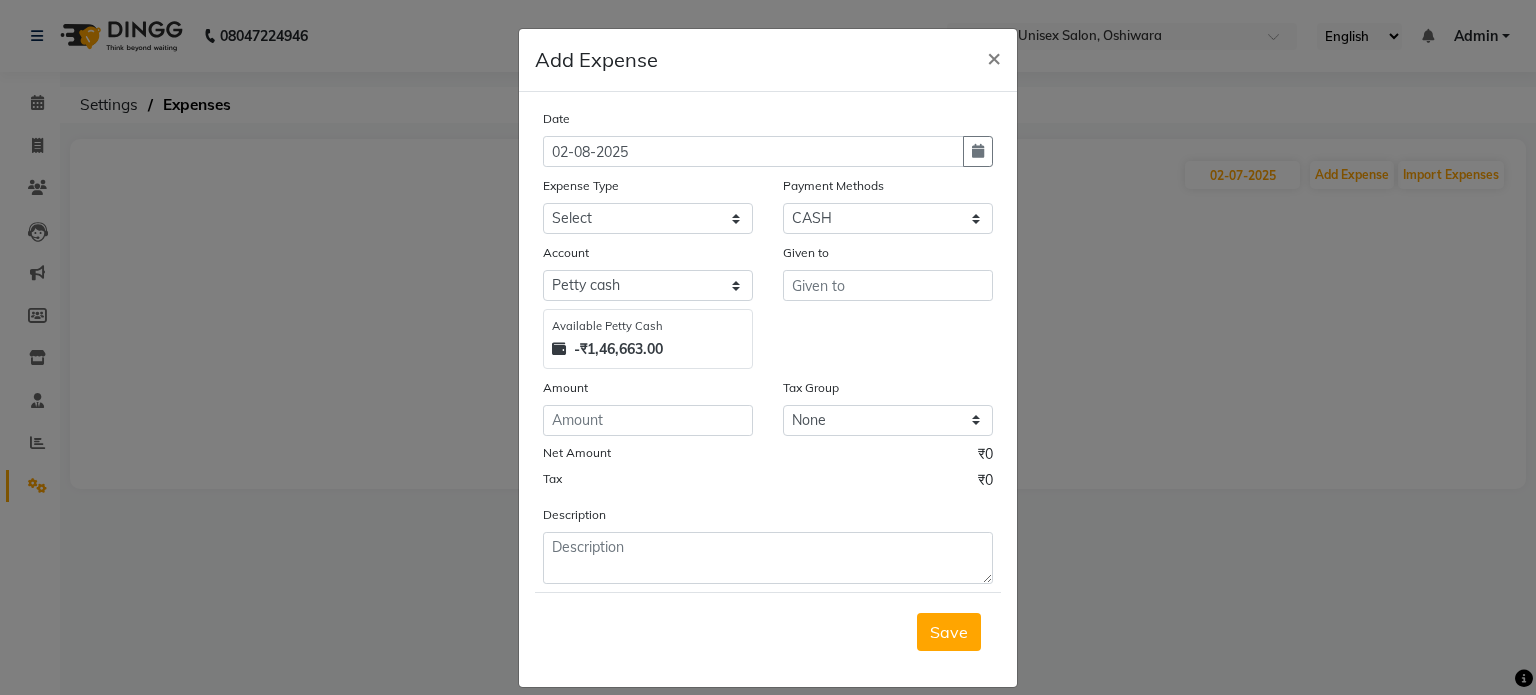 click on "Add Expense  × Date 02-08-2025 Expense Type Select Academy Supplies EMI Advance Salary Bank charges Cash transfer to bank Cash transfer to hub Client Snacks Clinical charges Electricity Bill Equipment FnF Fuel GST Incentive Insurance International purchase Maintenance Marketing Miscellaneous Pantry Product Rent Salon Supplies Shahbaz TX Staff Salary Staff Snacks Tea & Refreshment Training and Education Utilities Payment Methods Select CASH UPI Bank CARD Wallet Account Select Petty cash Shahbaz TX Account Drawer Cash Available Petty Cash -₹1,46,663.00 Given to Amount Tax Group None IGST 12% GST Net Amount ₹0 Tax ₹0 Description  Save" 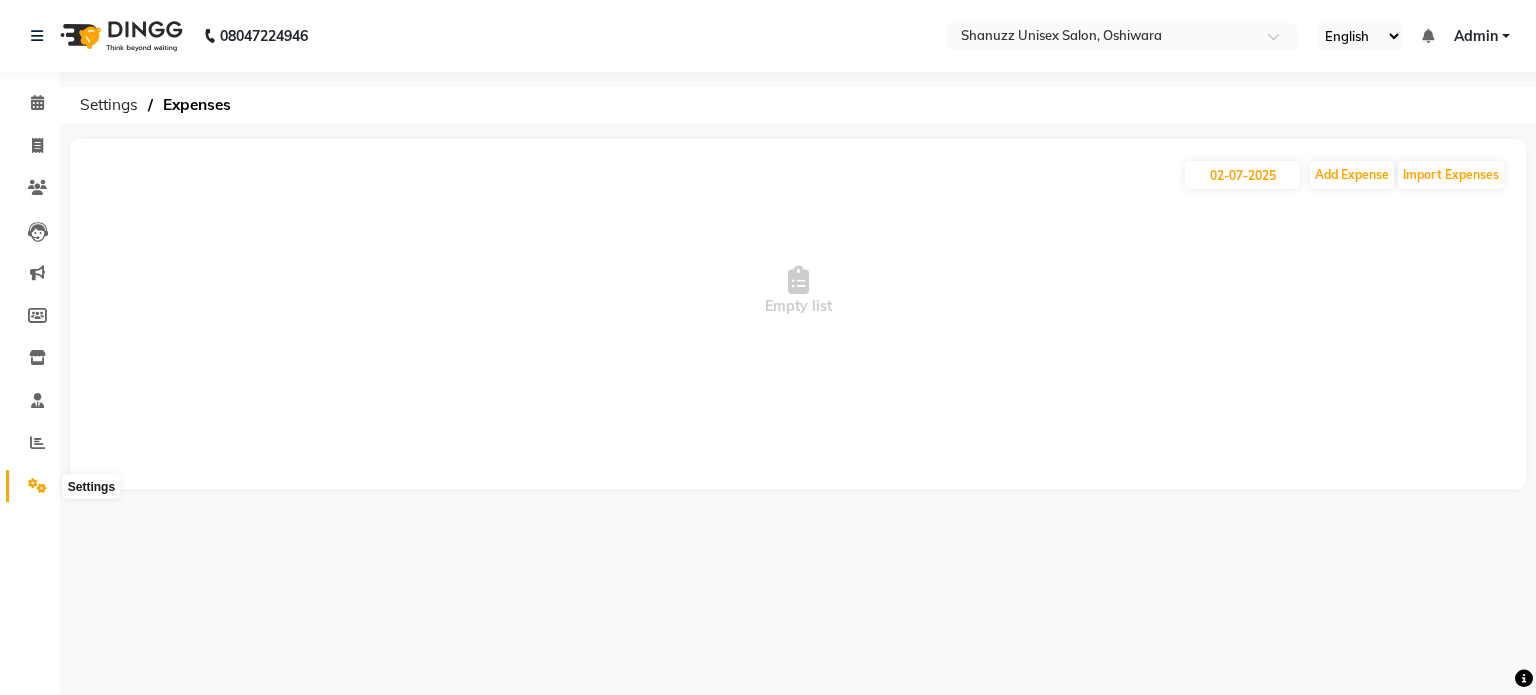 click 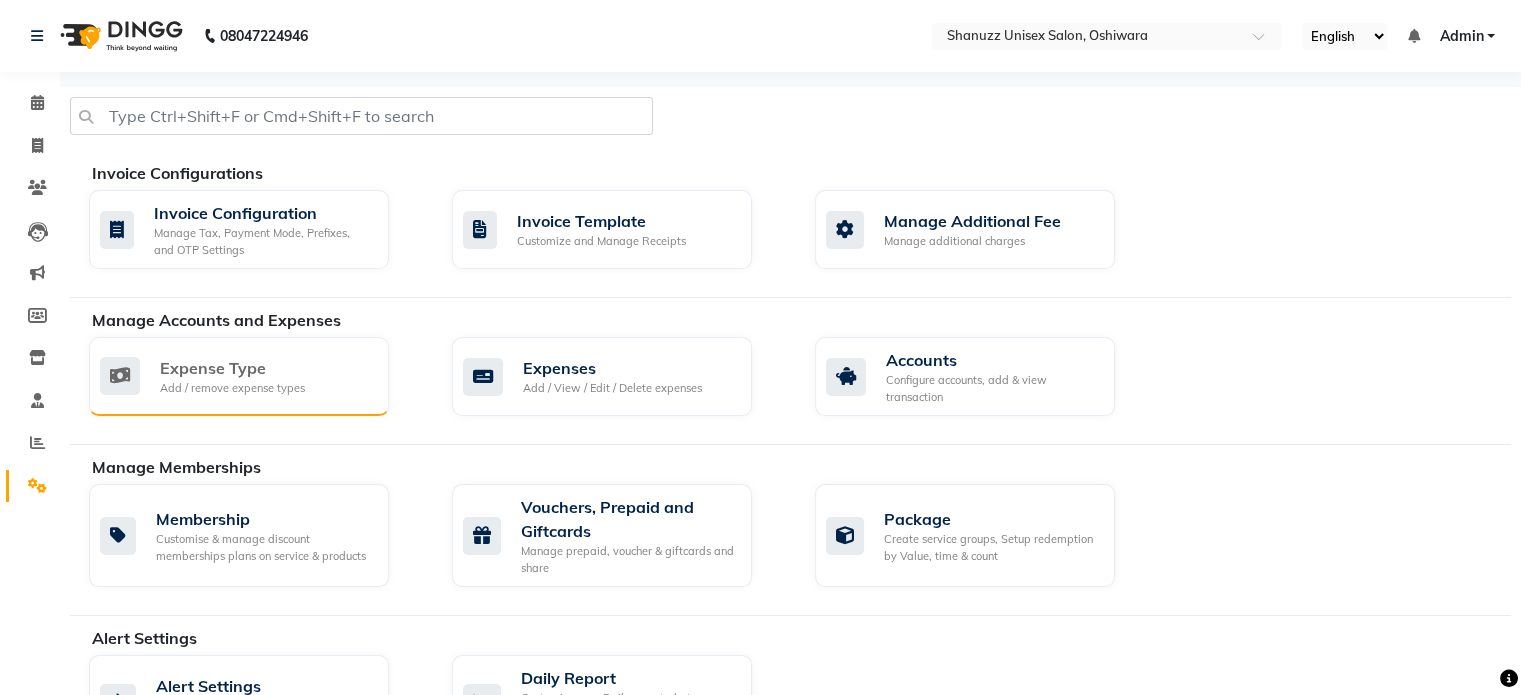 click on "Expense Type Add / remove expense types" 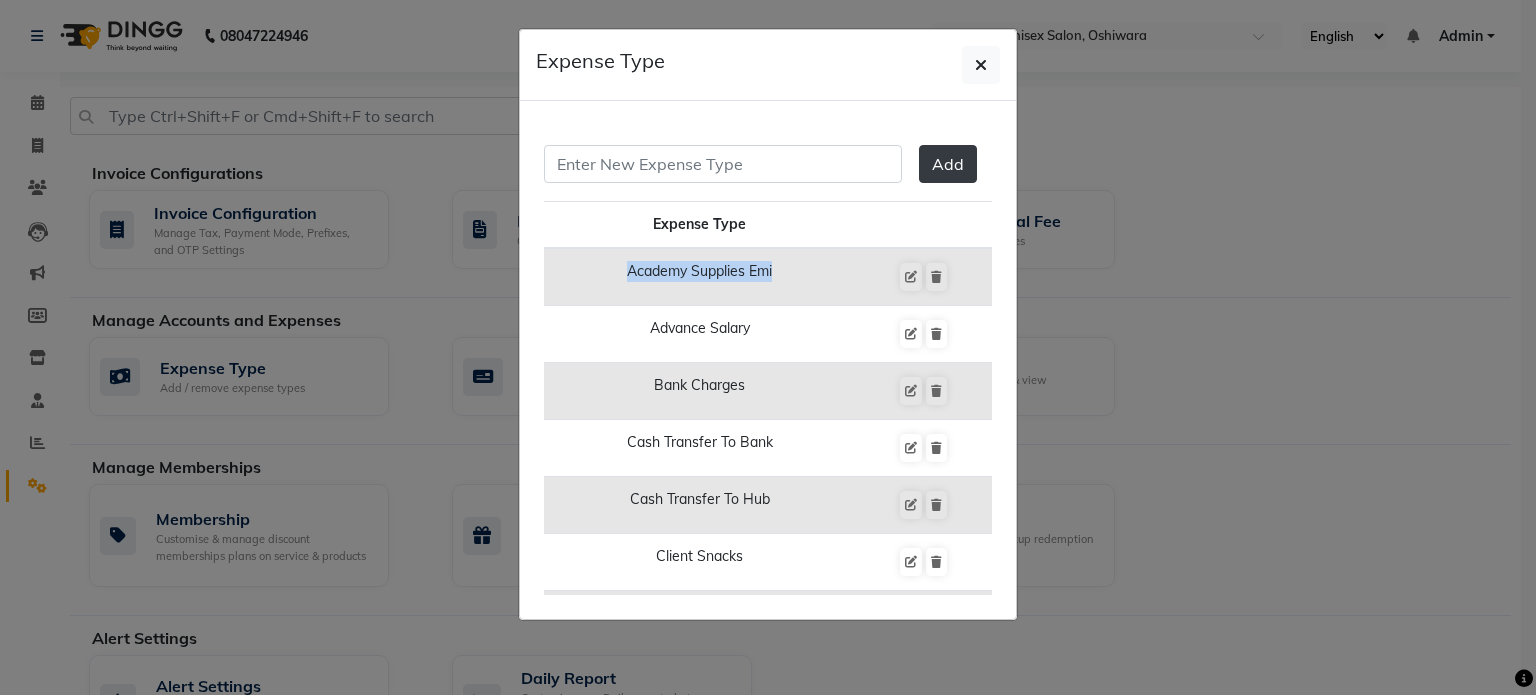 copy on "Academy Supplies Emi" 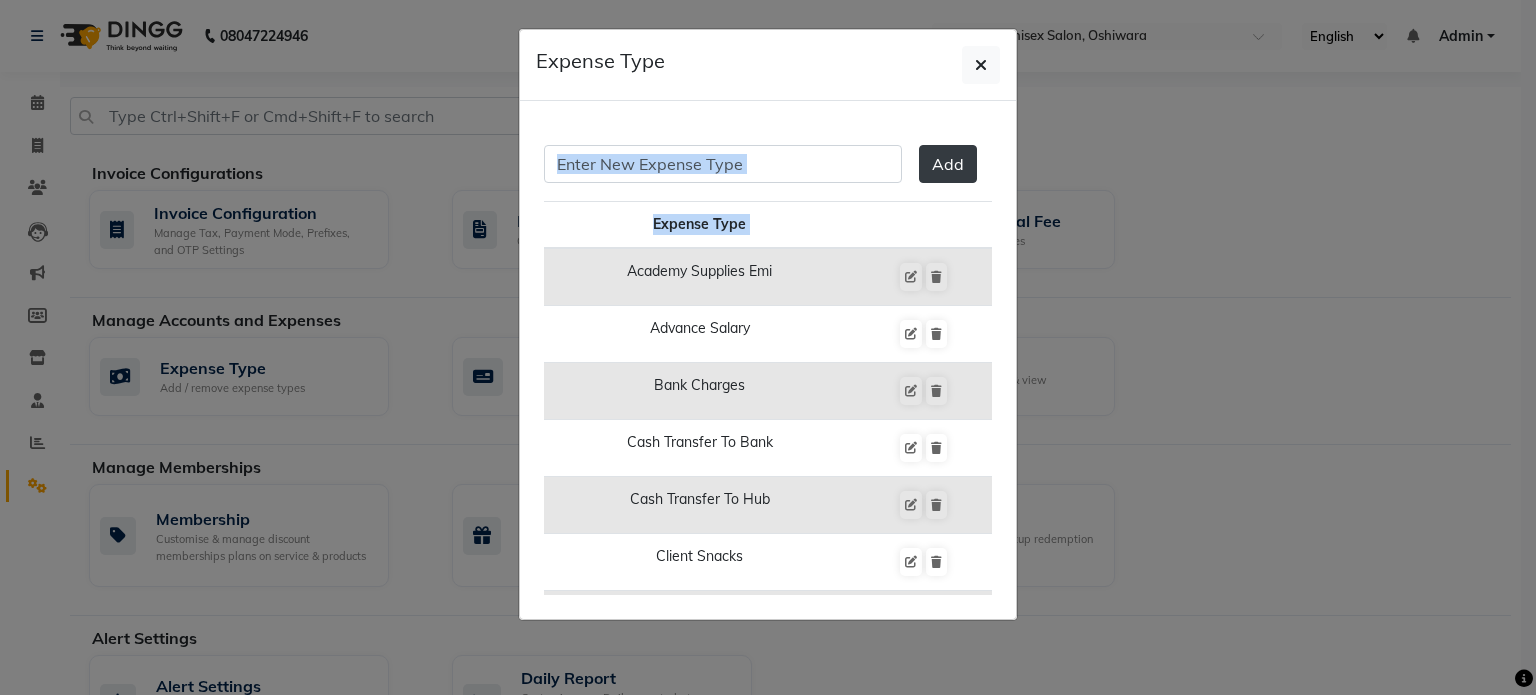 drag, startPoint x: 620, startPoint y: 271, endPoint x: 804, endPoint y: 172, distance: 208.94258 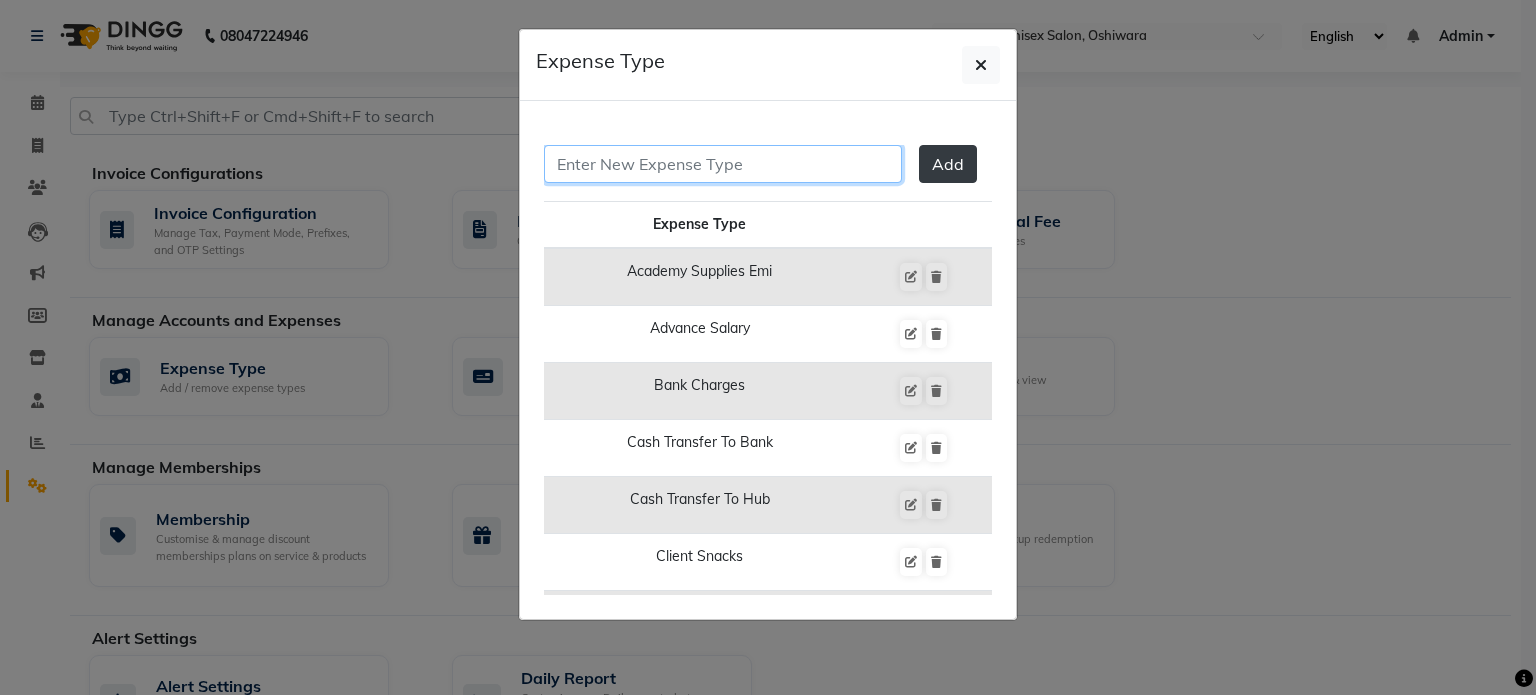 paste on "Academy Supplies Emi" 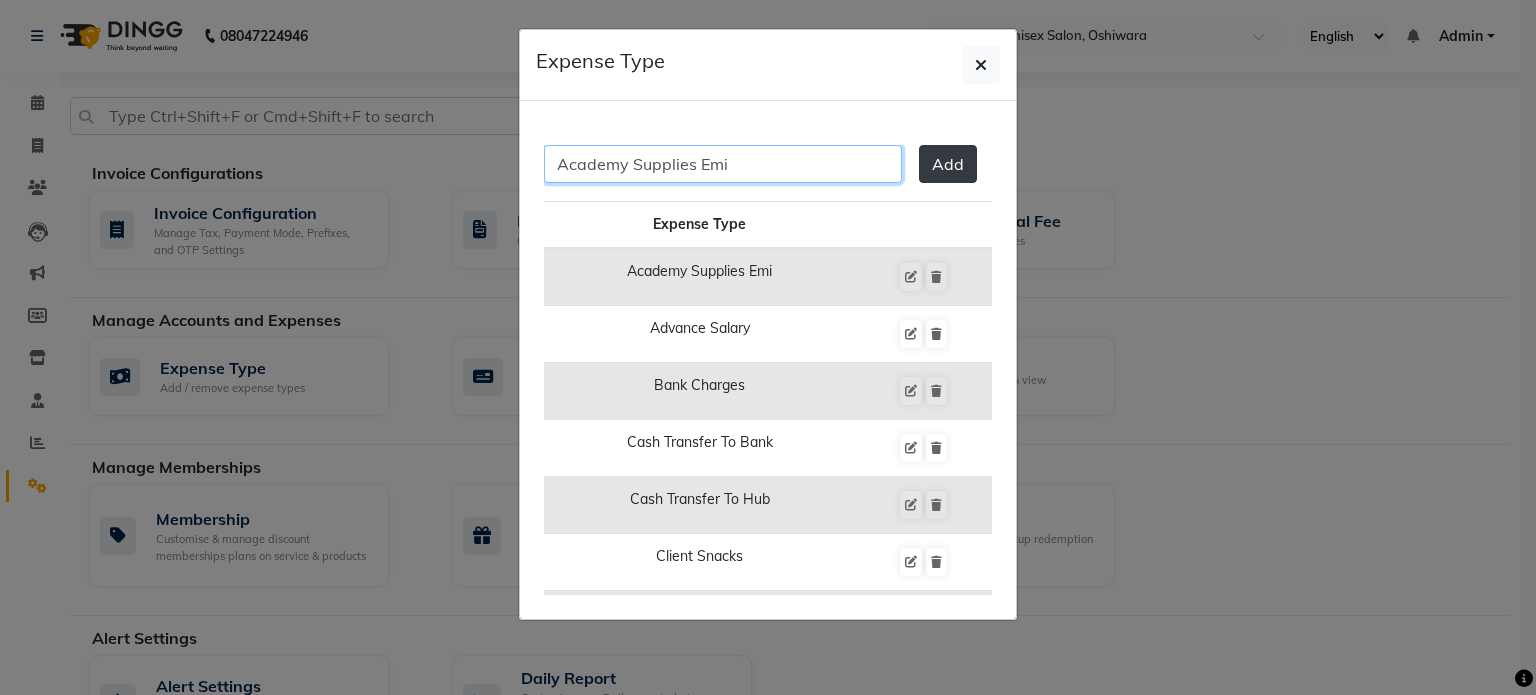 drag, startPoint x: 621, startPoint y: 168, endPoint x: 594, endPoint y: 168, distance: 27 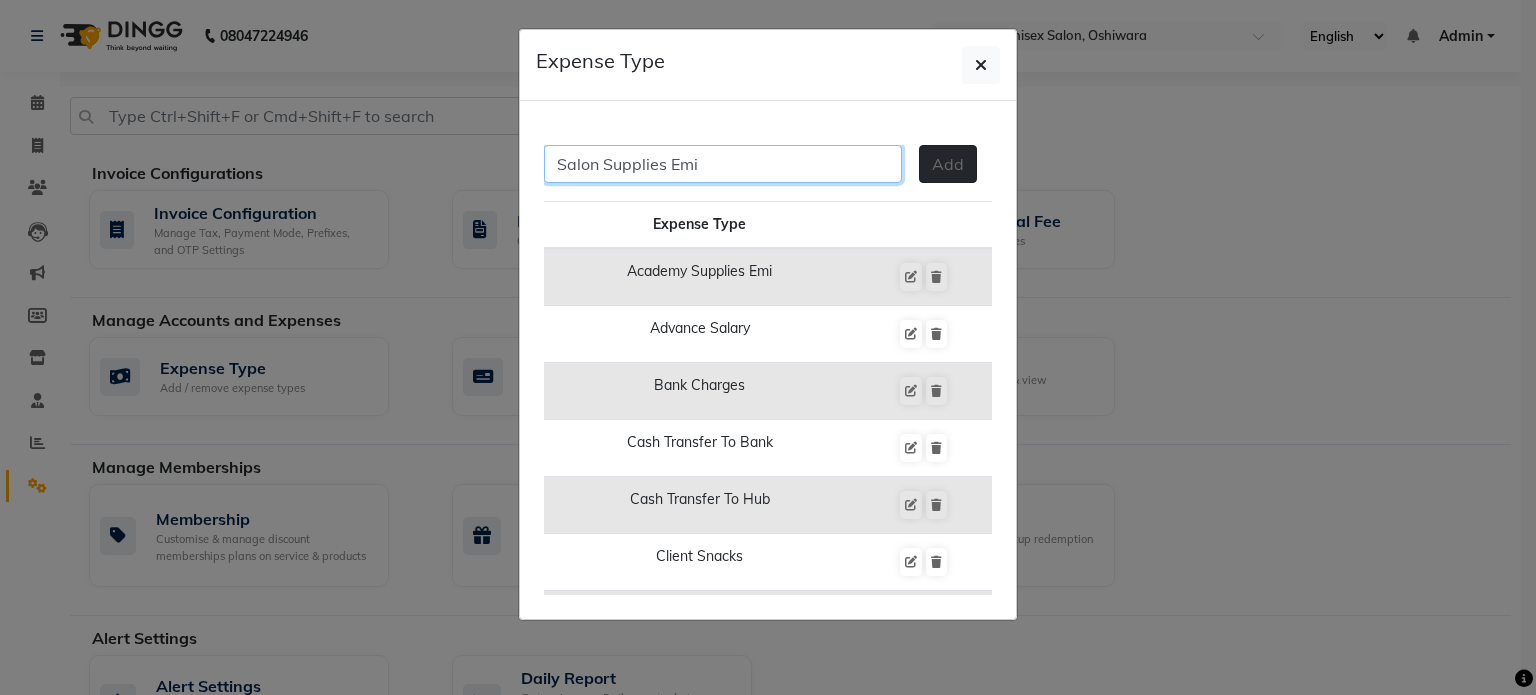 type on "Salon Supplies Emi" 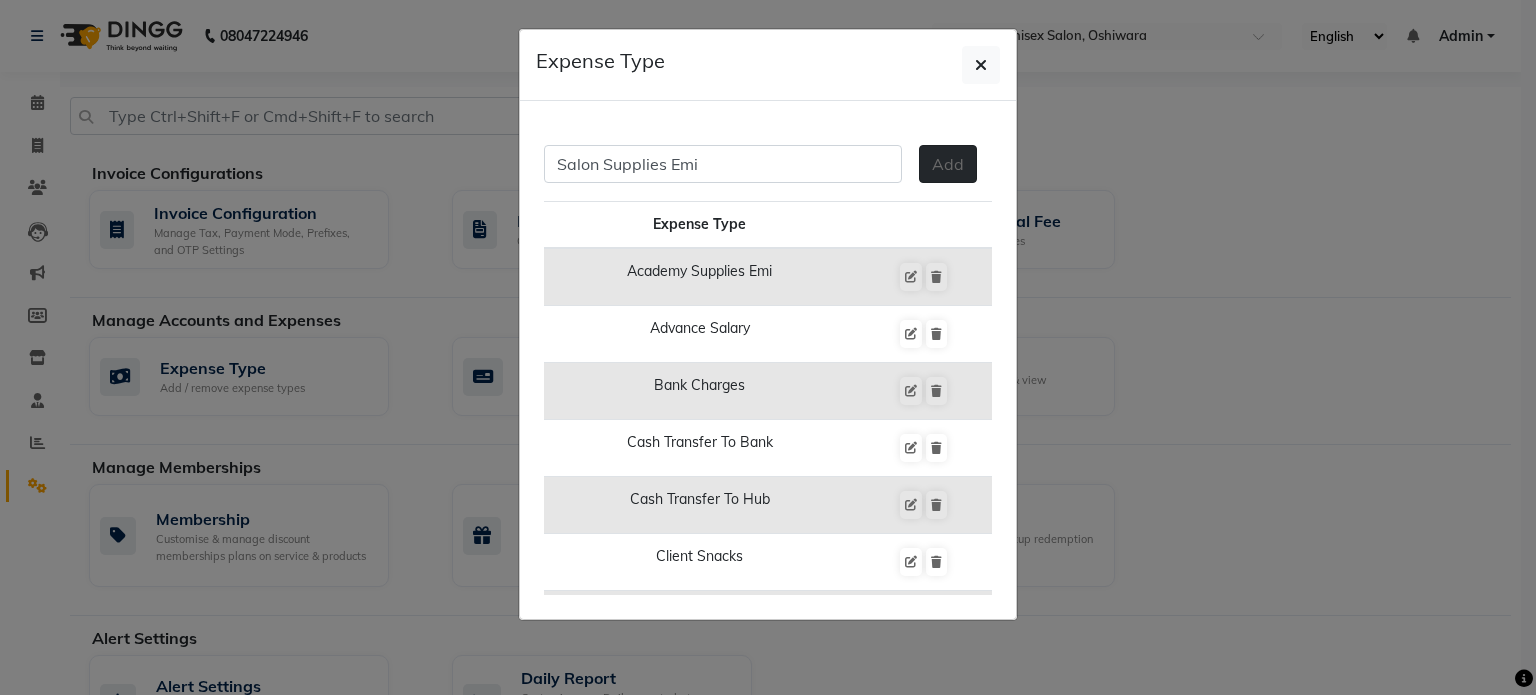 click on "Add" at bounding box center (948, 164) 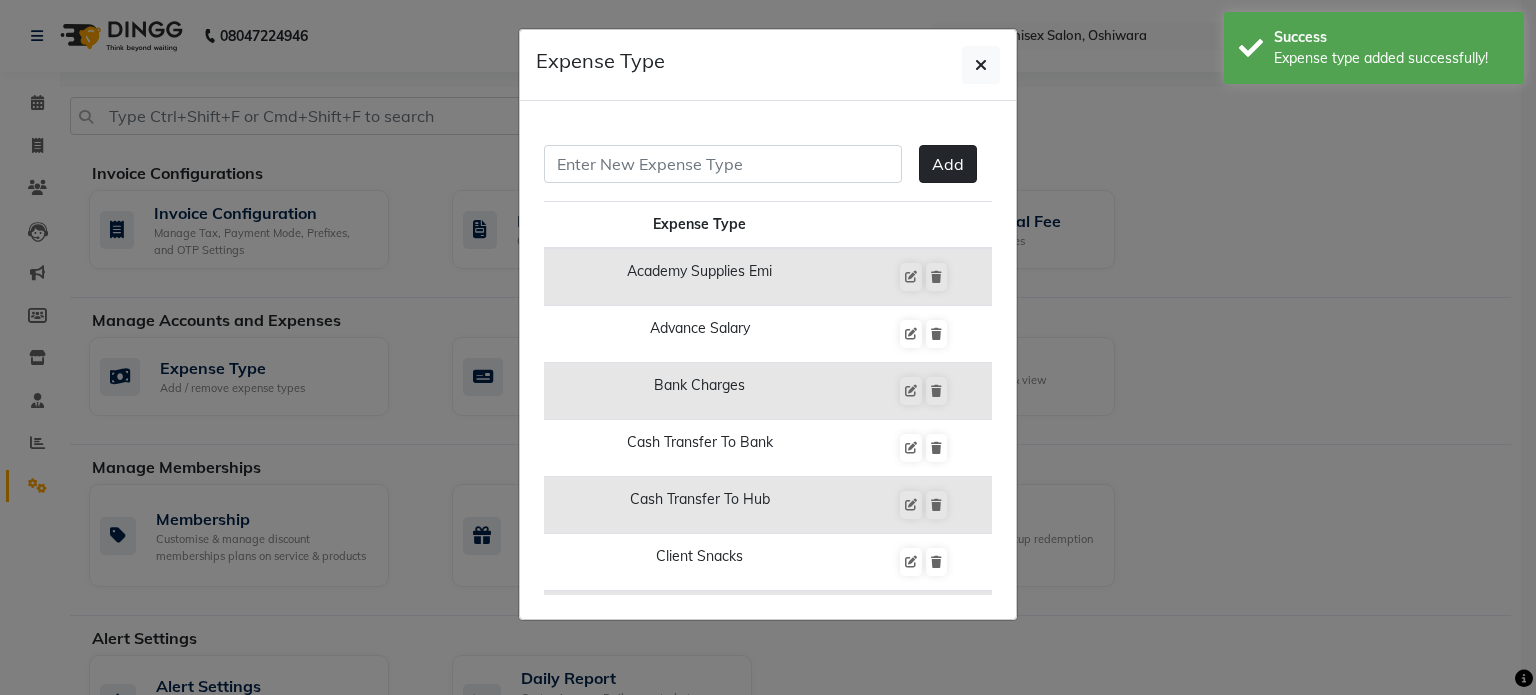 click on "Expense Type  Add  Expense Type Academy Supplies Emi Advance Salary Bank Charges Cash Transfer To Bank Cash Transfer To Hub Client Snacks Clinical Charges Electricity Bill Equipment Fnf Fuel Gst Incentive Insurance International Purchase Maintenance Marketing Miscellaneous Pantry Product Rent Salon Supplies Salon Supplies Emi Shahbaz Tx Staff Salary Staff Snacks Tea & Refreshment Training And Education Utilities" 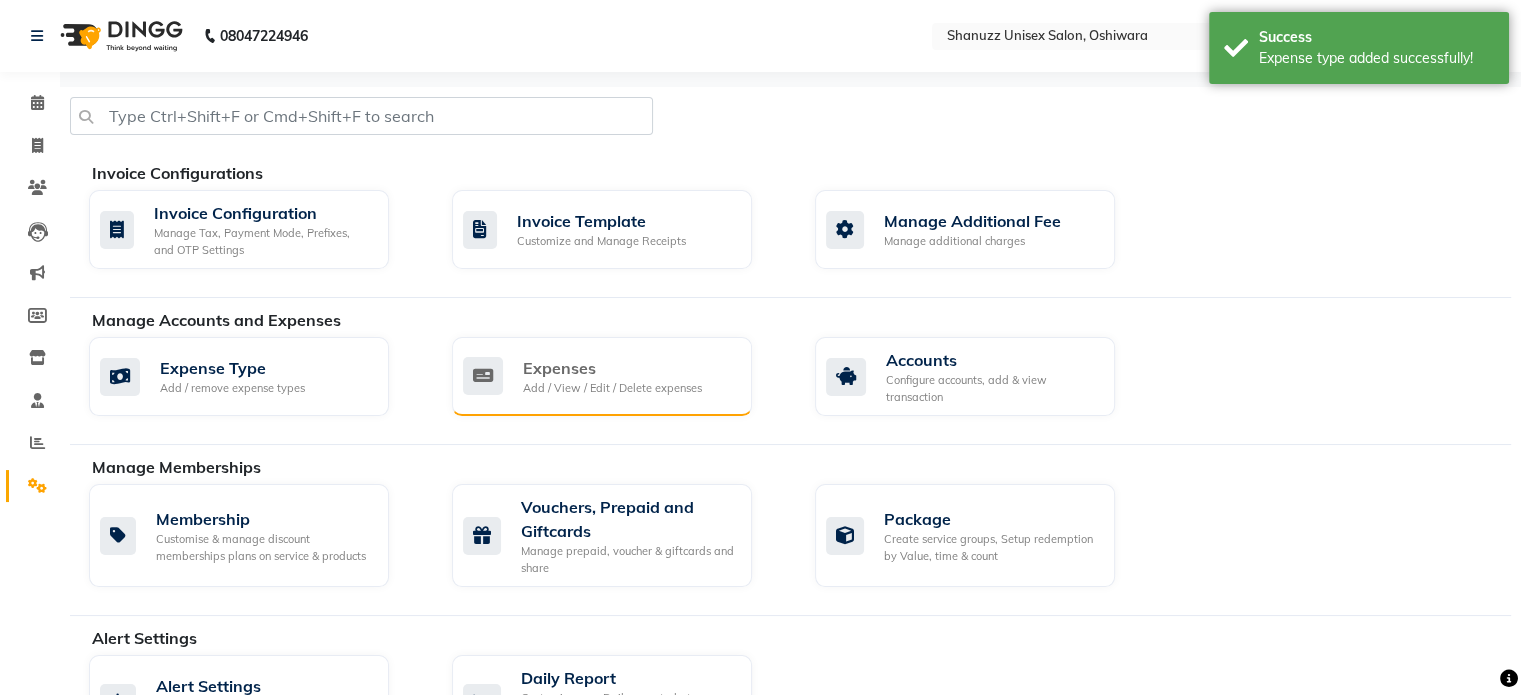 click on "Expenses" 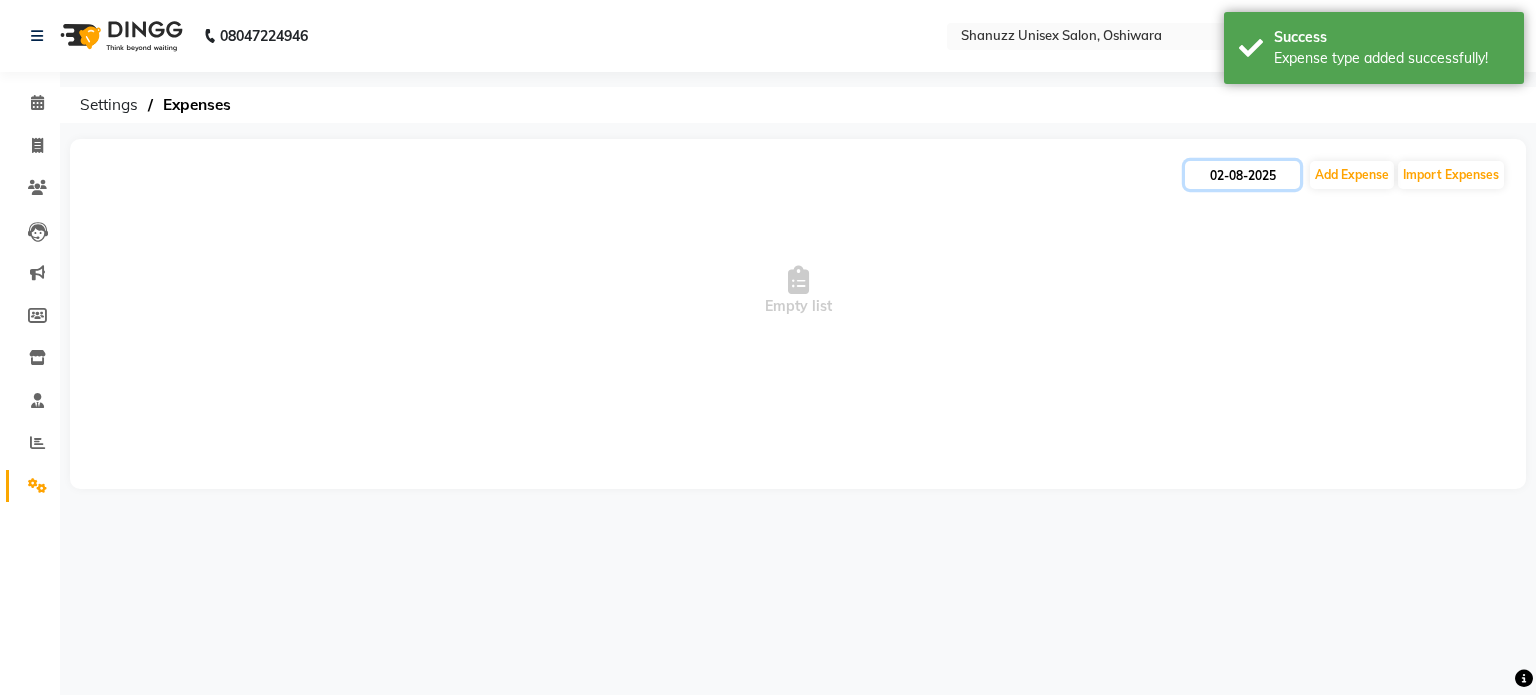 click on "02-08-2025" 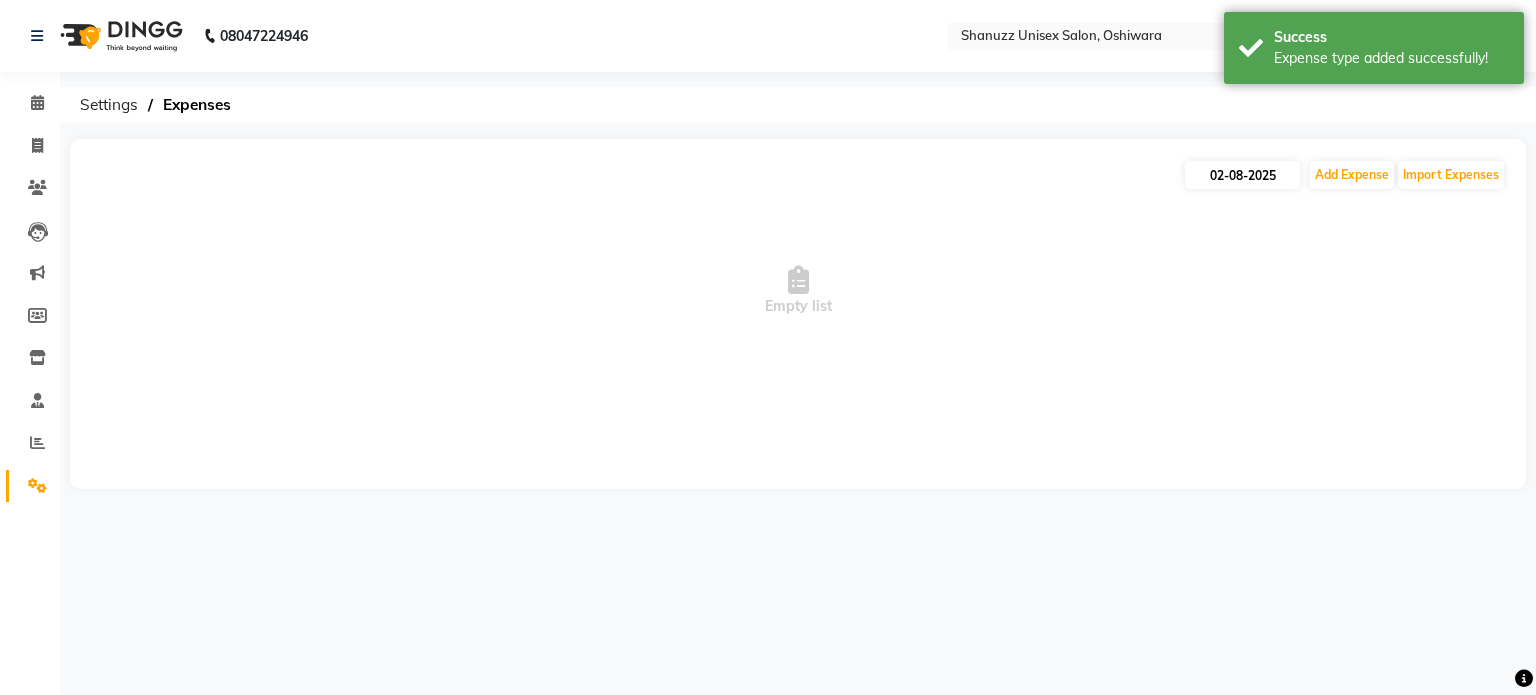 select on "8" 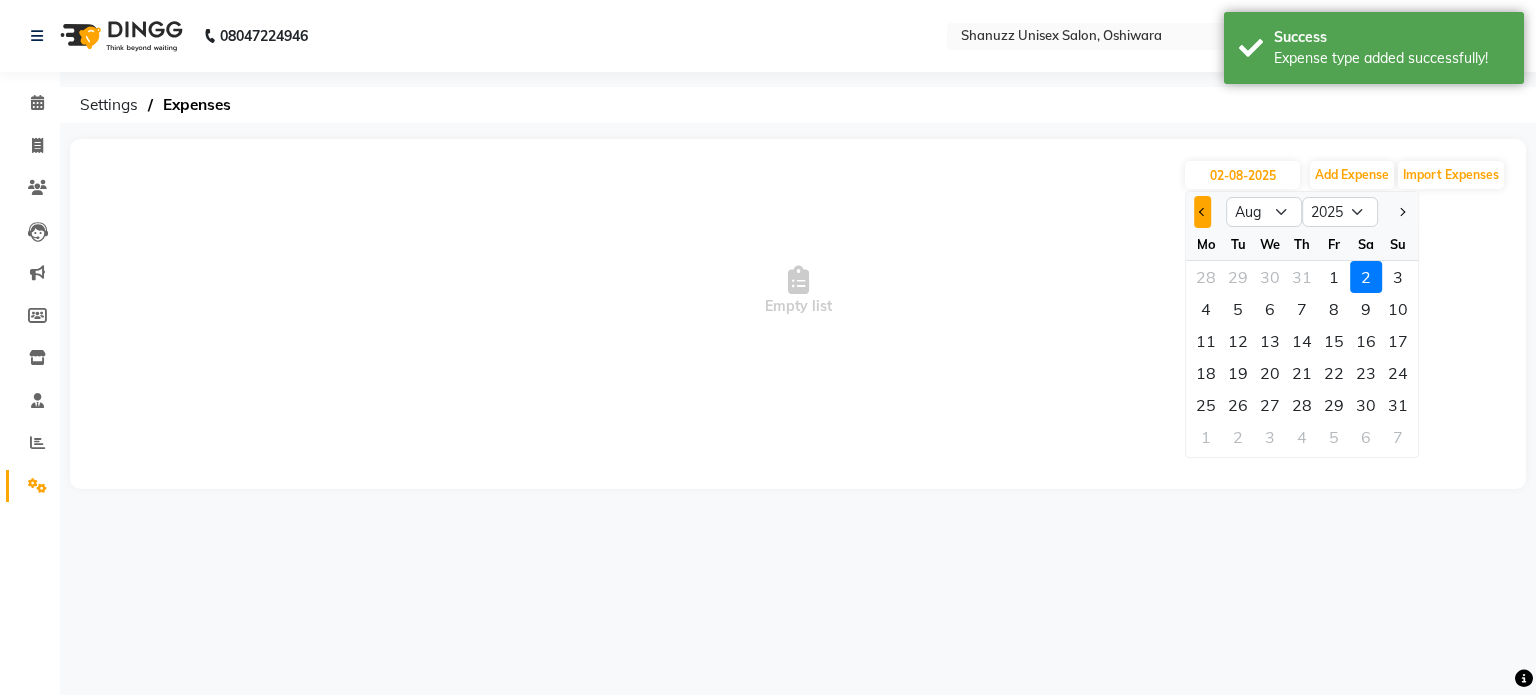 click 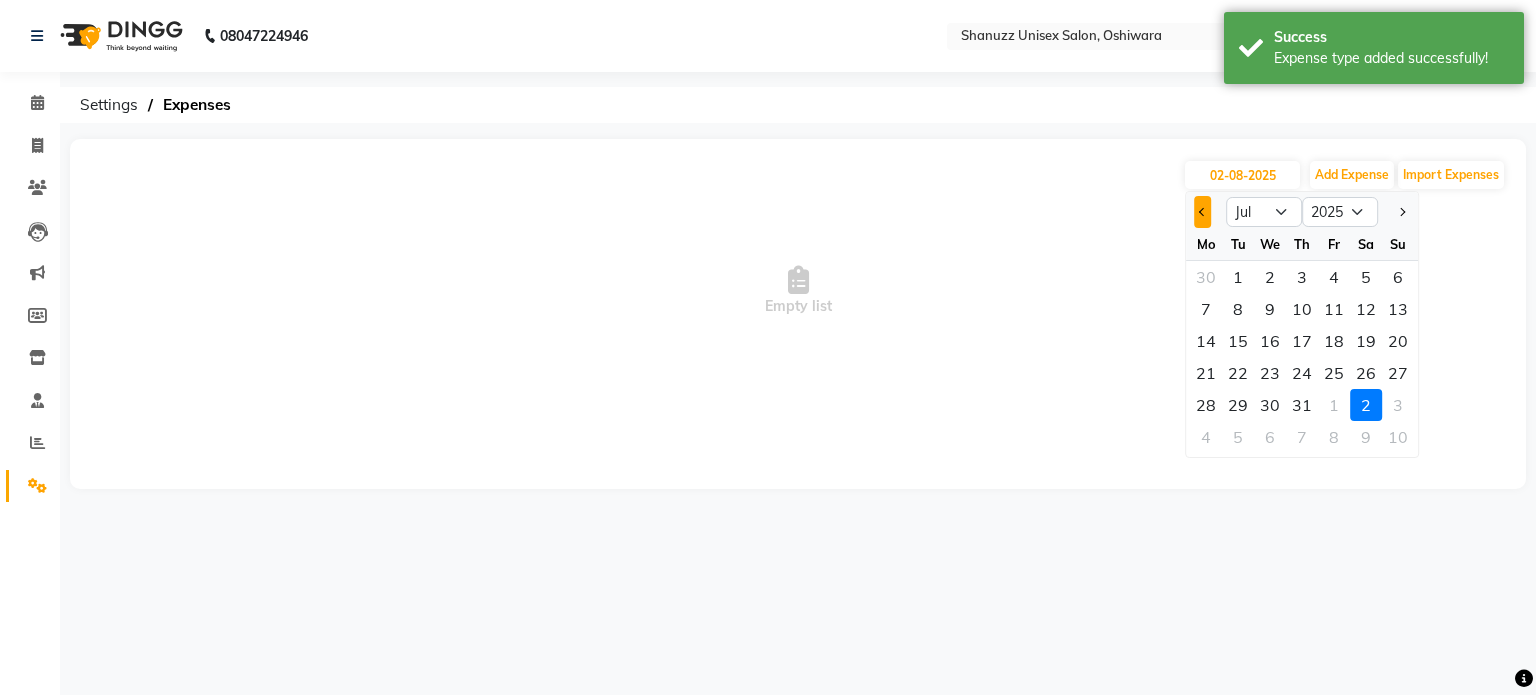 click 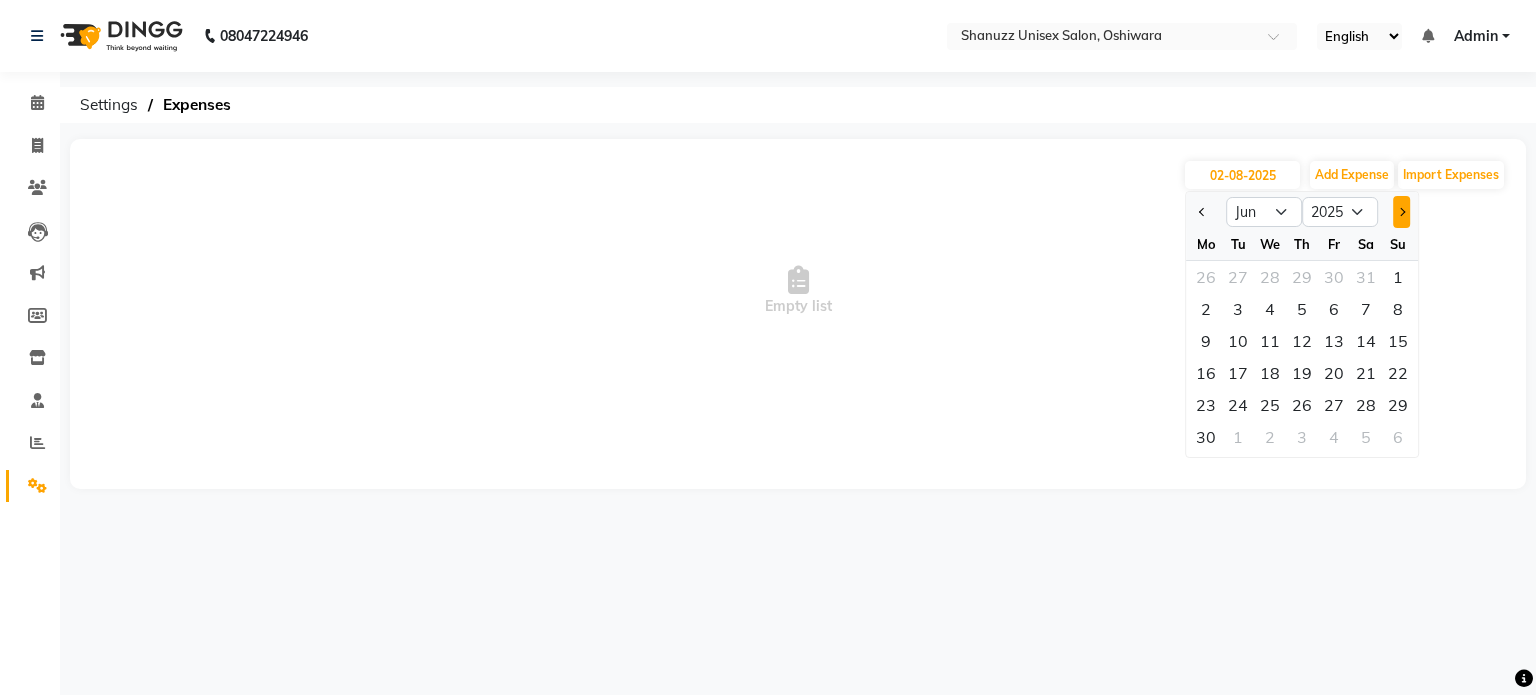 click 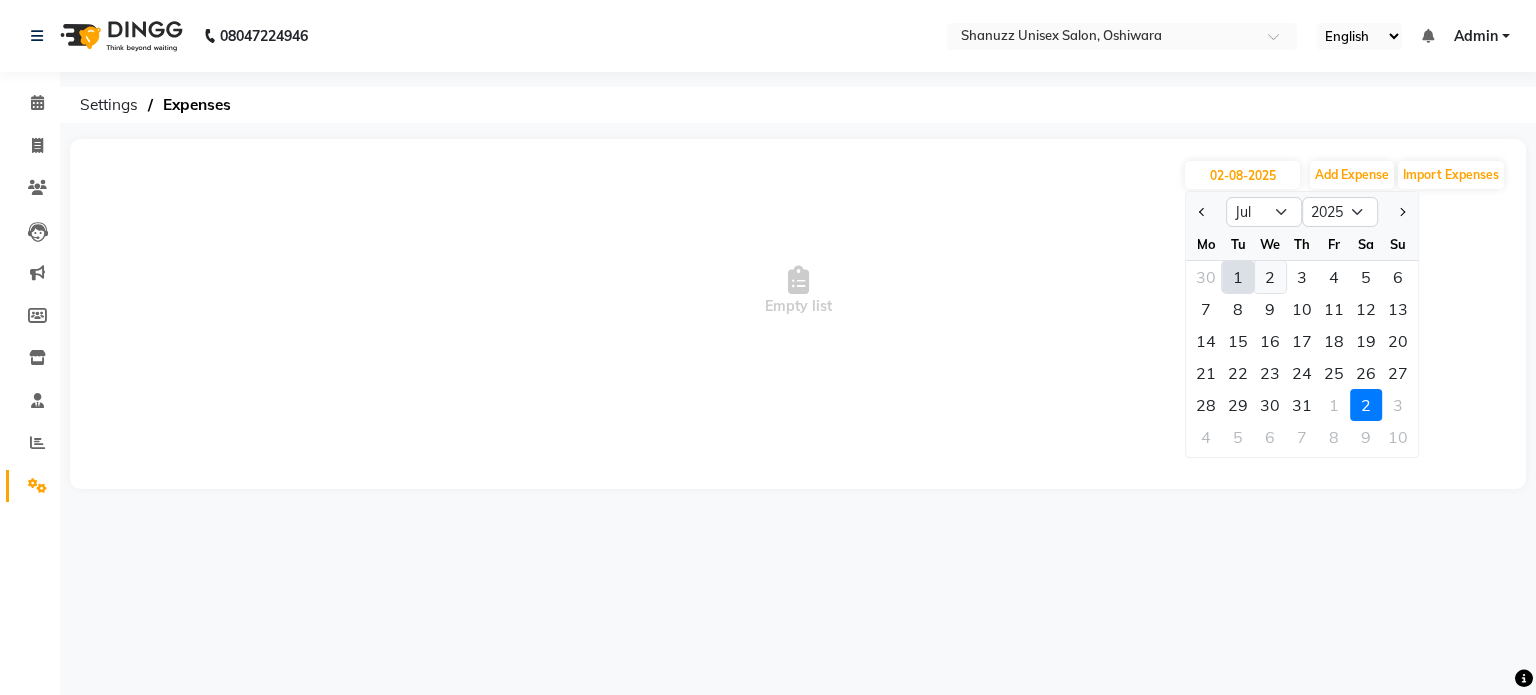 click on "2" 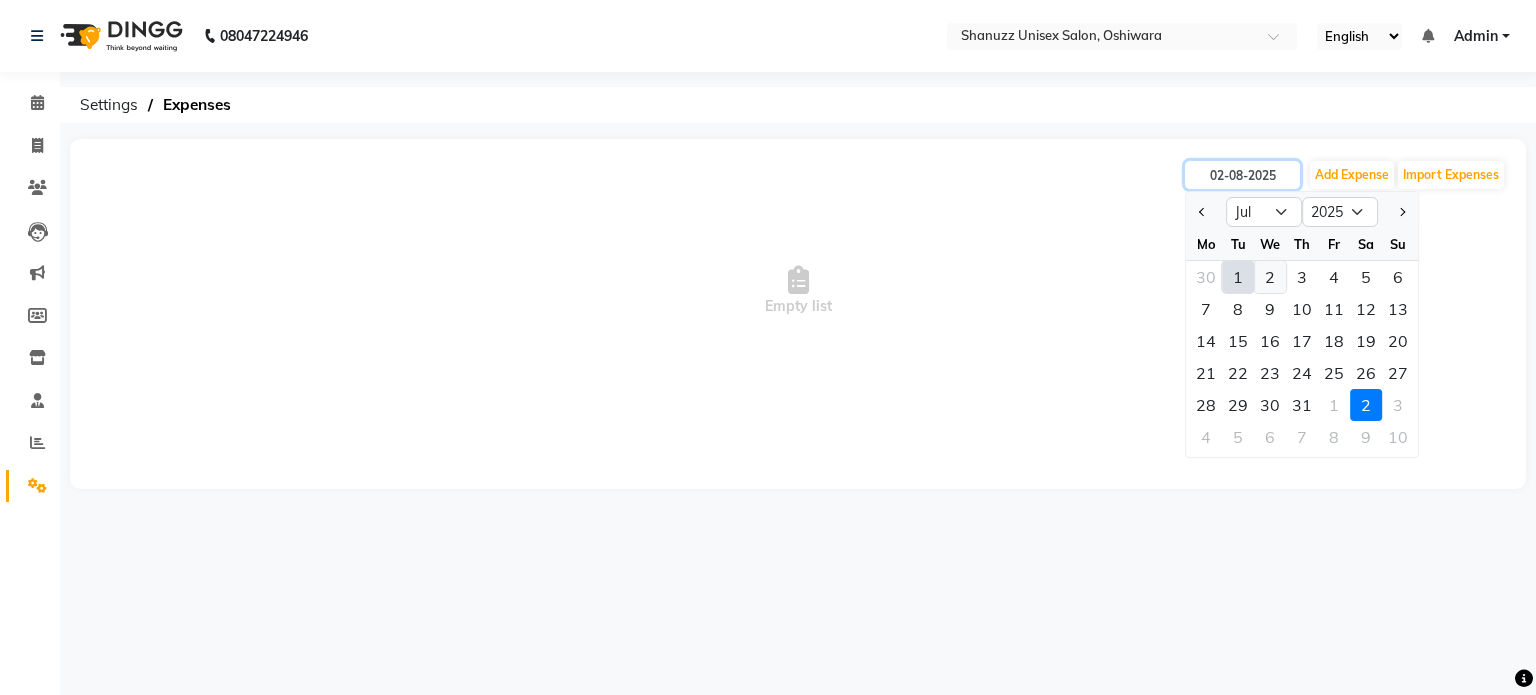 type on "02-07-2025" 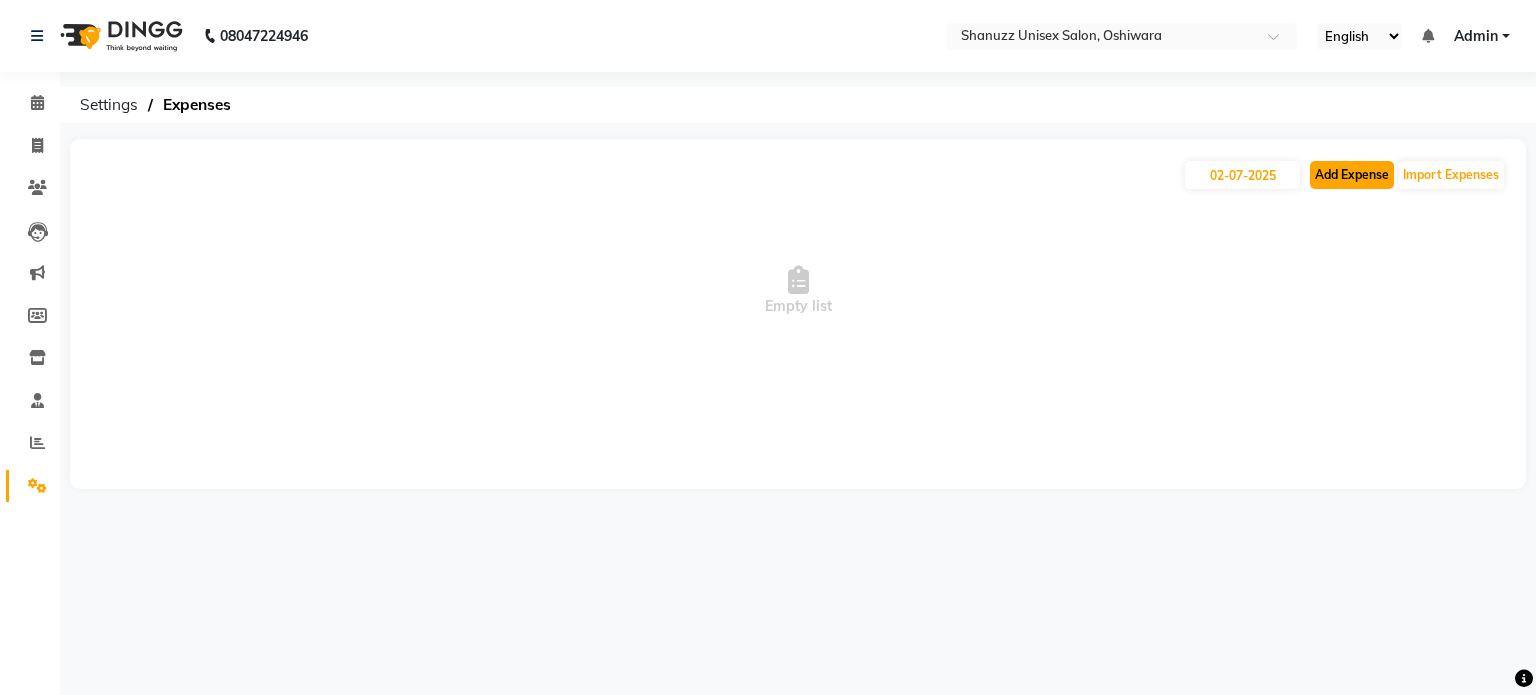 click on "Add Expense" 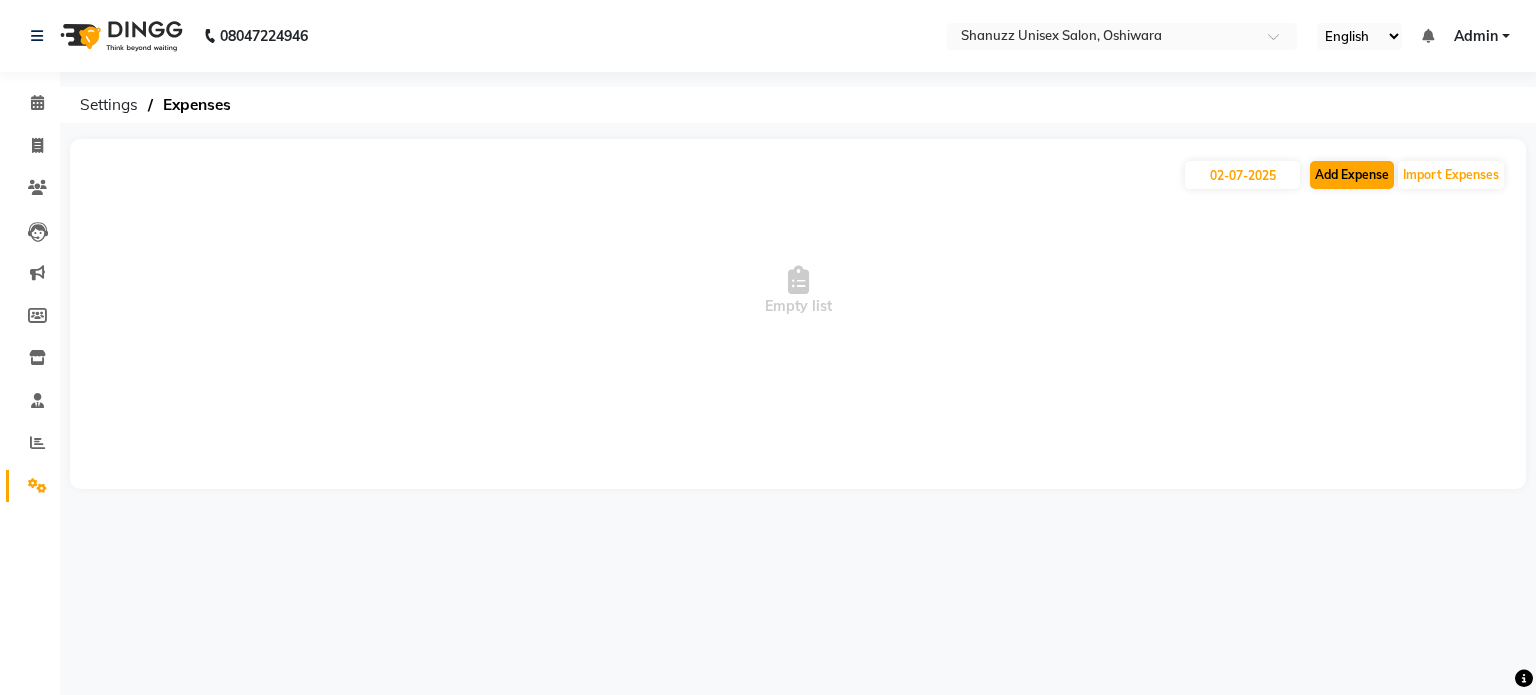 select on "1" 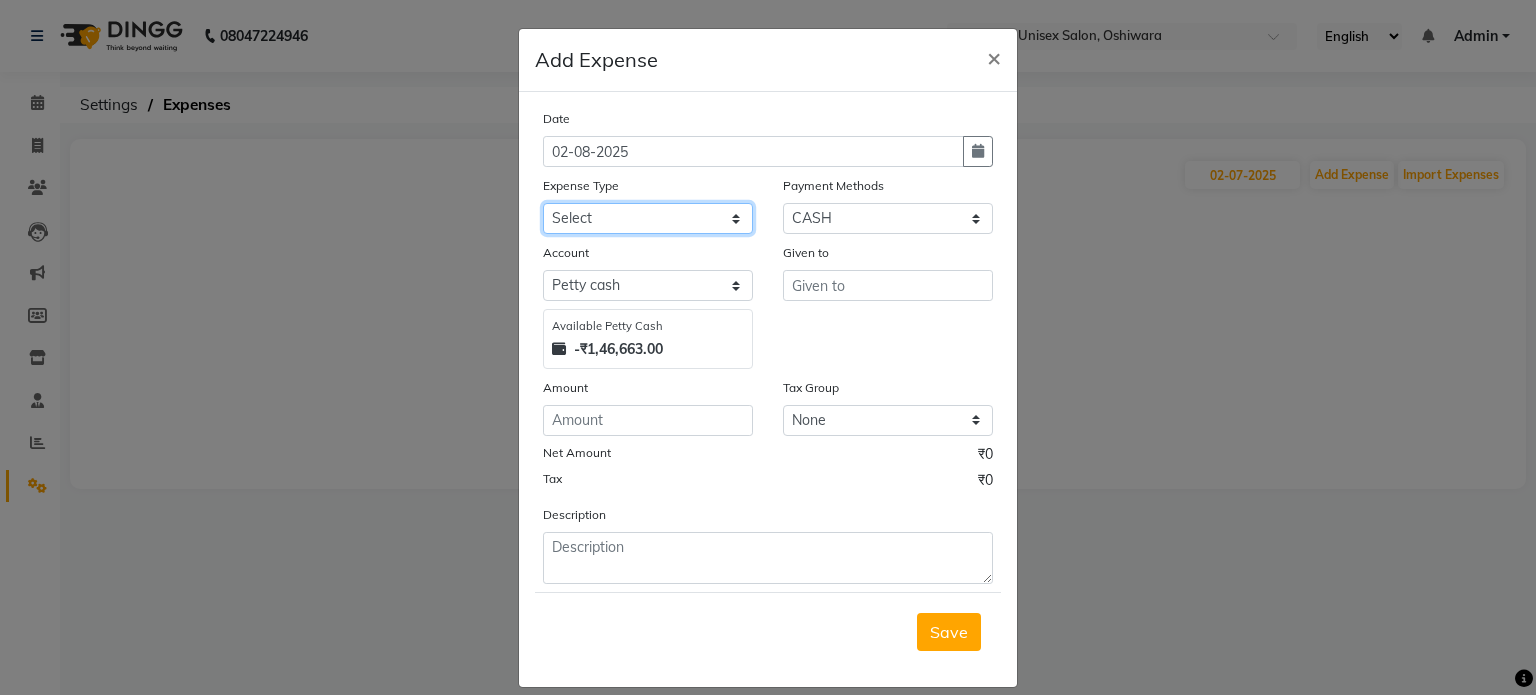 click on "Select Academy Supplies EMI Advance Salary Bank charges Cash transfer to bank Cash transfer to hub Client Snacks Clinical charges Electricity Bill Equipment FnF Fuel GST Incentive Insurance International purchase Maintenance Marketing Miscellaneous Pantry Product Rent Salon Supplies Salon Supplies Emi [FIRST] TX Staff Salary Staff Snacks Tea & Refreshment Training and Education Utilities" 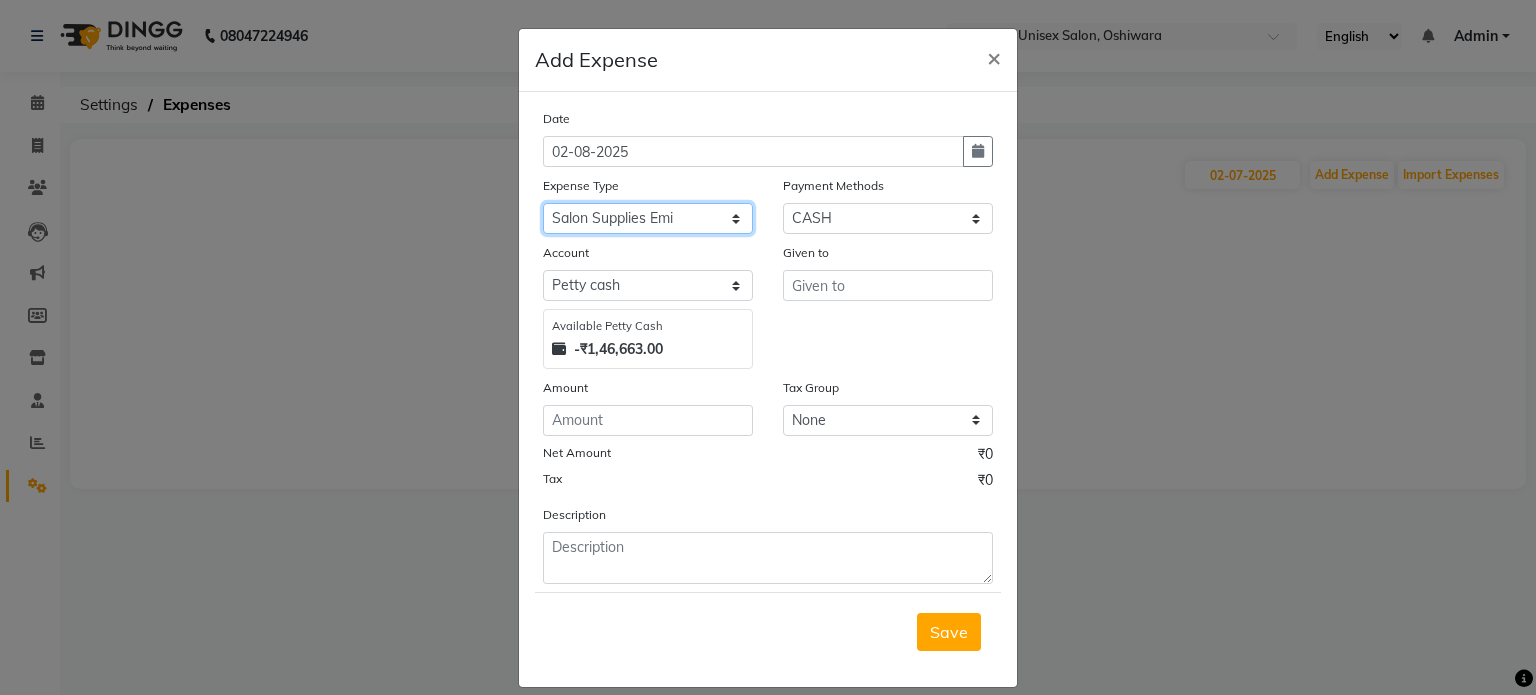 click on "Select Academy Supplies EMI Advance Salary Bank charges Cash transfer to bank Cash transfer to hub Client Snacks Clinical charges Electricity Bill Equipment FnF Fuel GST Incentive Insurance International purchase Maintenance Marketing Miscellaneous Pantry Product Rent Salon Supplies Salon Supplies Emi [FIRST] TX Staff Salary Staff Snacks Tea & Refreshment Training and Education Utilities" 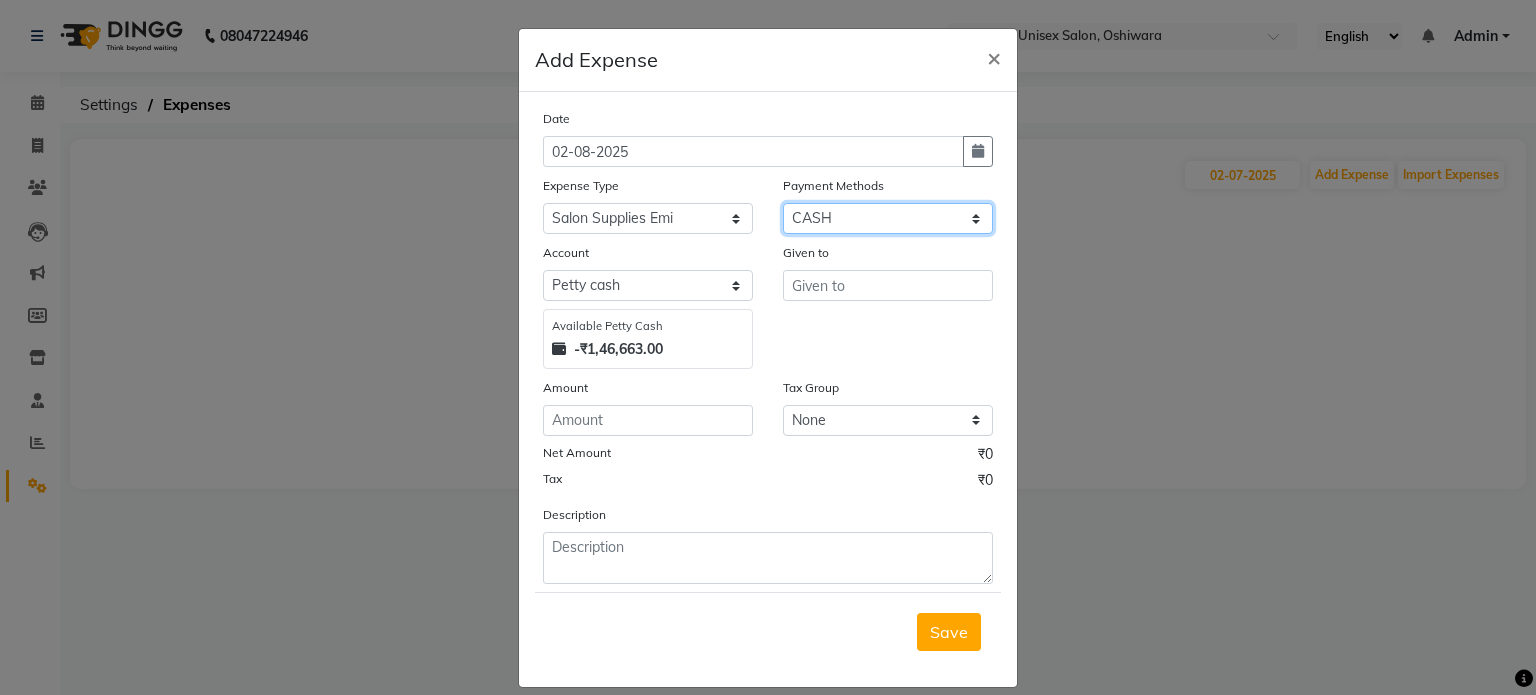 click on "Select CASH UPI Bank CARD Wallet" 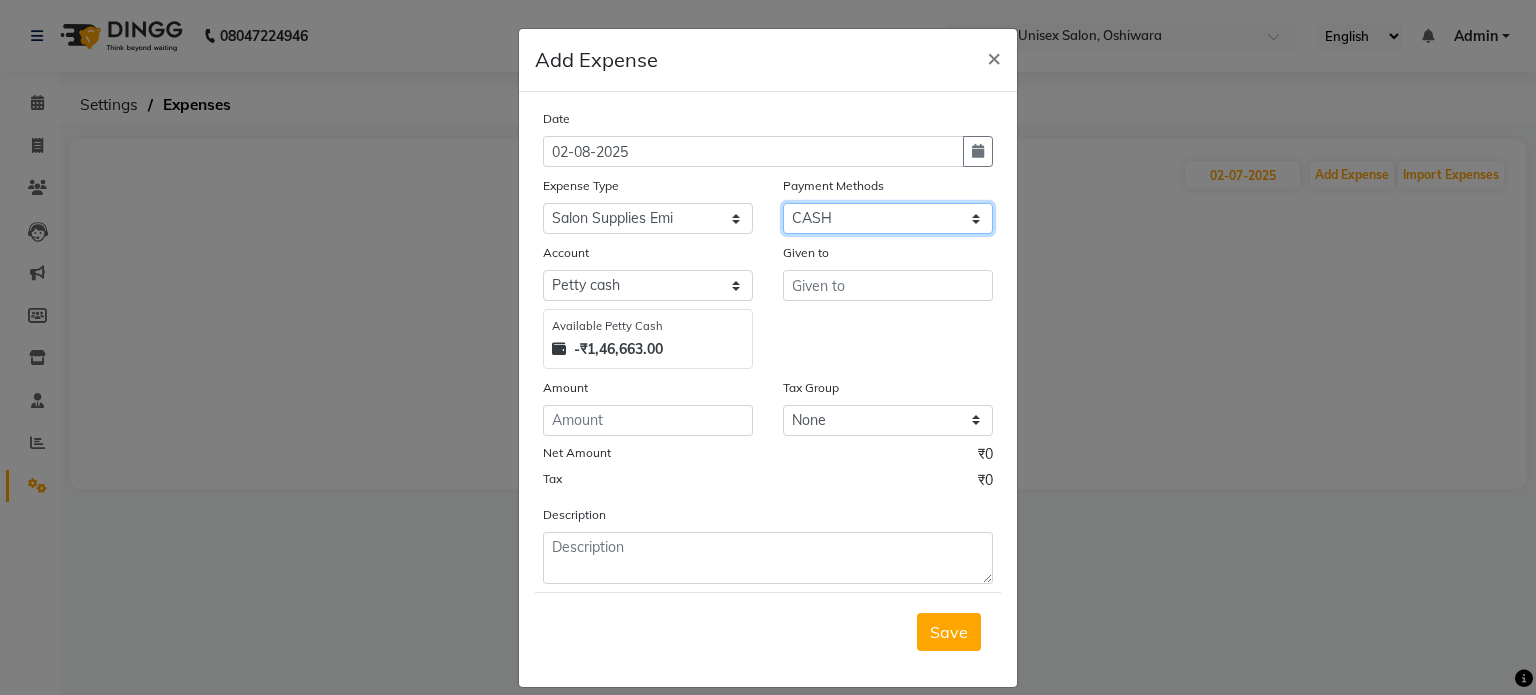 select on "17" 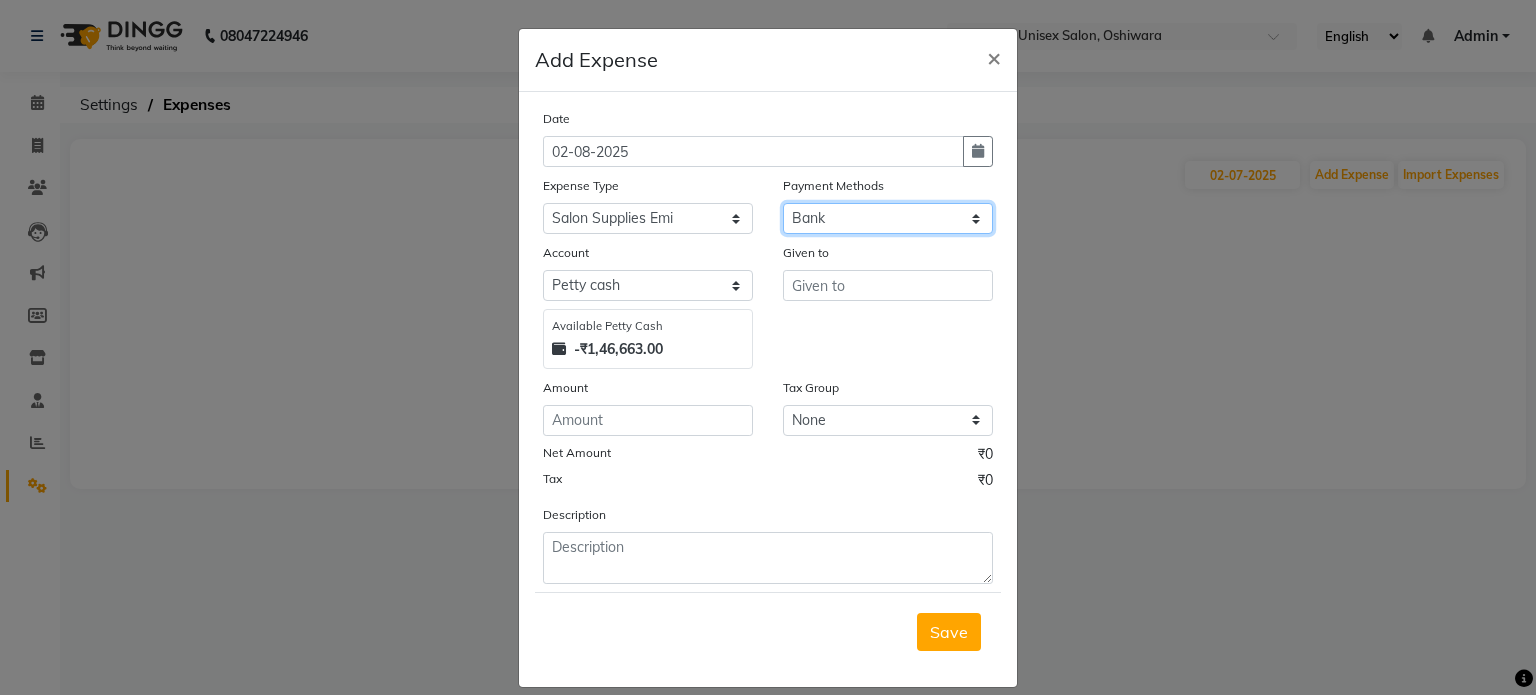 click on "Select CASH UPI Bank CARD Wallet" 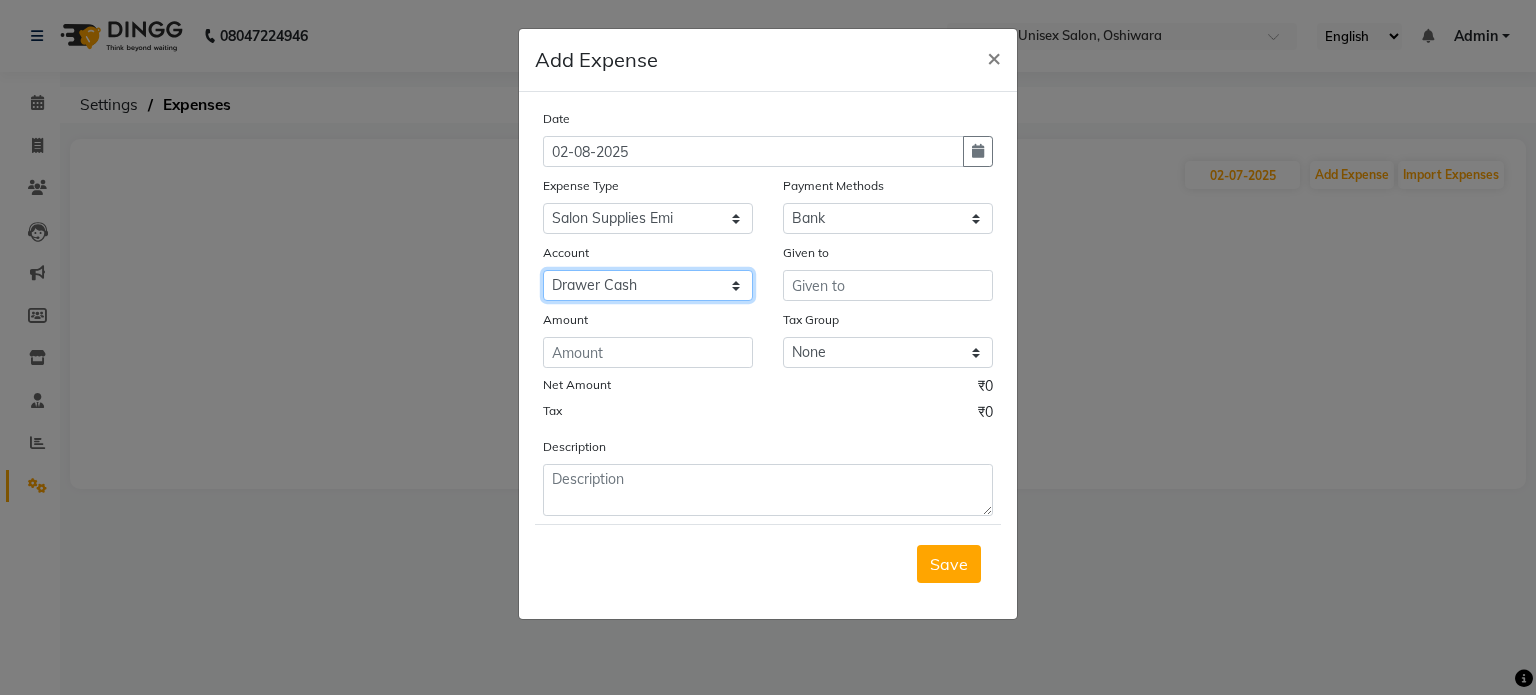 click on "Select Petty cash [FIRST] TX Account Drawer Cash" 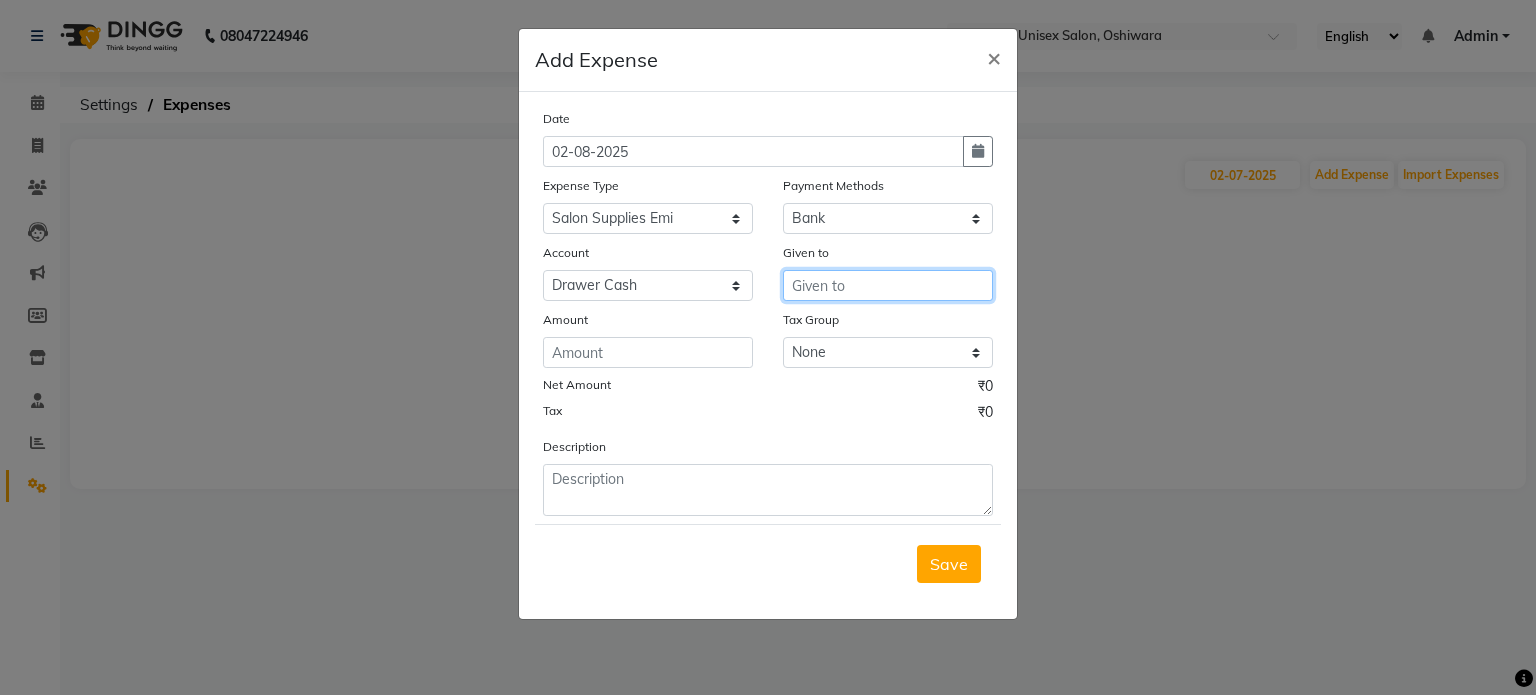 click at bounding box center [888, 285] 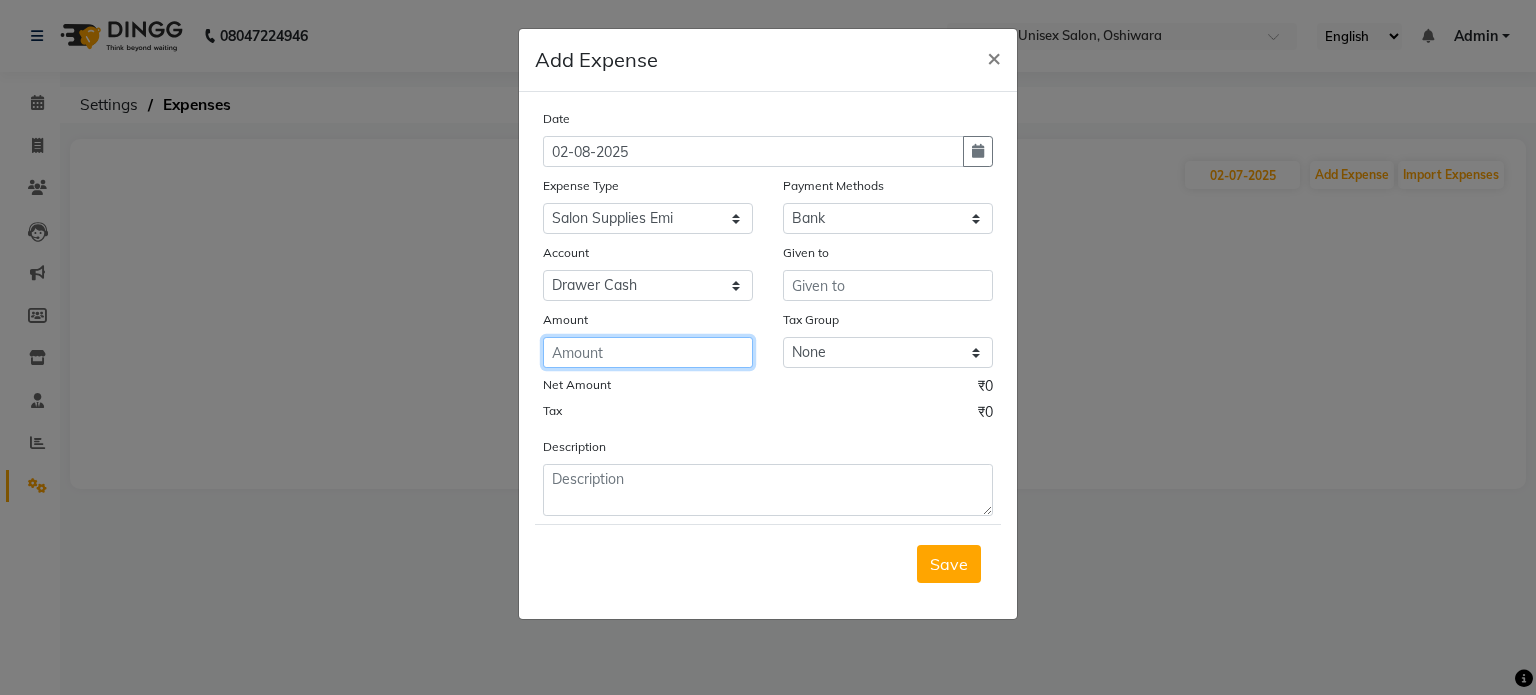 click 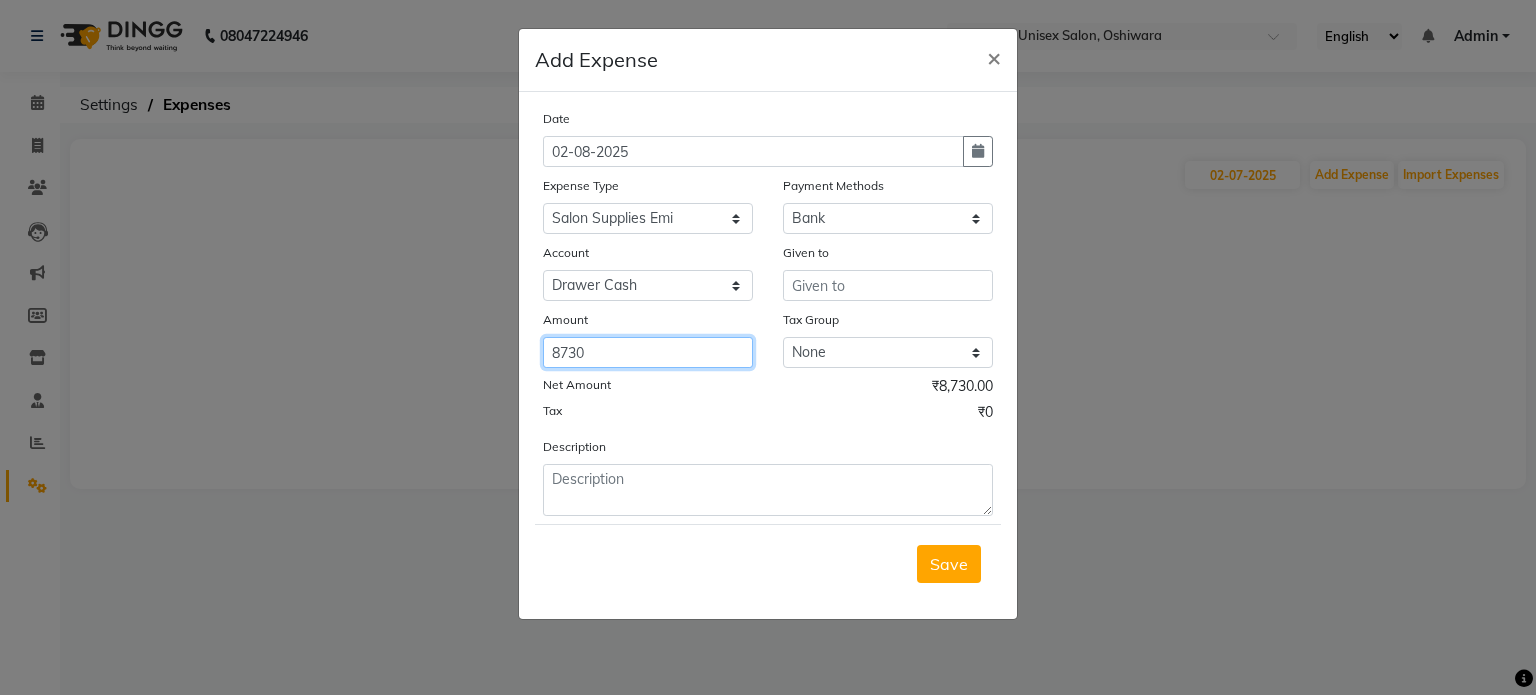 type on "8730" 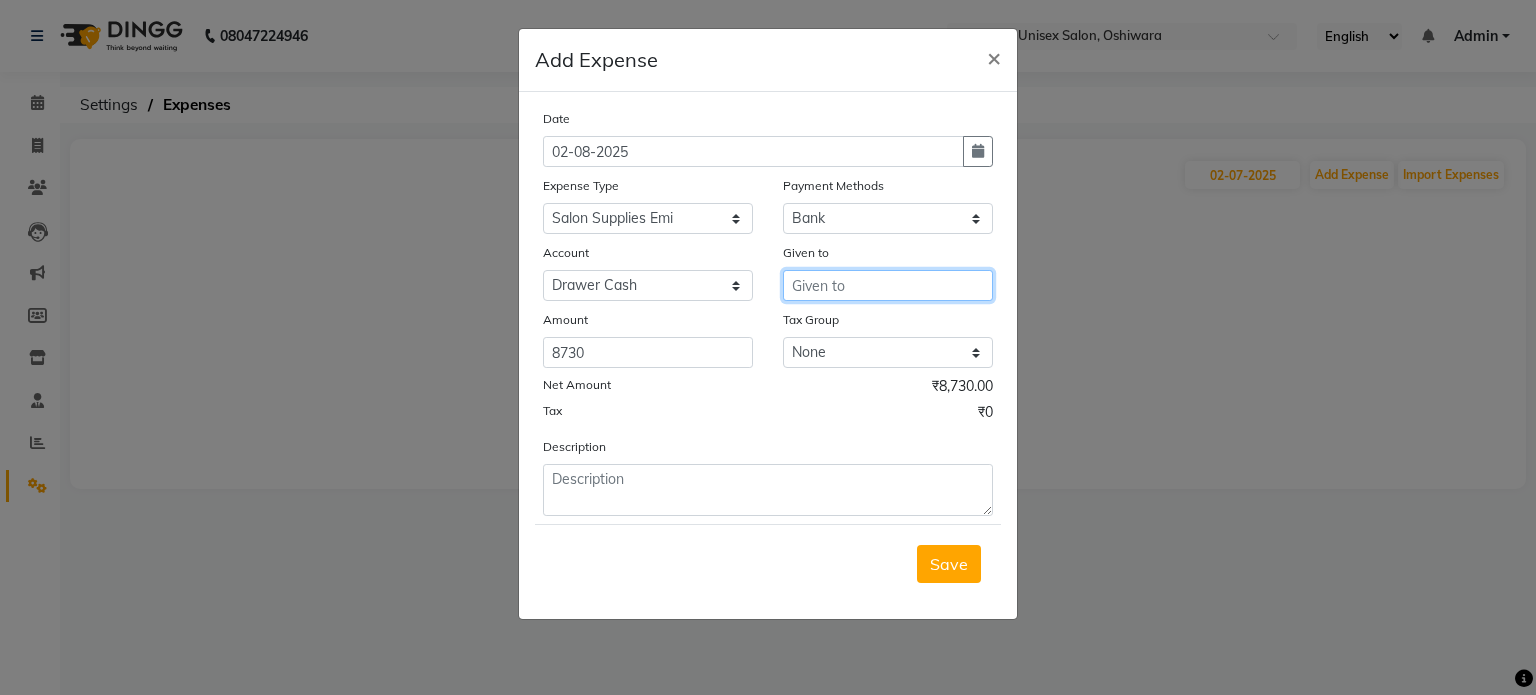 click at bounding box center (888, 285) 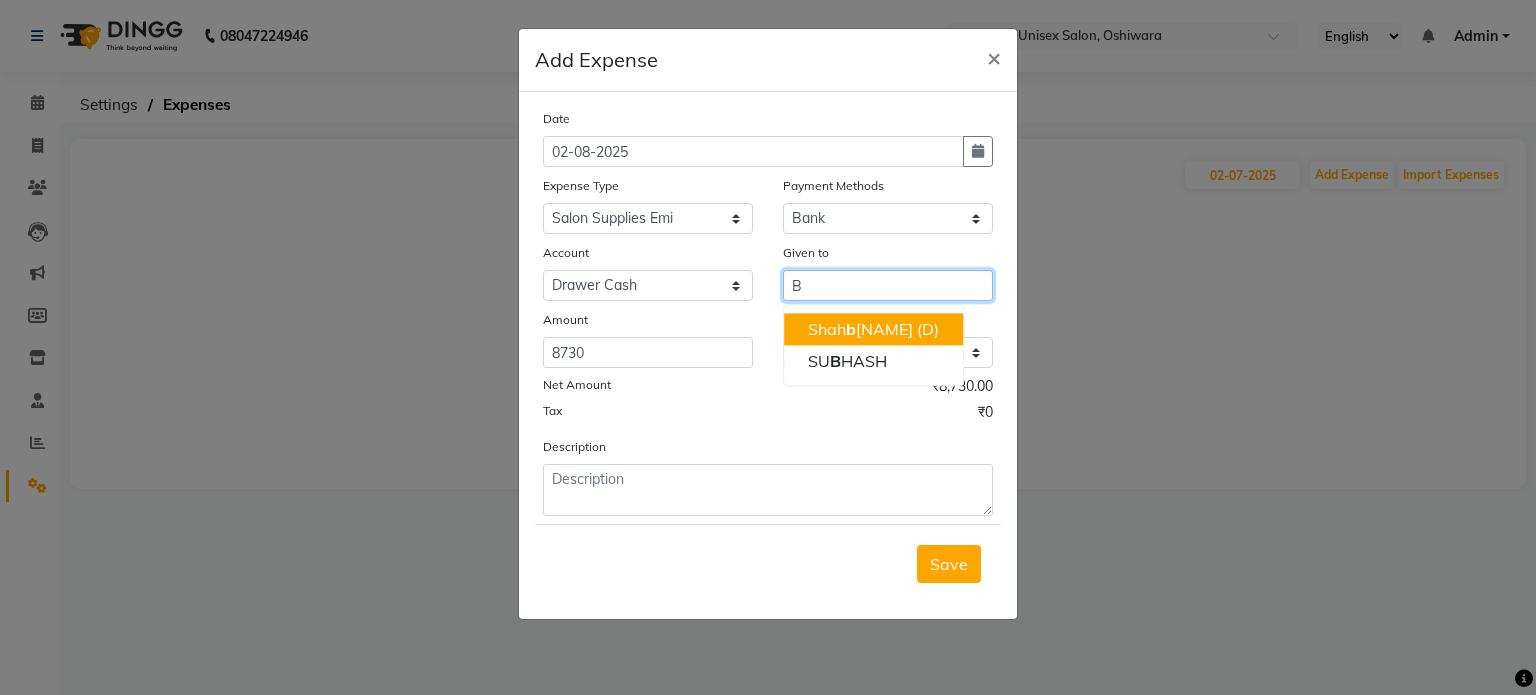 click on "[FIRST] [LAST] (D)" at bounding box center [873, 329] 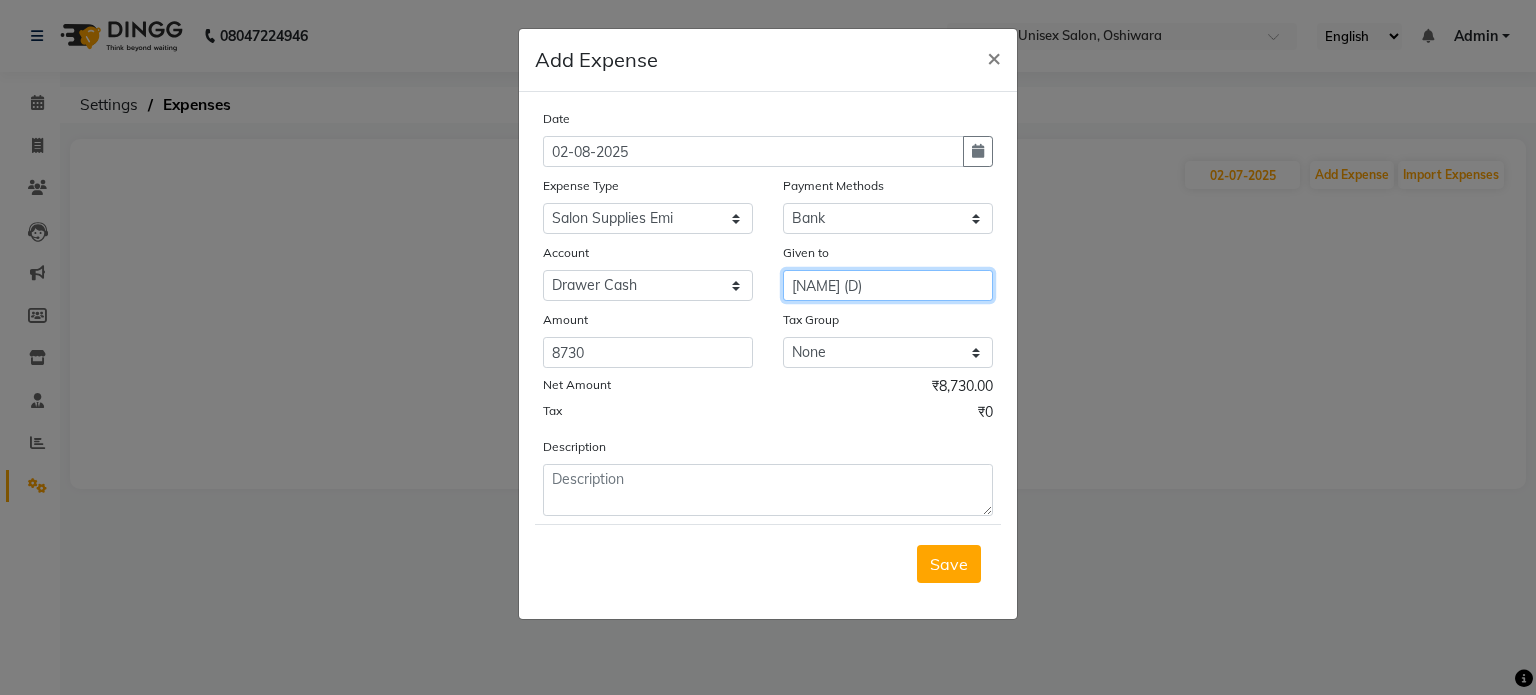 type on "[FIRST] (D)" 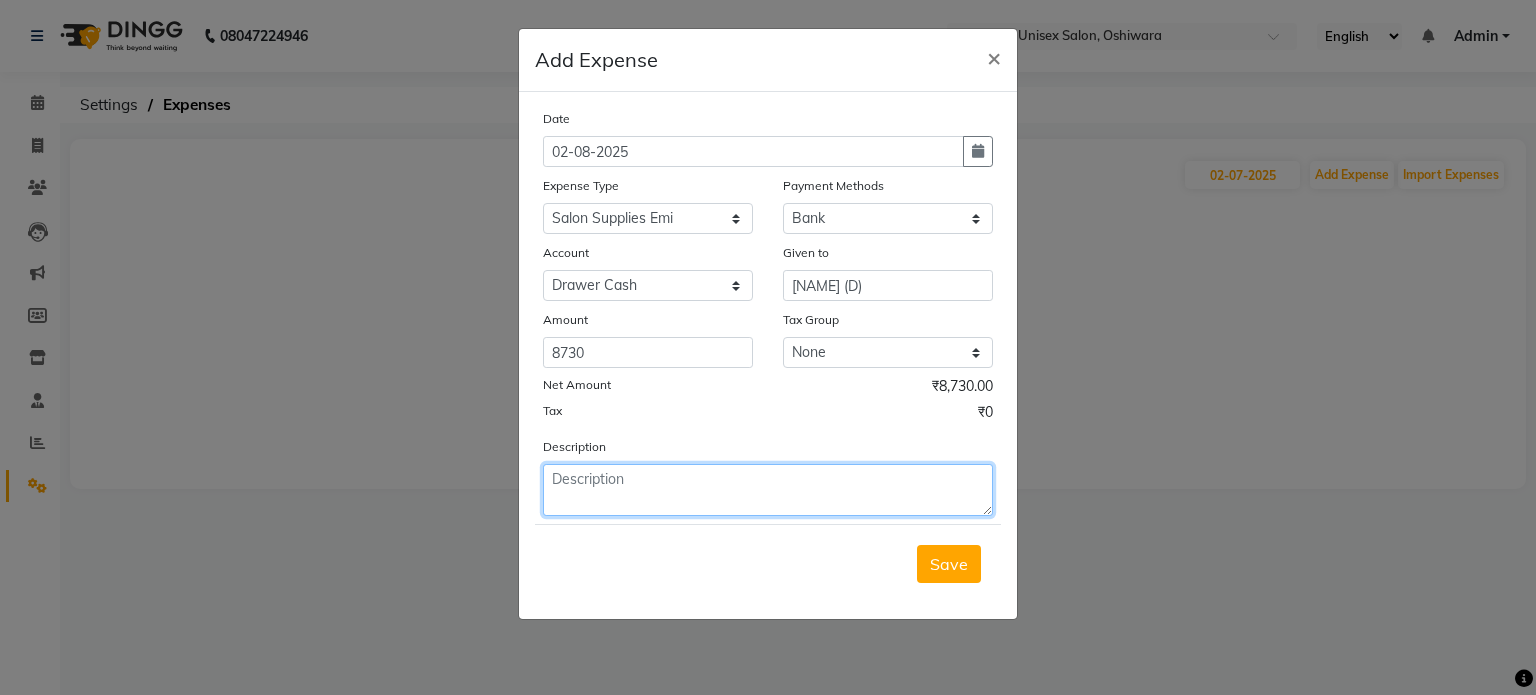 click 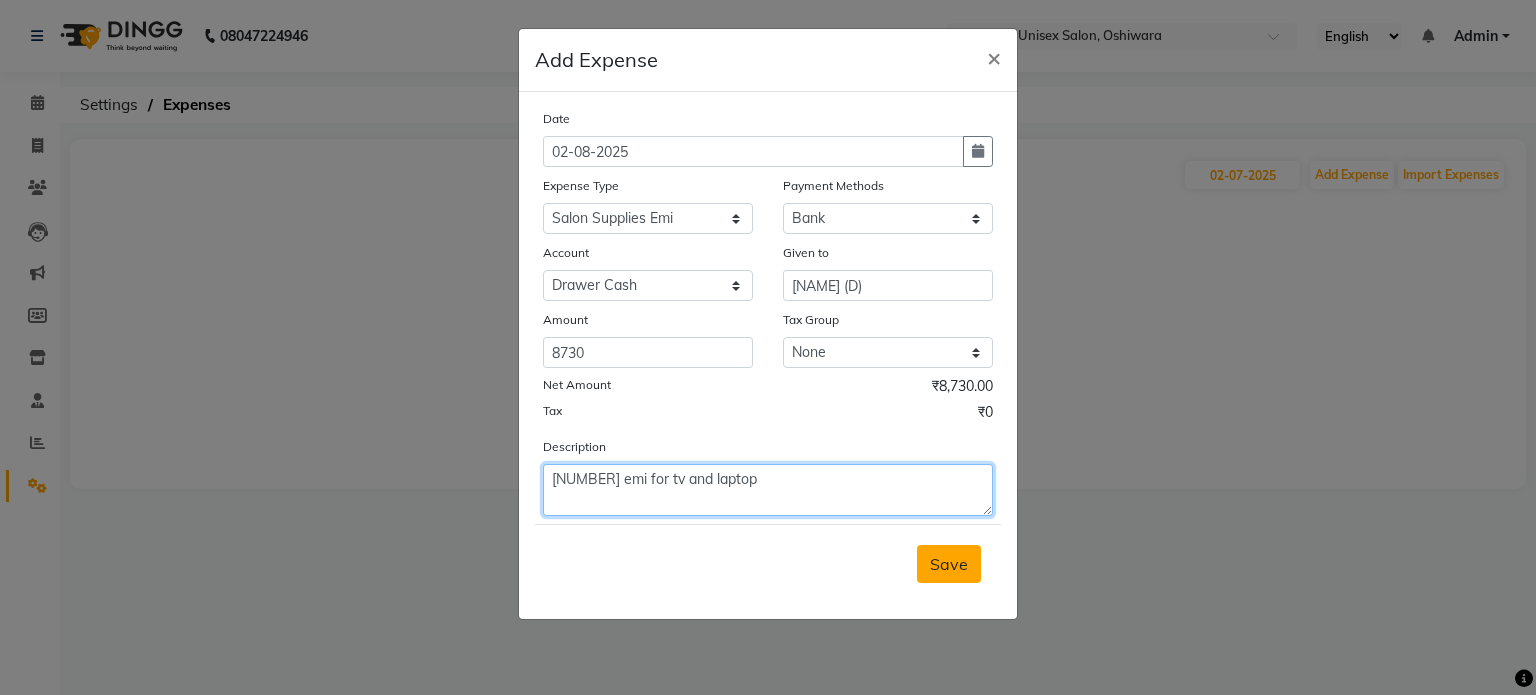 type on "8730 emi for tv and laptop" 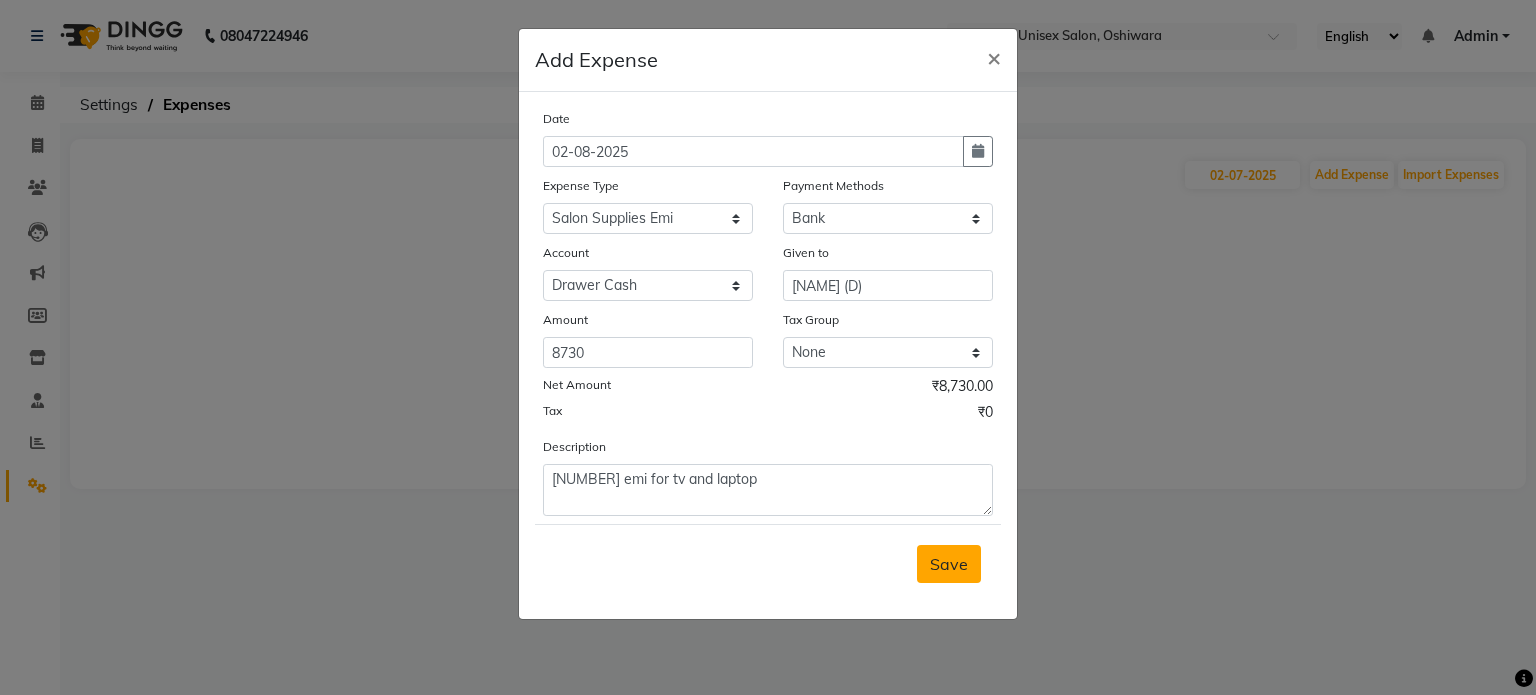 click on "Save" at bounding box center [949, 564] 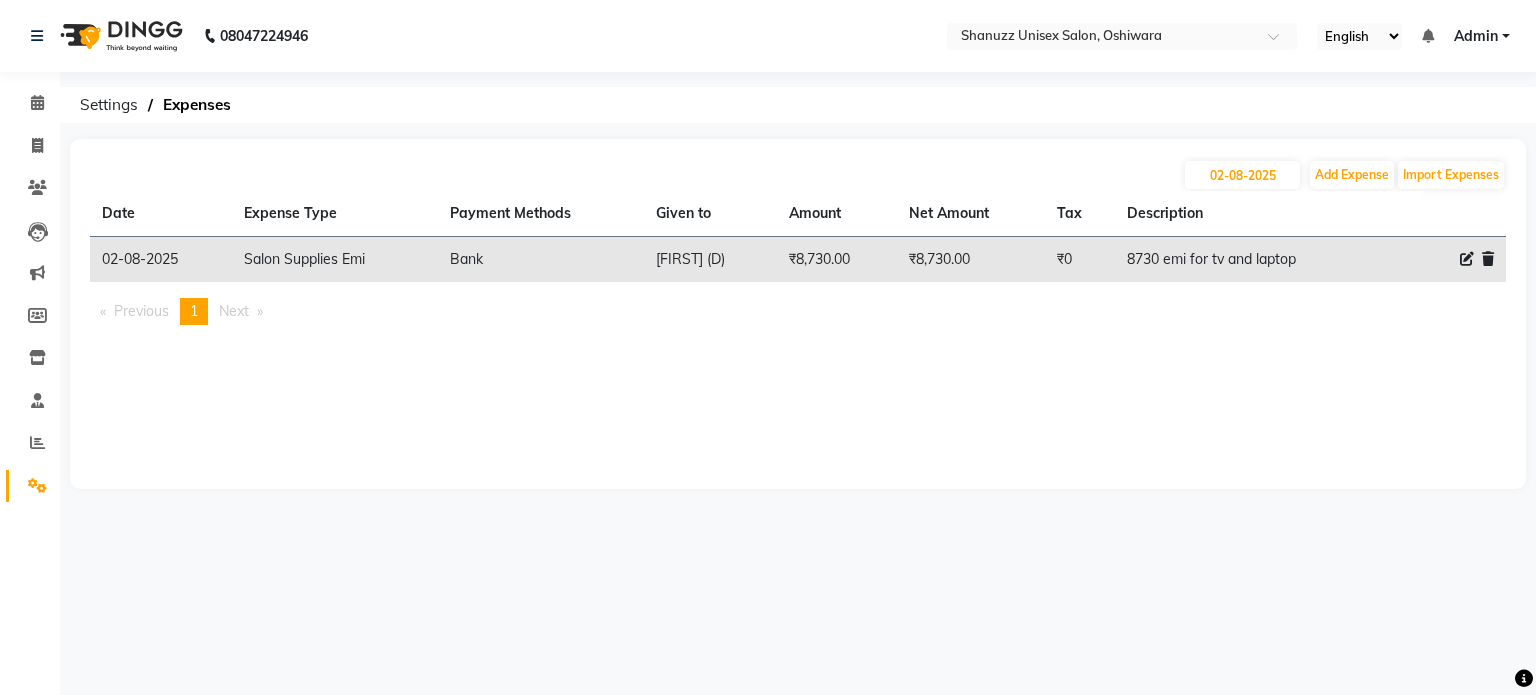 scroll, scrollTop: 0, scrollLeft: 0, axis: both 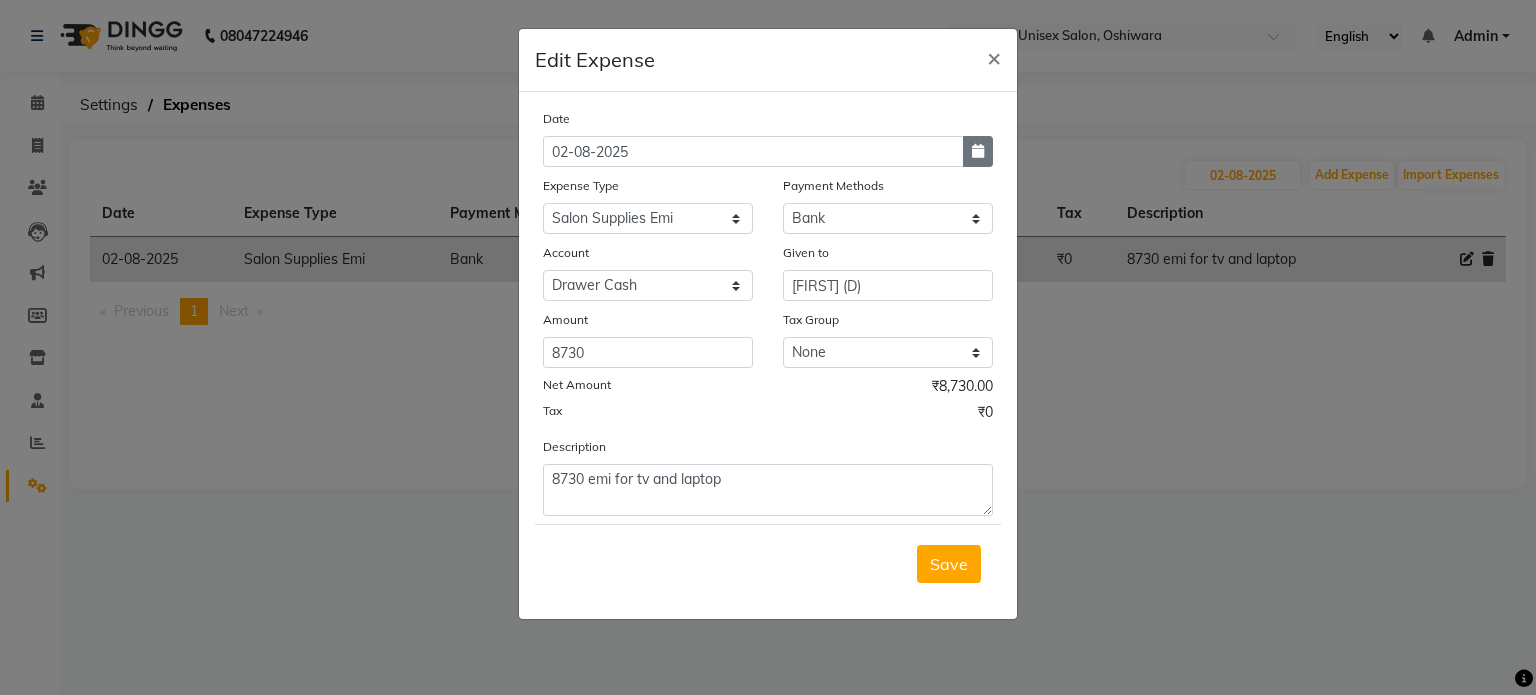 click 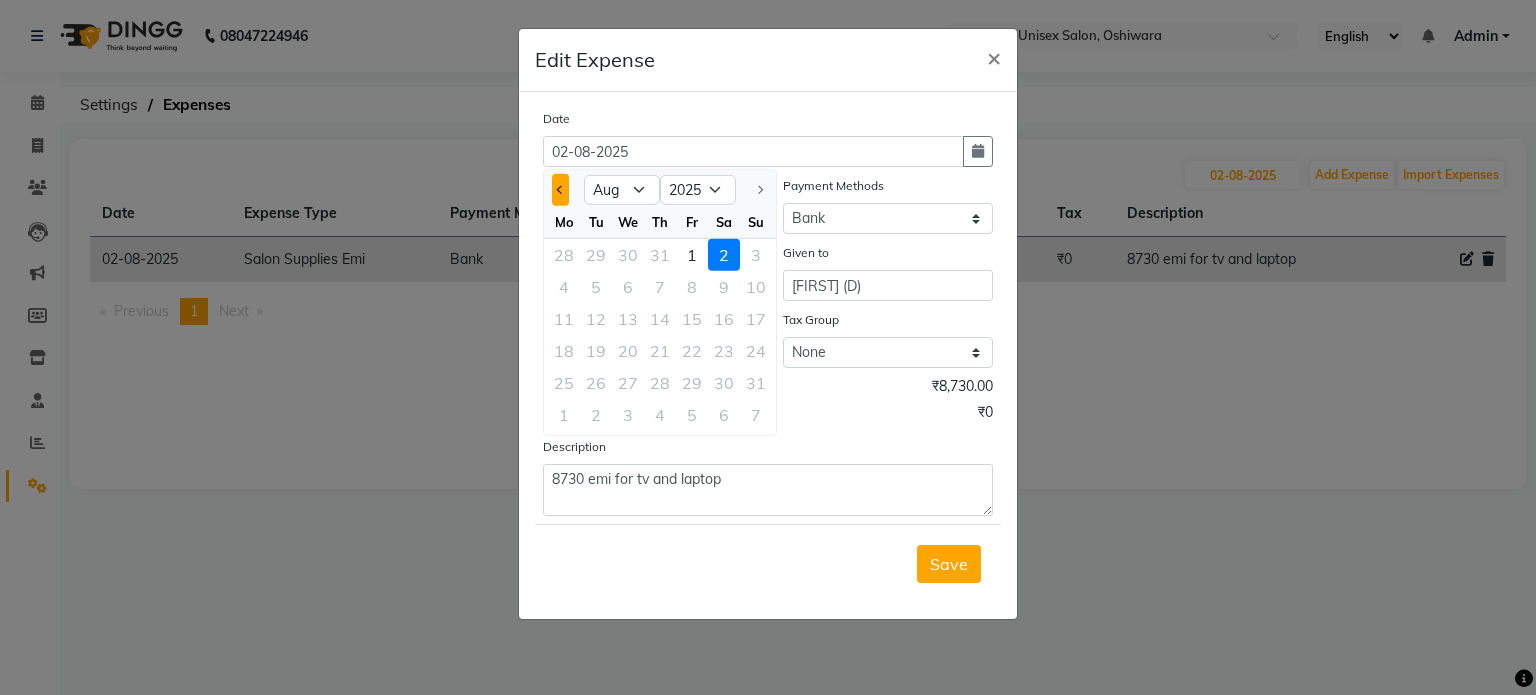 click 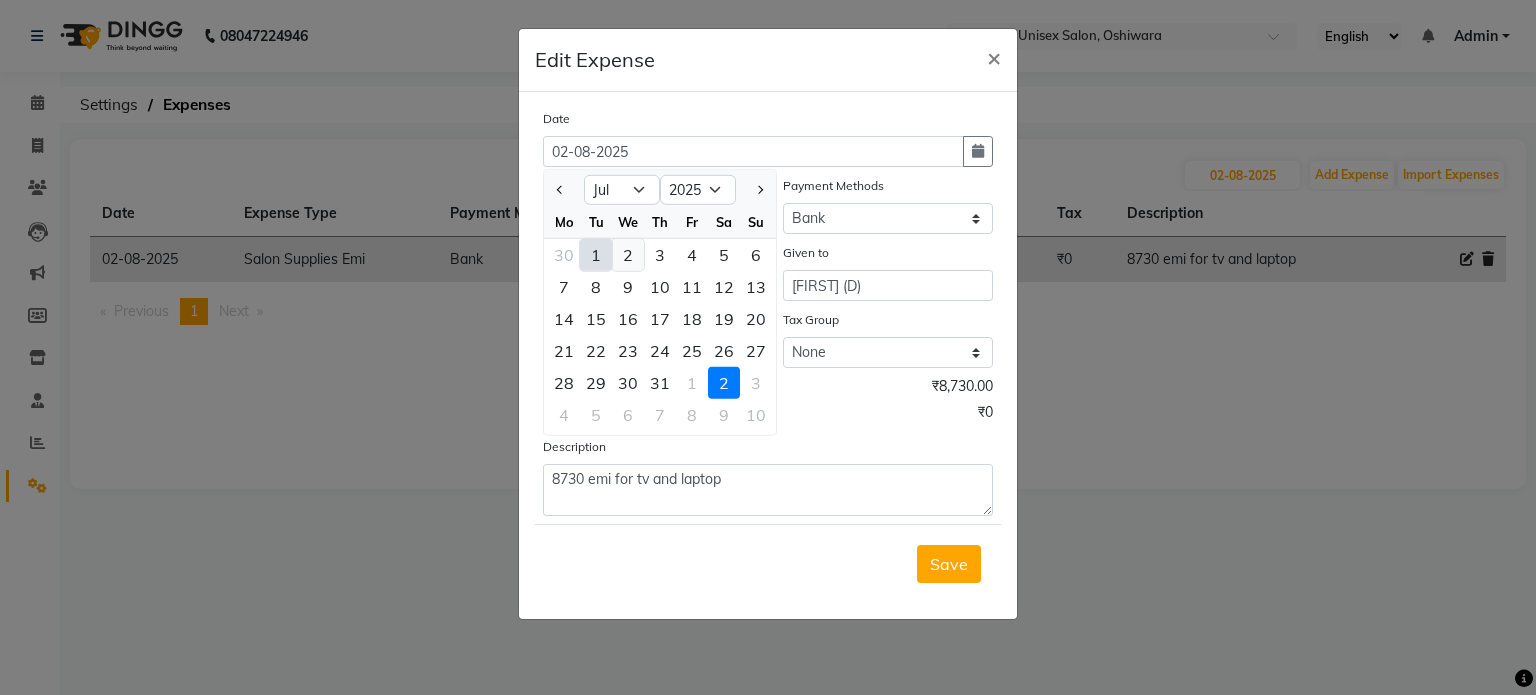 click on "2" 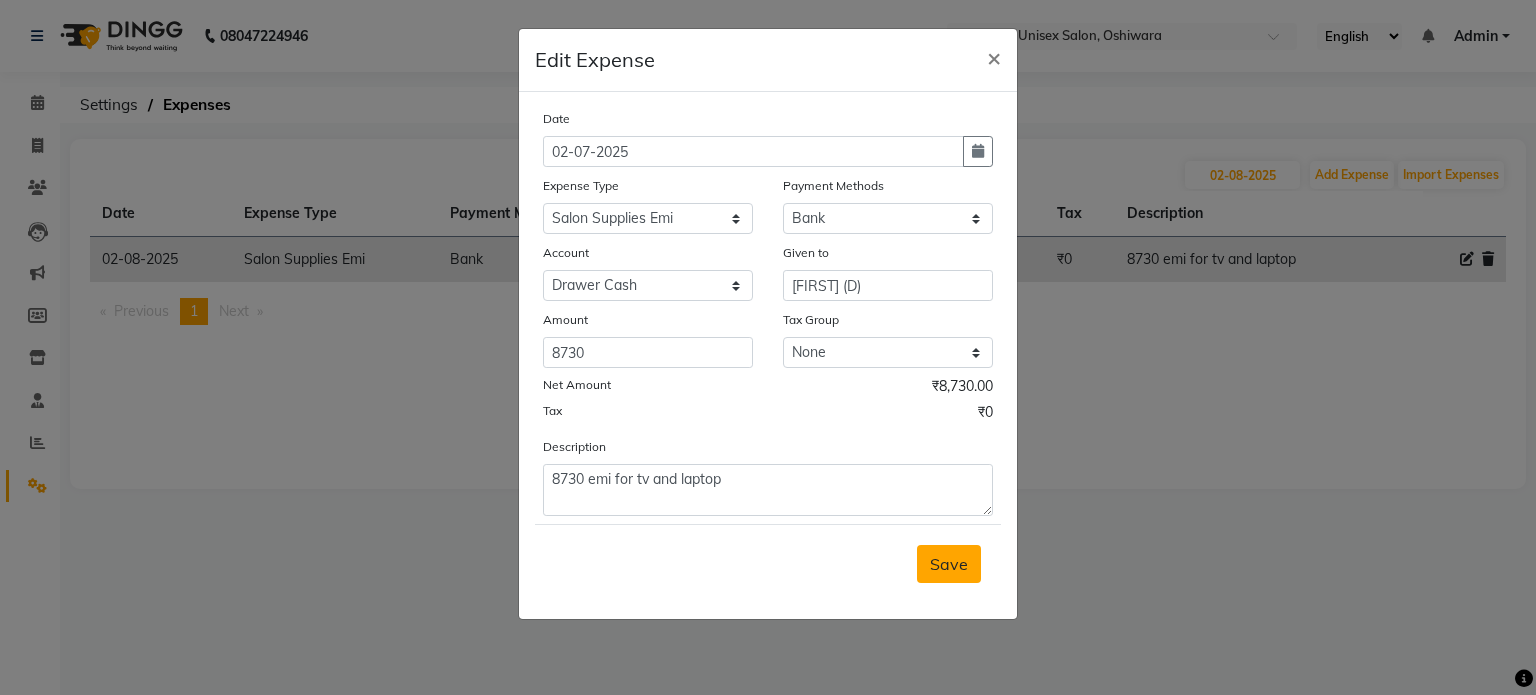 click on "Save" at bounding box center [949, 564] 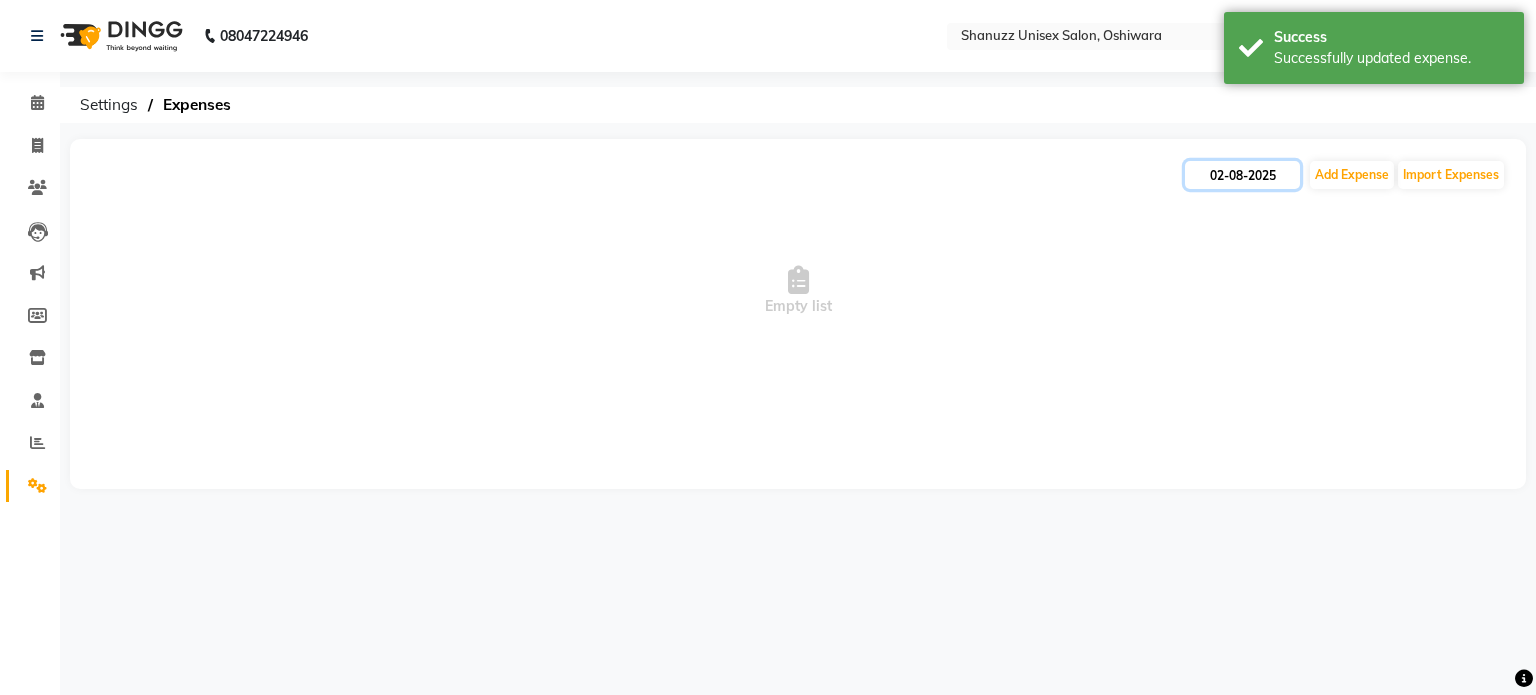 click on "02-08-2025" 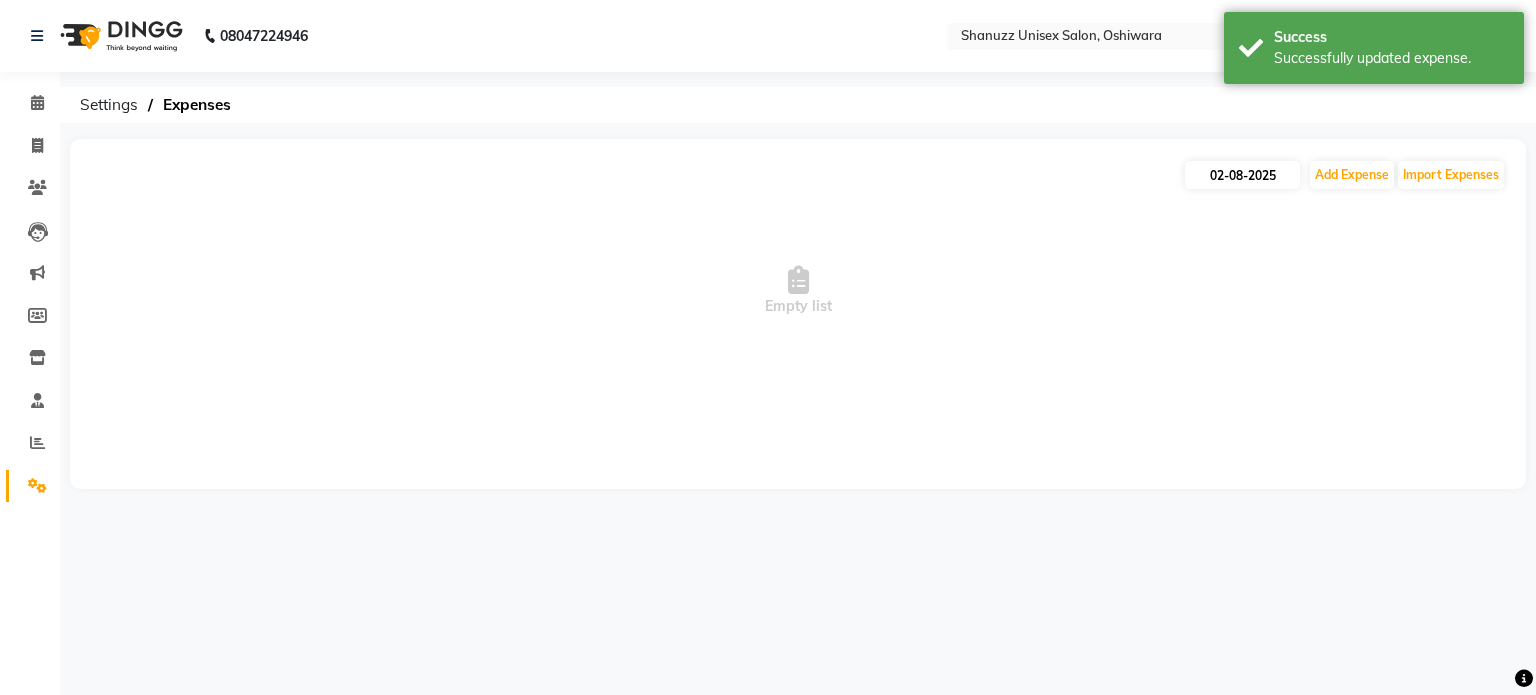 select on "8" 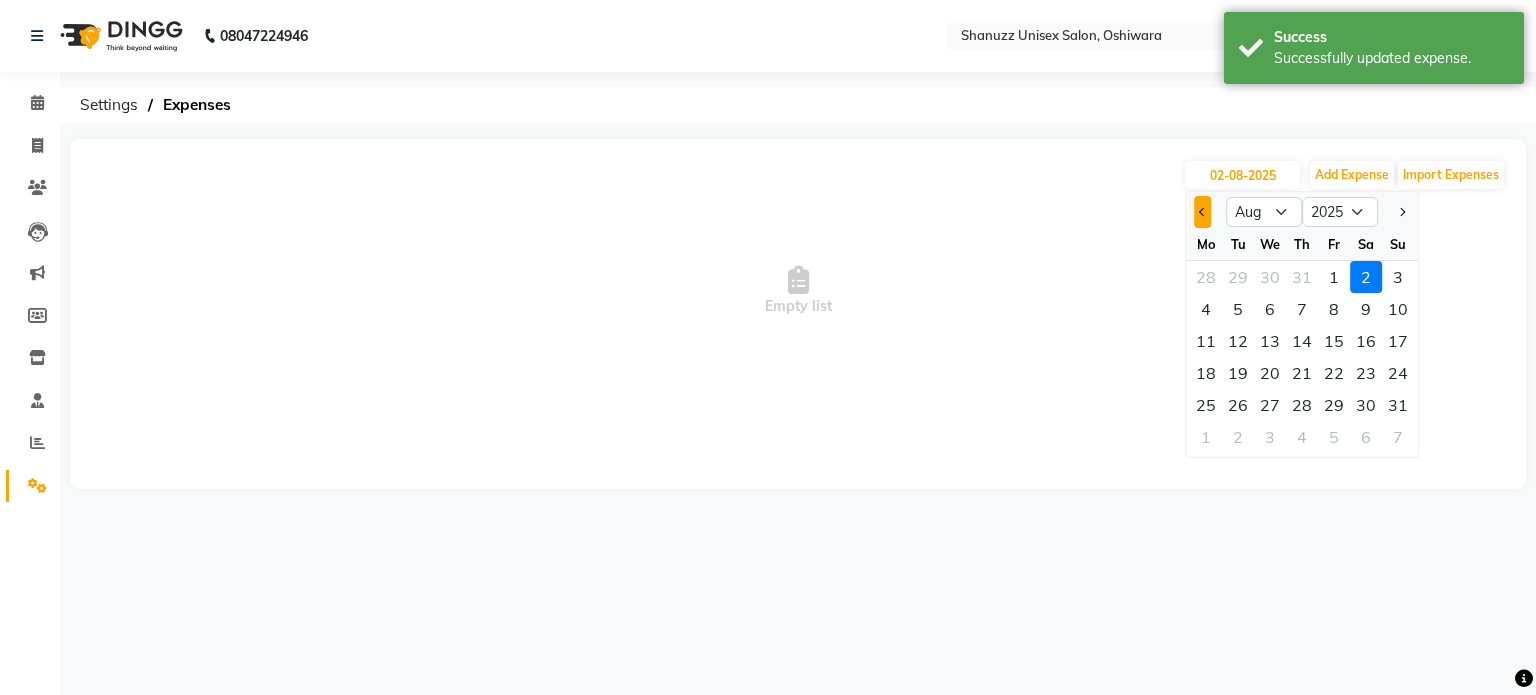 click 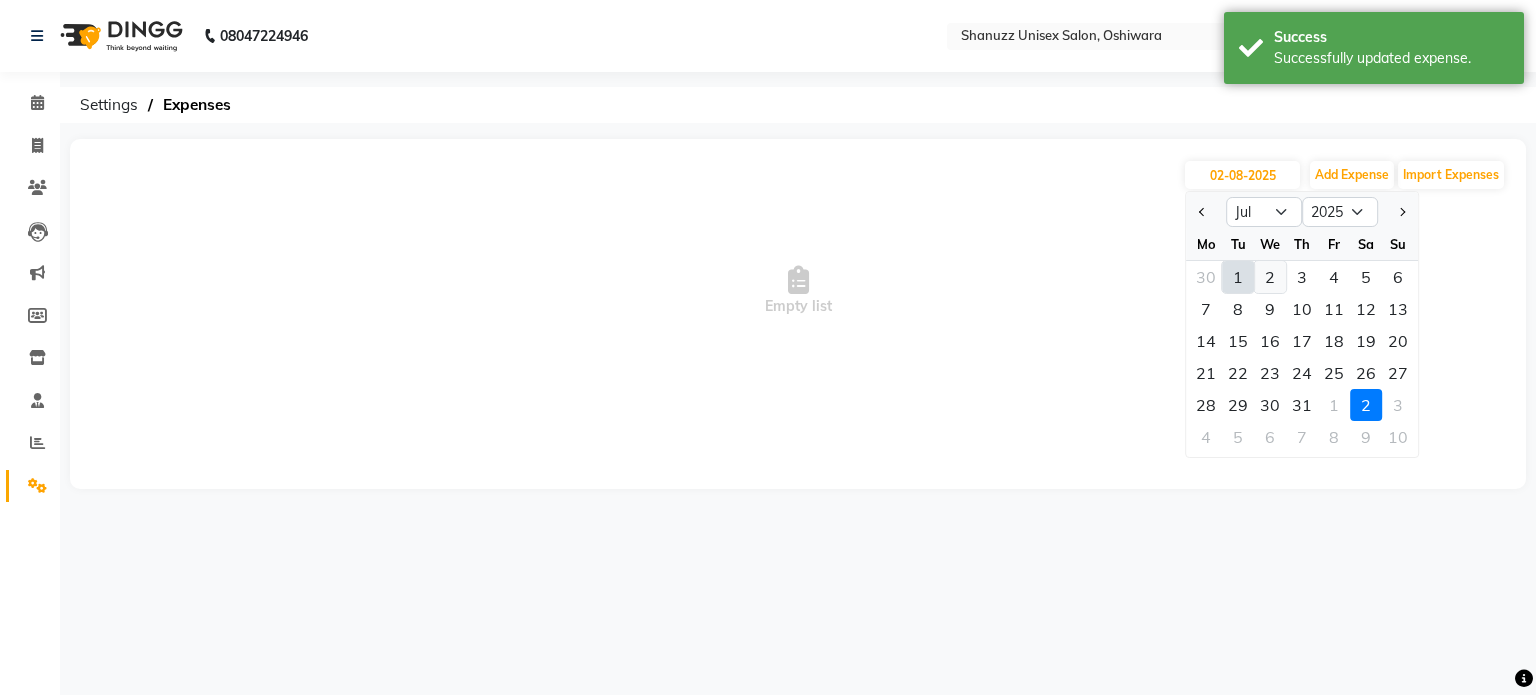 click on "2" 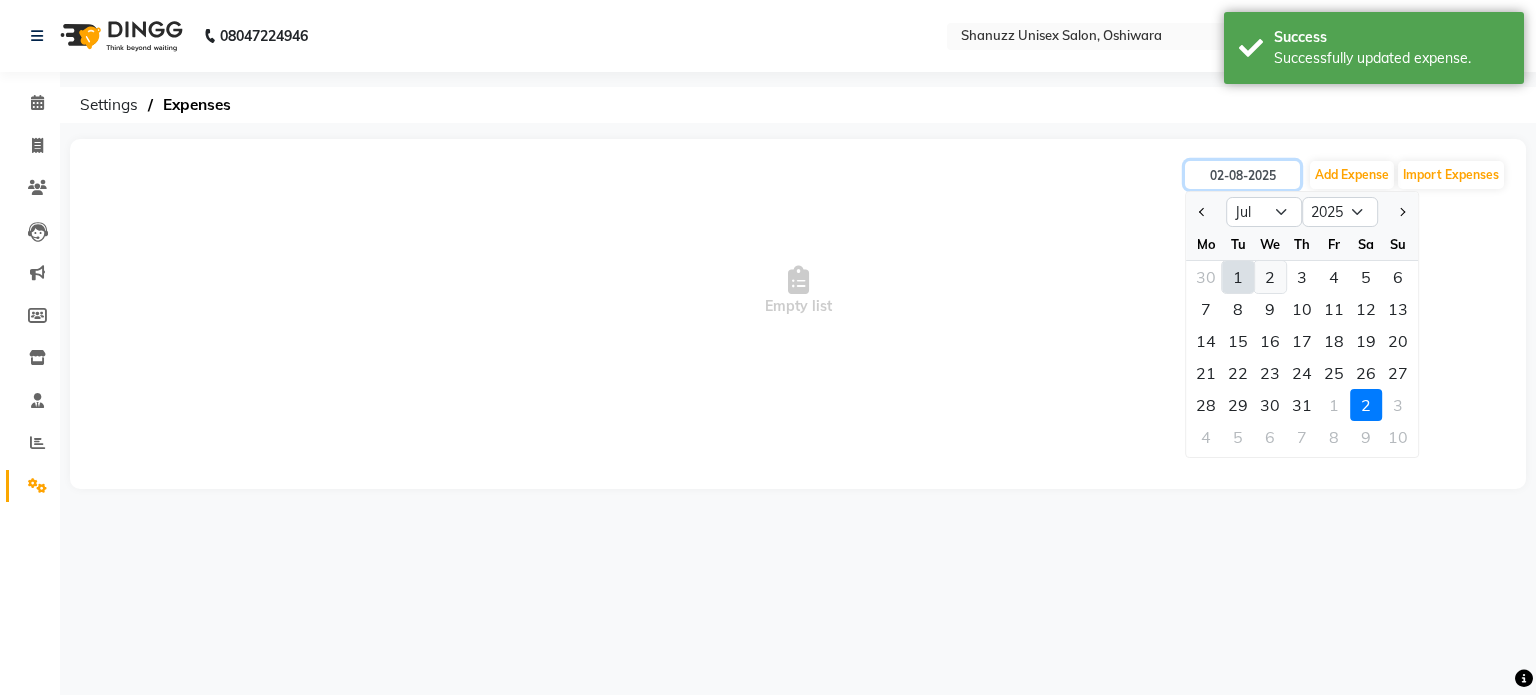 type on "02-07-2025" 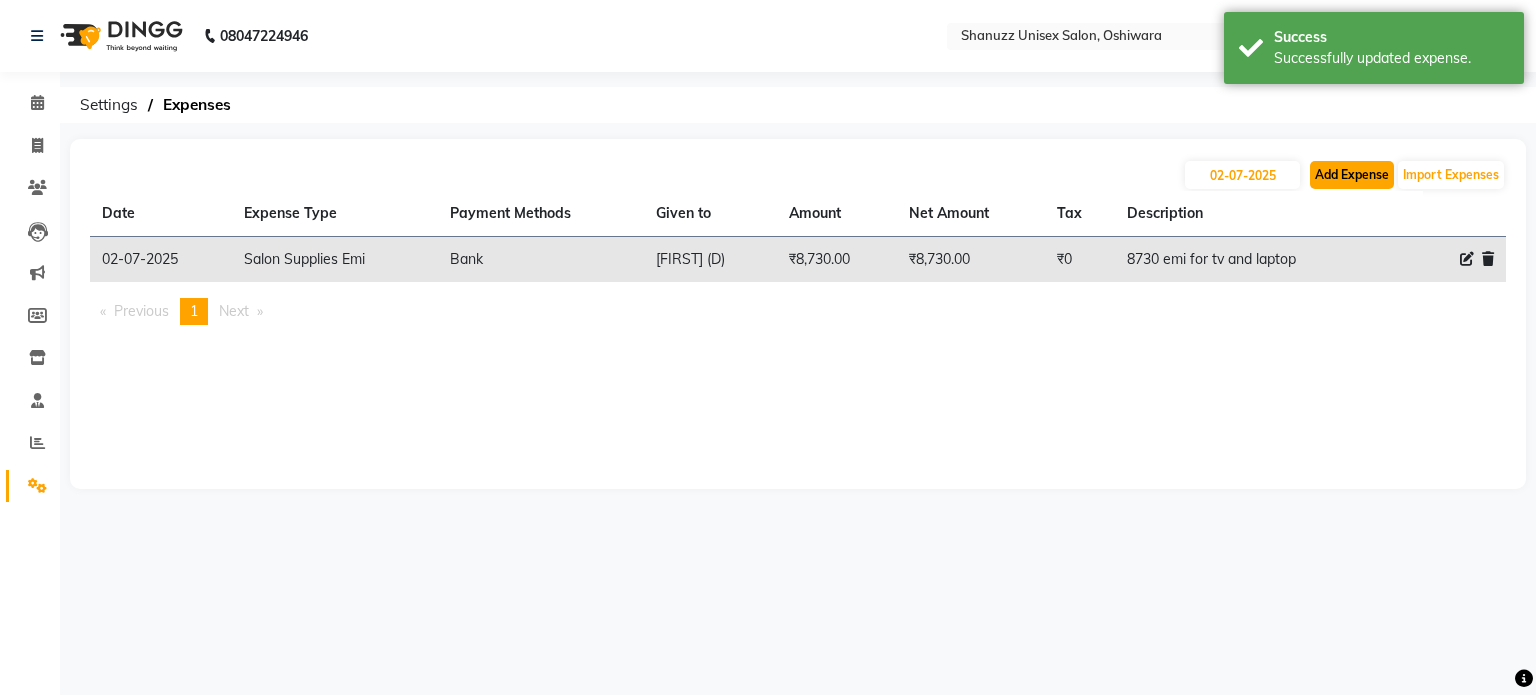 click on "Add Expense" 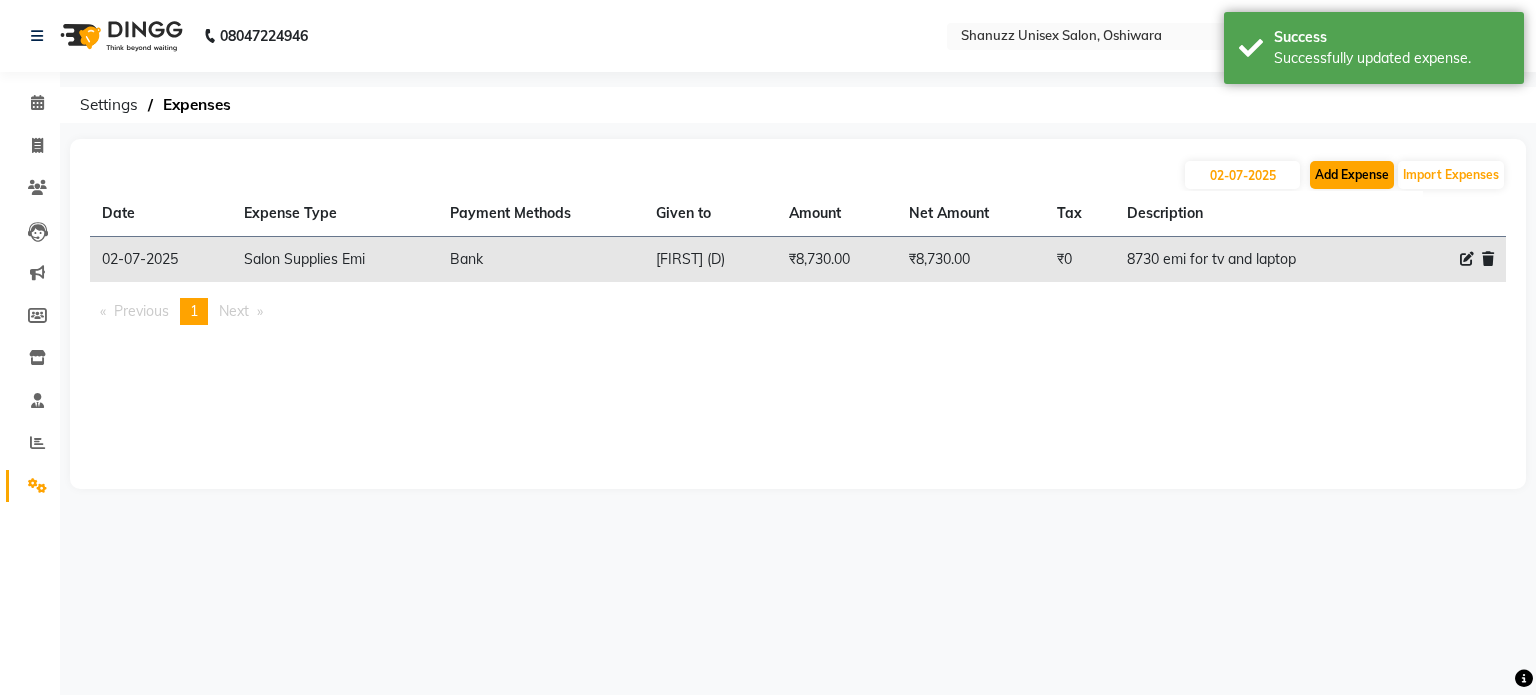 select on "1" 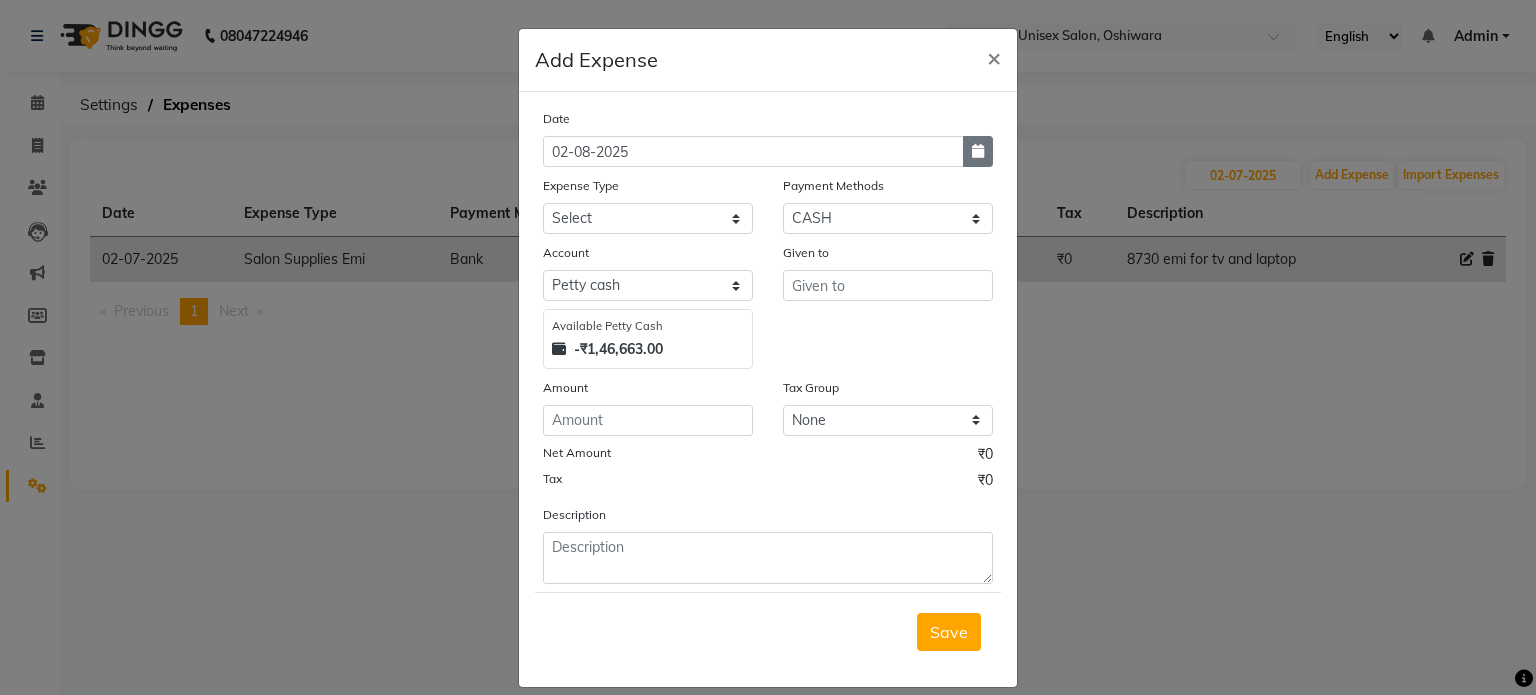 click 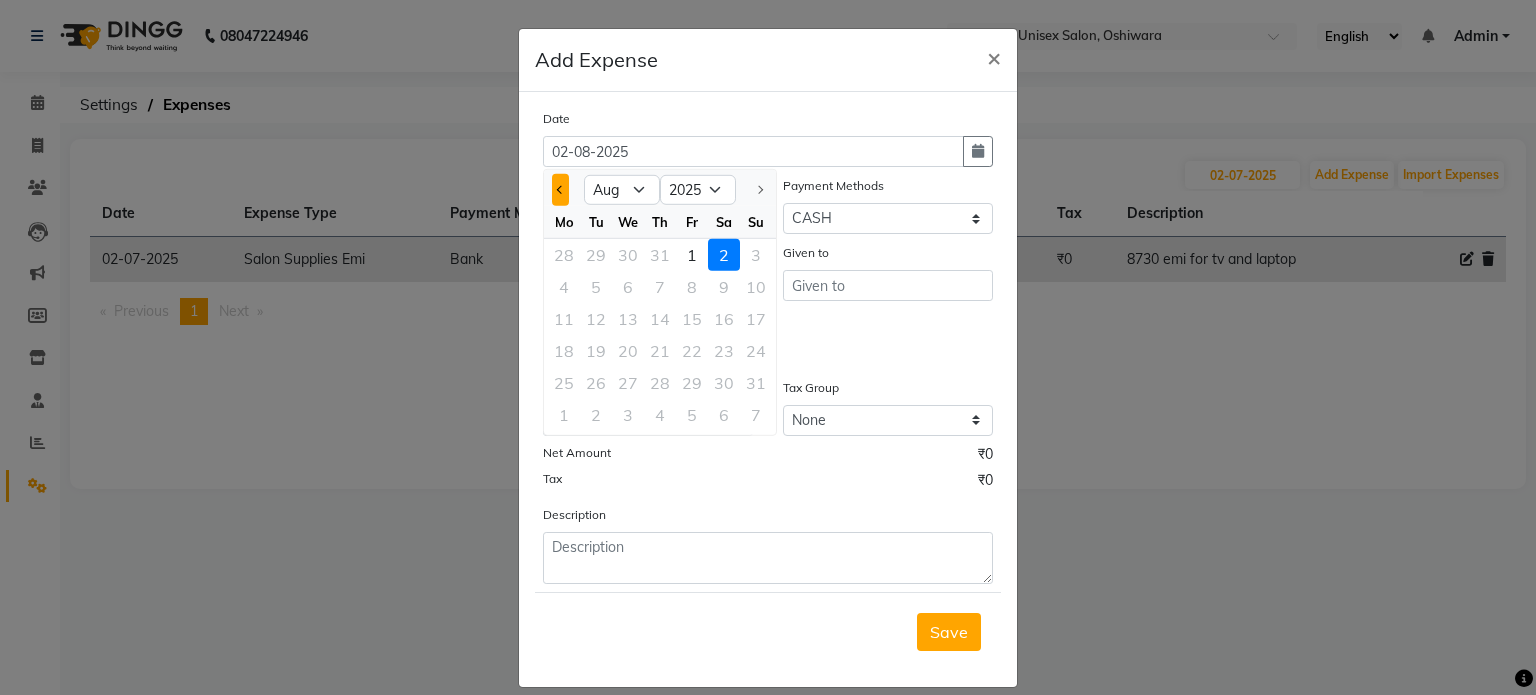 click 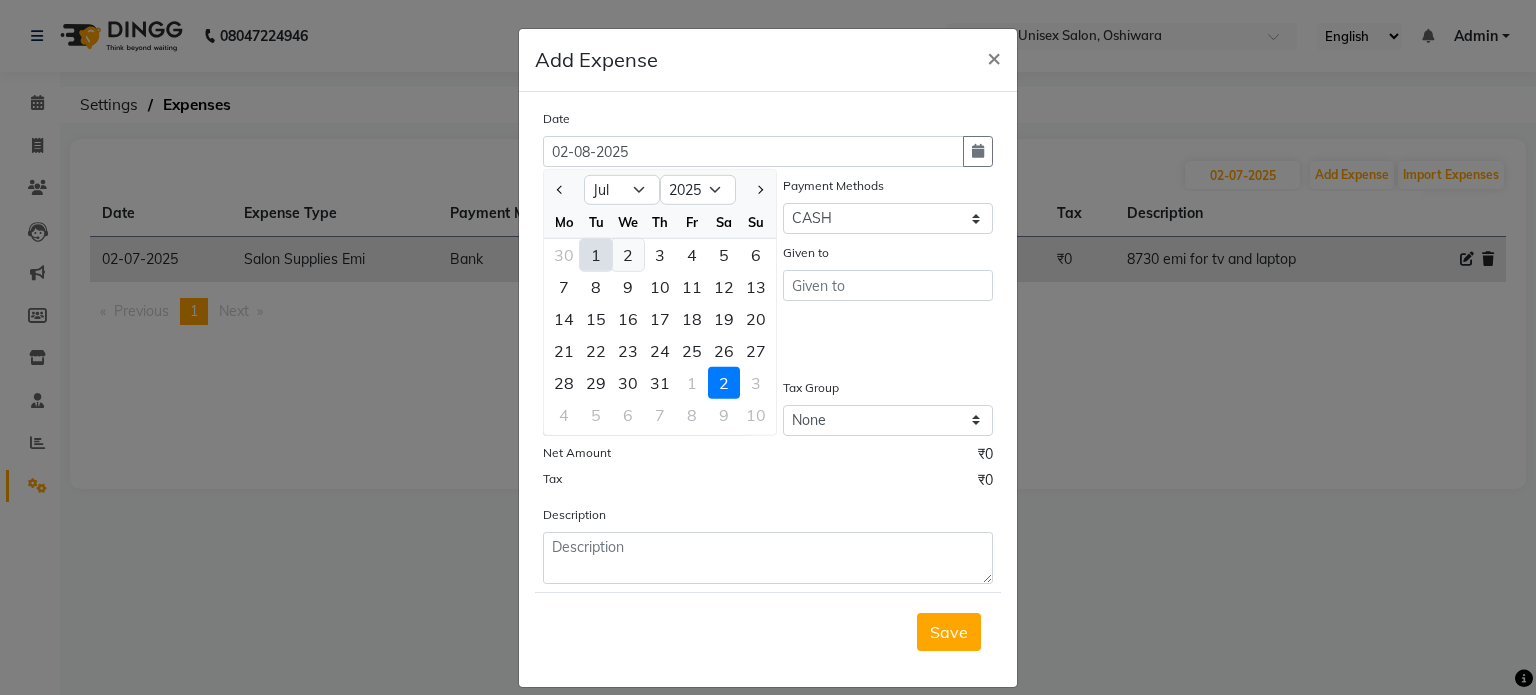 click on "2" 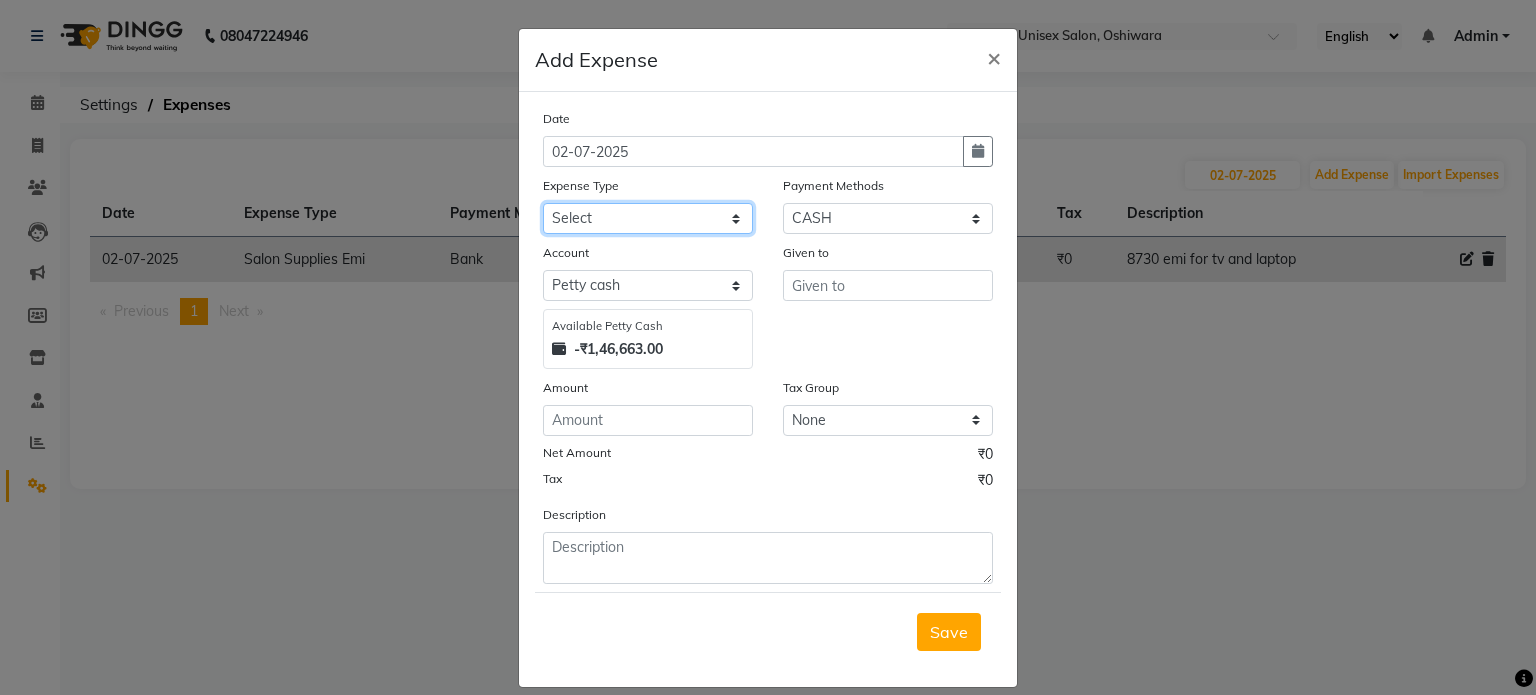 click on "Select Academy Supplies EMI Advance Salary Bank charges Cash transfer to bank Cash transfer to hub Client Snacks Clinical charges Electricity Bill Equipment FnF Fuel GST Incentive Insurance International purchase Maintenance Marketing Miscellaneous Pantry Product Rent Salon Supplies Salon Supplies Emi [FIRST] TX Staff Salary Staff Snacks Tea & Refreshment Training and Education Utilities" 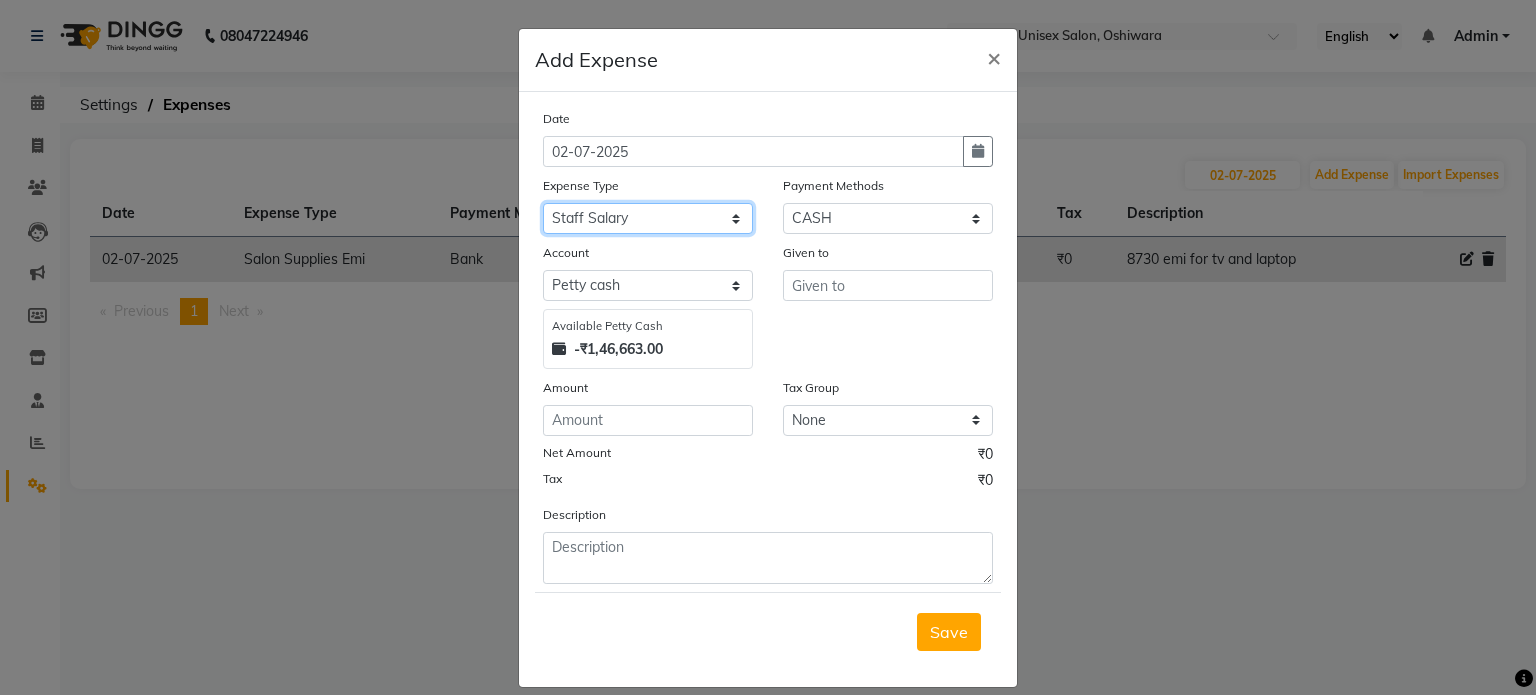 click on "Select Academy Supplies EMI Advance Salary Bank charges Cash transfer to bank Cash transfer to hub Client Snacks Clinical charges Electricity Bill Equipment FnF Fuel GST Incentive Insurance International purchase Maintenance Marketing Miscellaneous Pantry Product Rent Salon Supplies Salon Supplies Emi [FIRST] TX Staff Salary Staff Snacks Tea & Refreshment Training and Education Utilities" 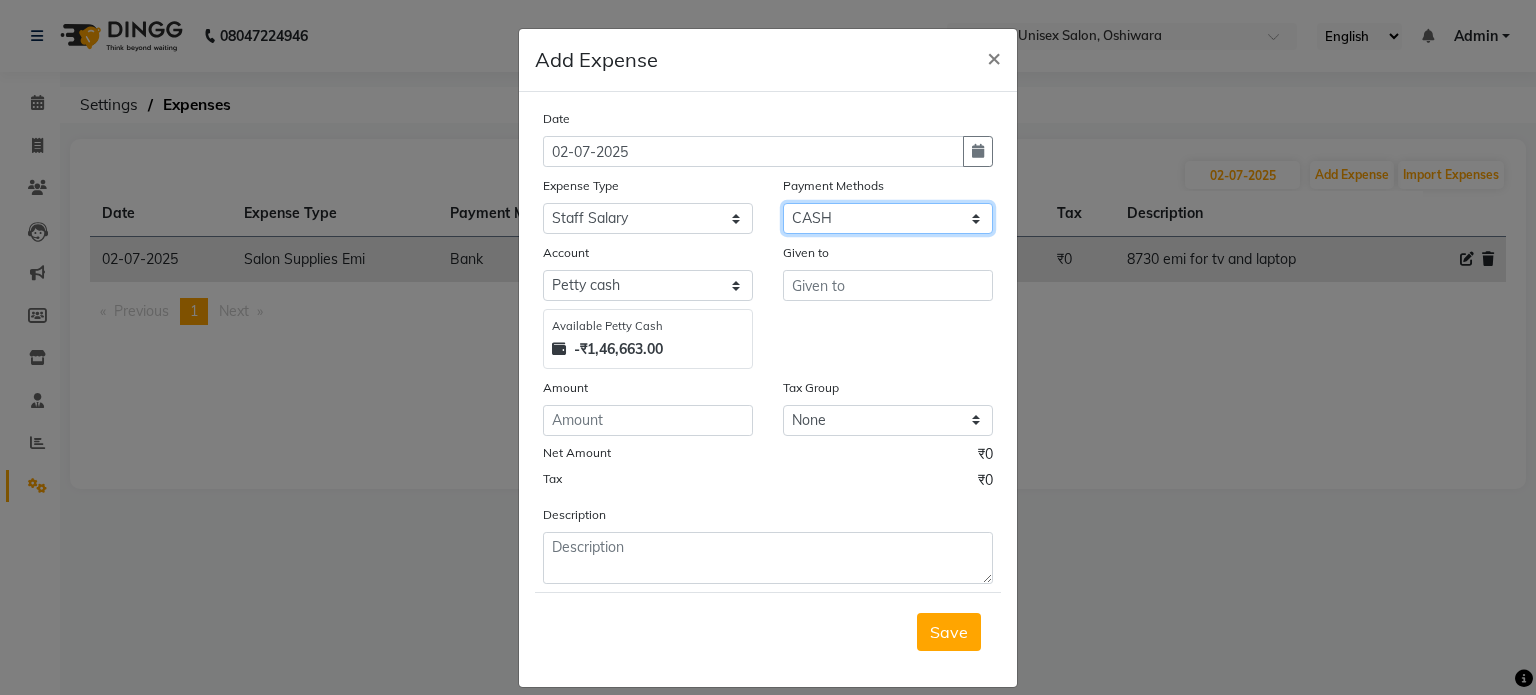 click on "Select CASH UPI Bank CARD Wallet" 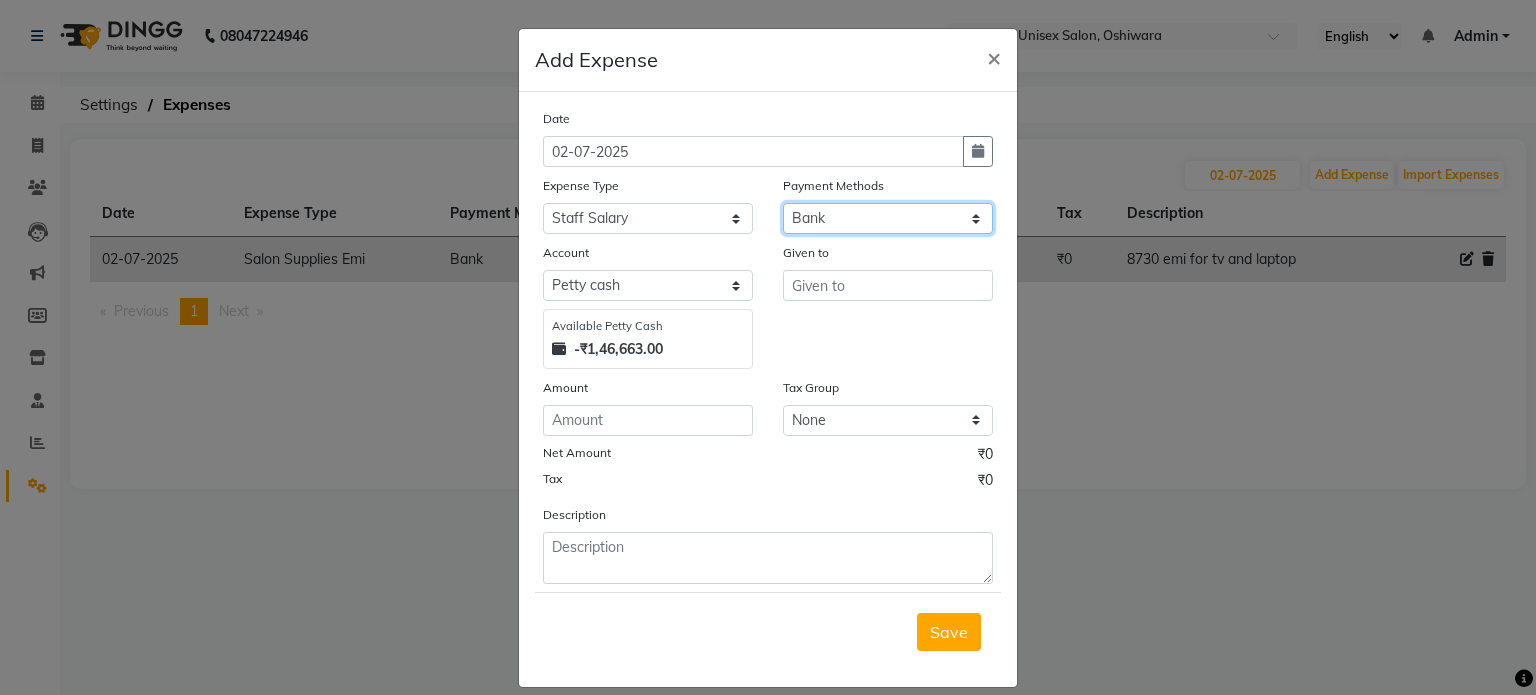 click on "Select CASH UPI Bank CARD Wallet" 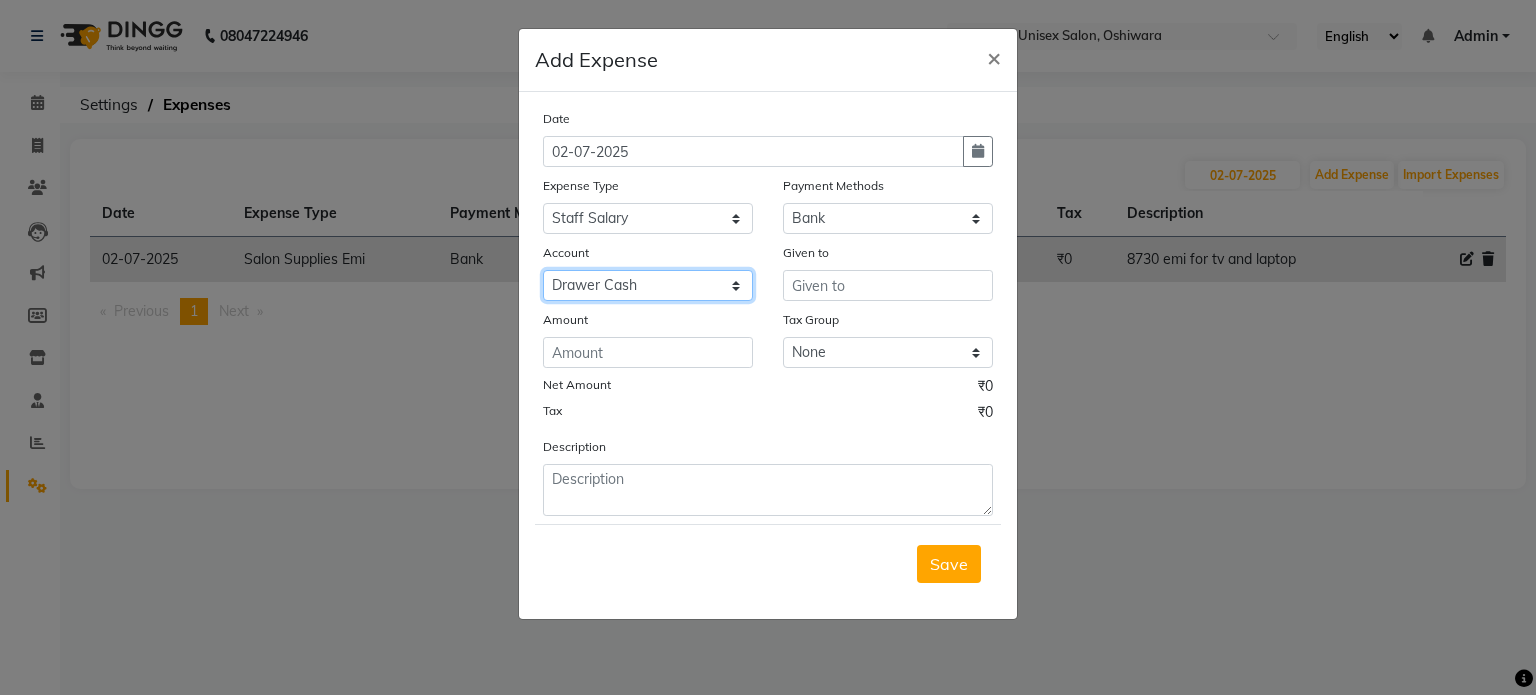 click on "Select Petty cash [FIRST] TX Account Drawer Cash" 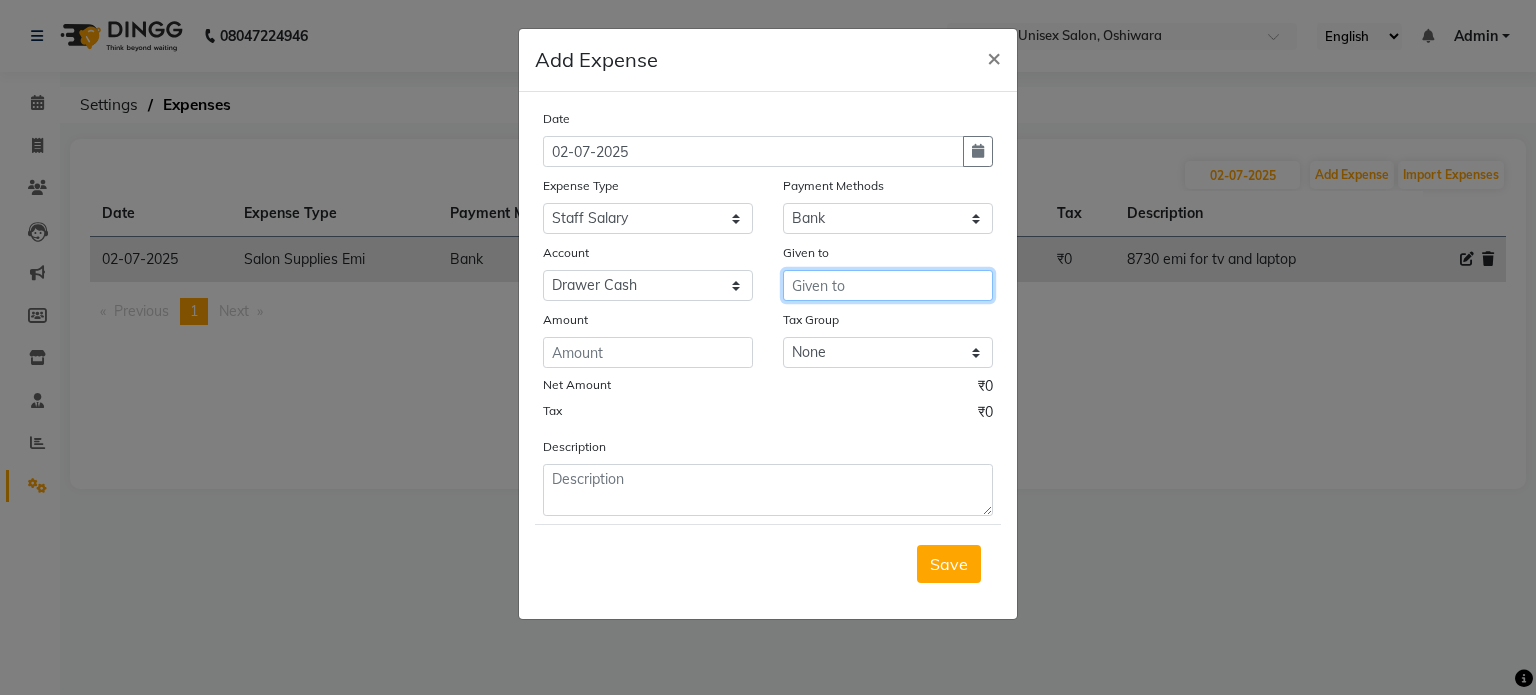 click at bounding box center [888, 285] 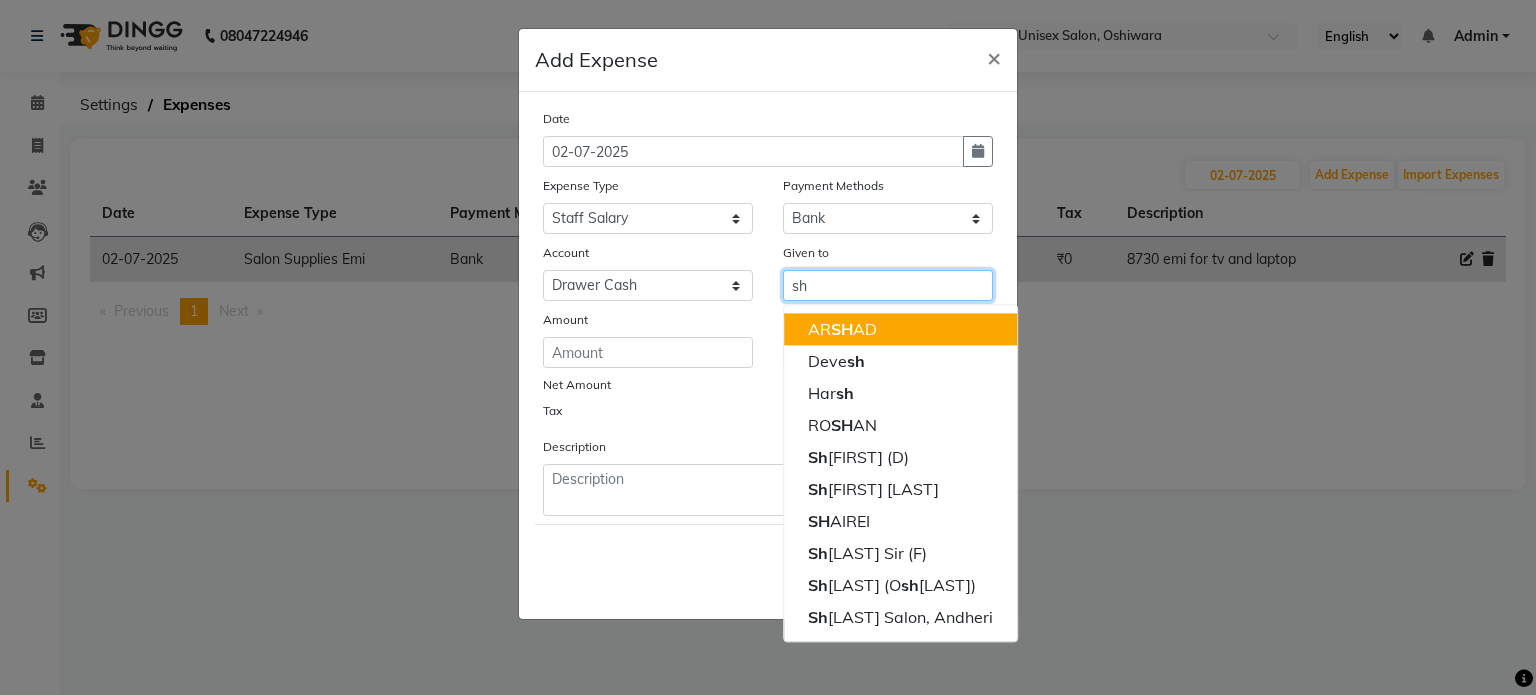 type on "s" 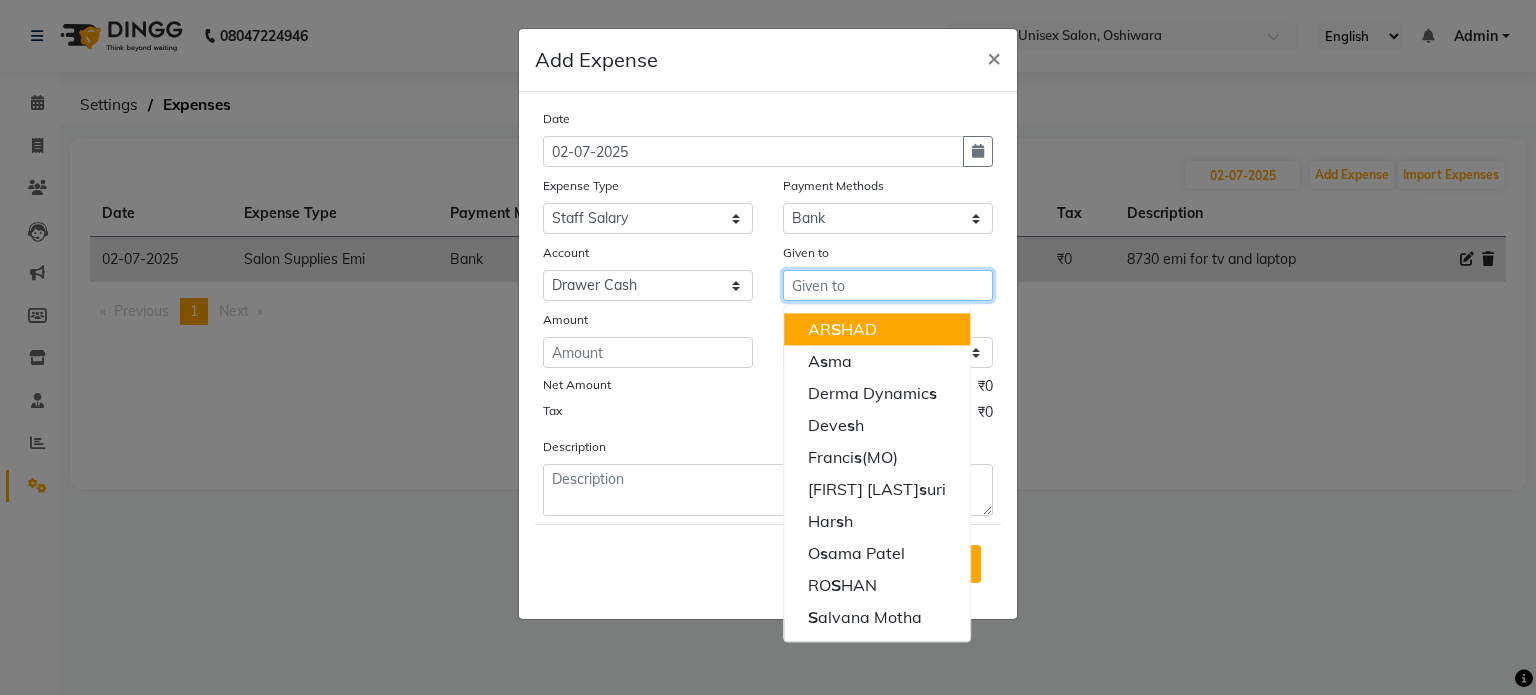 type on "t" 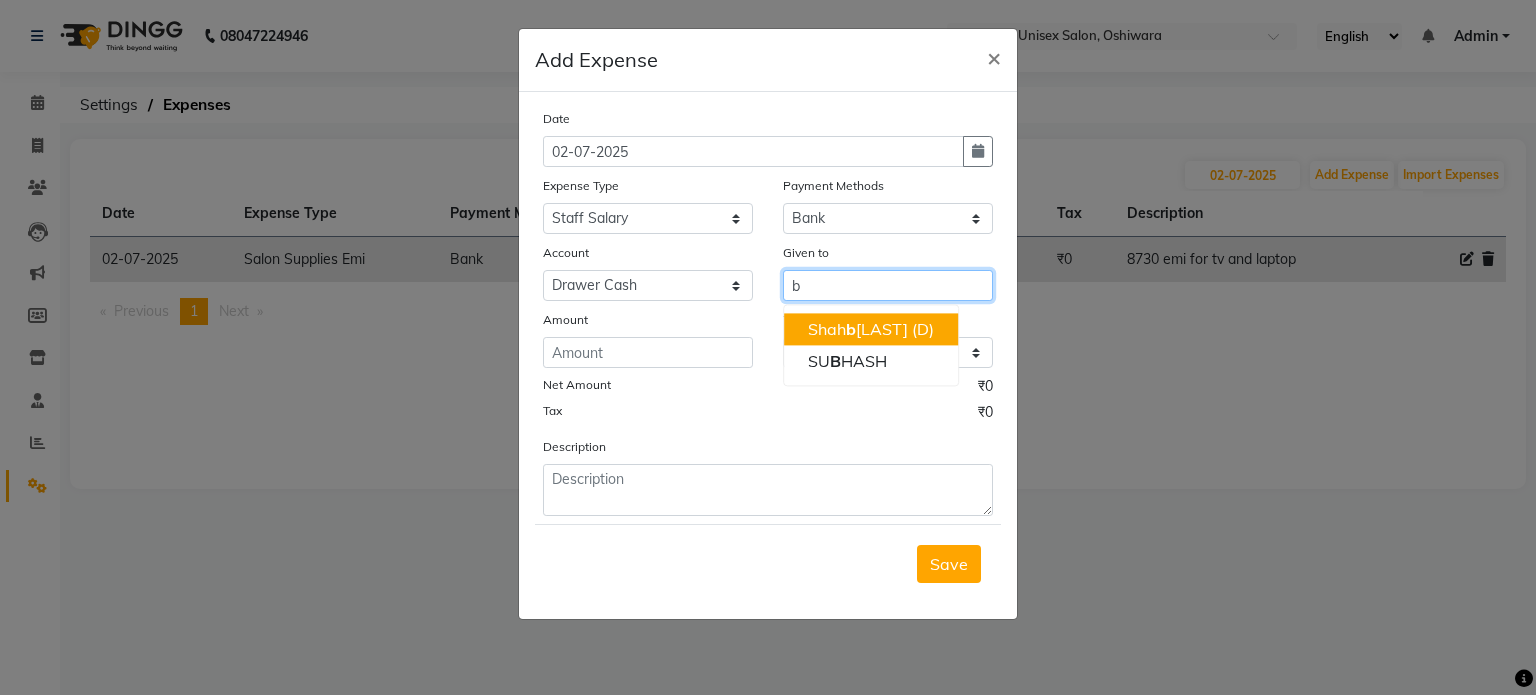 click on "[FIRST] [LAST] (D)" at bounding box center (871, 329) 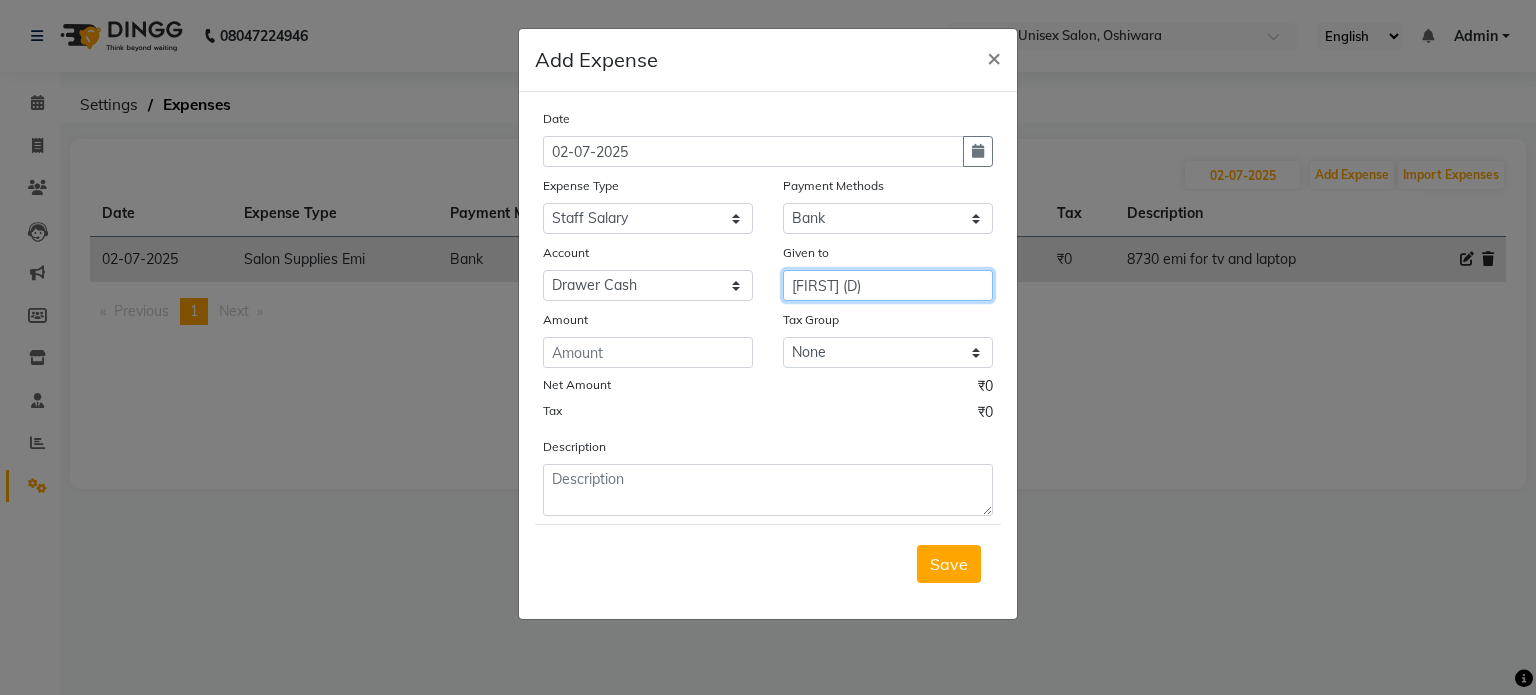type on "[FIRST] (D)" 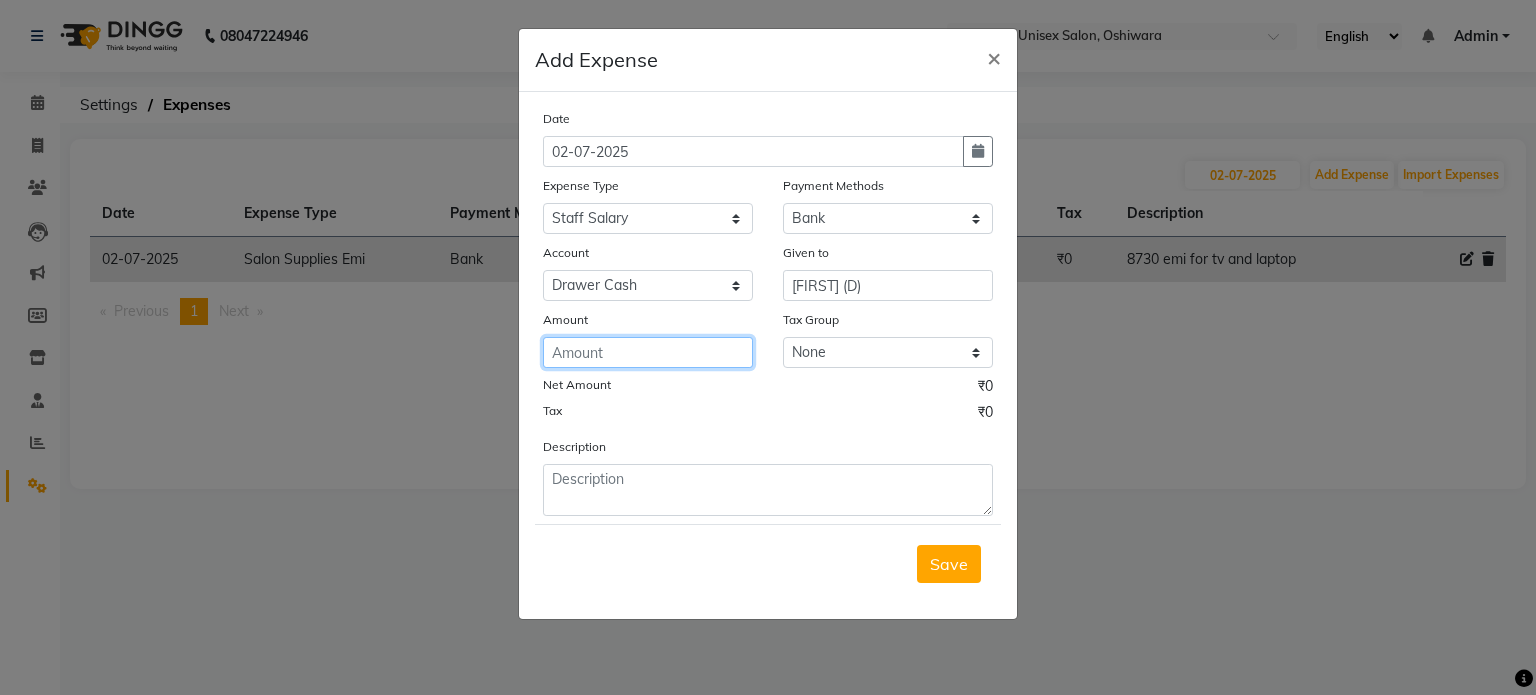 click 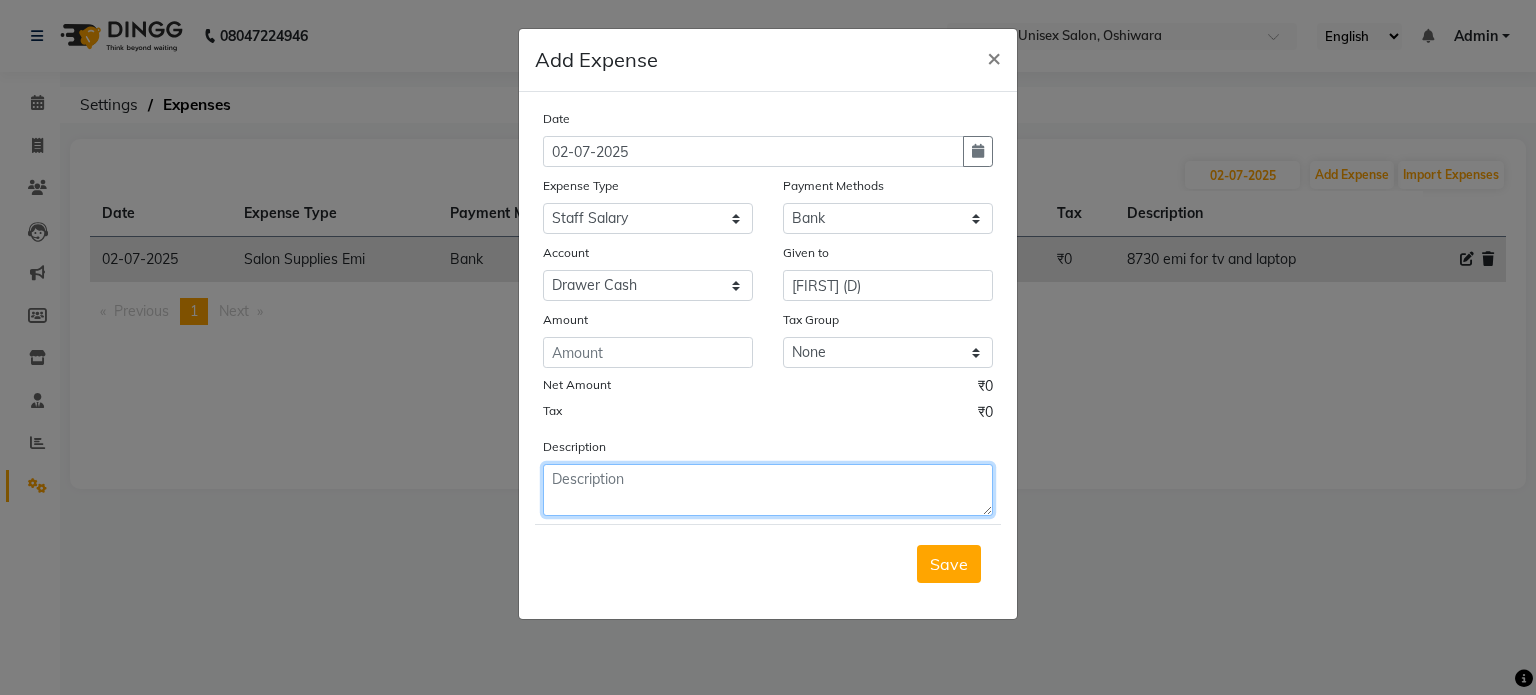 click 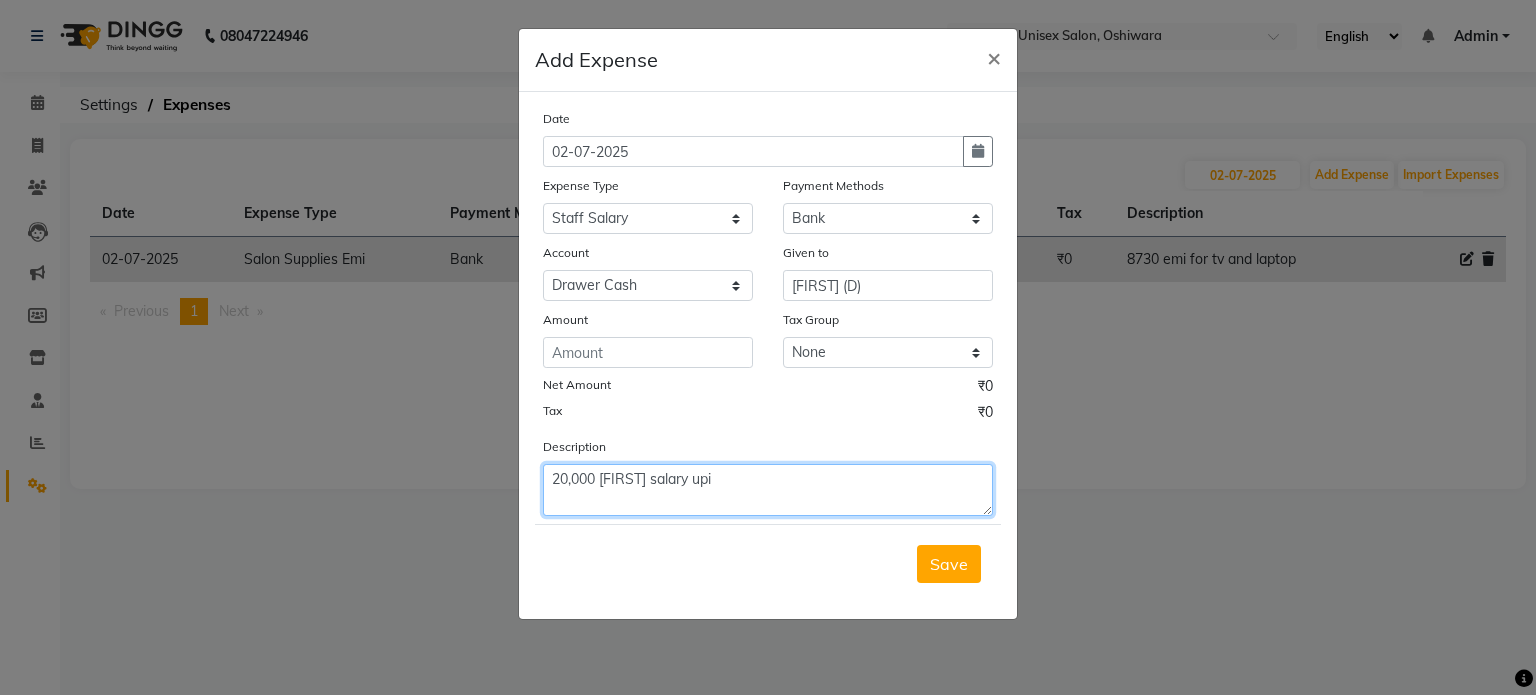 type on "20,000 [FIRST] salary upi" 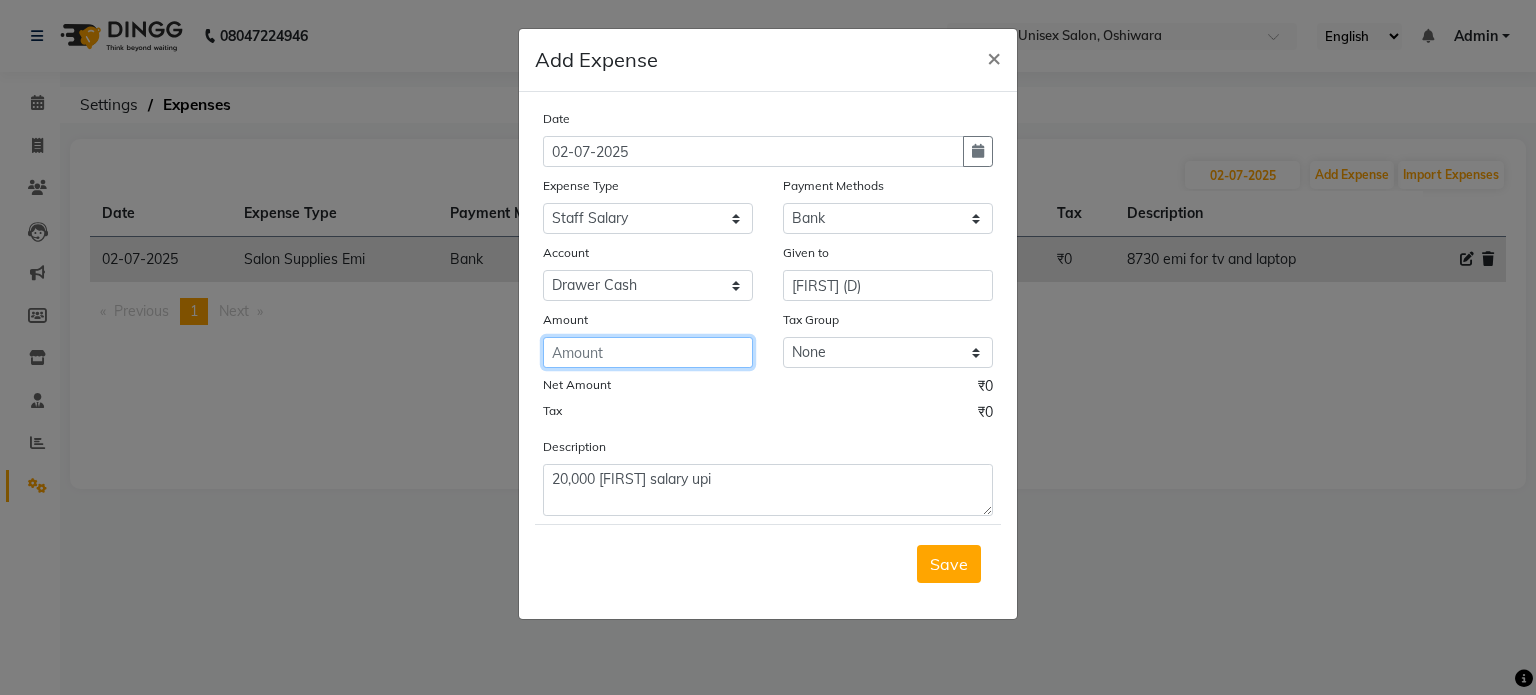 click 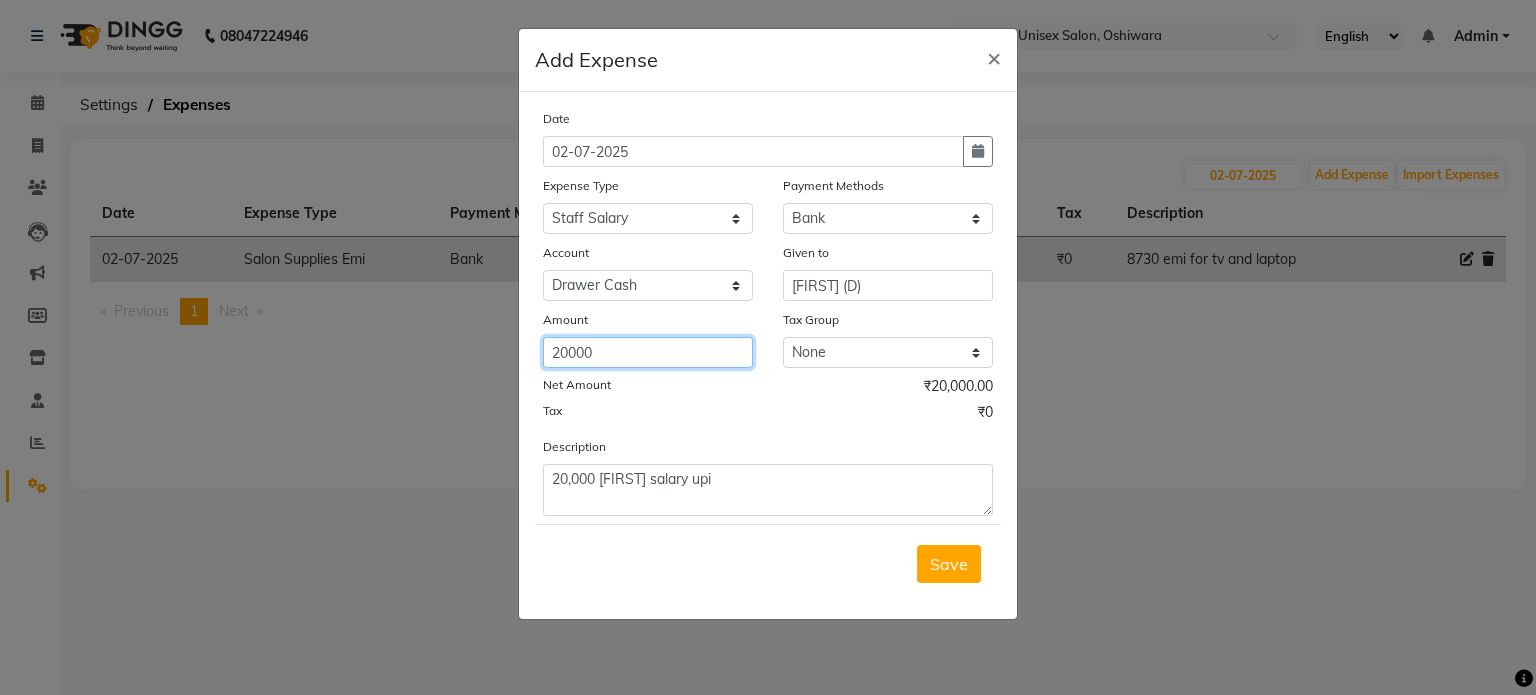 type on "20000" 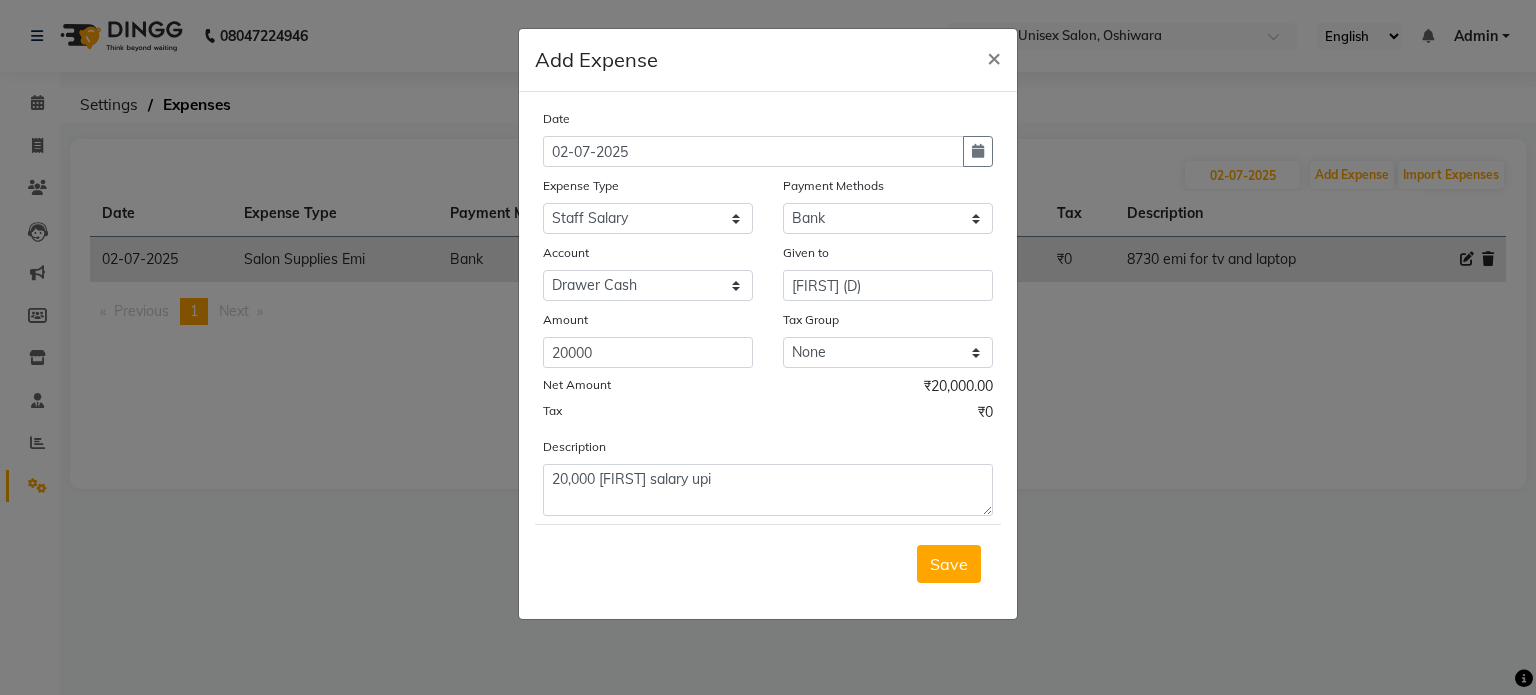 click on "Net Amount ₹20,000.00" 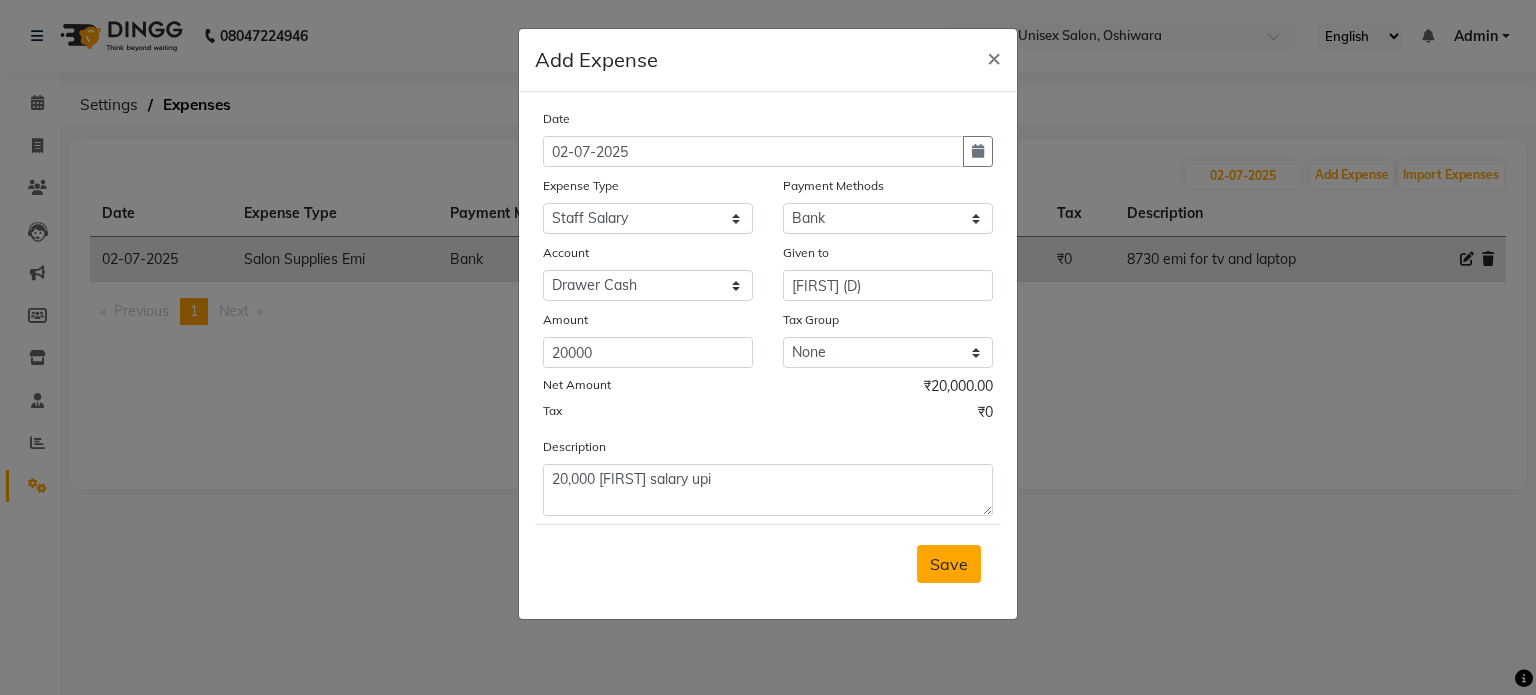 click on "Save" at bounding box center (949, 564) 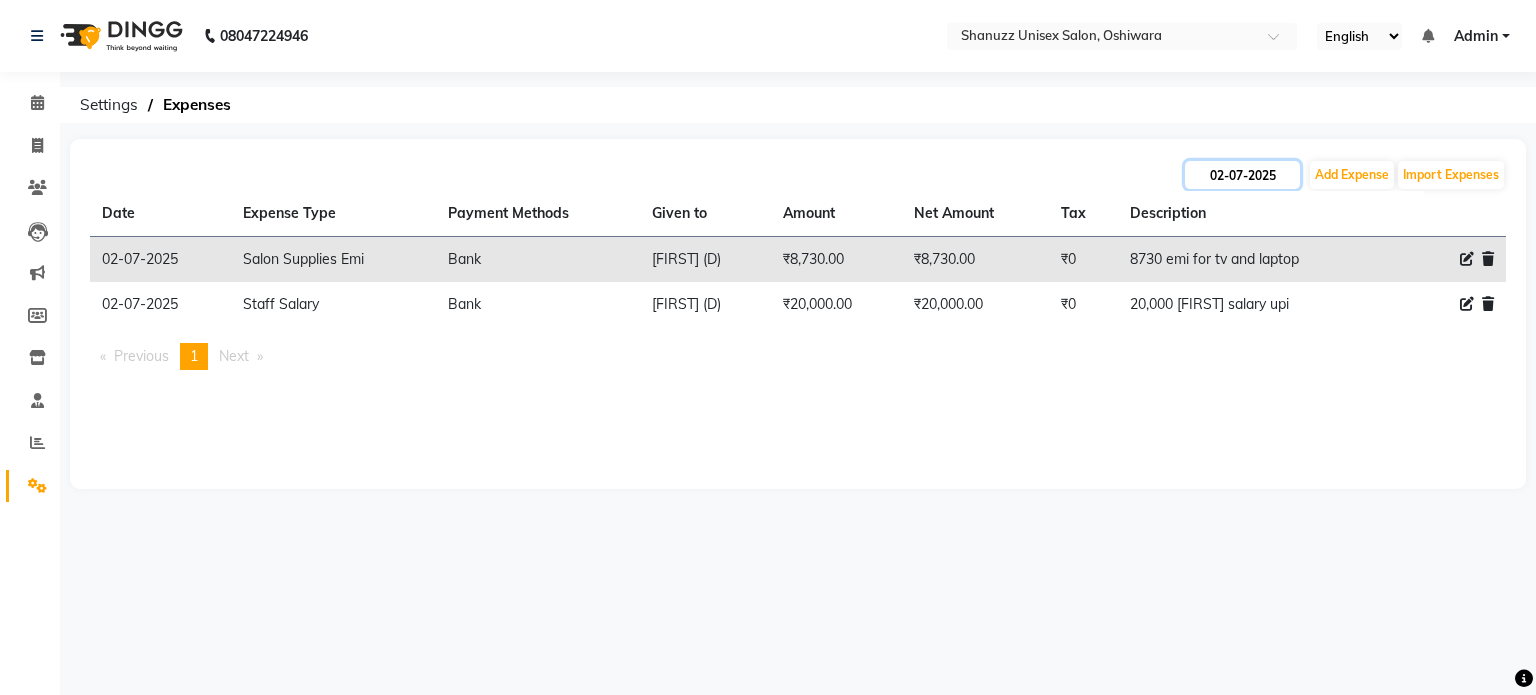click on "02-07-2025" 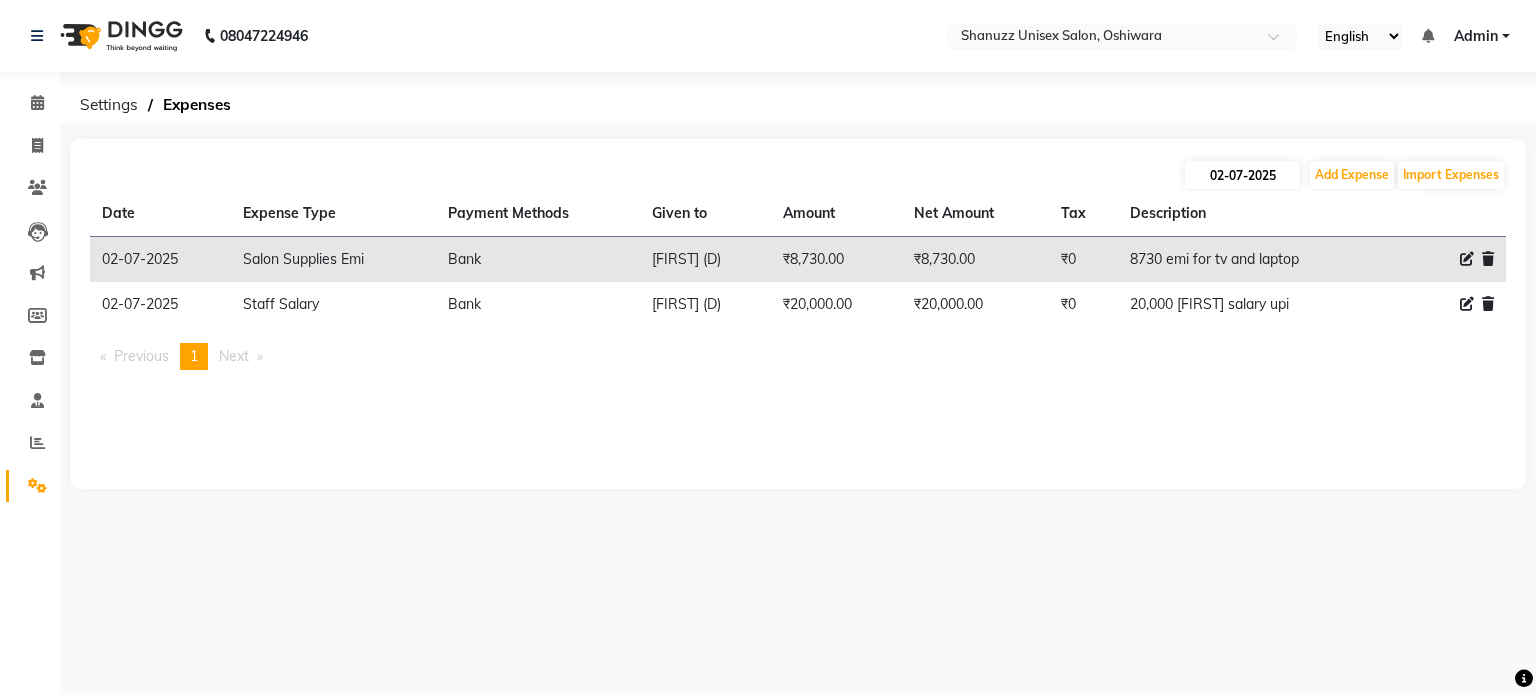 select on "7" 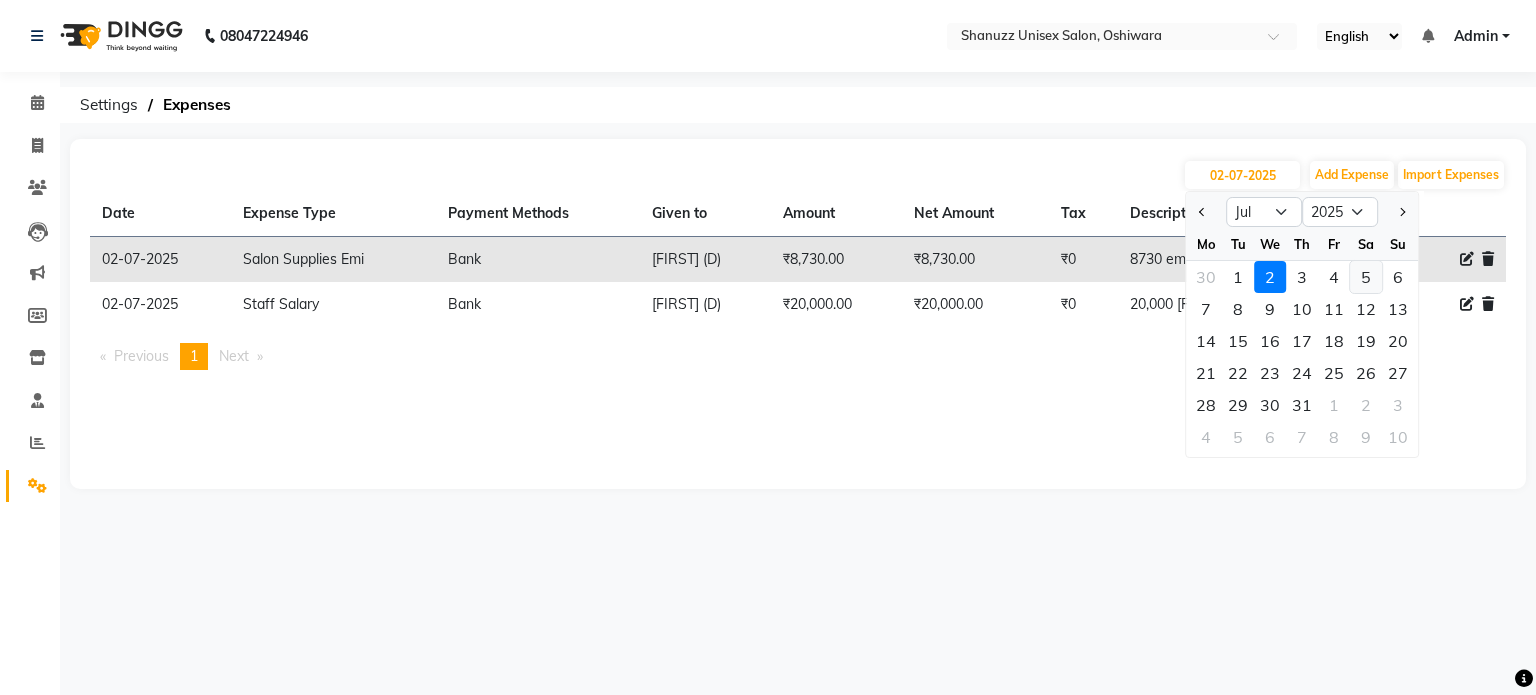 click on "5" 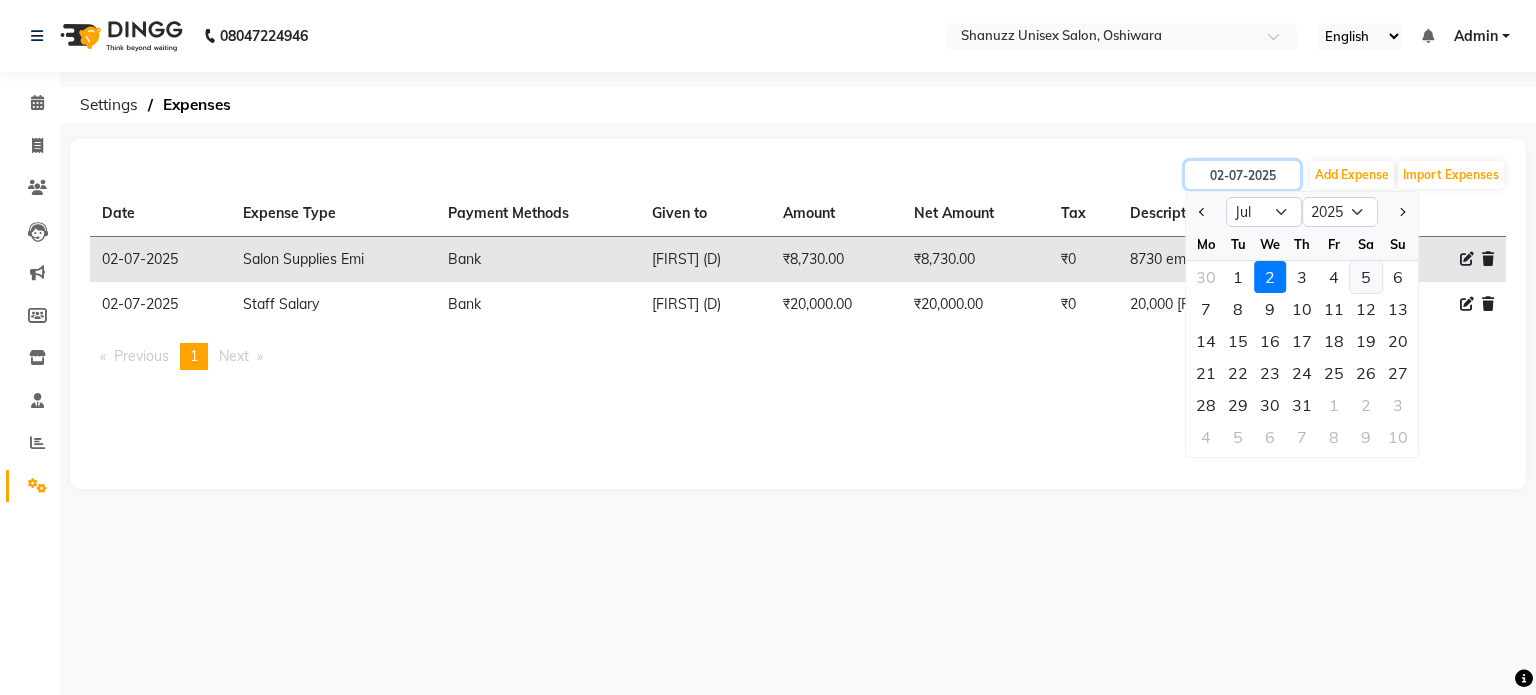 type on "05-07-2025" 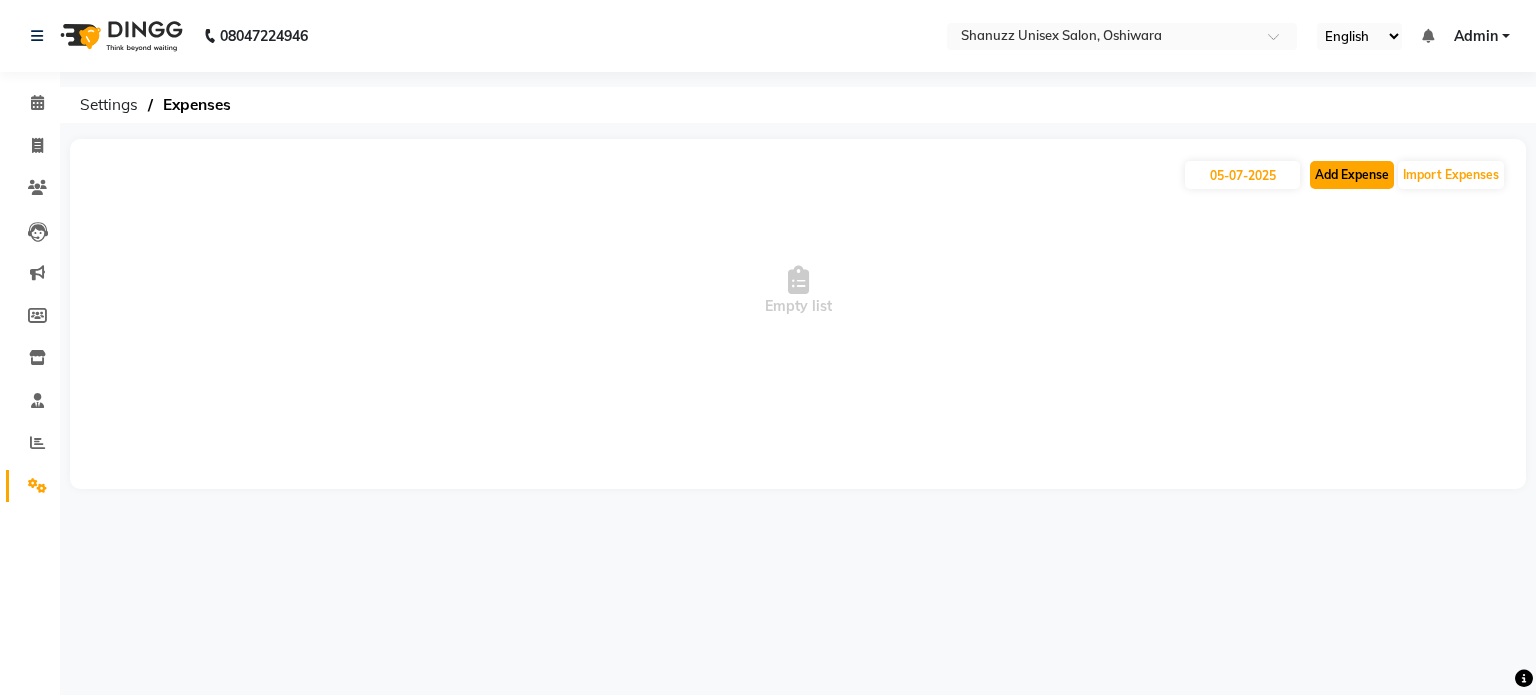 click on "Add Expense" 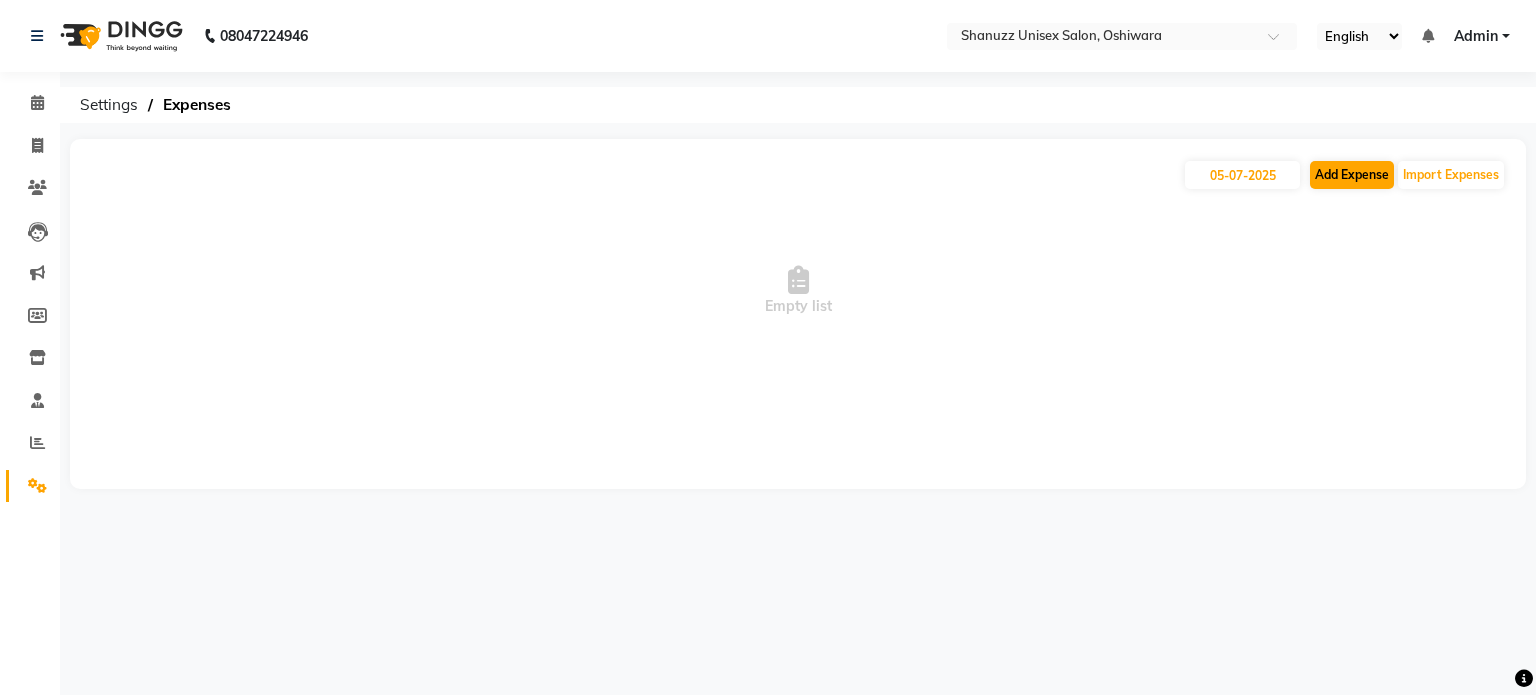 select on "1" 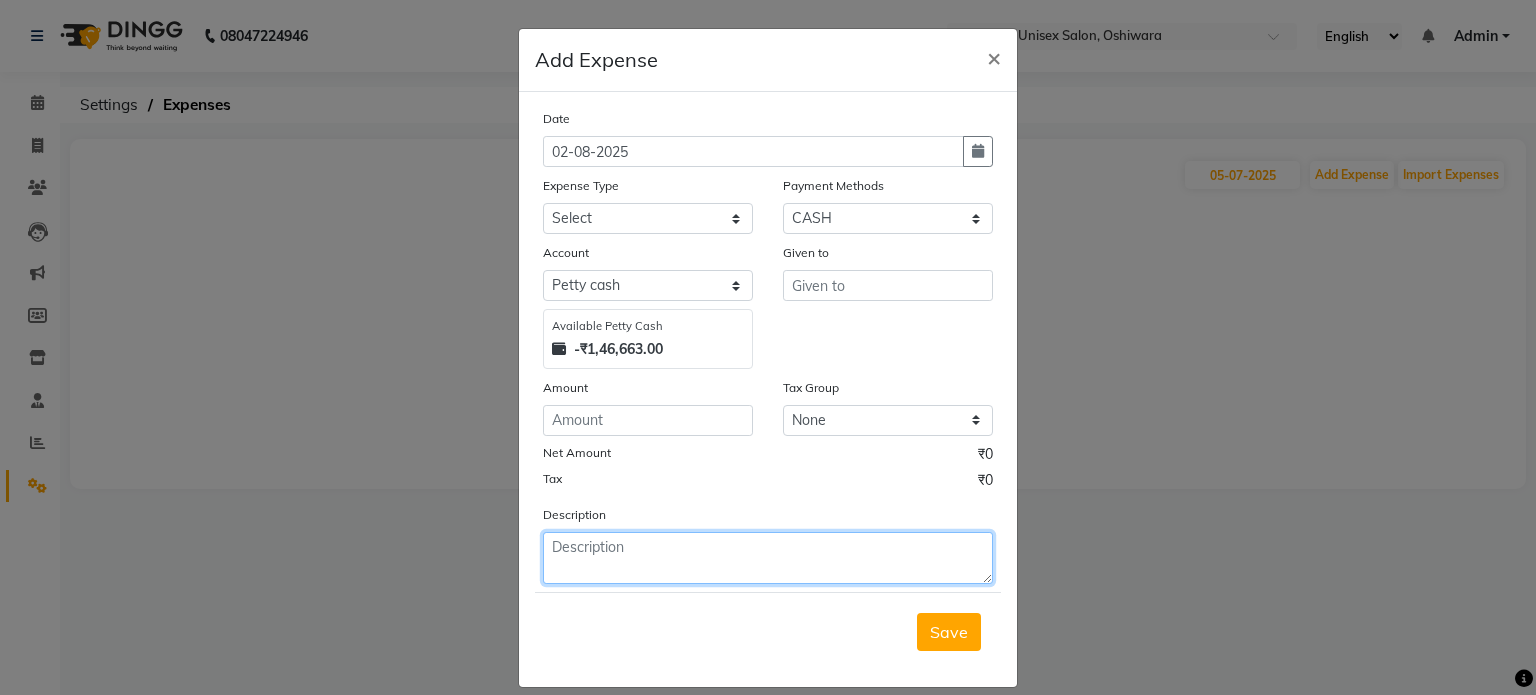 click 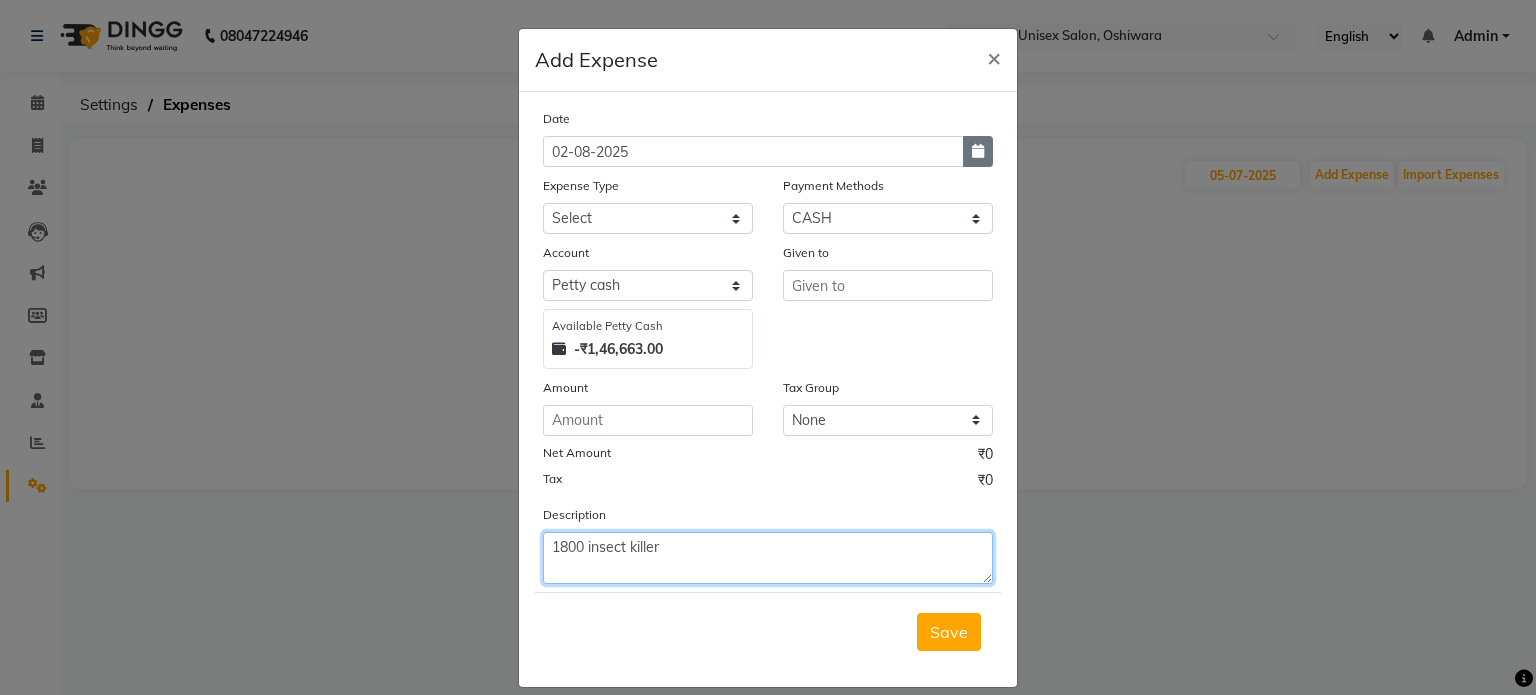 type on "1800 insect killer" 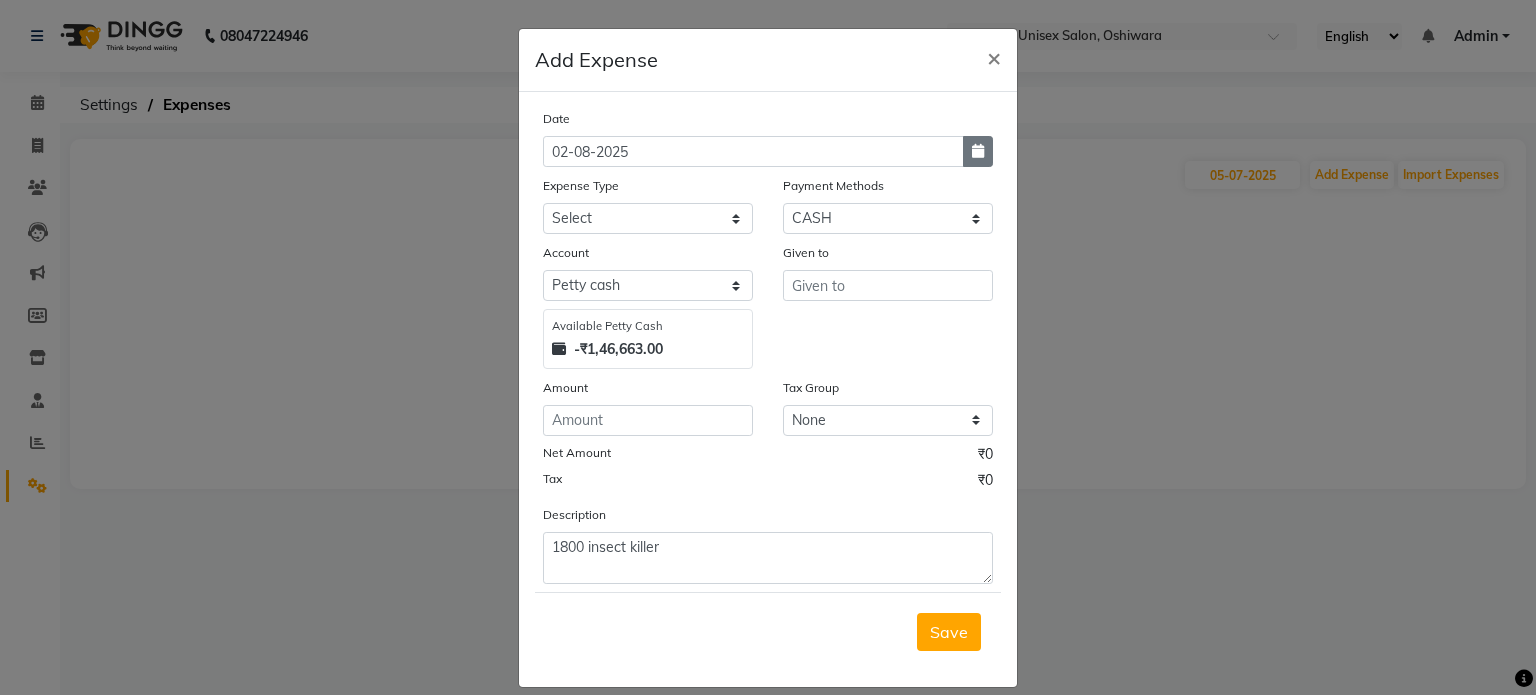 click 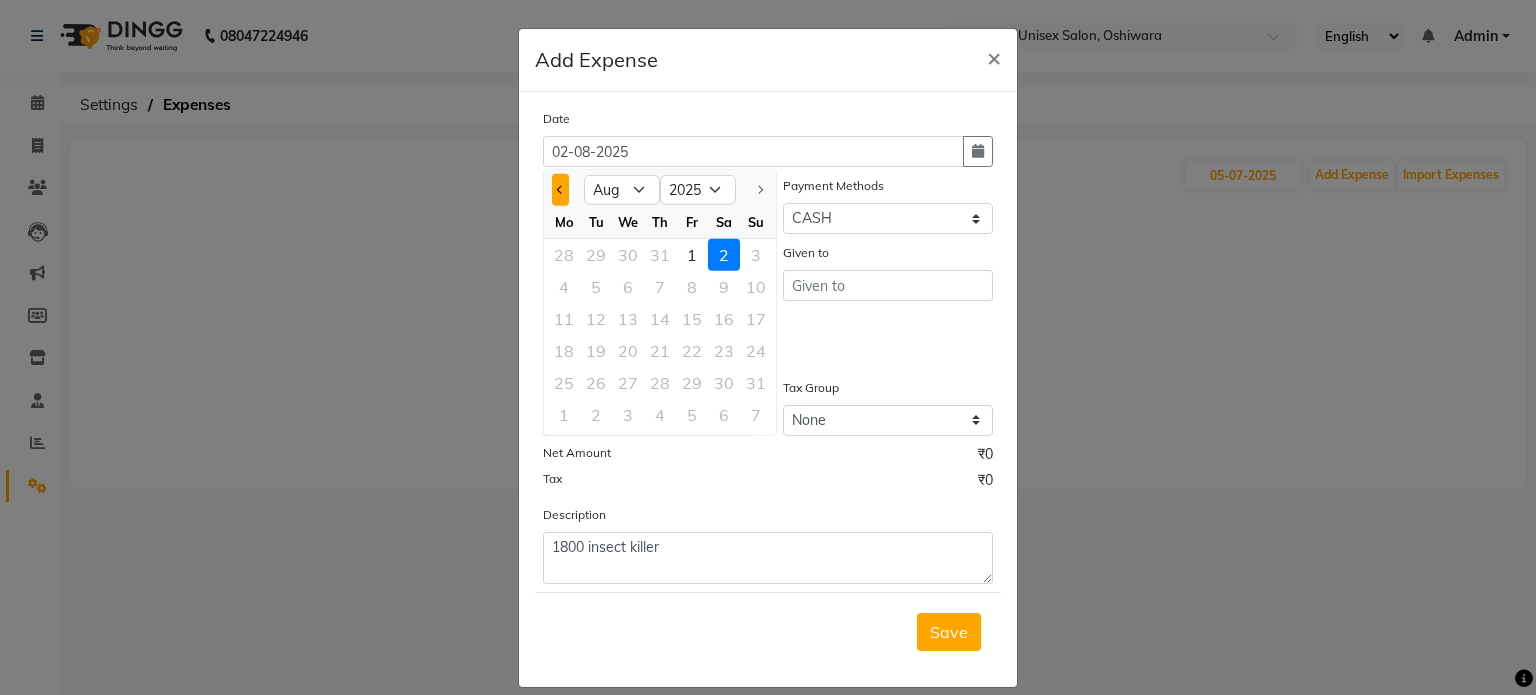 click 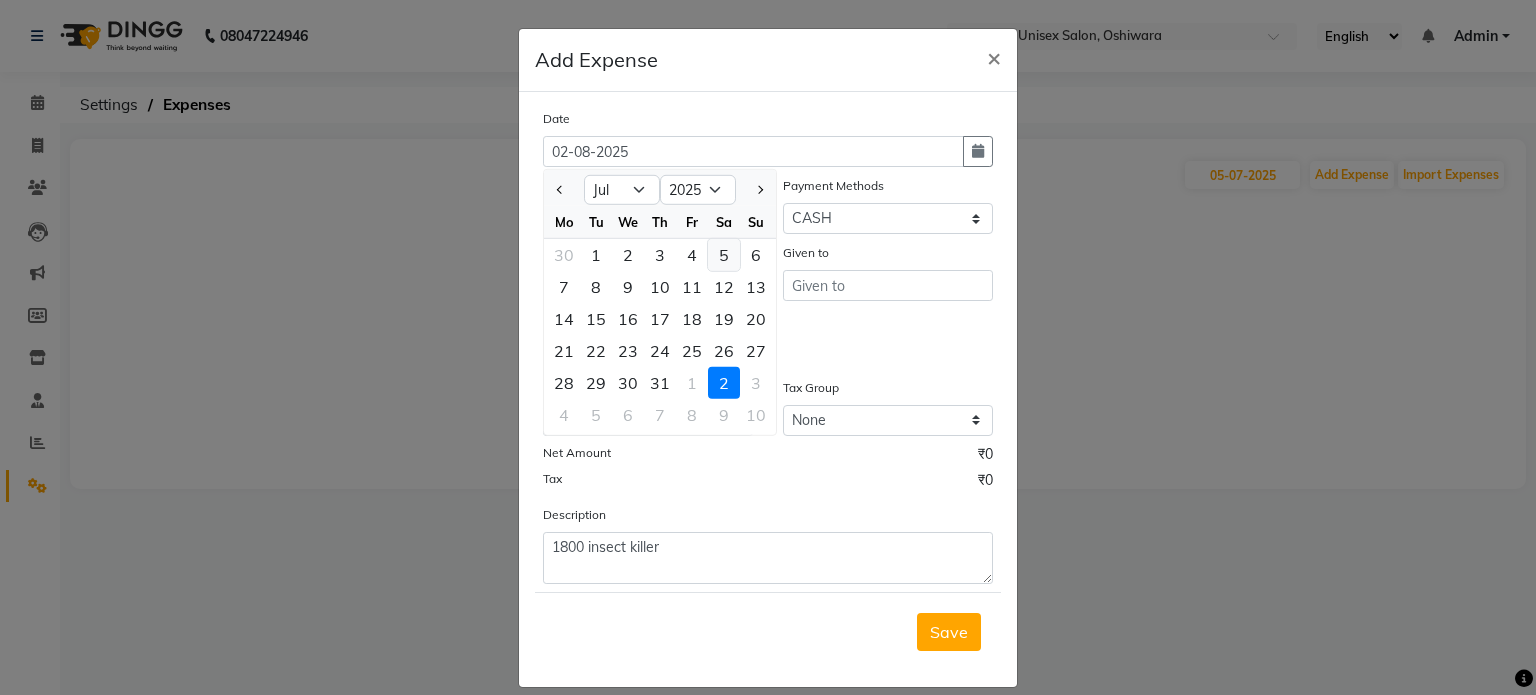 click on "5" 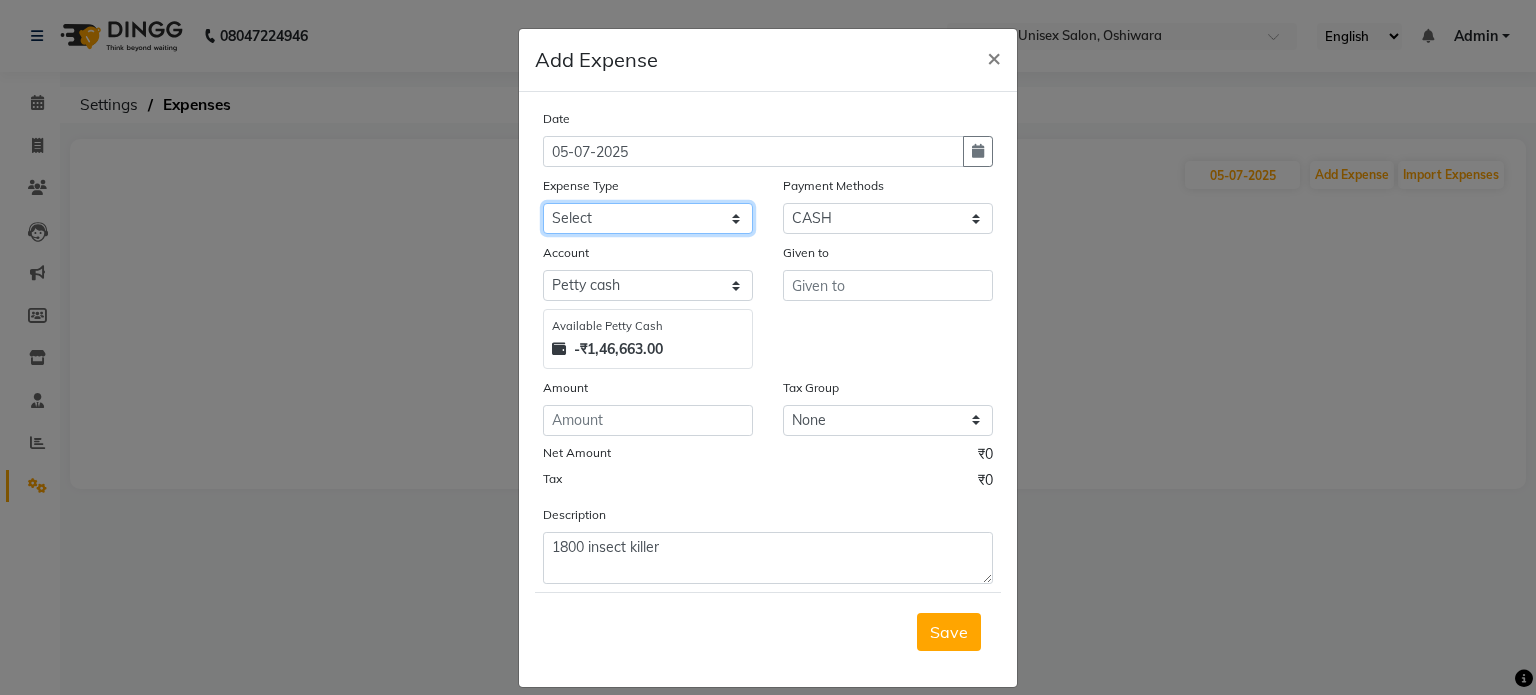 click on "Select Academy Supplies EMI Advance Salary Bank charges Cash transfer to bank Cash transfer to hub Client Snacks Clinical charges Electricity Bill Equipment FnF Fuel GST Incentive Insurance International purchase Maintenance Marketing Miscellaneous Pantry Product Rent Salon Supplies Salon Supplies Emi [FIRST] TX Staff Salary Staff Snacks Tea & Refreshment Training and Education Utilities" 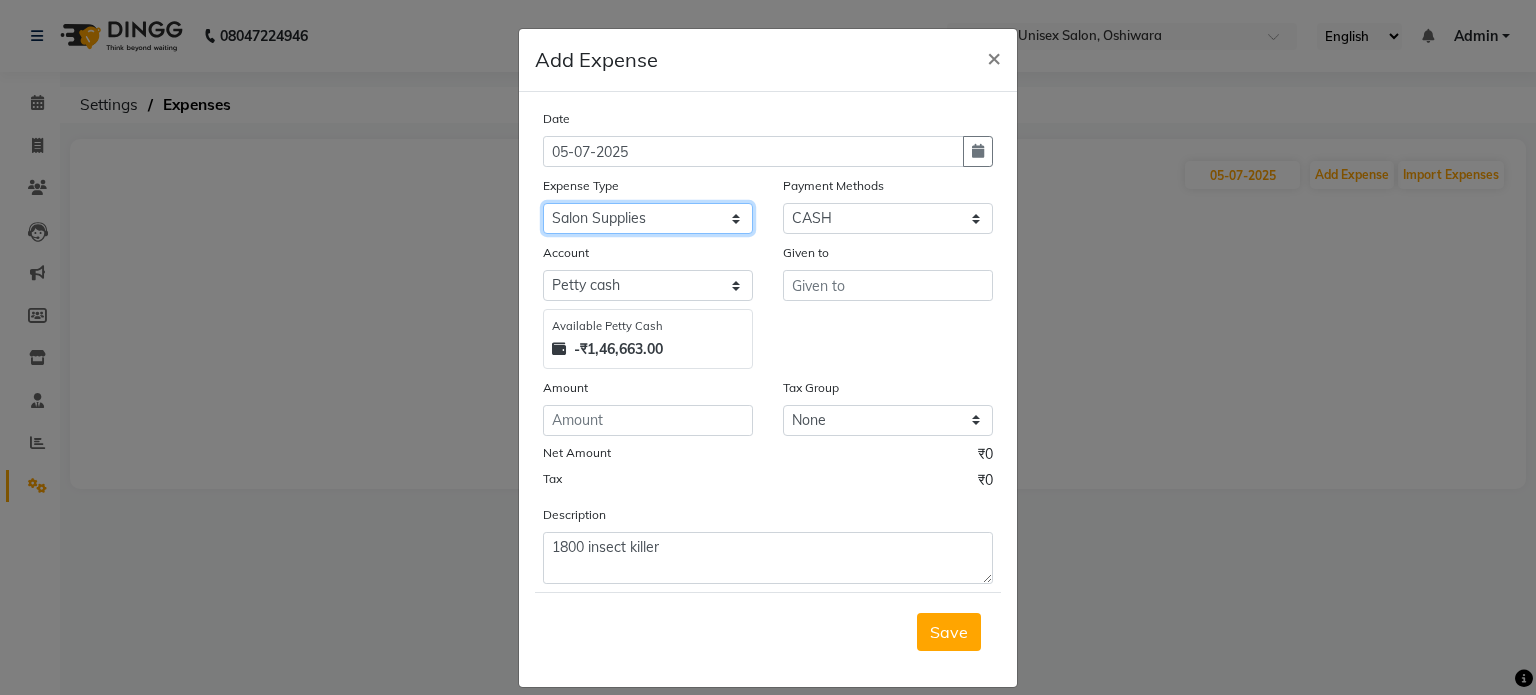 click on "Select Academy Supplies EMI Advance Salary Bank charges Cash transfer to bank Cash transfer to hub Client Snacks Clinical charges Electricity Bill Equipment FnF Fuel GST Incentive Insurance International purchase Maintenance Marketing Miscellaneous Pantry Product Rent Salon Supplies Salon Supplies Emi [FIRST] TX Staff Salary Staff Snacks Tea & Refreshment Training and Education Utilities" 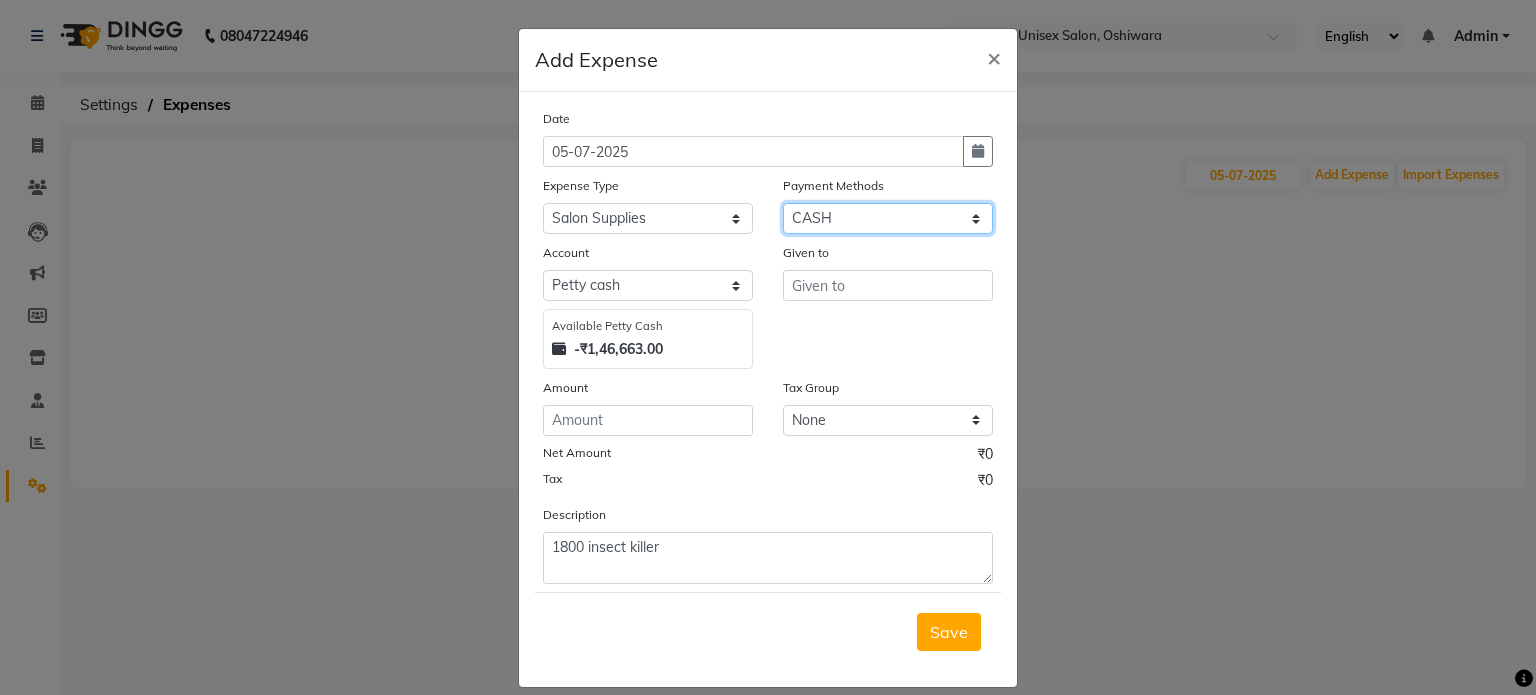 click on "Select CASH UPI Bank CARD Wallet" 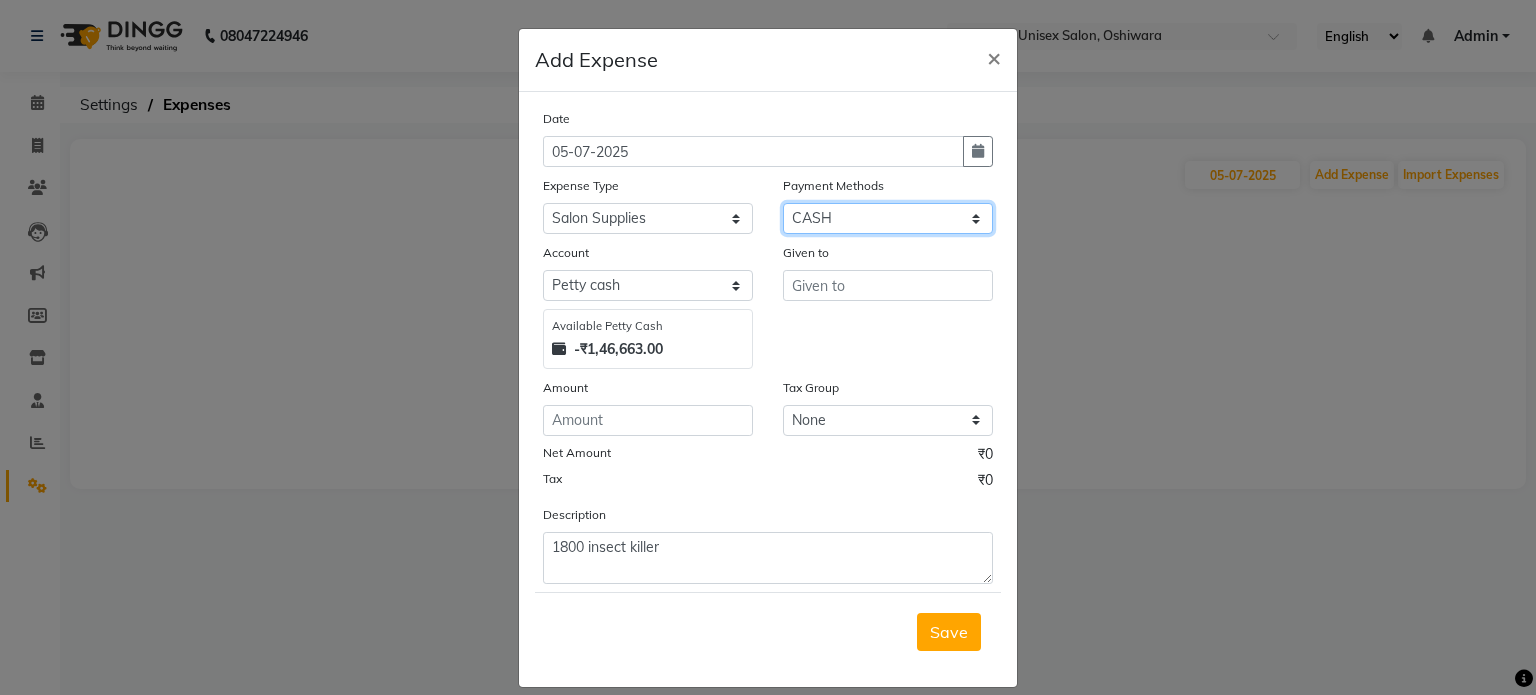 select on "17" 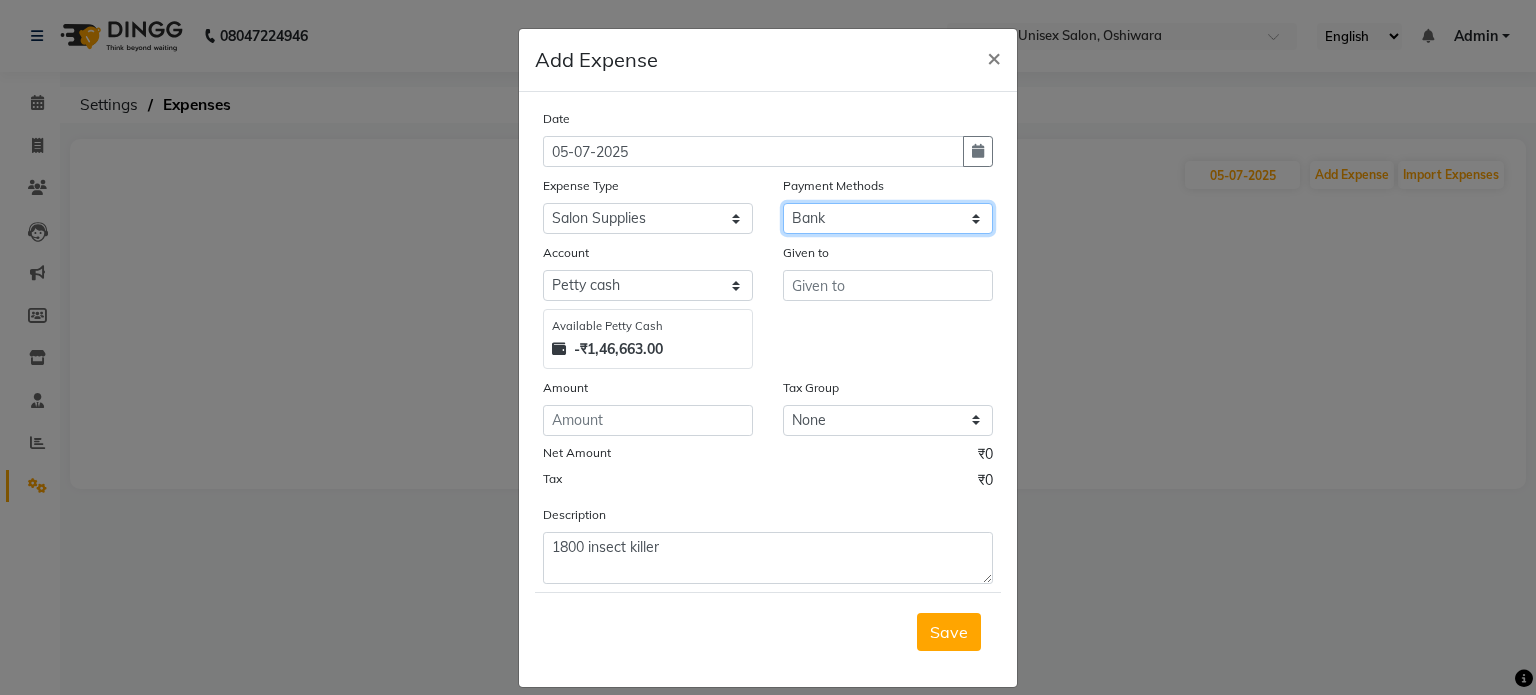 click on "Select CASH UPI Bank CARD Wallet" 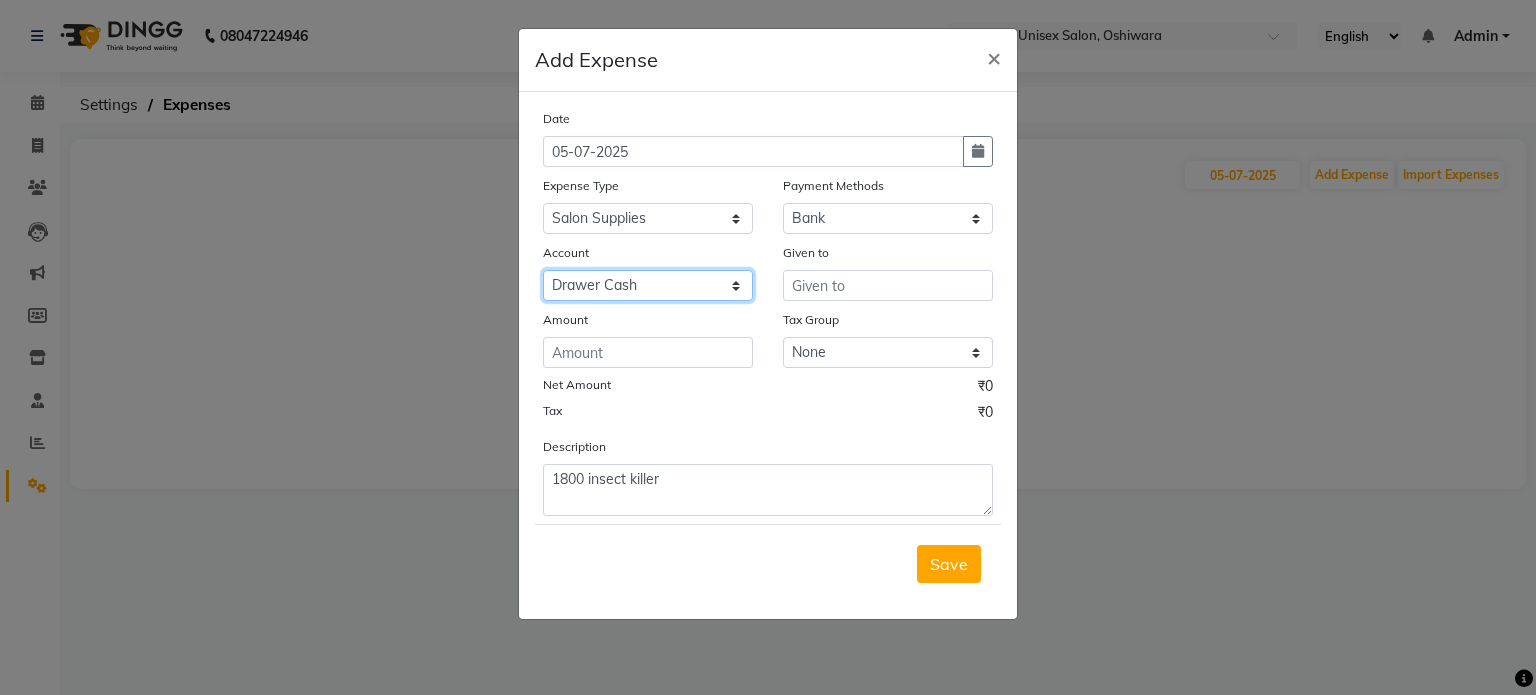 click on "Select Petty cash [FIRST] TX Account Drawer Cash" 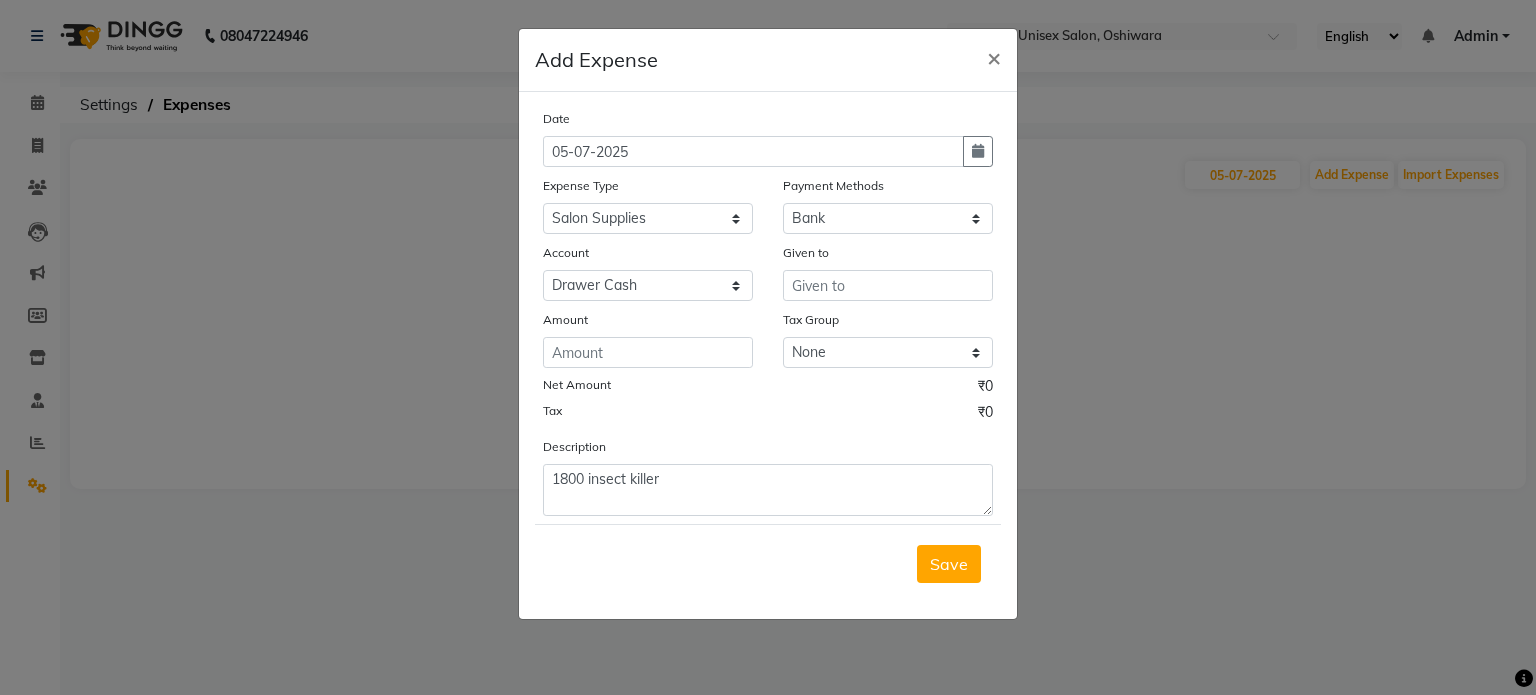 click on "Account" 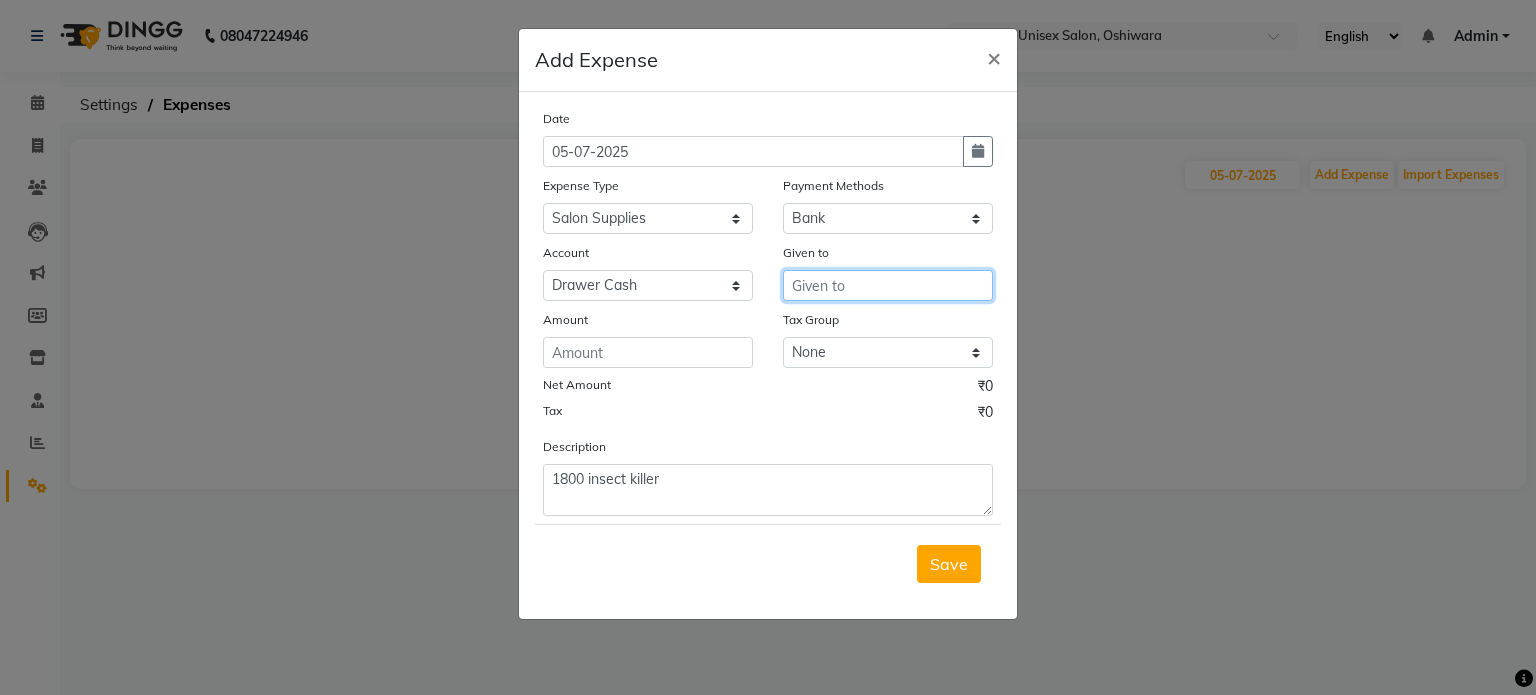 click at bounding box center [888, 285] 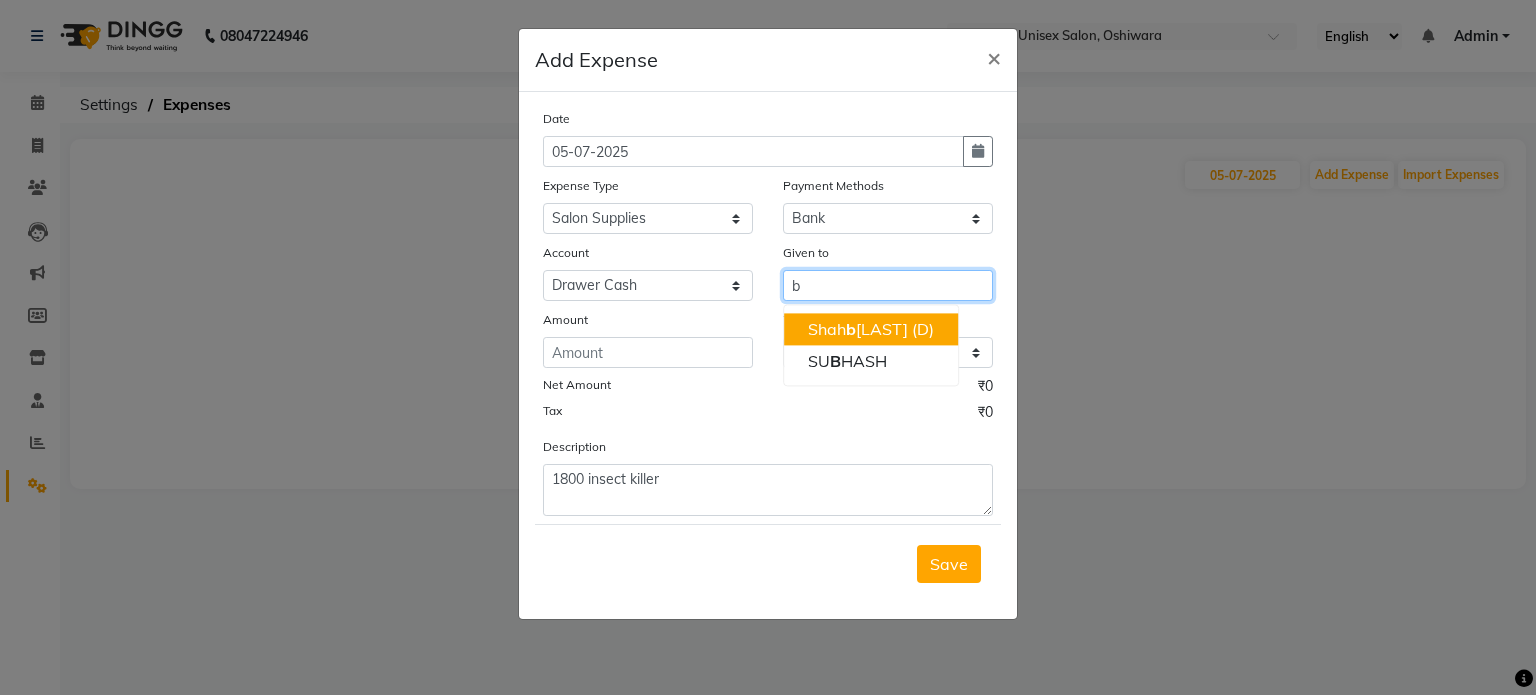 click on "[FIRST] [LAST] (D)" at bounding box center (871, 329) 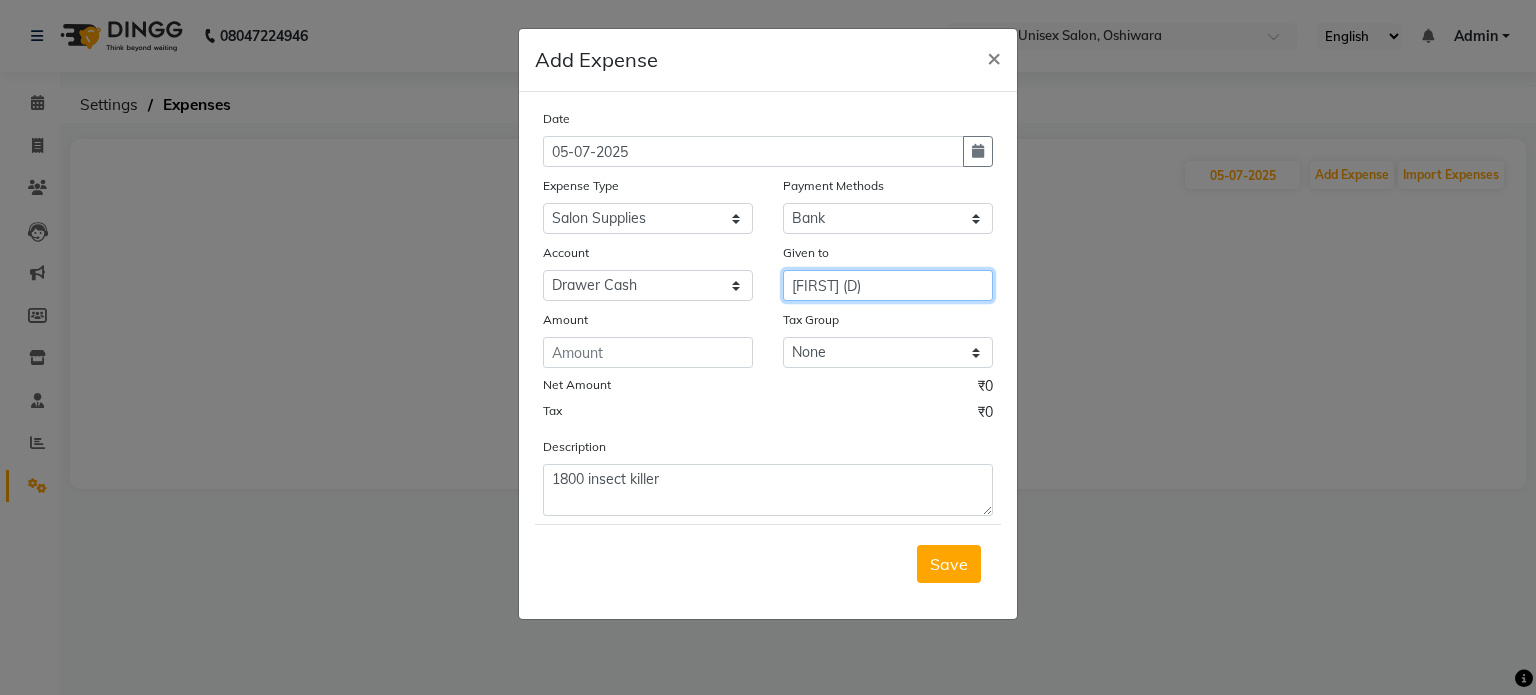 type on "[FIRST] (D)" 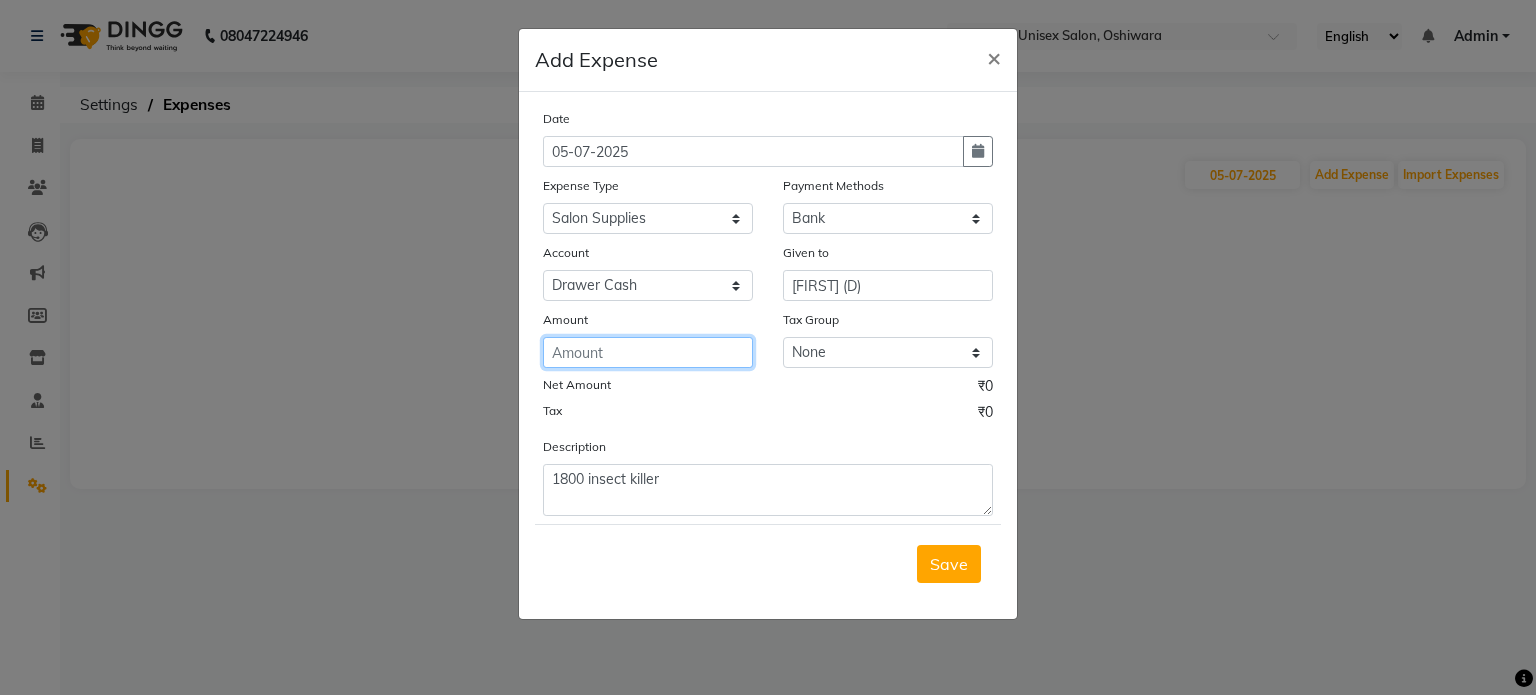 click 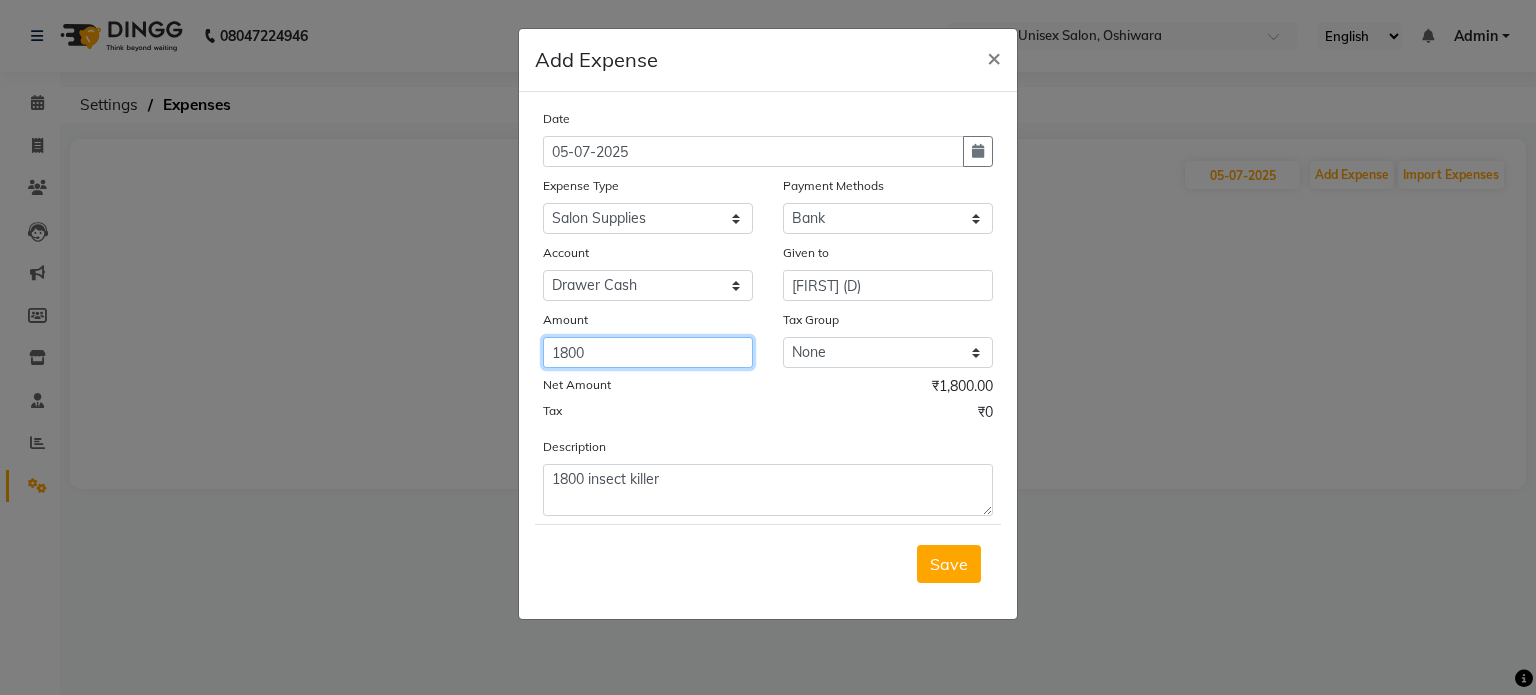 type on "1800" 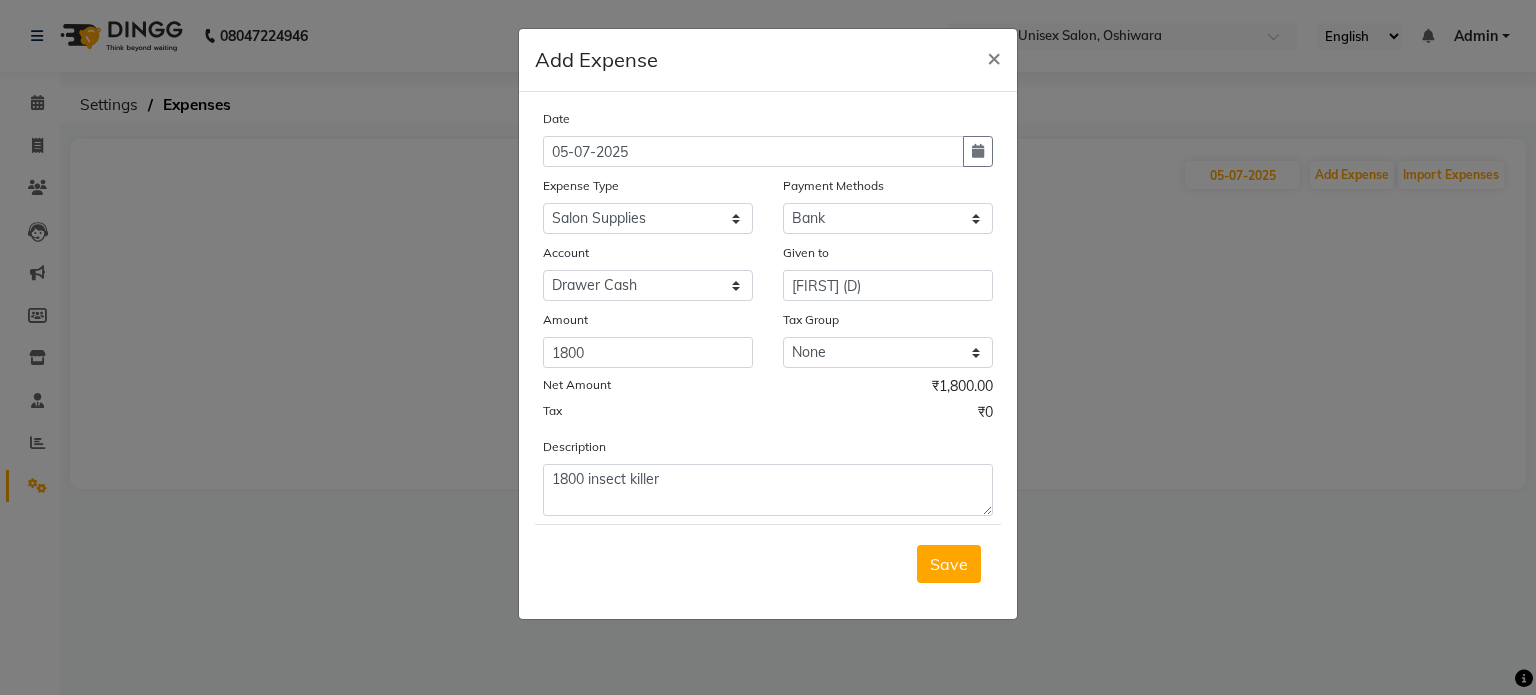 click on "Net Amount ₹1,800.00" 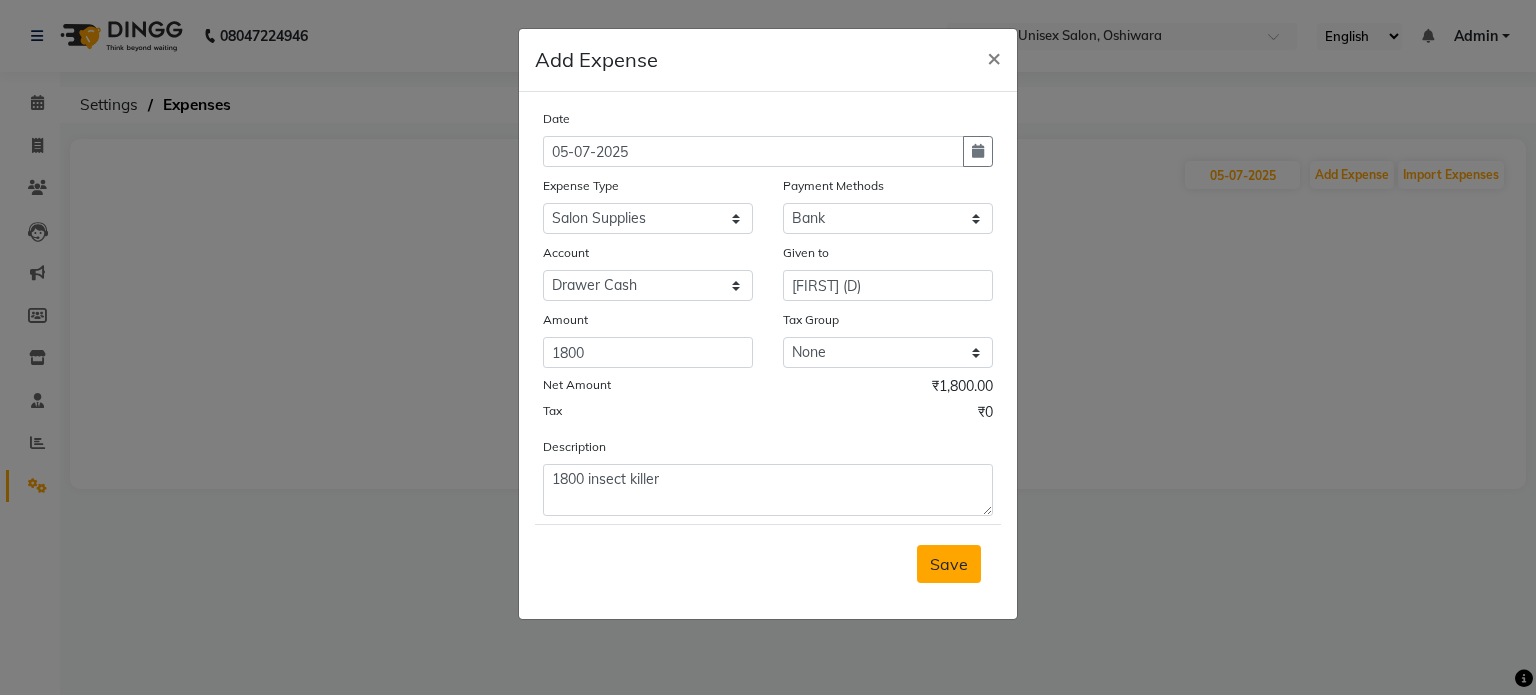 click on "Save" at bounding box center (949, 564) 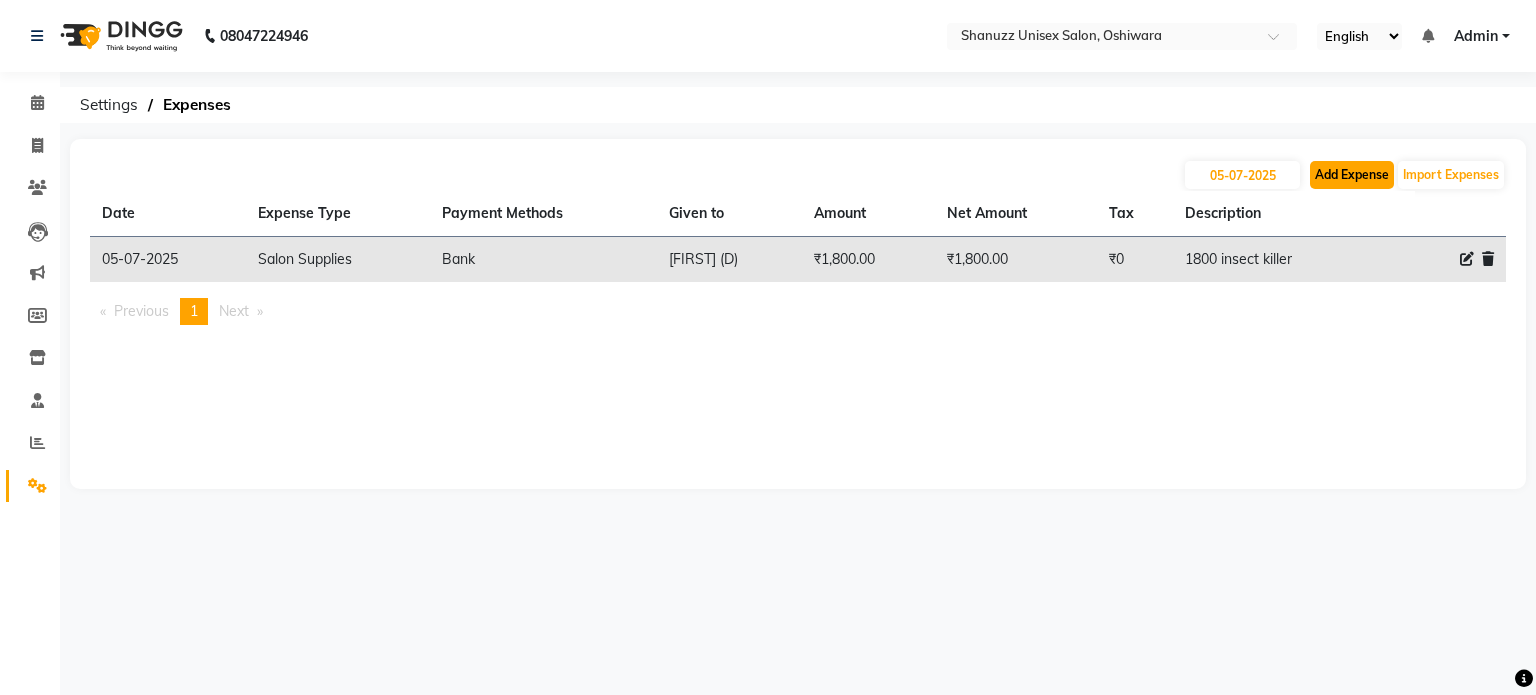 click on "Add Expense" 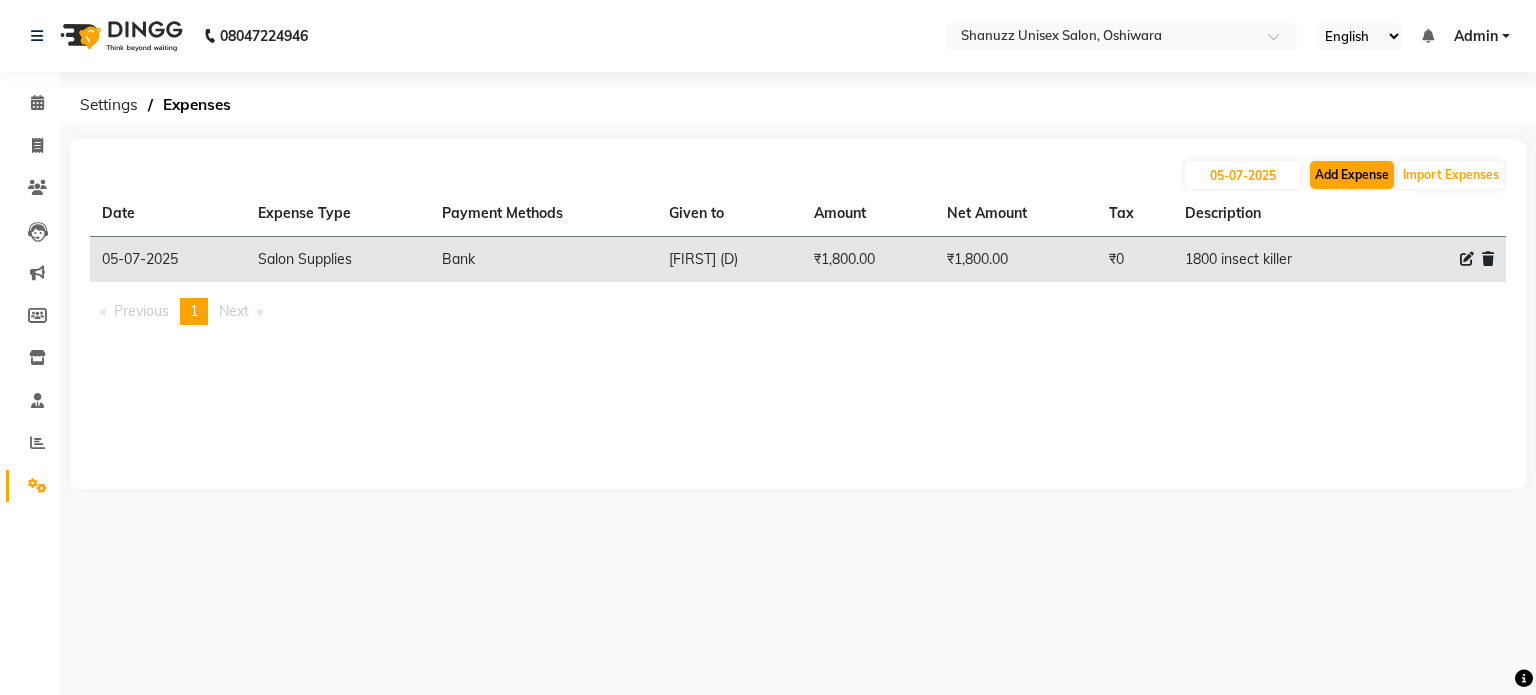 select on "1" 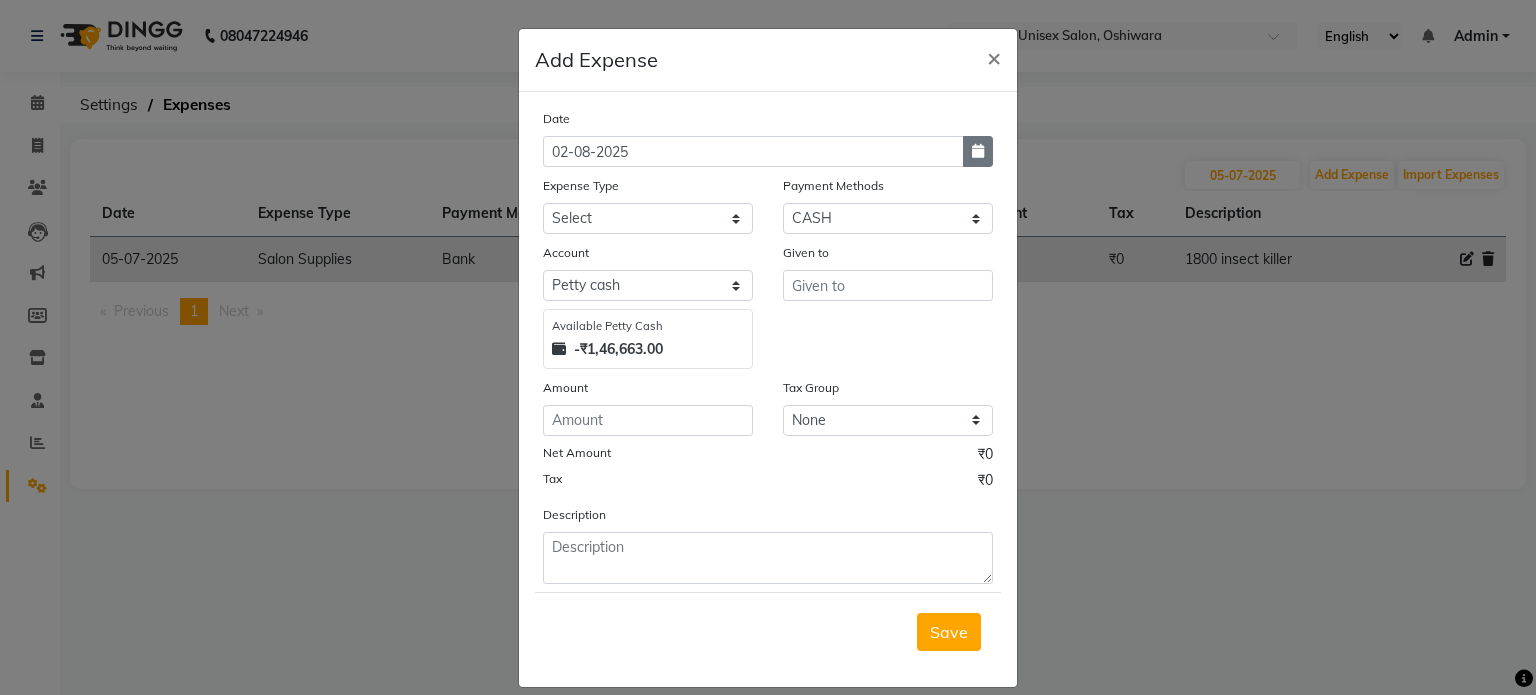 click 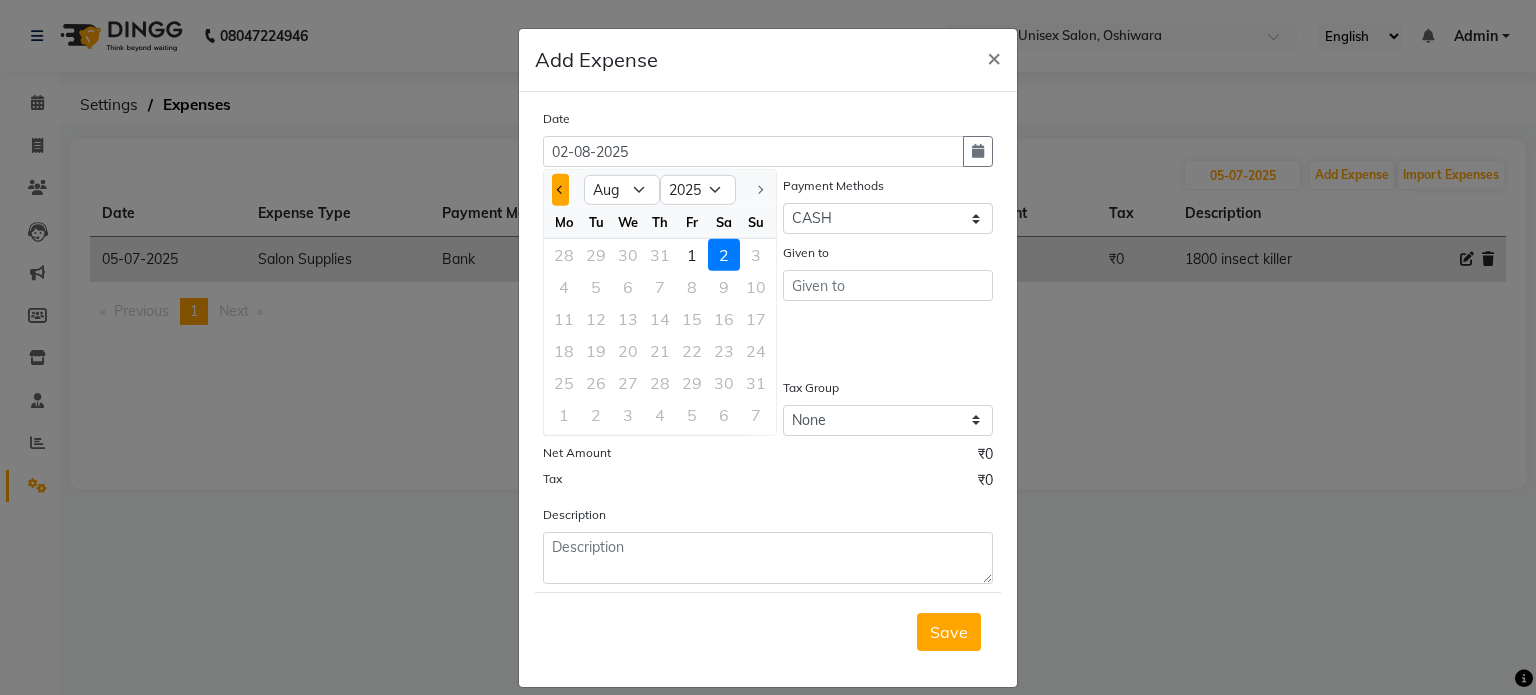 click 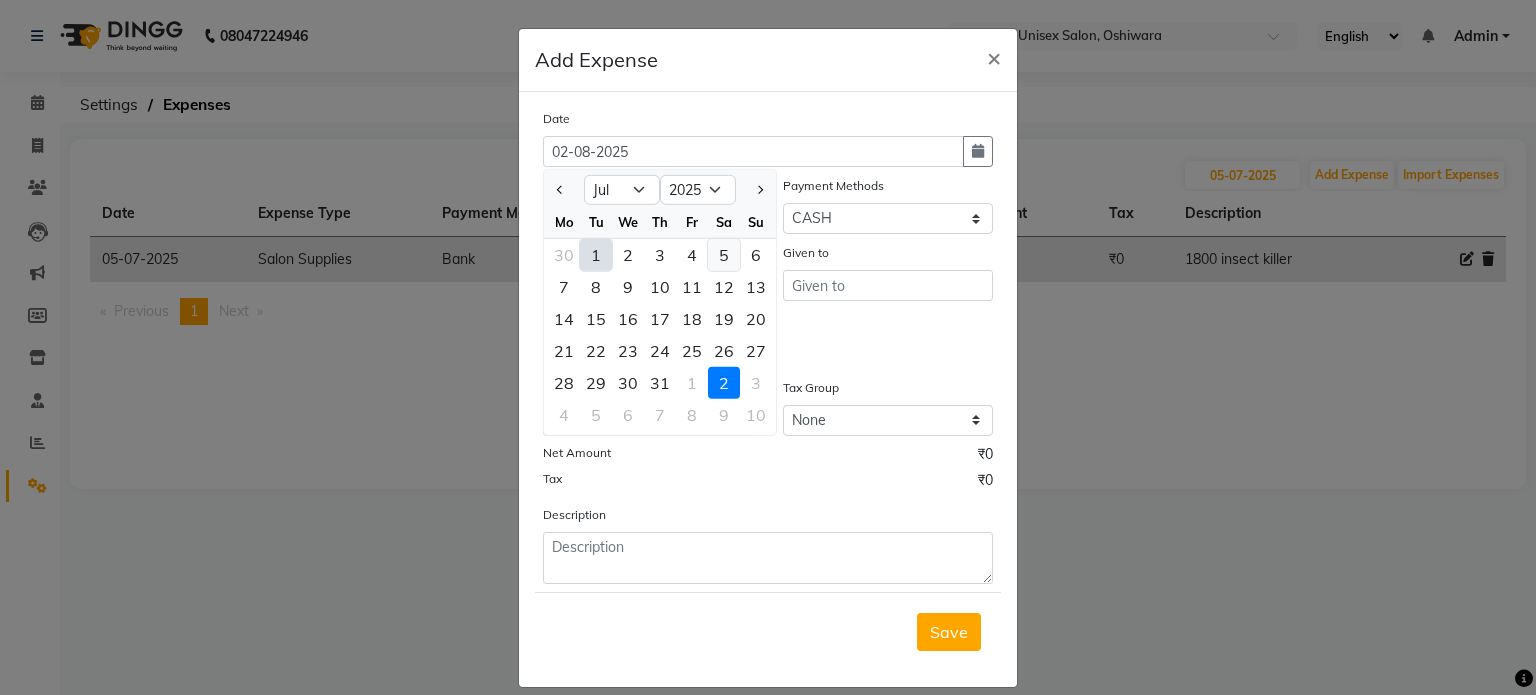 click on "5" 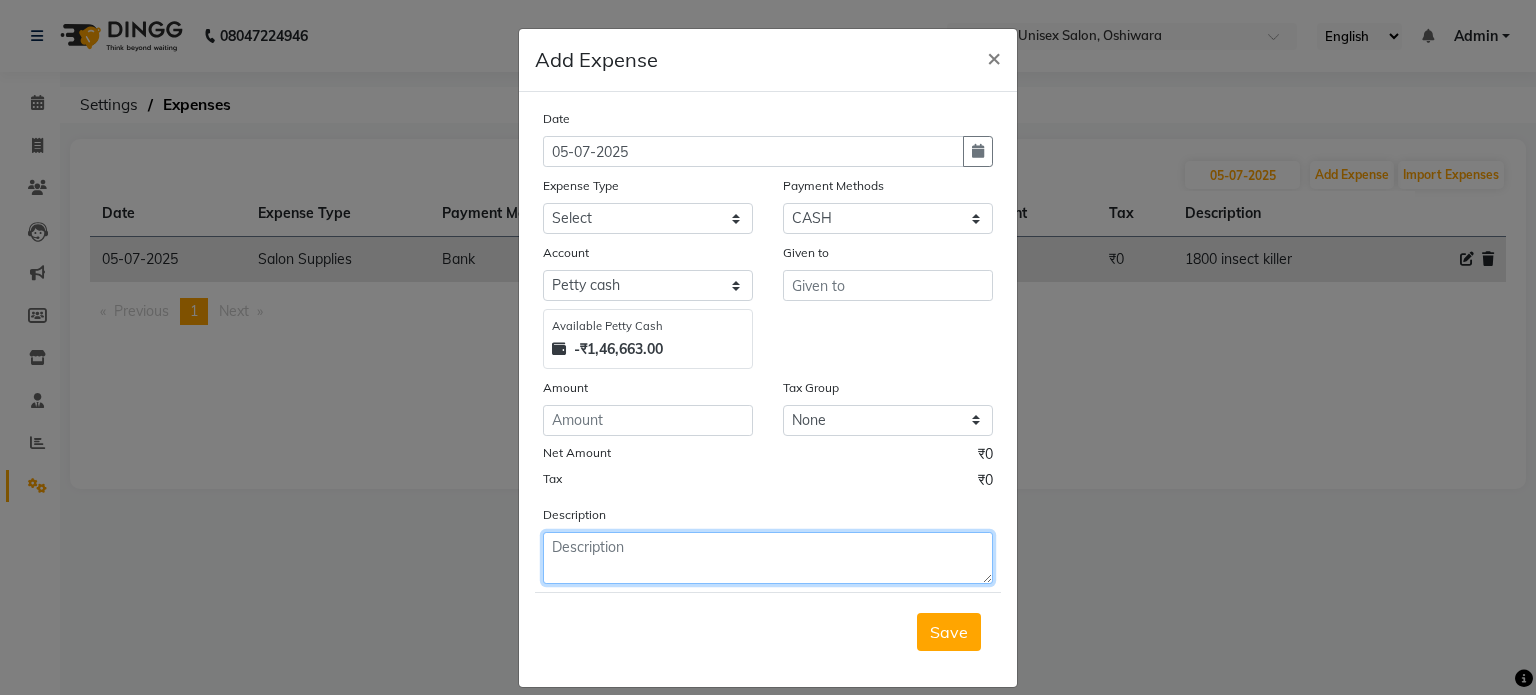 click 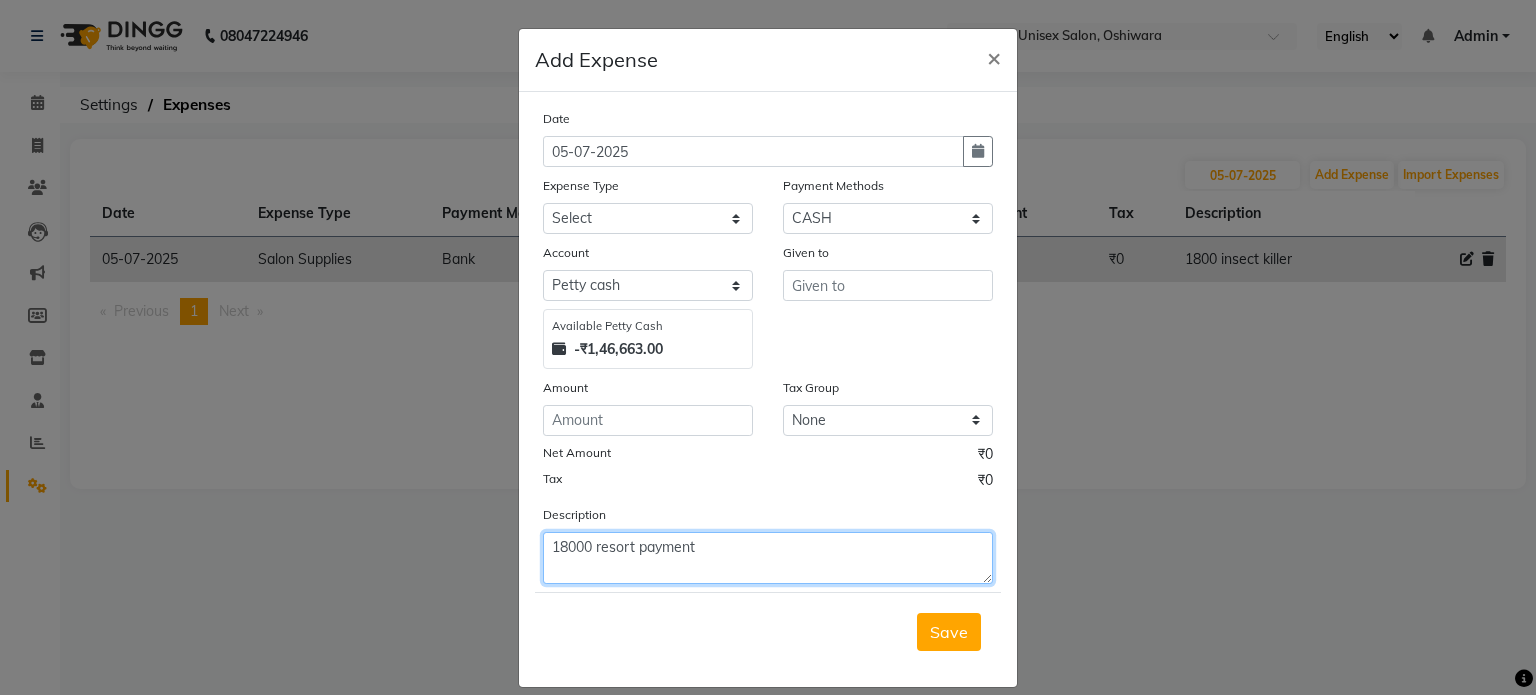 type on "18000 resort payment" 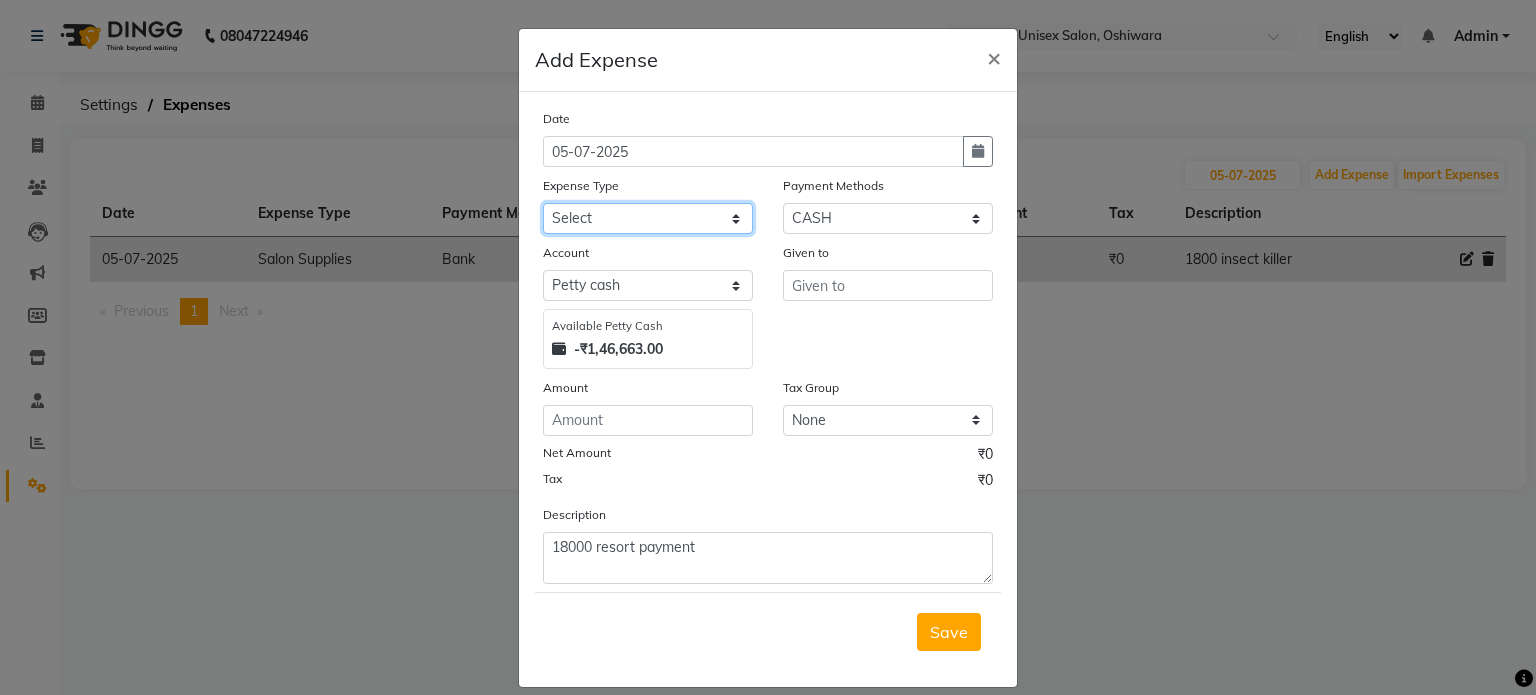click on "Select Academy Supplies EMI Advance Salary Bank charges Cash transfer to bank Cash transfer to hub Client Snacks Clinical charges Electricity Bill Equipment FnF Fuel GST Incentive Insurance International purchase Maintenance Marketing Miscellaneous Pantry Product Rent Salon Supplies Salon Supplies Emi [FIRST] TX Staff Salary Staff Snacks Tea & Refreshment Training and Education Utilities" 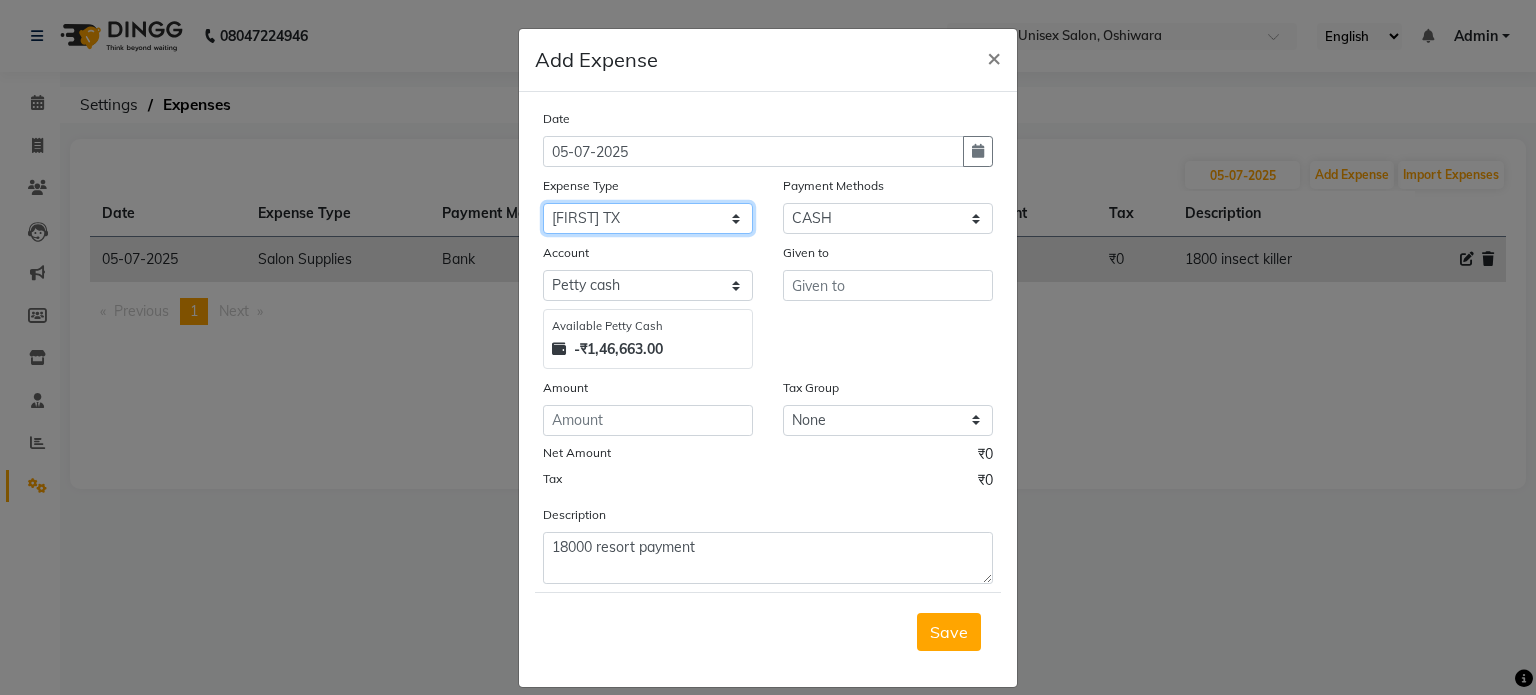 click on "Select Academy Supplies EMI Advance Salary Bank charges Cash transfer to bank Cash transfer to hub Client Snacks Clinical charges Electricity Bill Equipment FnF Fuel GST Incentive Insurance International purchase Maintenance Marketing Miscellaneous Pantry Product Rent Salon Supplies Salon Supplies Emi [FIRST] TX Staff Salary Staff Snacks Tea & Refreshment Training and Education Utilities" 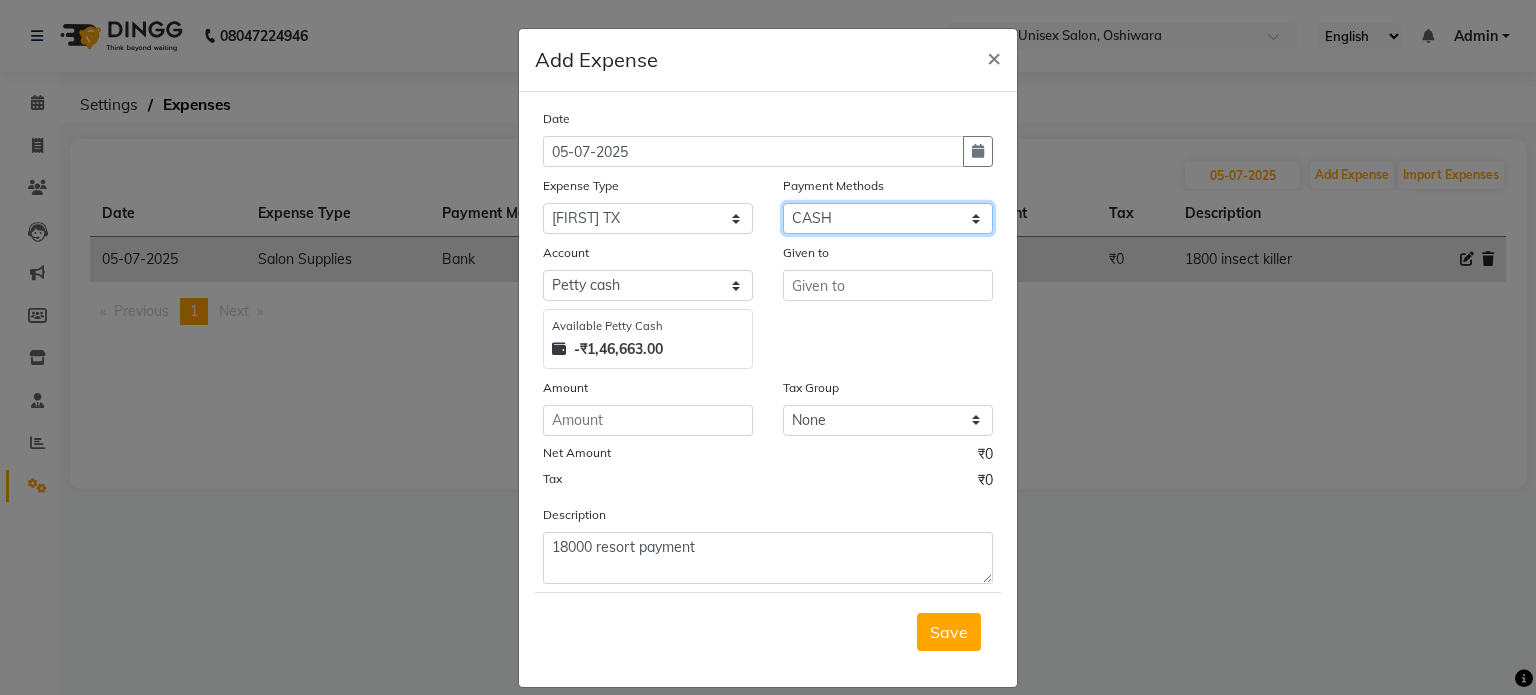 click on "Select CASH UPI Bank CARD Wallet" 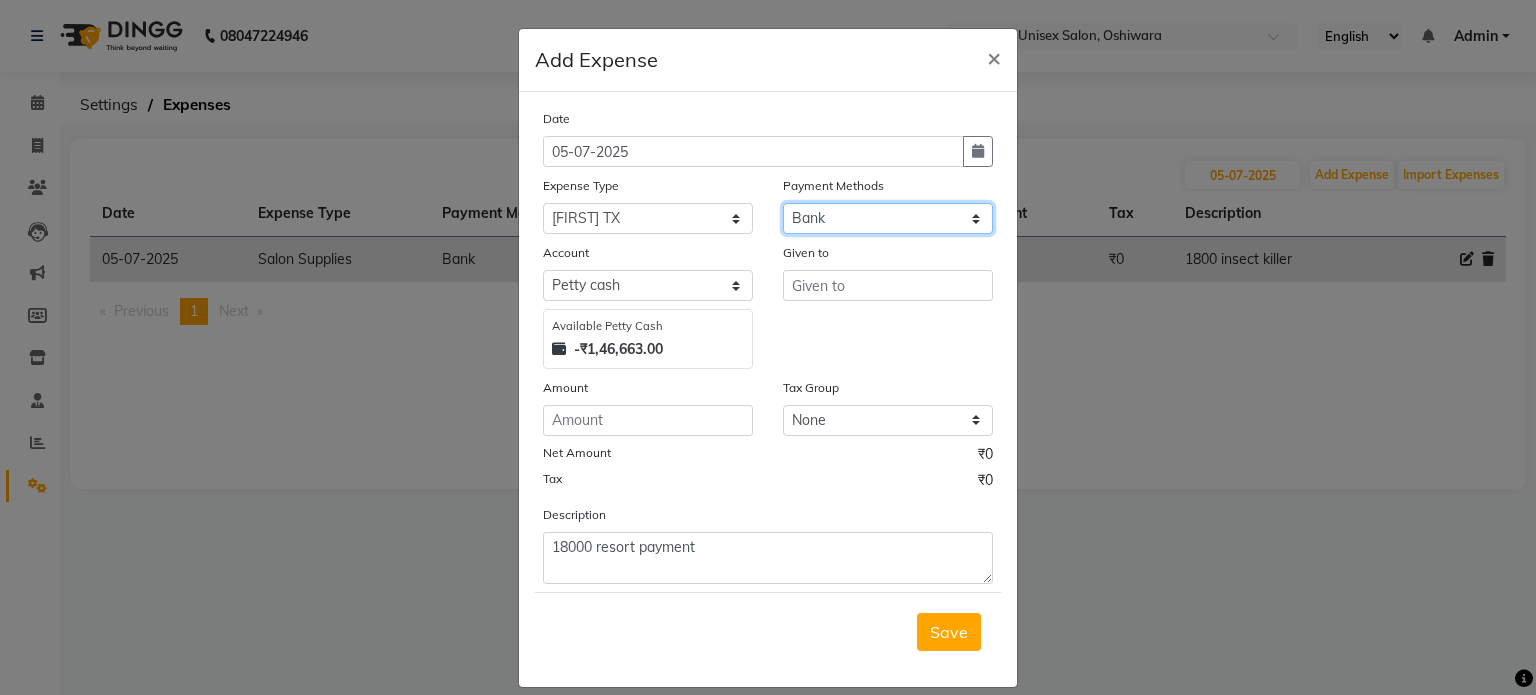 click on "Select CASH UPI Bank CARD Wallet" 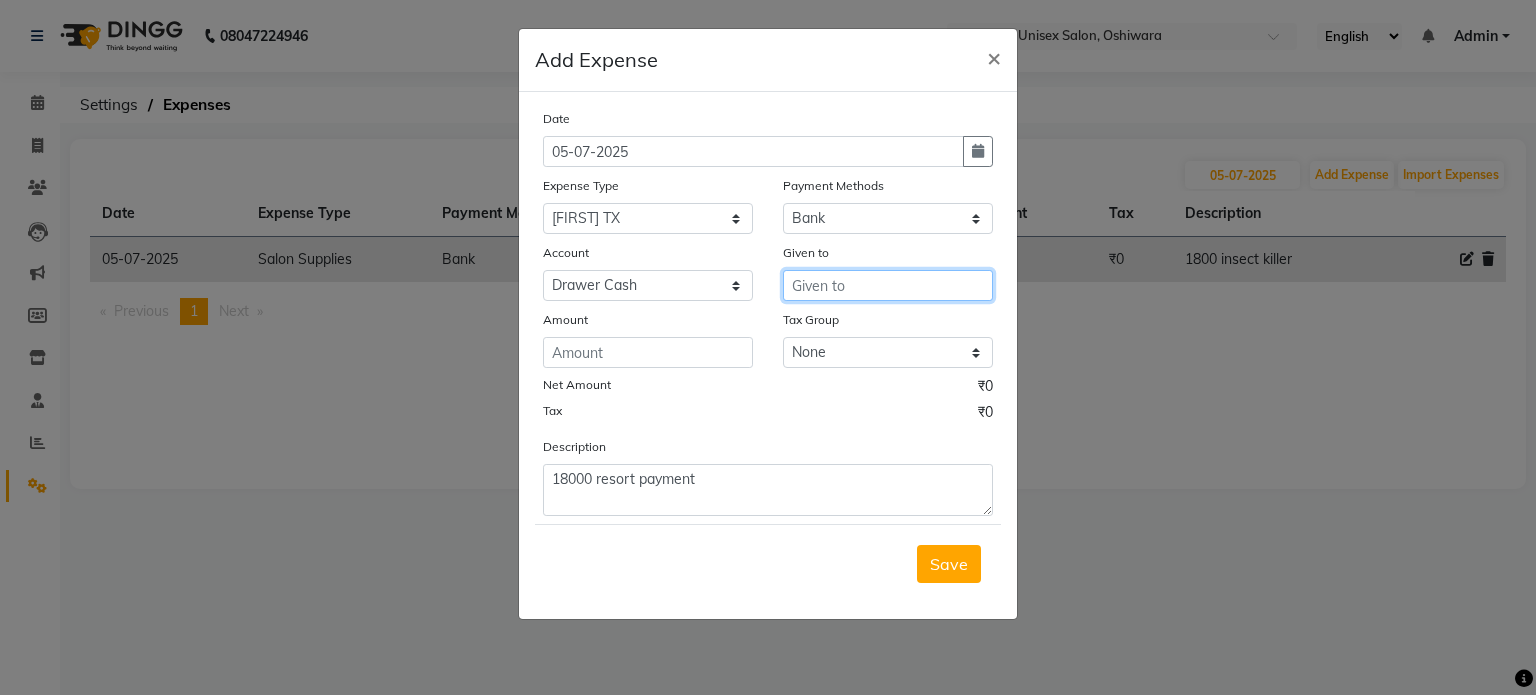 click at bounding box center [888, 285] 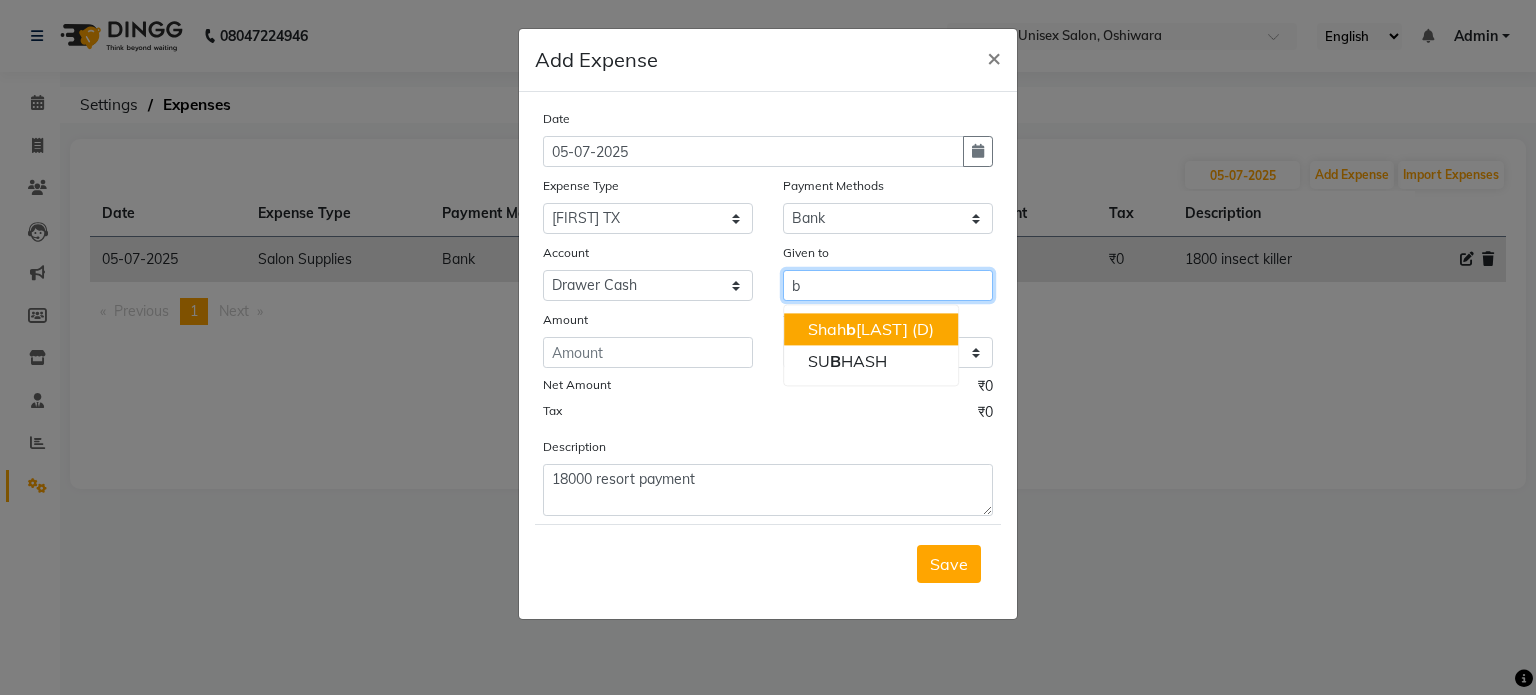 click on "[FIRST] [LAST] (D)" at bounding box center (871, 329) 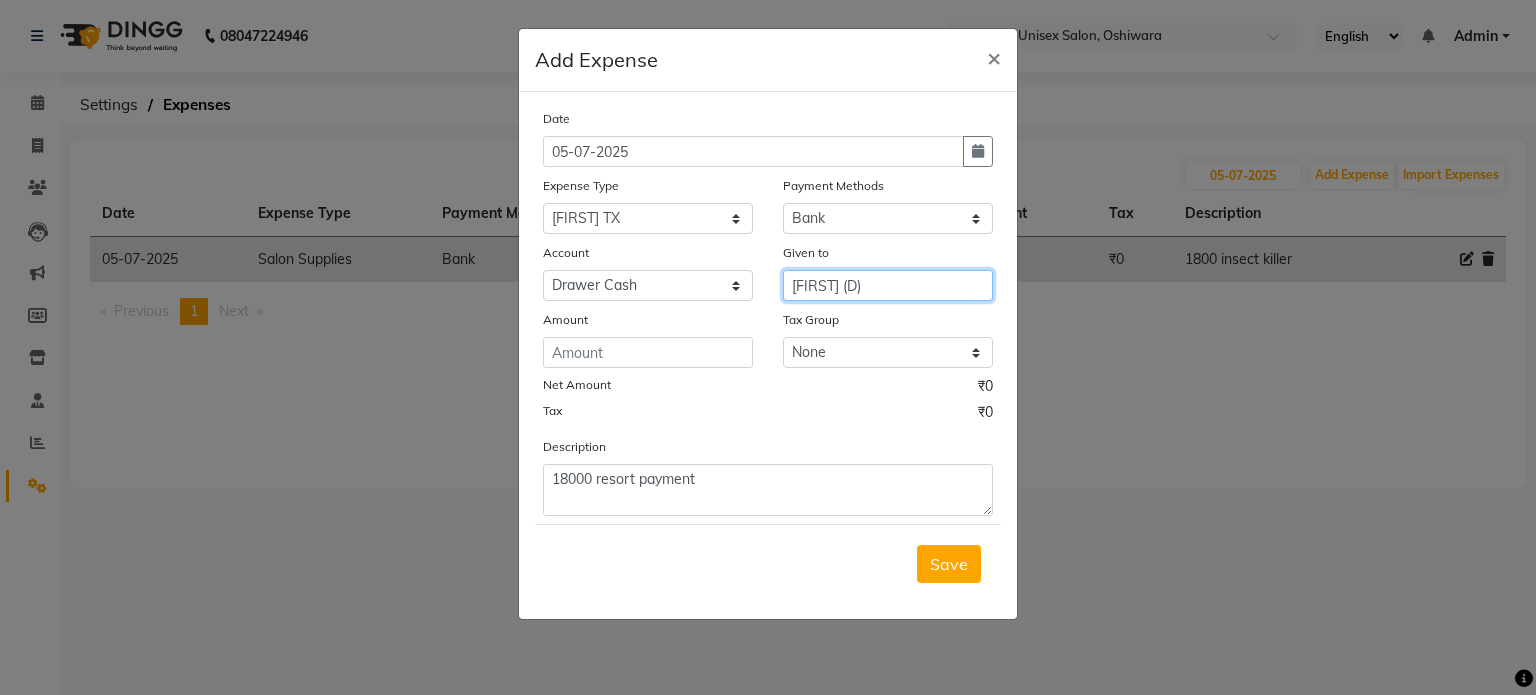 type on "[FIRST] (D)" 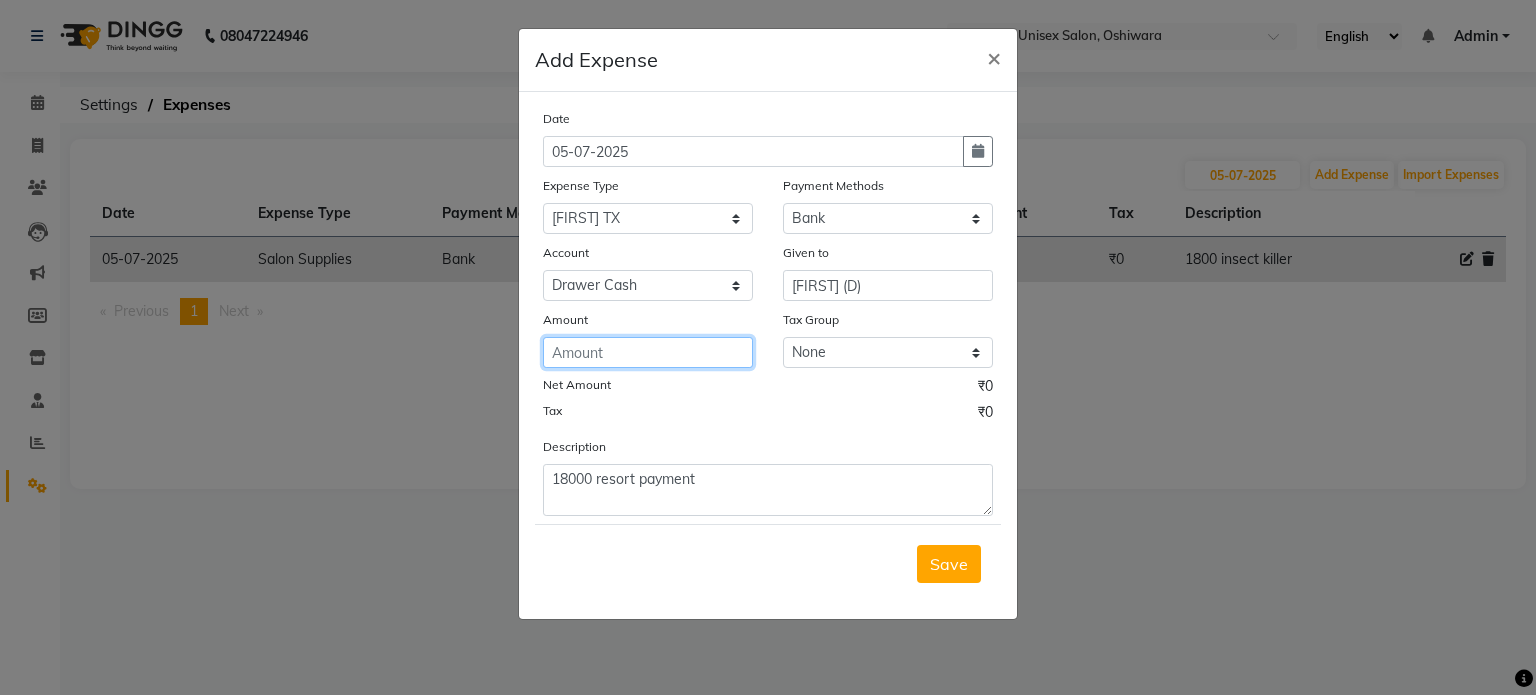 click 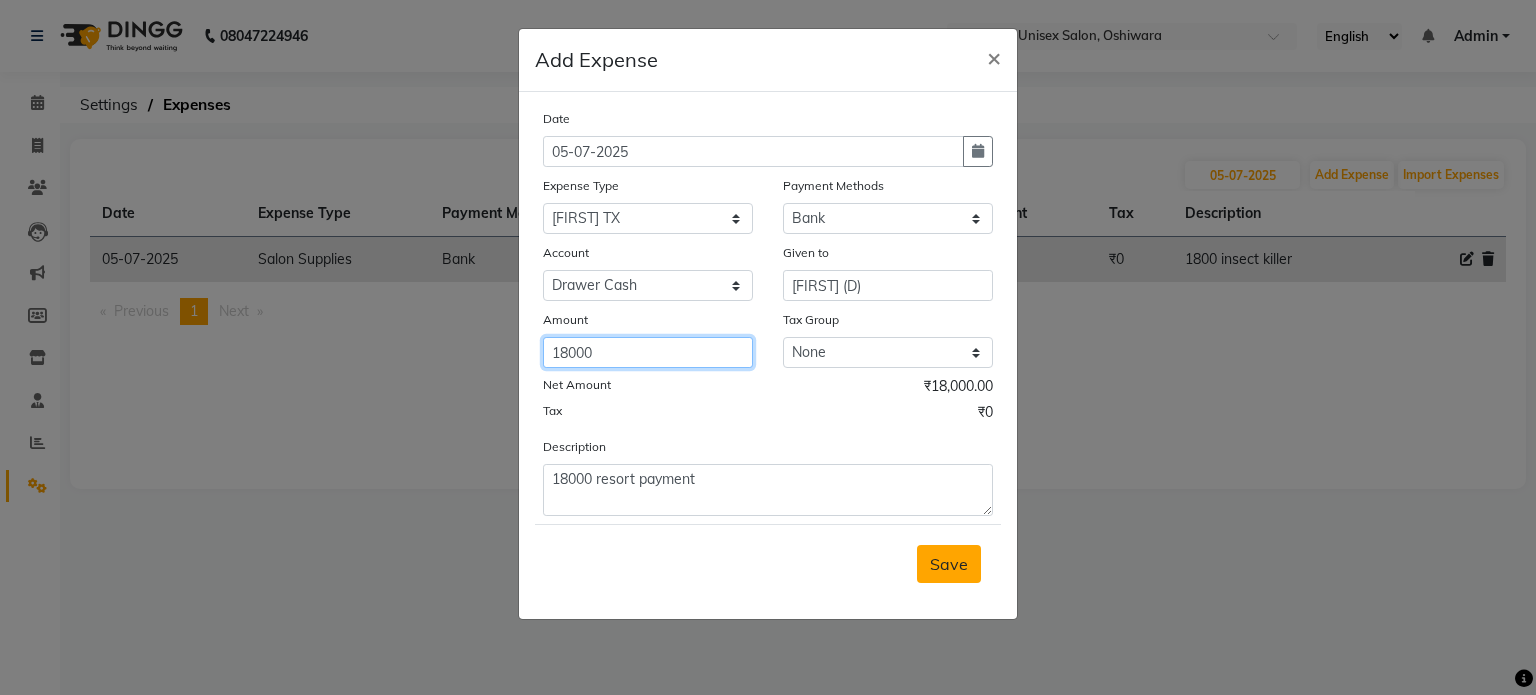 type on "18000" 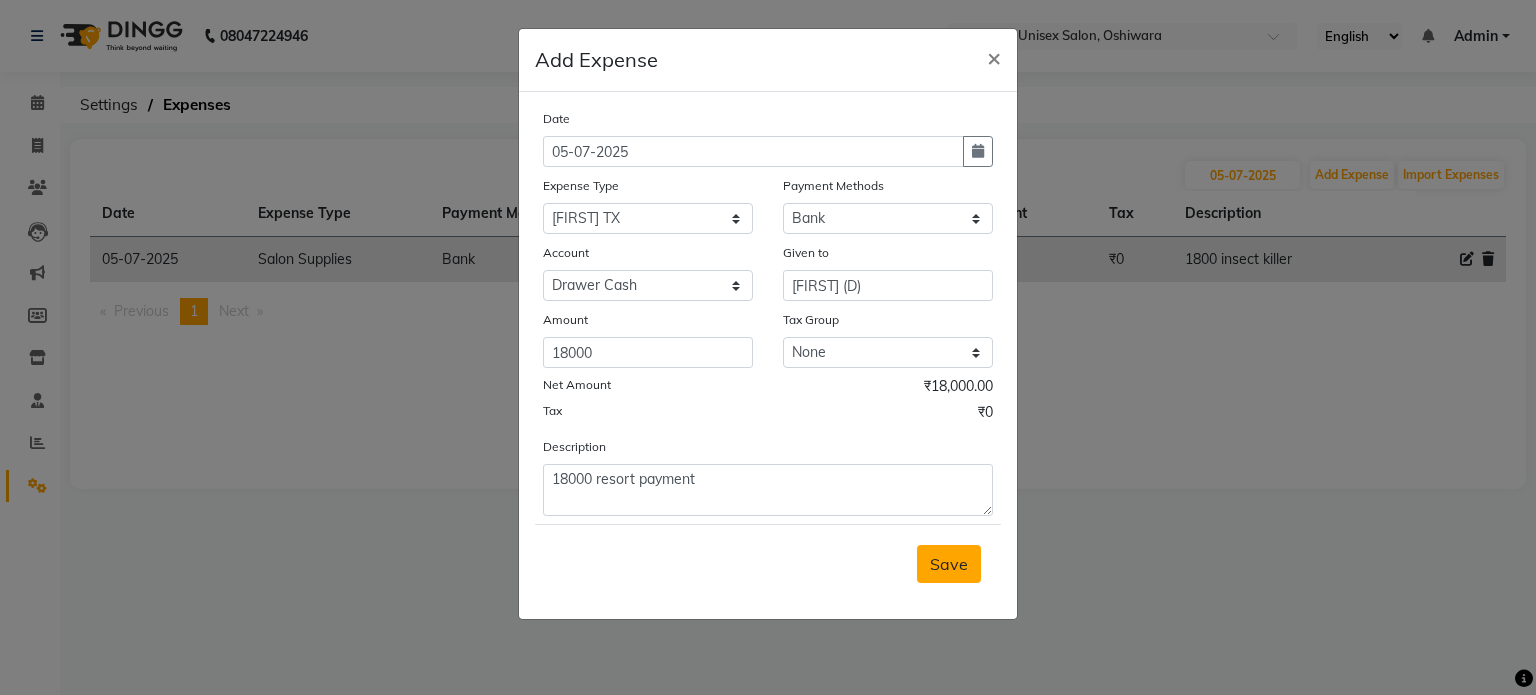 click on "Save" at bounding box center (949, 564) 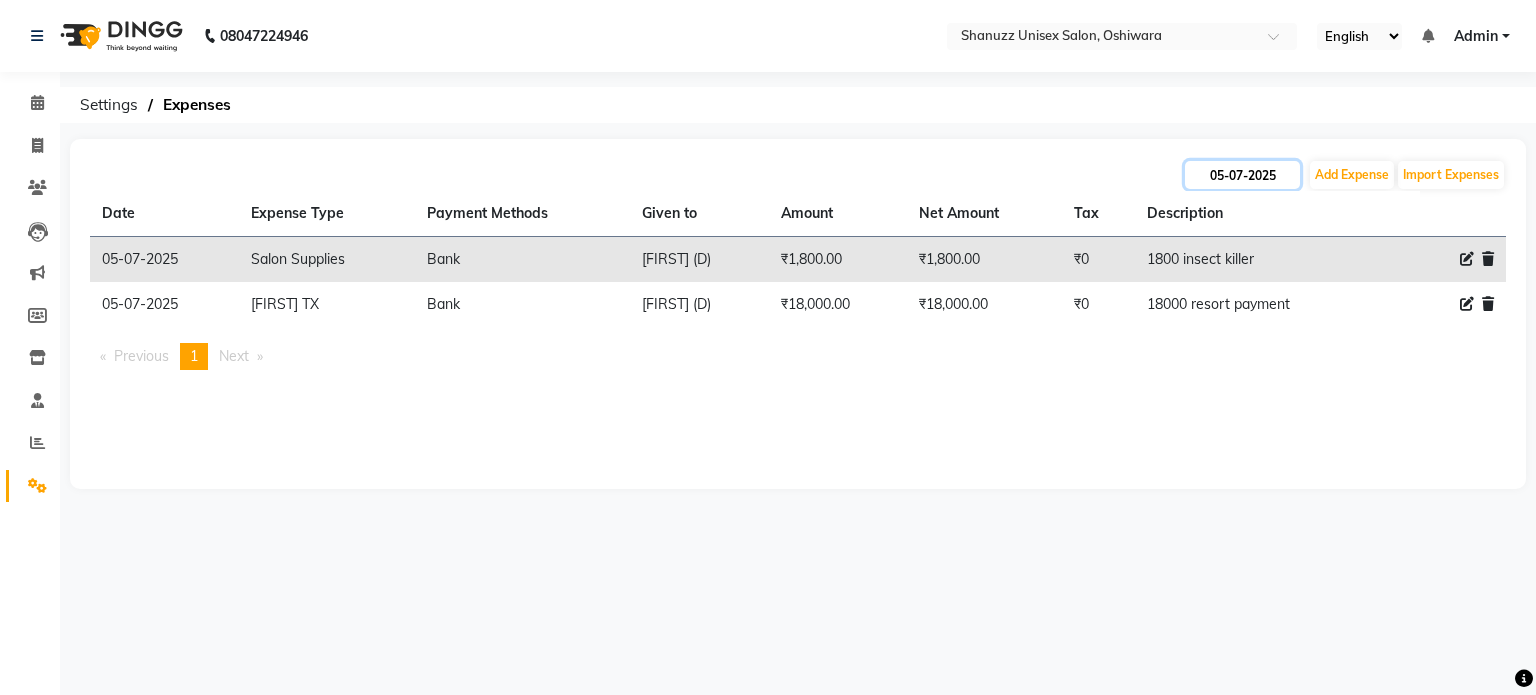 click on "05-07-2025" 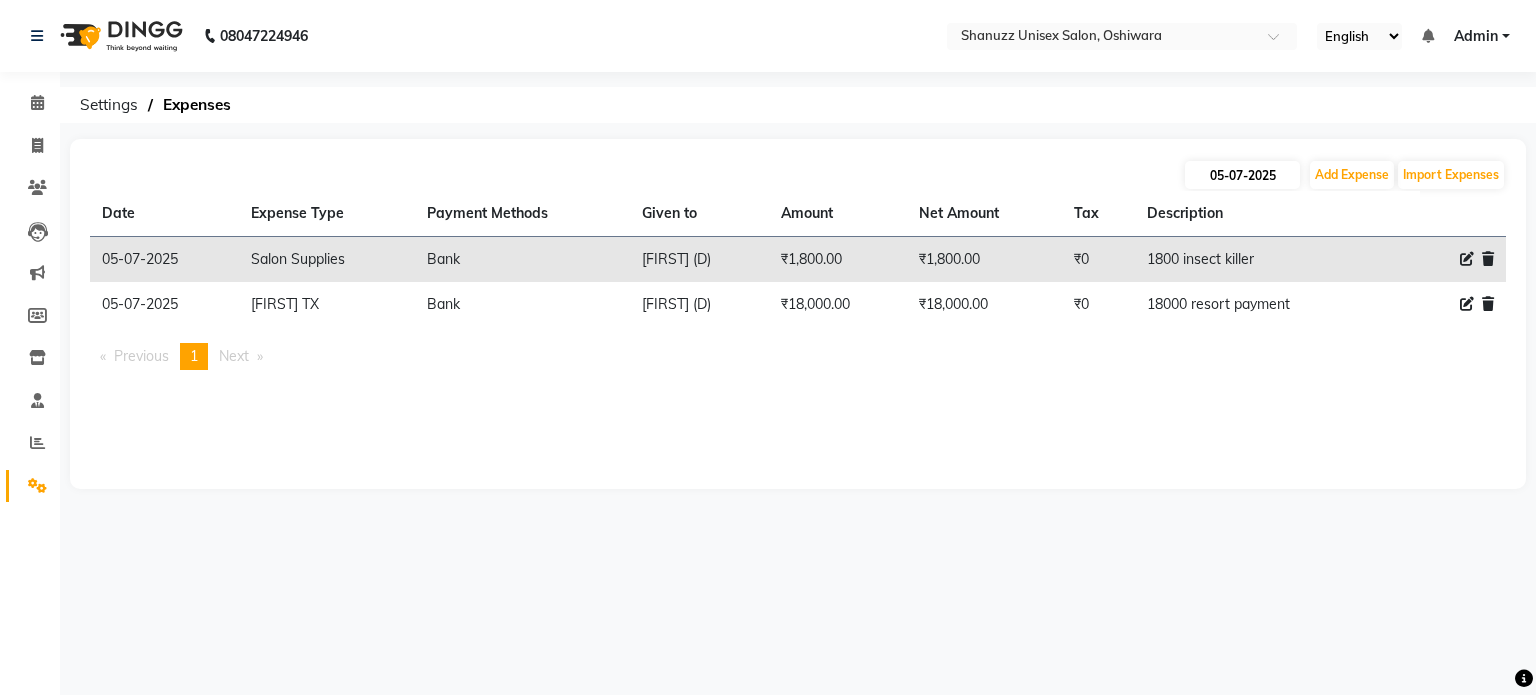 select on "7" 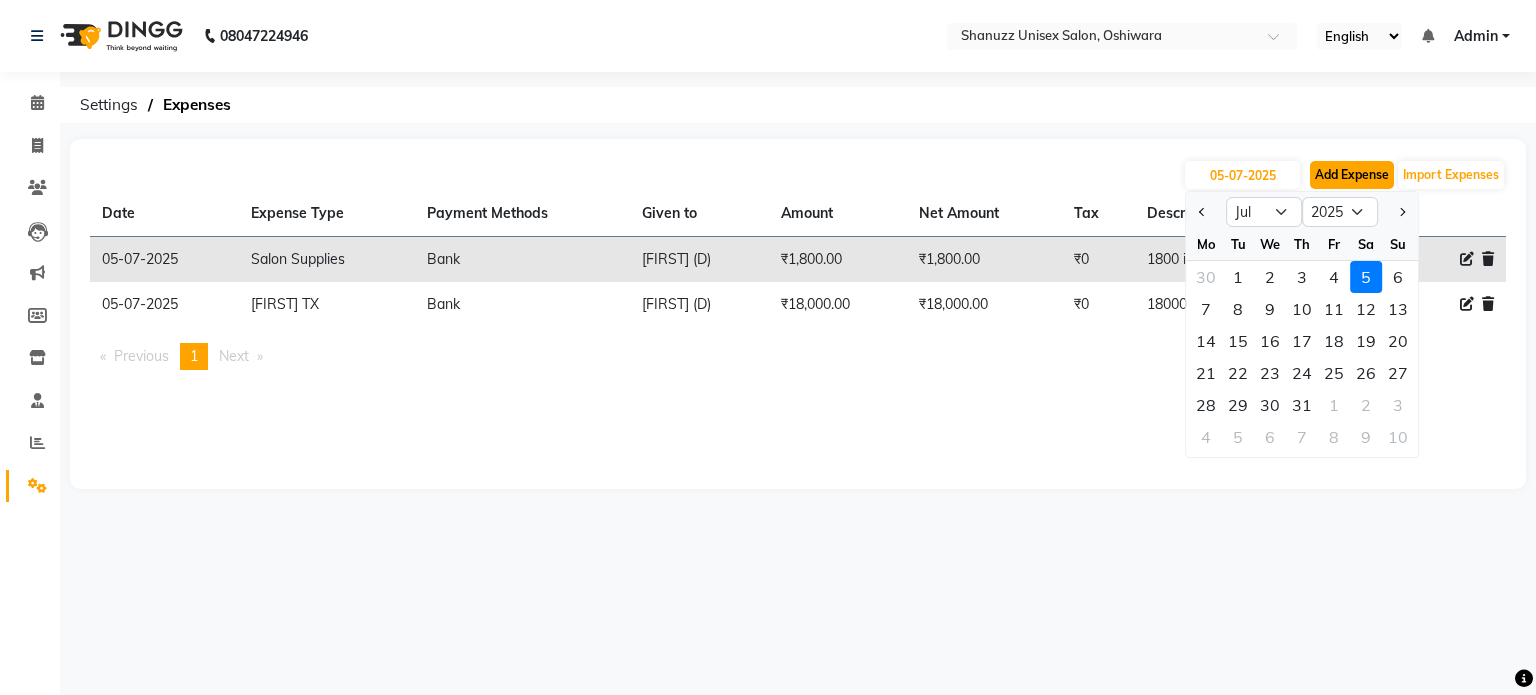 click on "Add Expense" 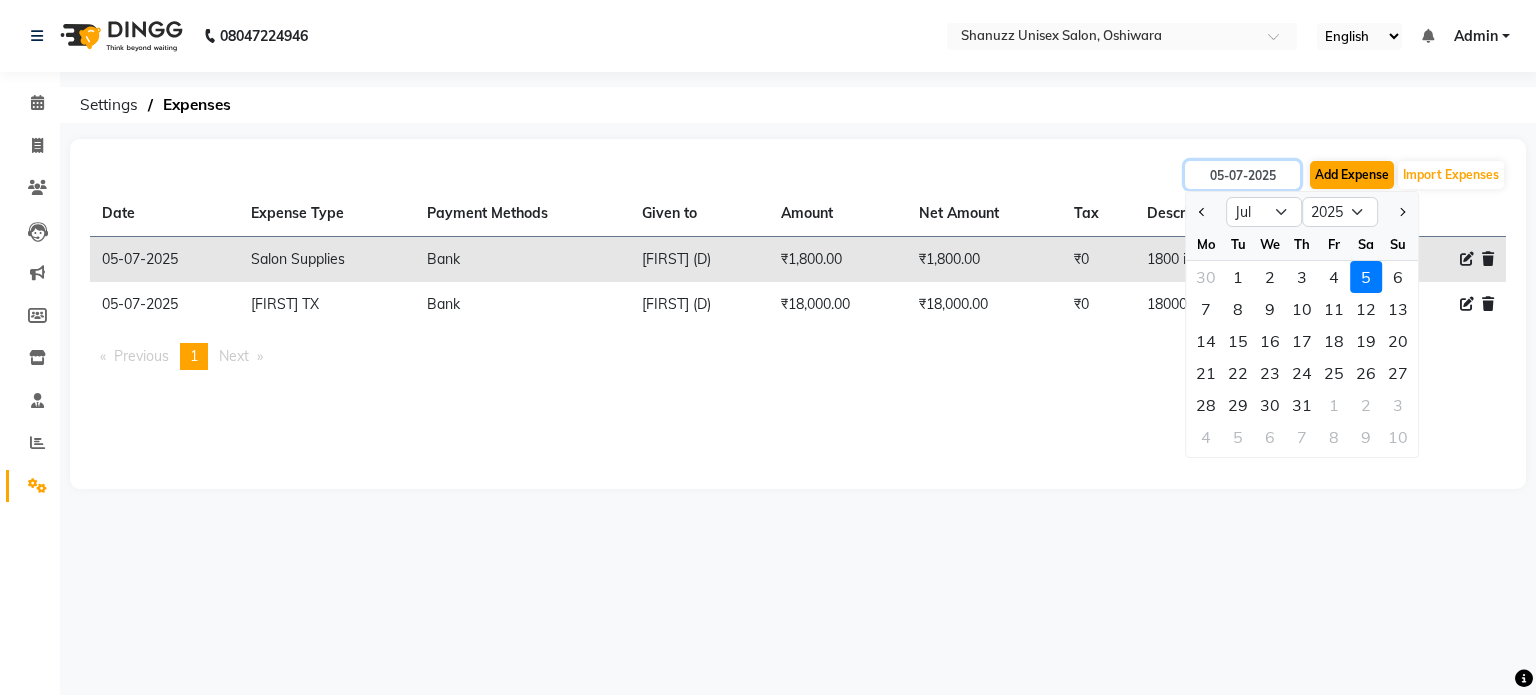 select on "1" 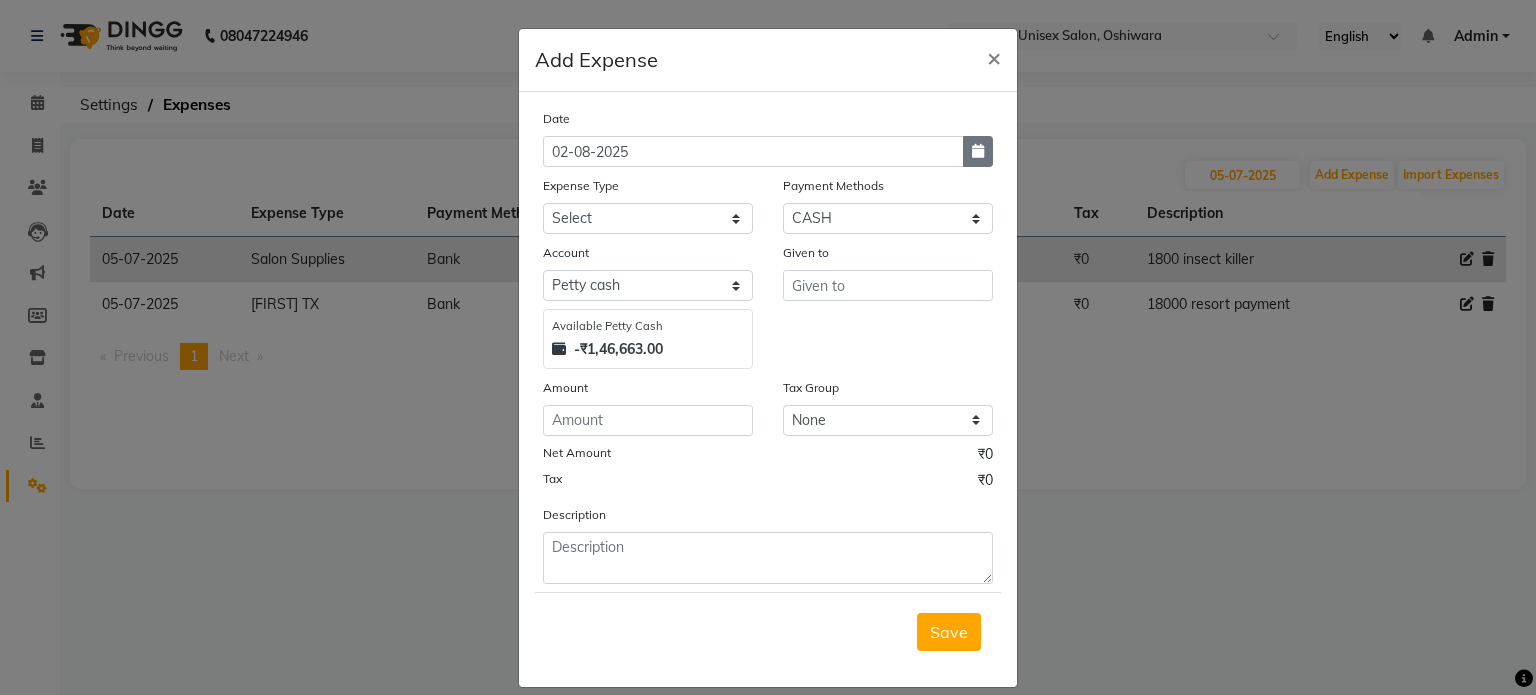 click 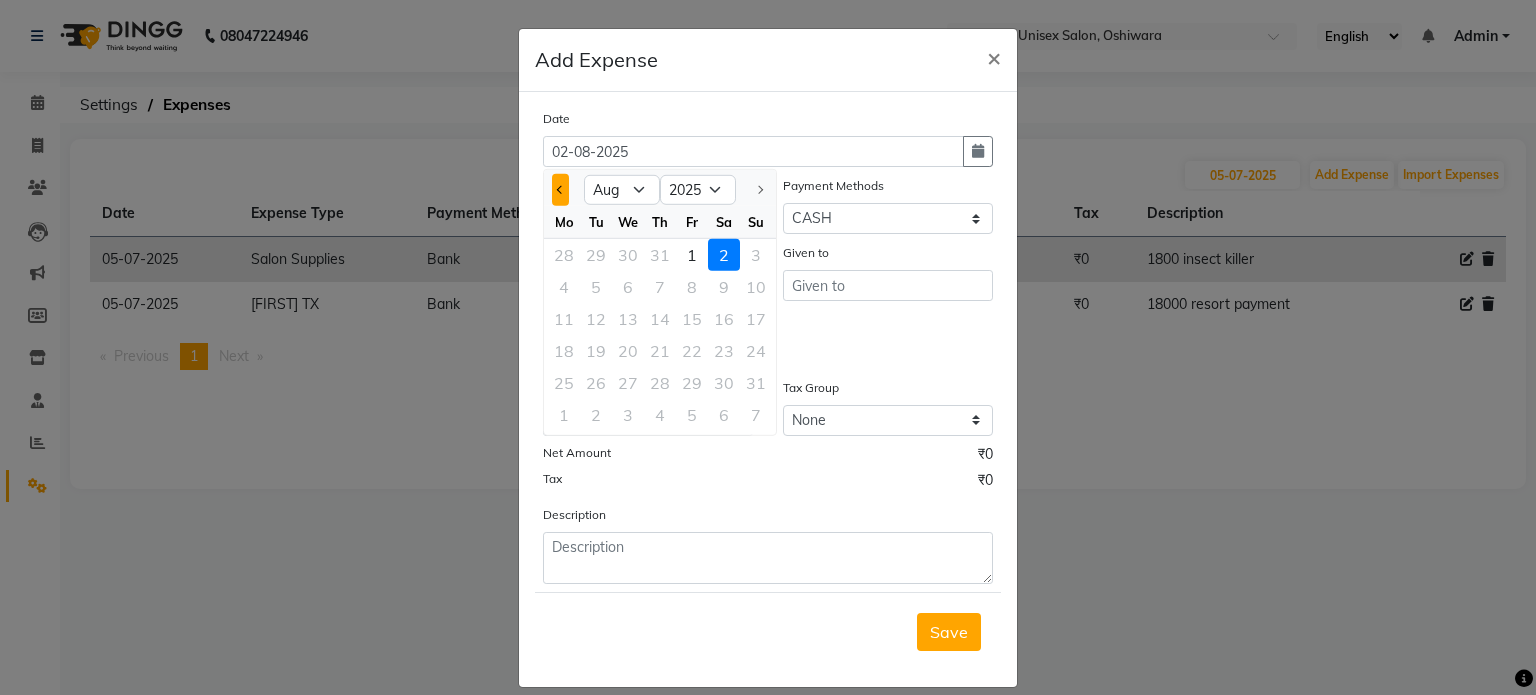 click 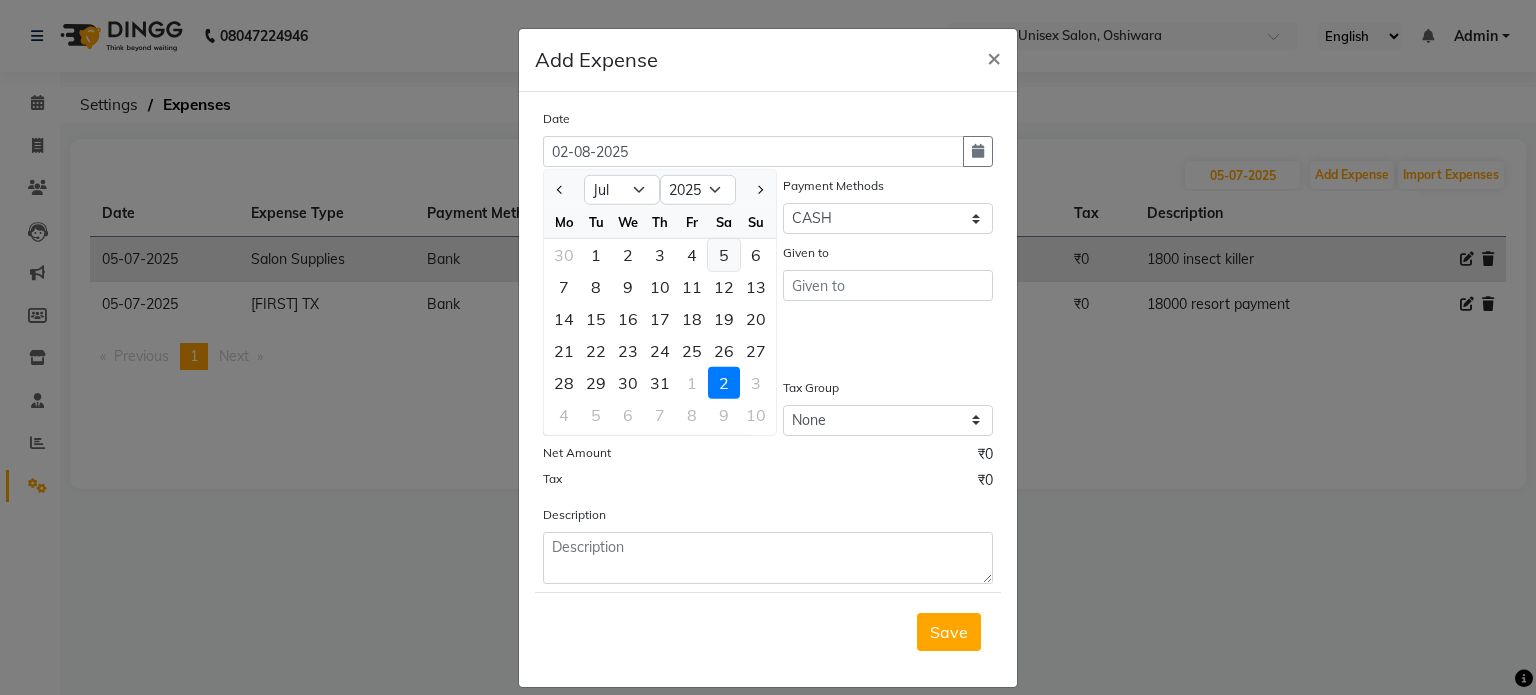 click on "5" 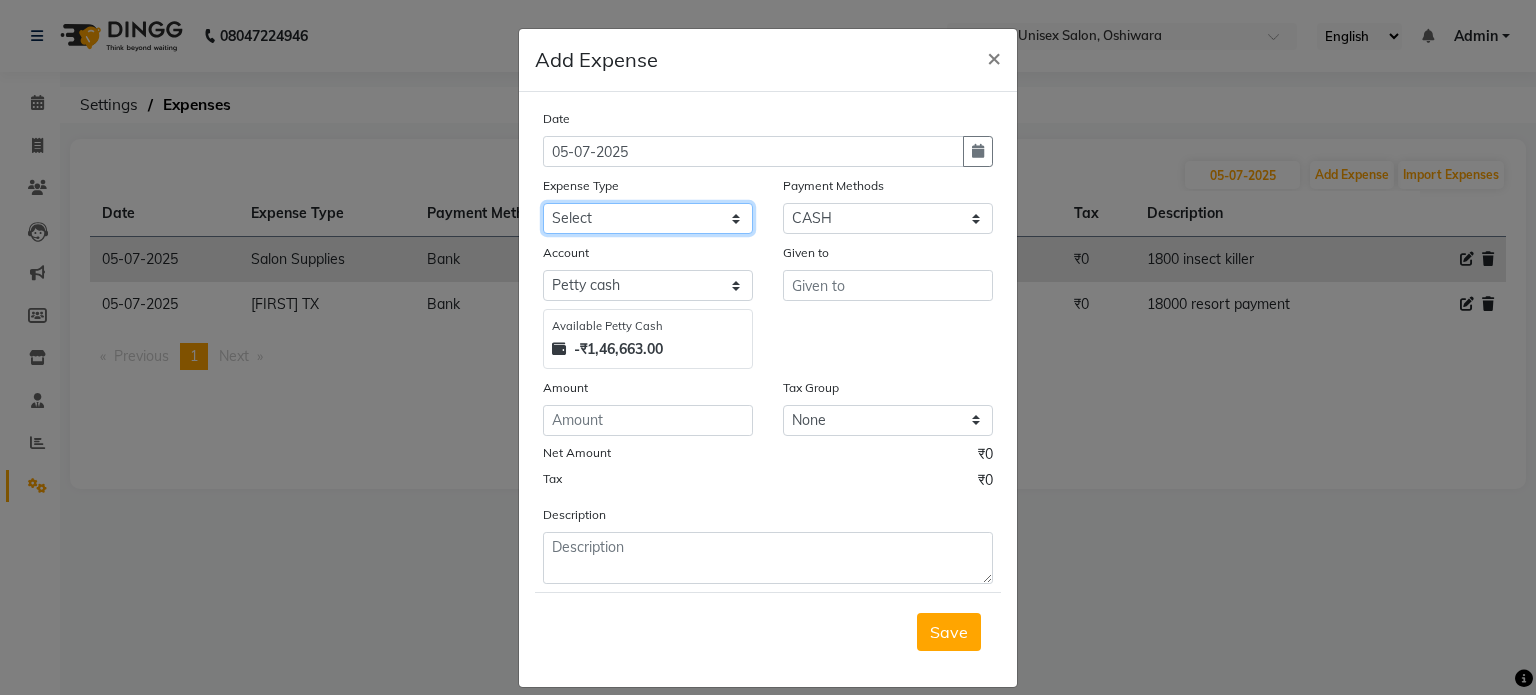 click on "Select Academy Supplies EMI Advance Salary Bank charges Cash transfer to bank Cash transfer to hub Client Snacks Clinical charges Electricity Bill Equipment FnF Fuel GST Incentive Insurance International purchase Maintenance Marketing Miscellaneous Pantry Product Rent Salon Supplies Salon Supplies Emi [FIRST] TX Staff Salary Staff Snacks Tea & Refreshment Training and Education Utilities" 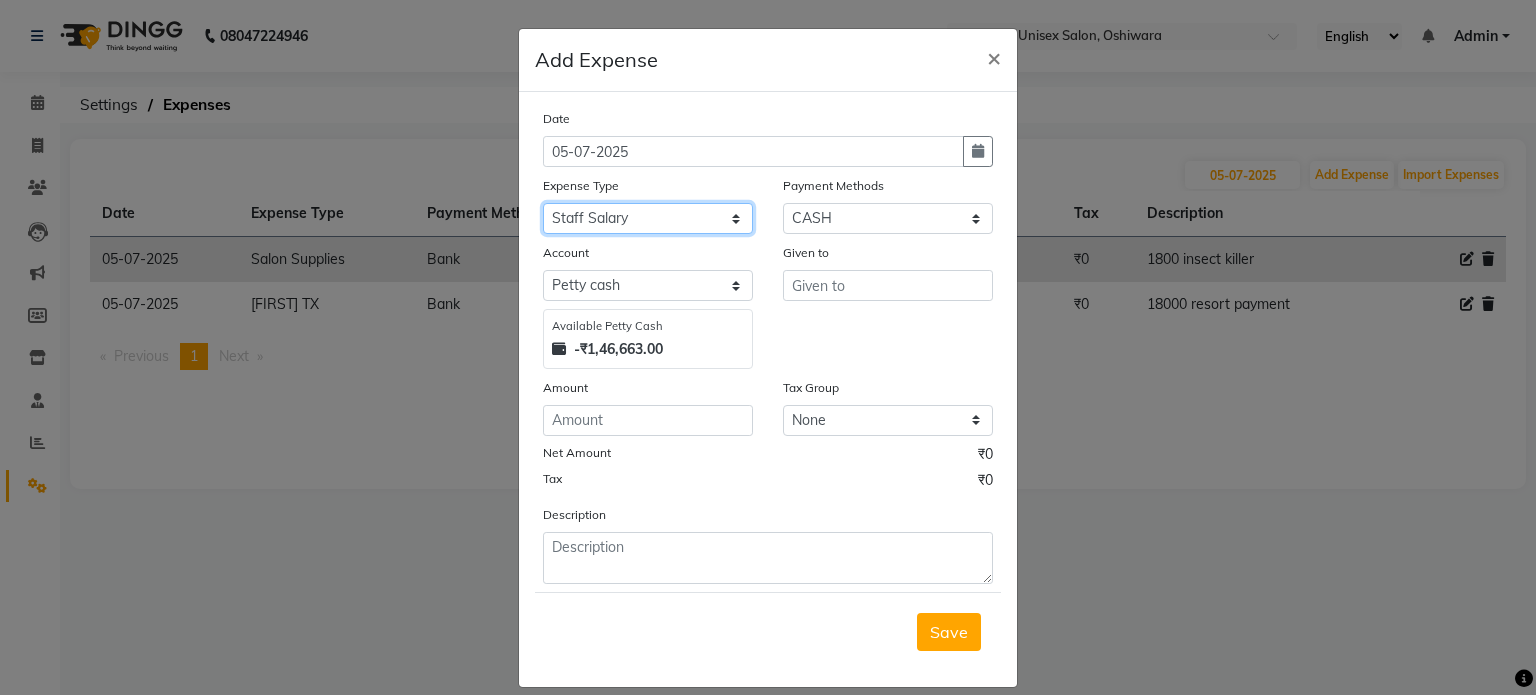 click on "Select Academy Supplies EMI Advance Salary Bank charges Cash transfer to bank Cash transfer to hub Client Snacks Clinical charges Electricity Bill Equipment FnF Fuel GST Incentive Insurance International purchase Maintenance Marketing Miscellaneous Pantry Product Rent Salon Supplies Salon Supplies Emi [FIRST] TX Staff Salary Staff Snacks Tea & Refreshment Training and Education Utilities" 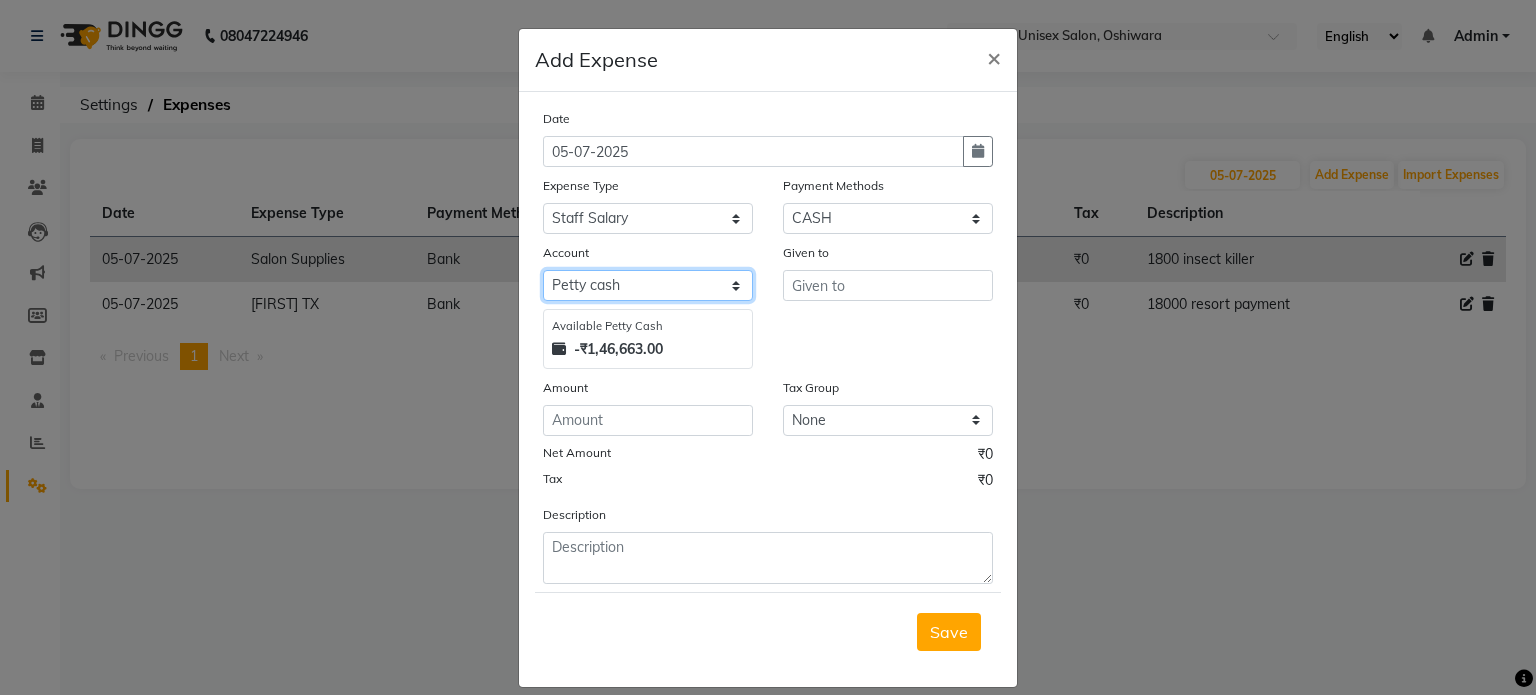 click on "Select Petty cash [FIRST] TX Account Drawer Cash" 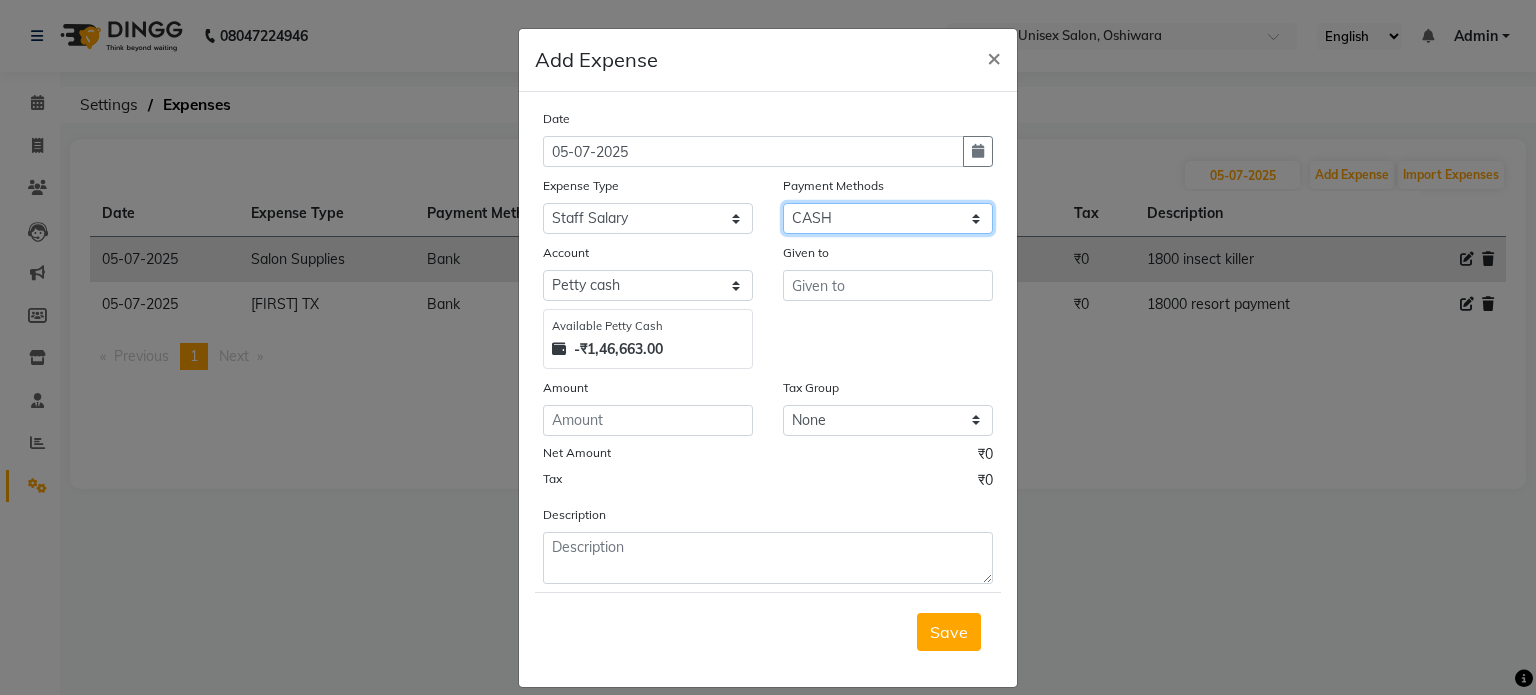 click on "Select CASH UPI Bank CARD Wallet" 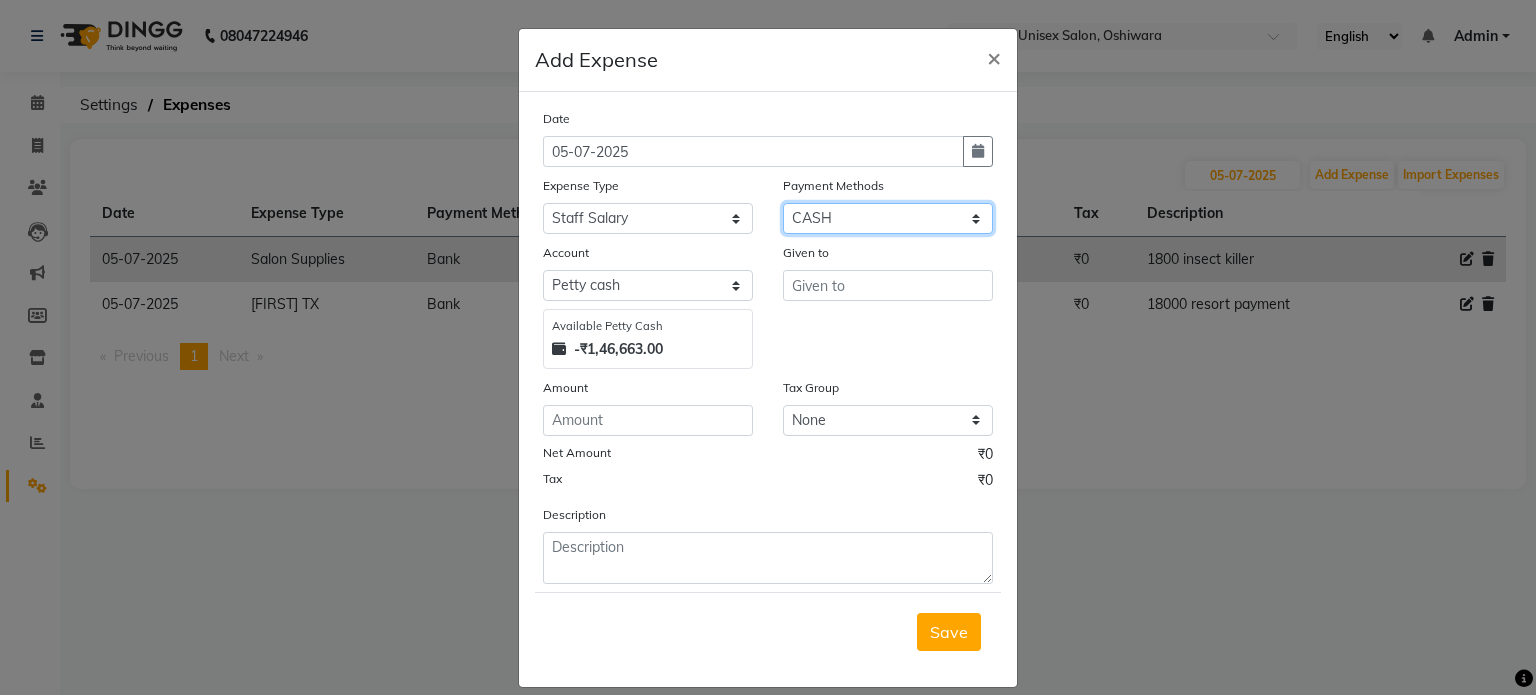 select on "17" 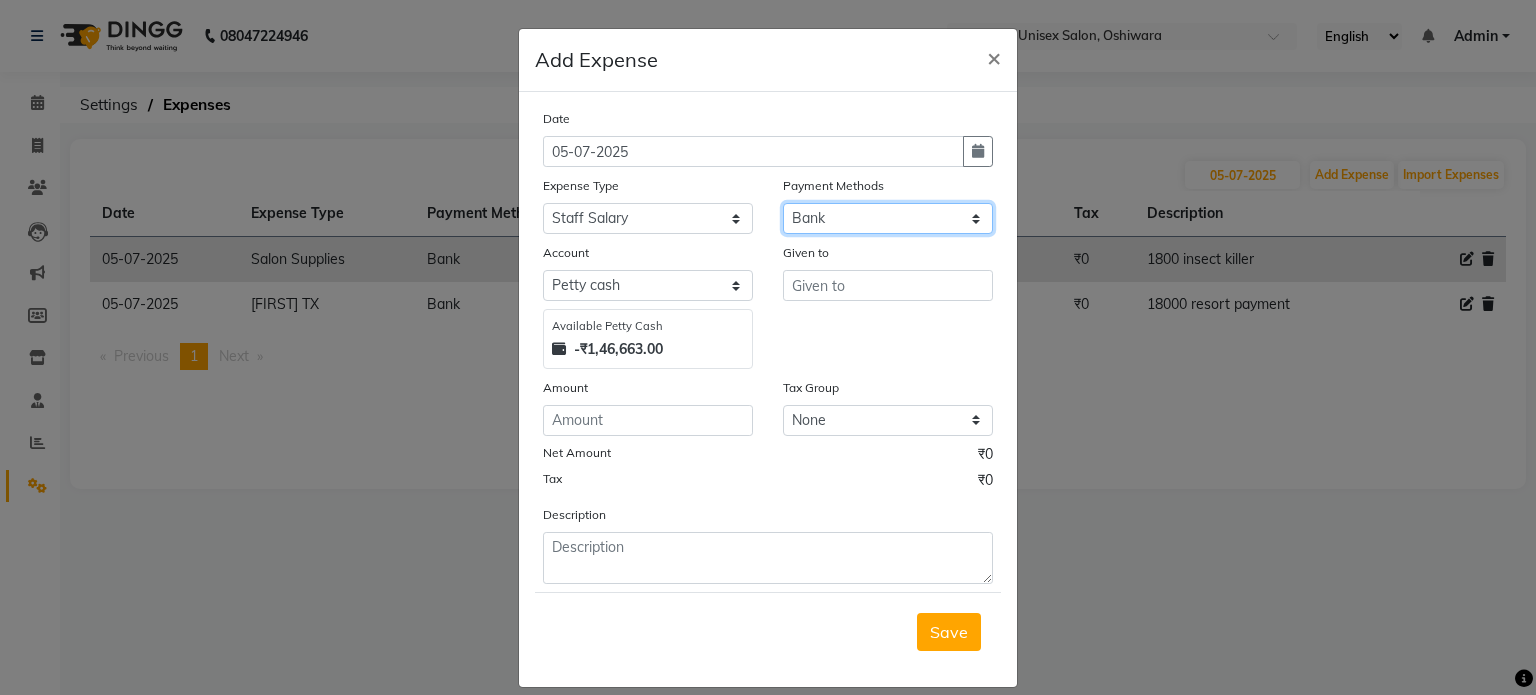 click on "Select CASH UPI Bank CARD Wallet" 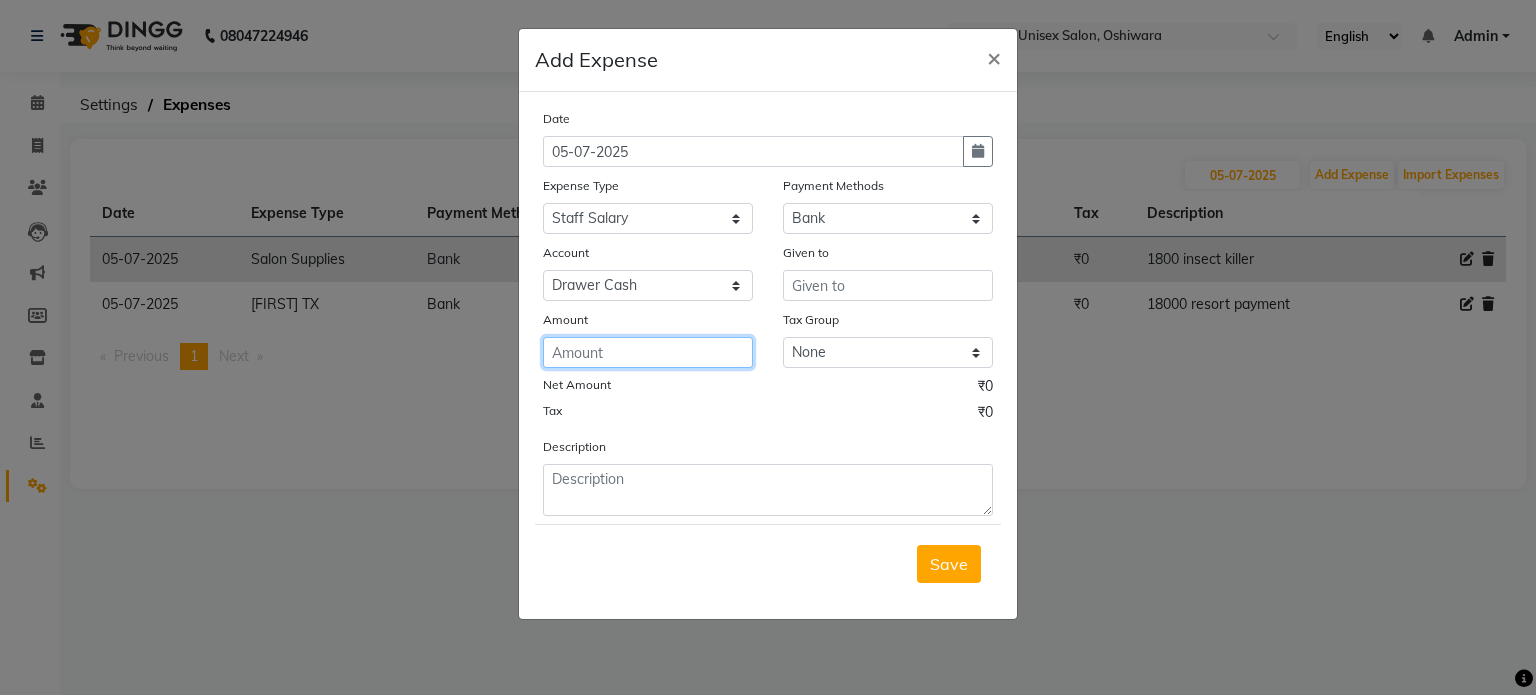 click 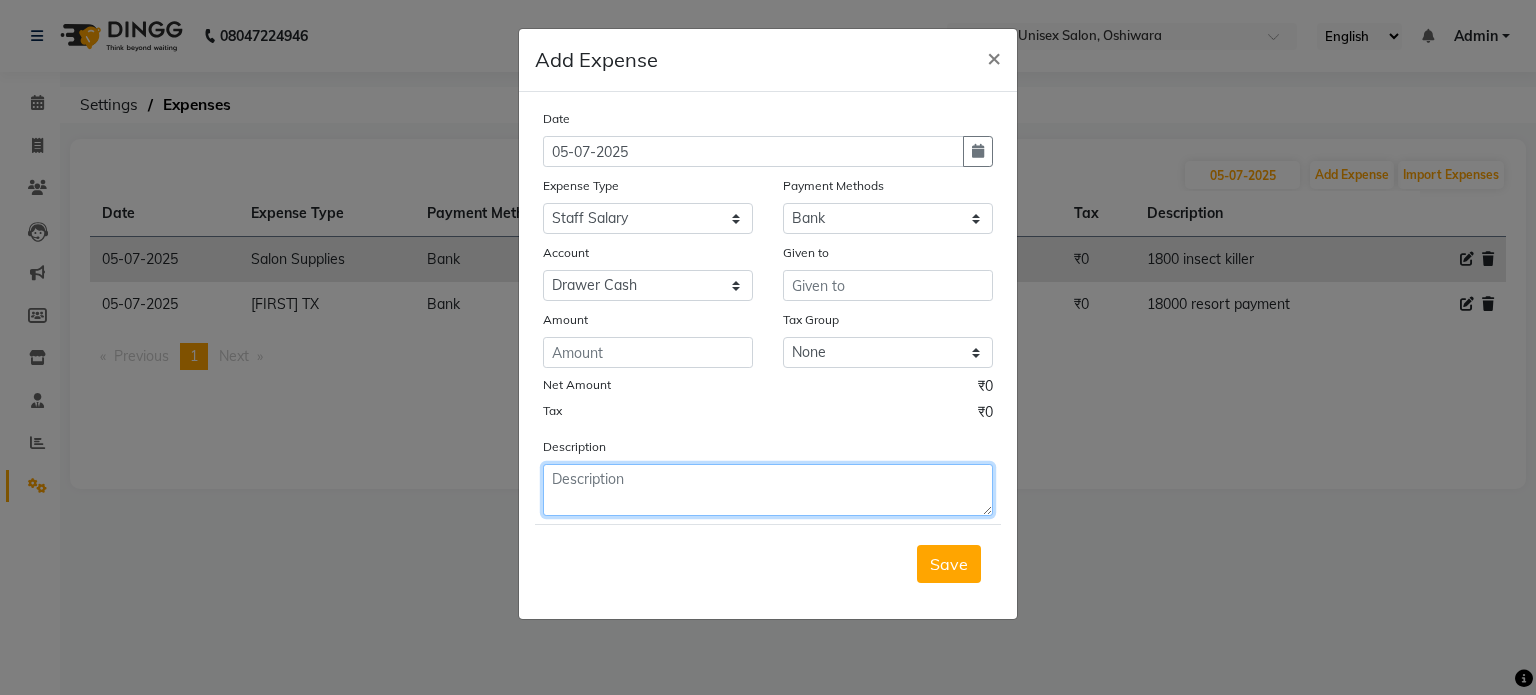 click 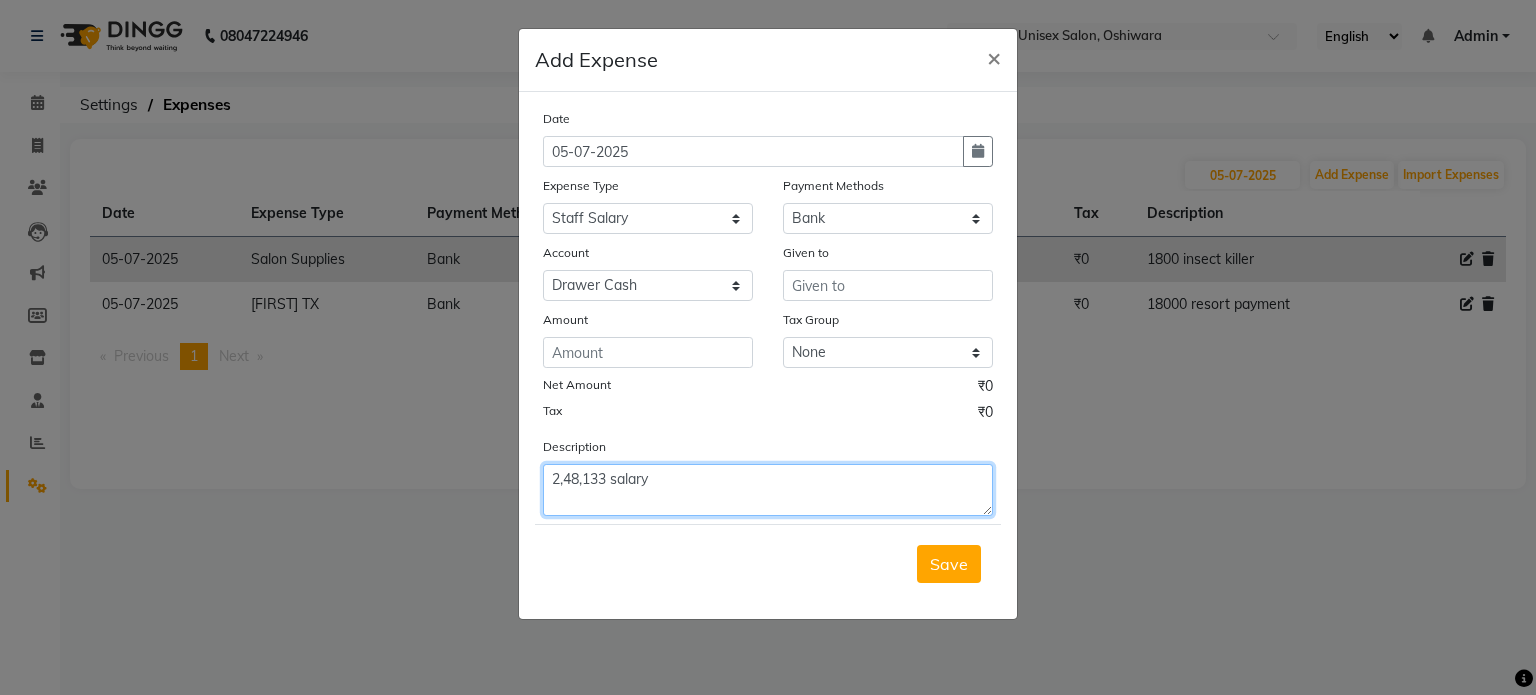 type on "2,48,133 salary" 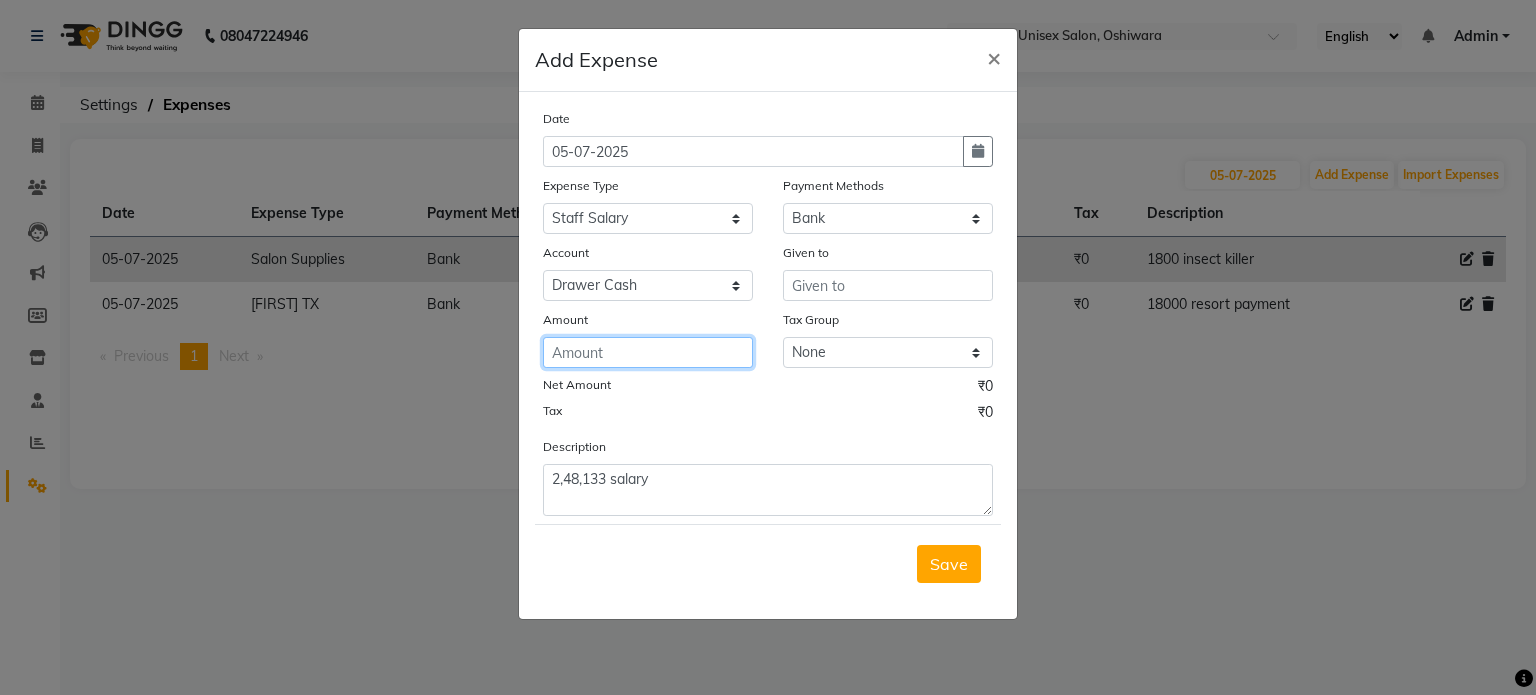 click 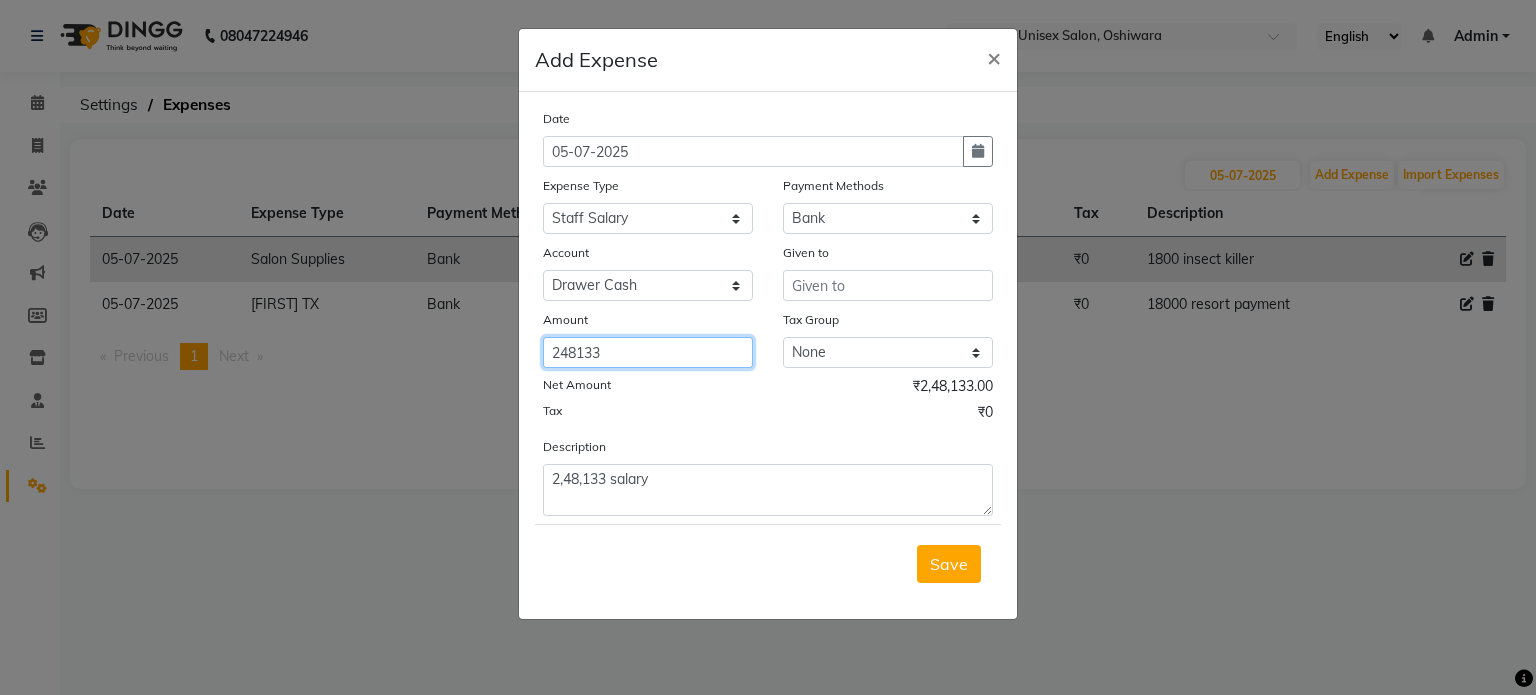 type on "248133" 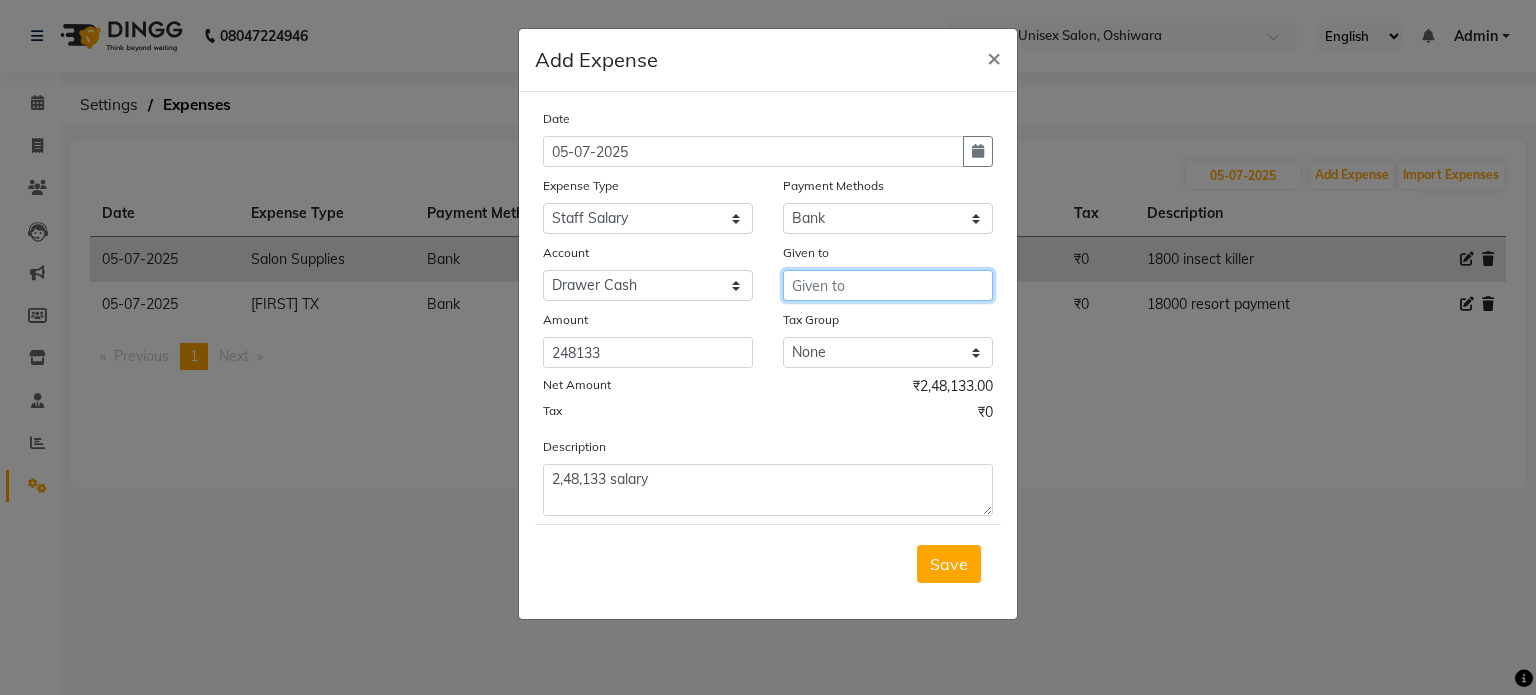 click at bounding box center [888, 285] 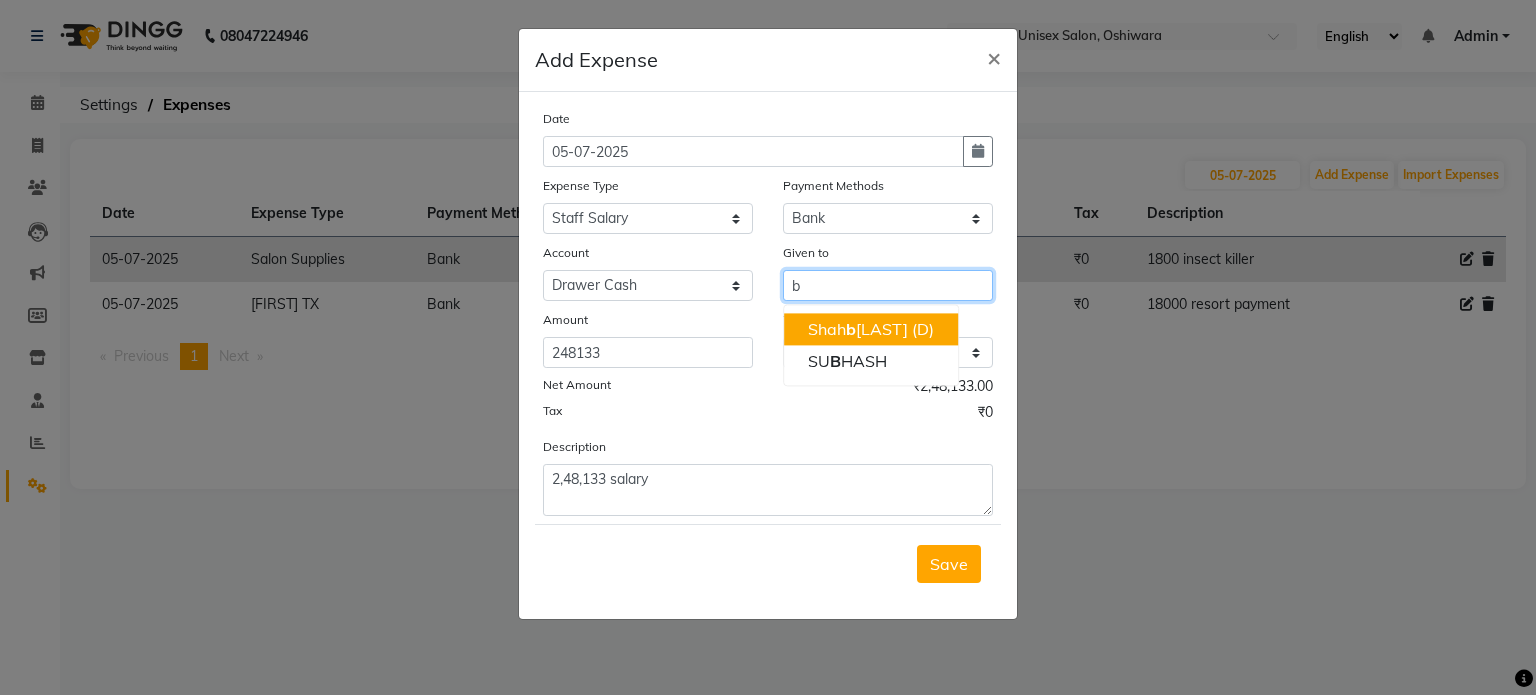 click on "[FIRST] [LAST] (D)" at bounding box center [871, 329] 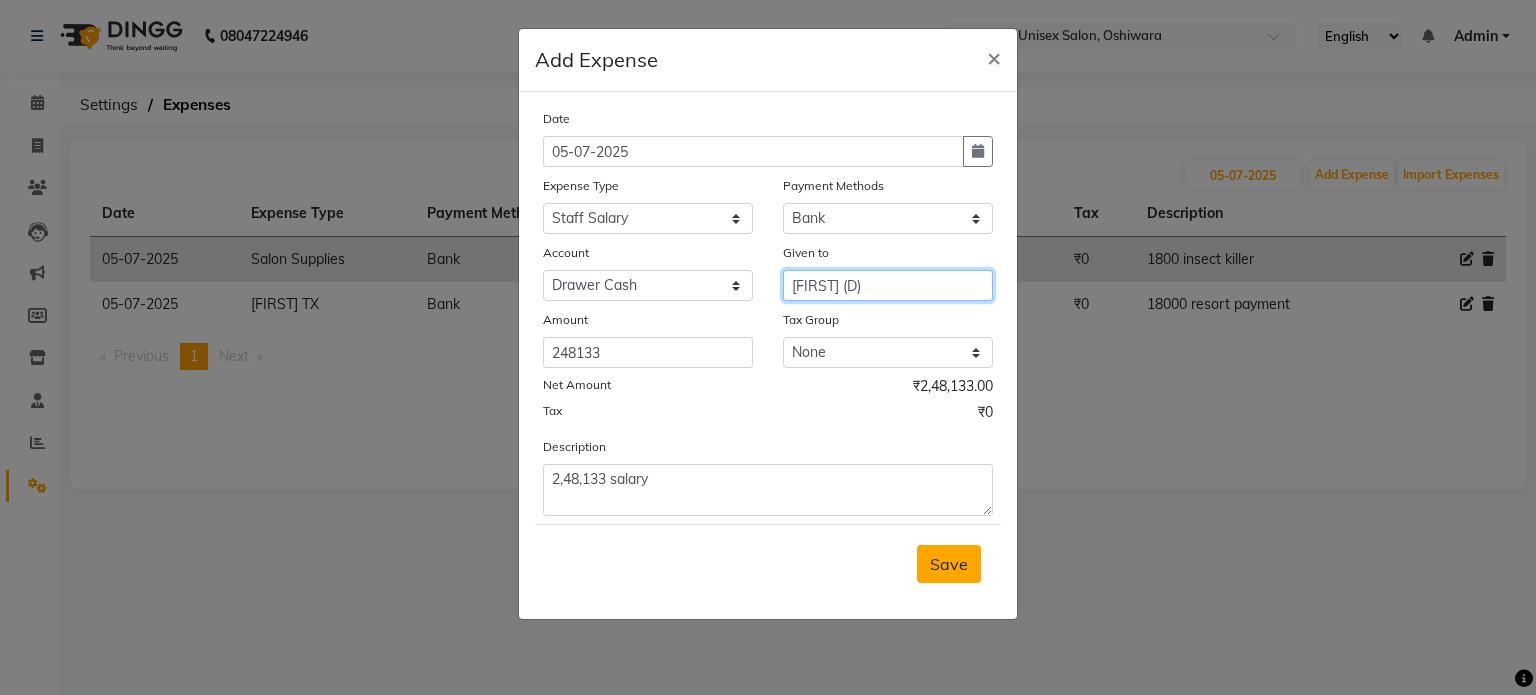 type on "[FIRST] (D)" 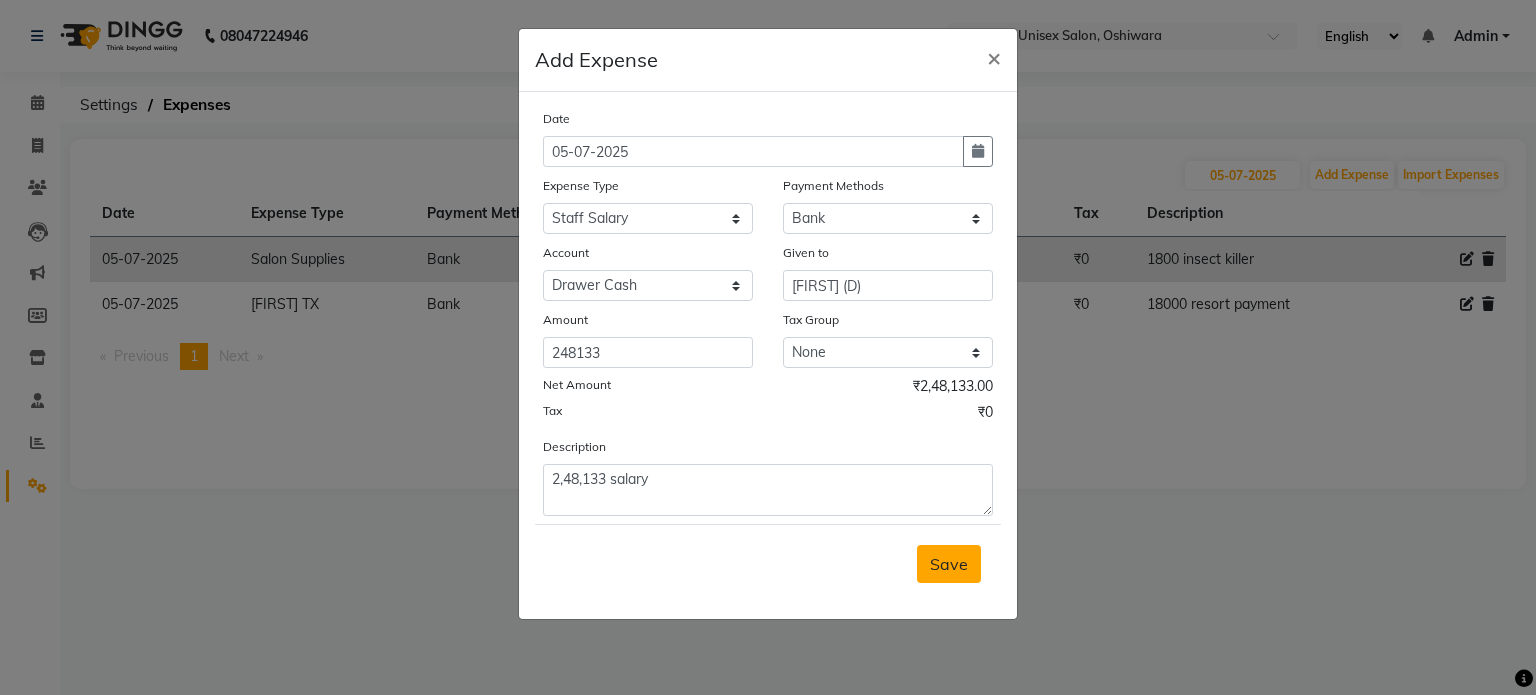 click on "Save" at bounding box center (949, 564) 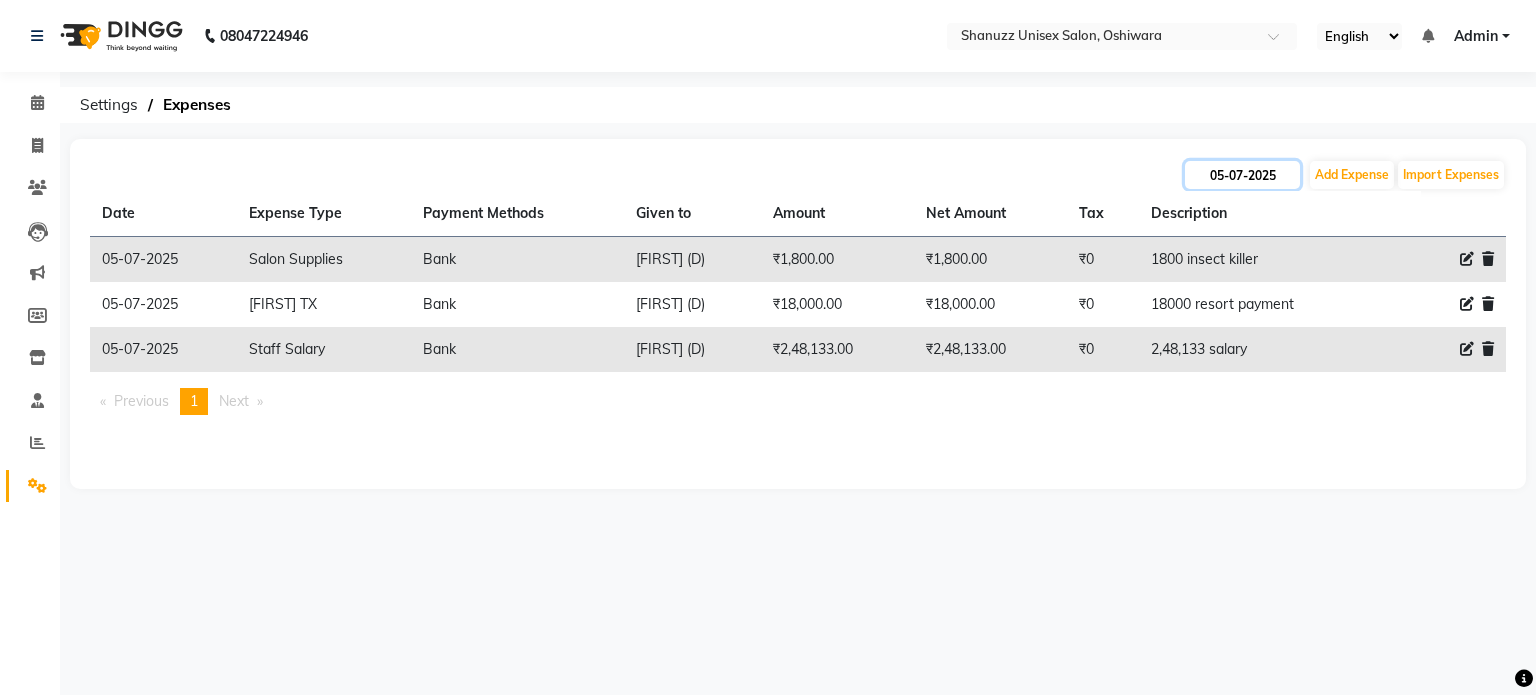 click on "05-07-2025" 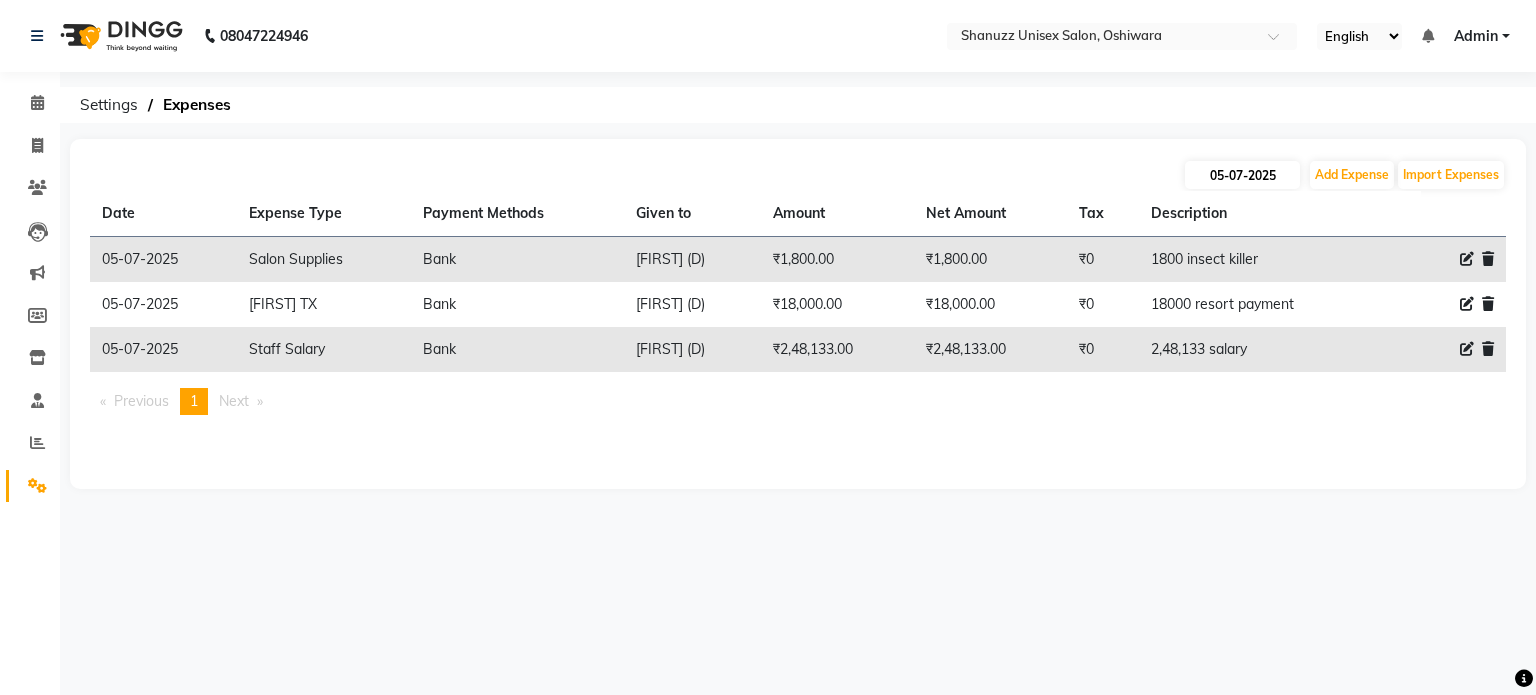 select on "7" 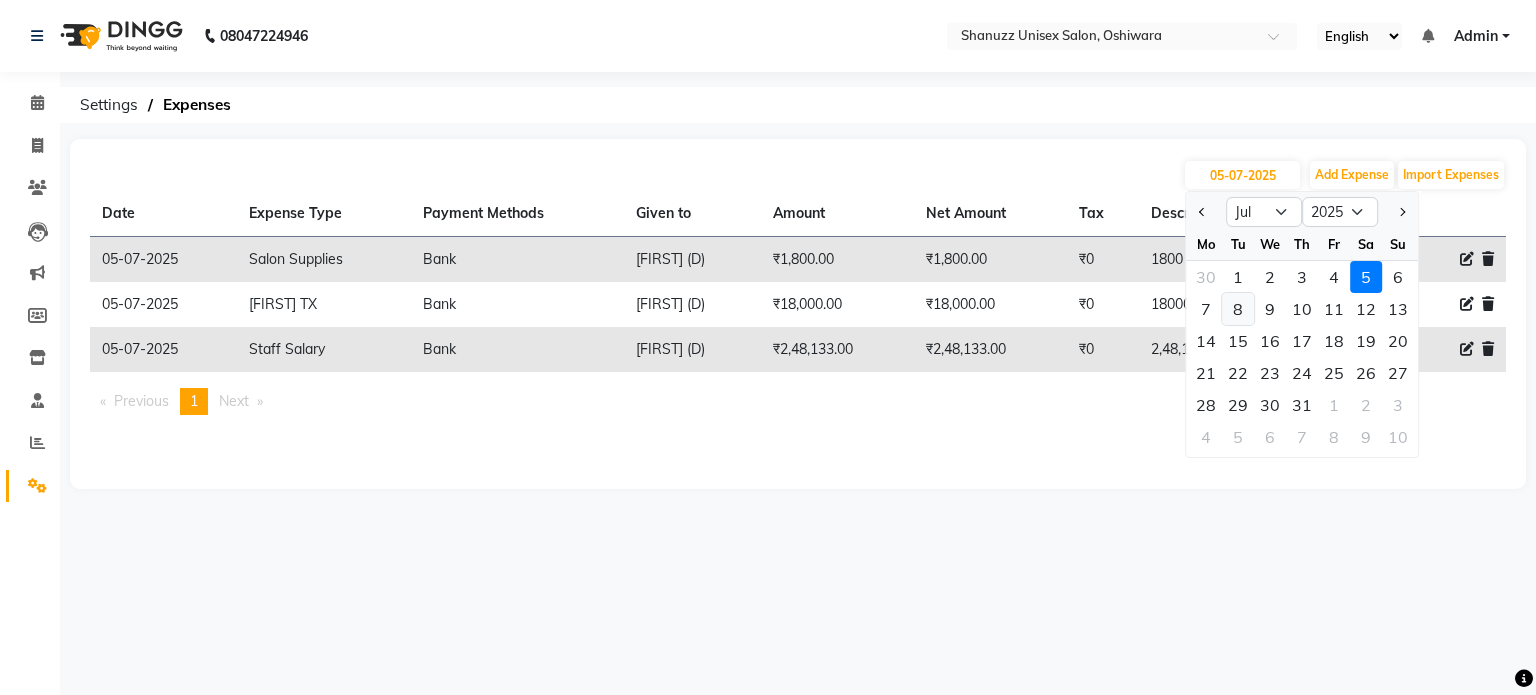 click on "8" 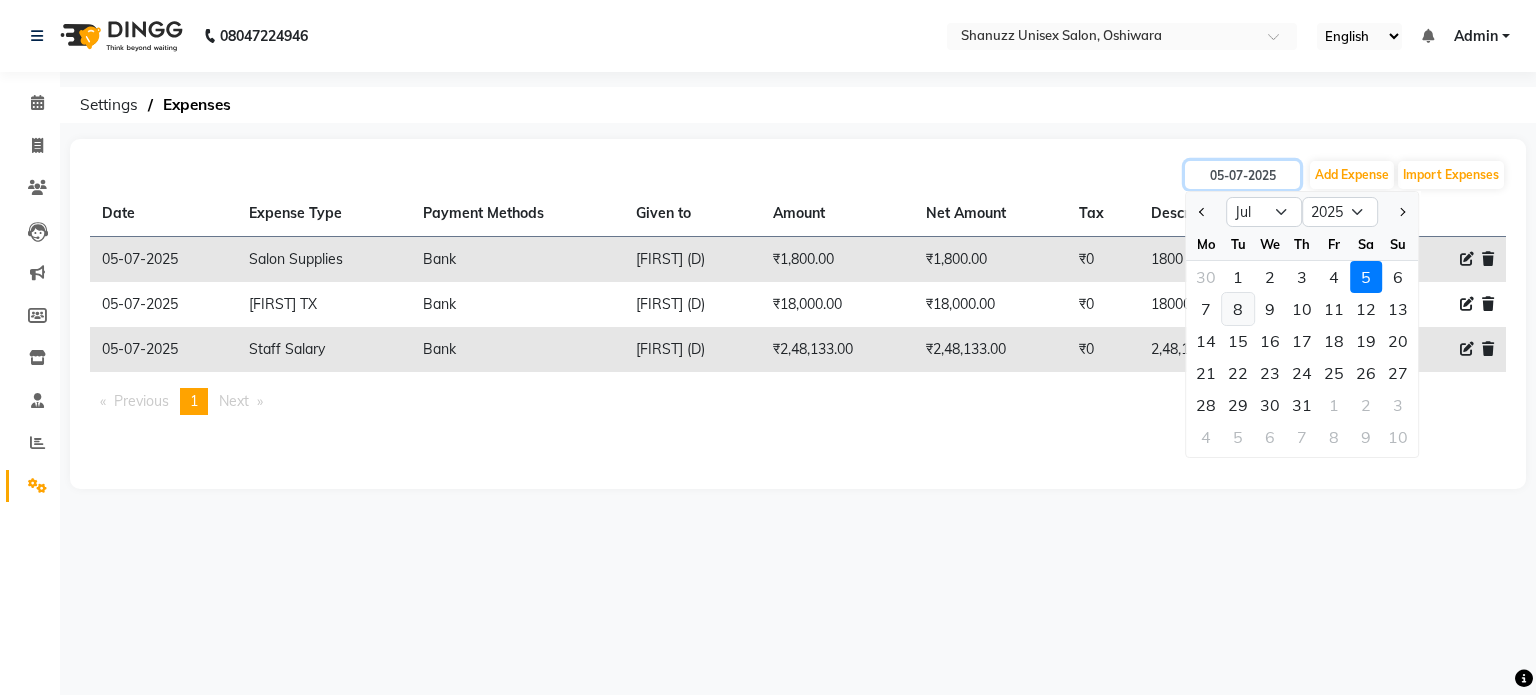 type on "08-07-2025" 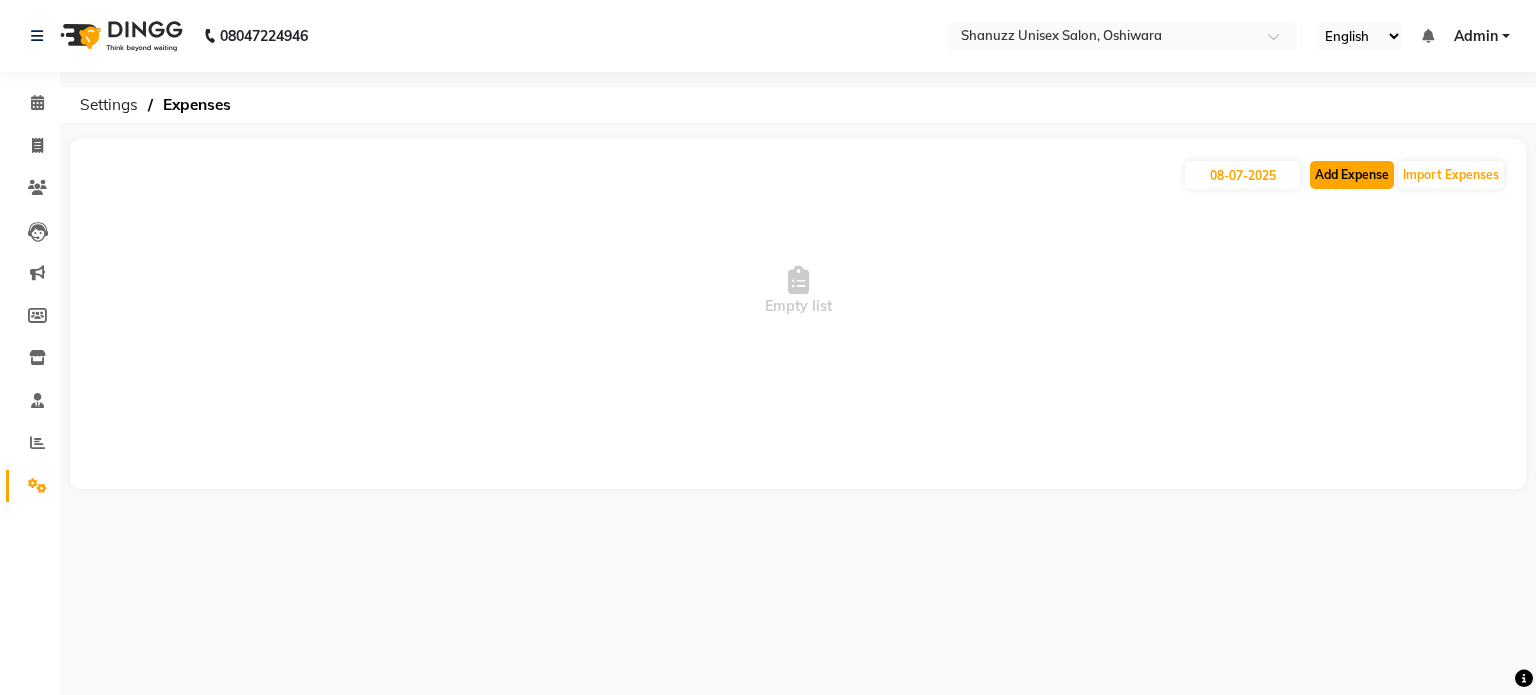 click on "Add Expense" 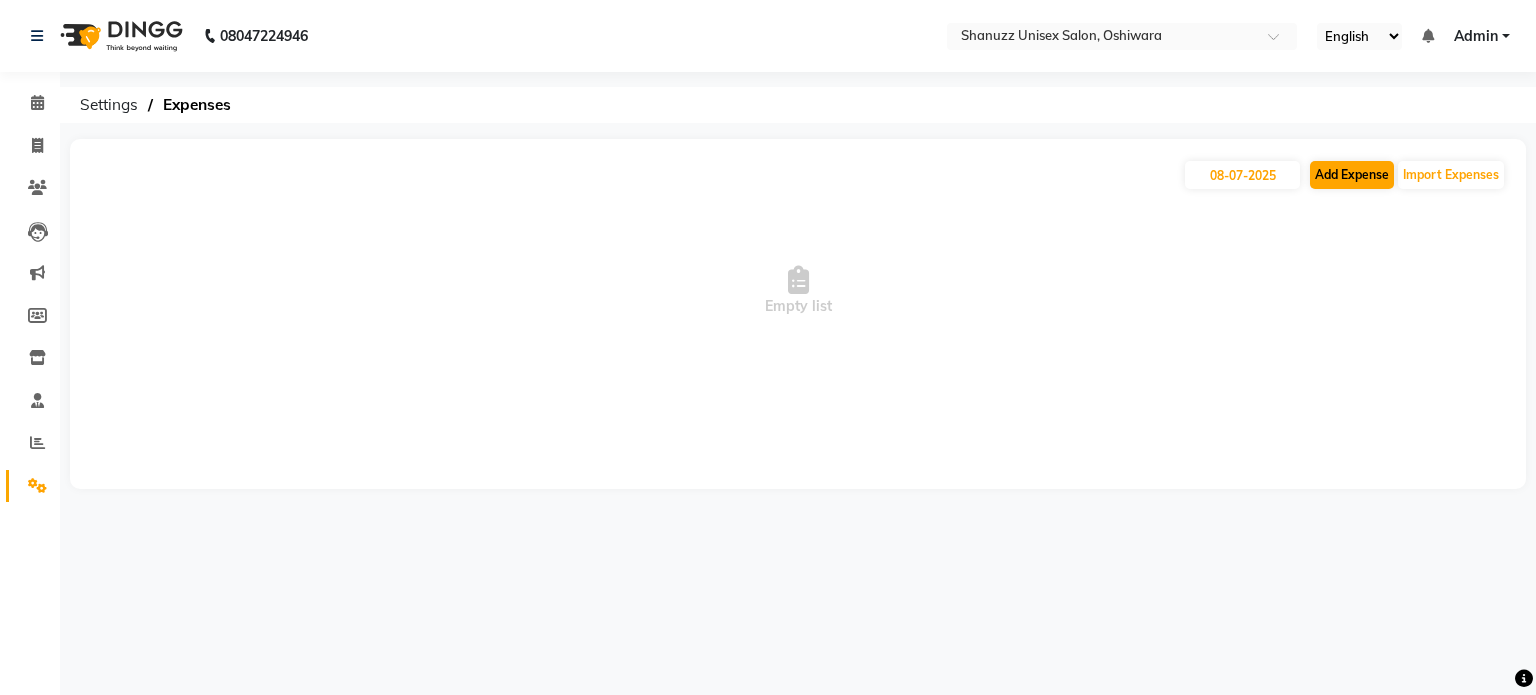 select on "1" 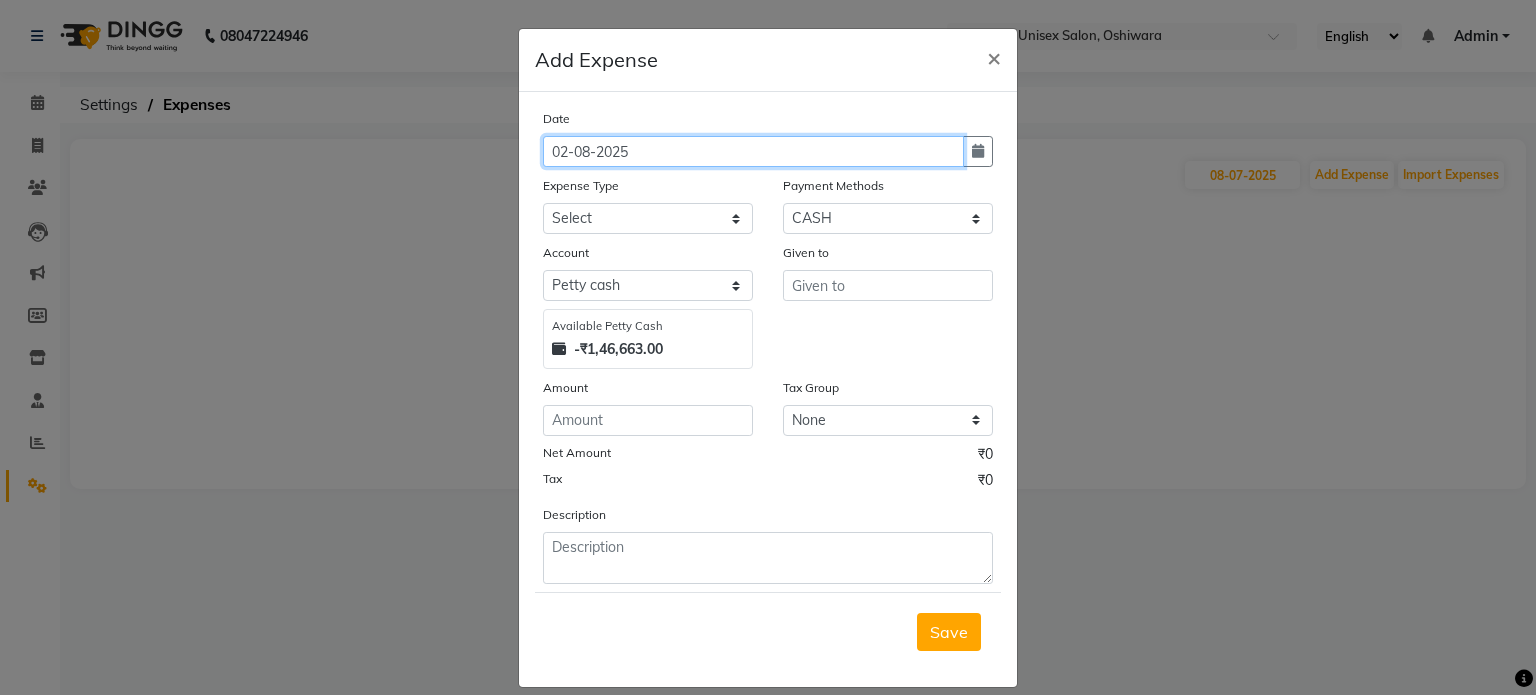 click on "02-08-2025" 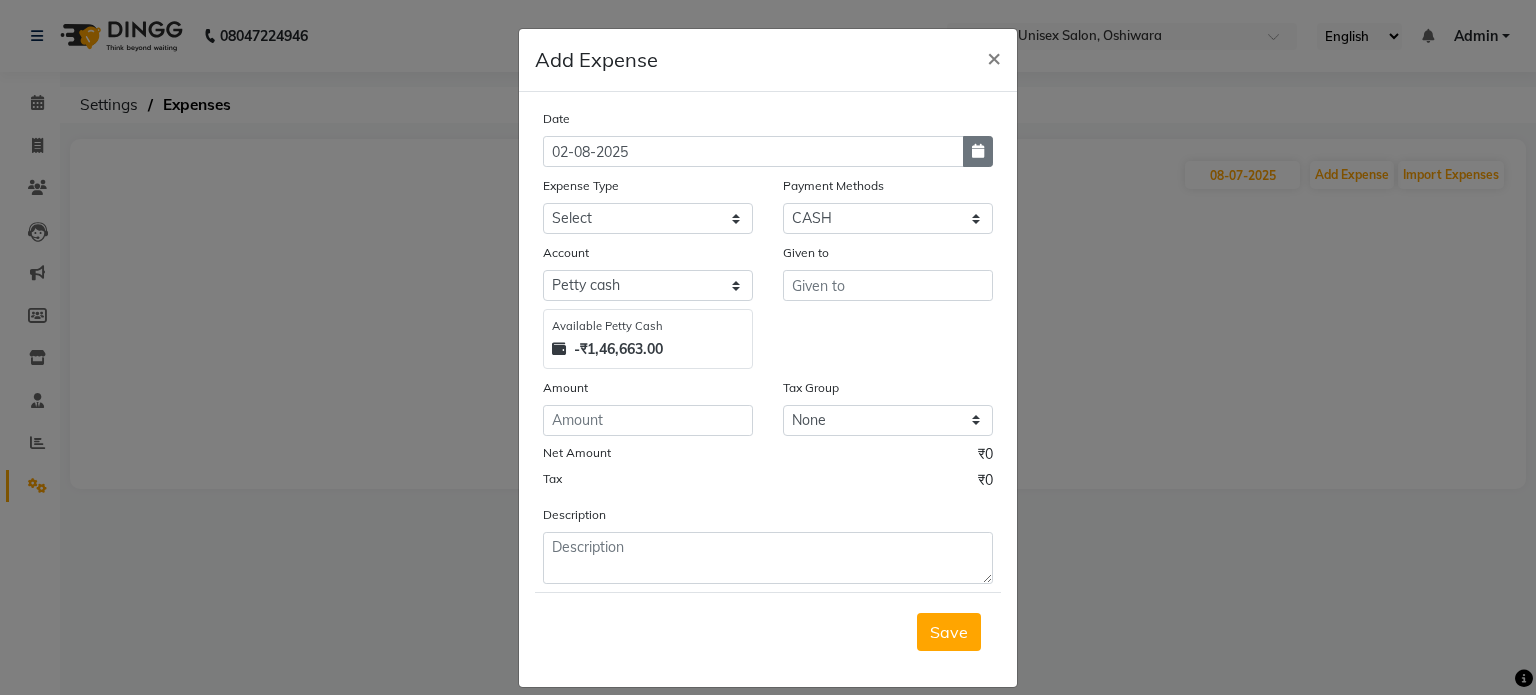 click 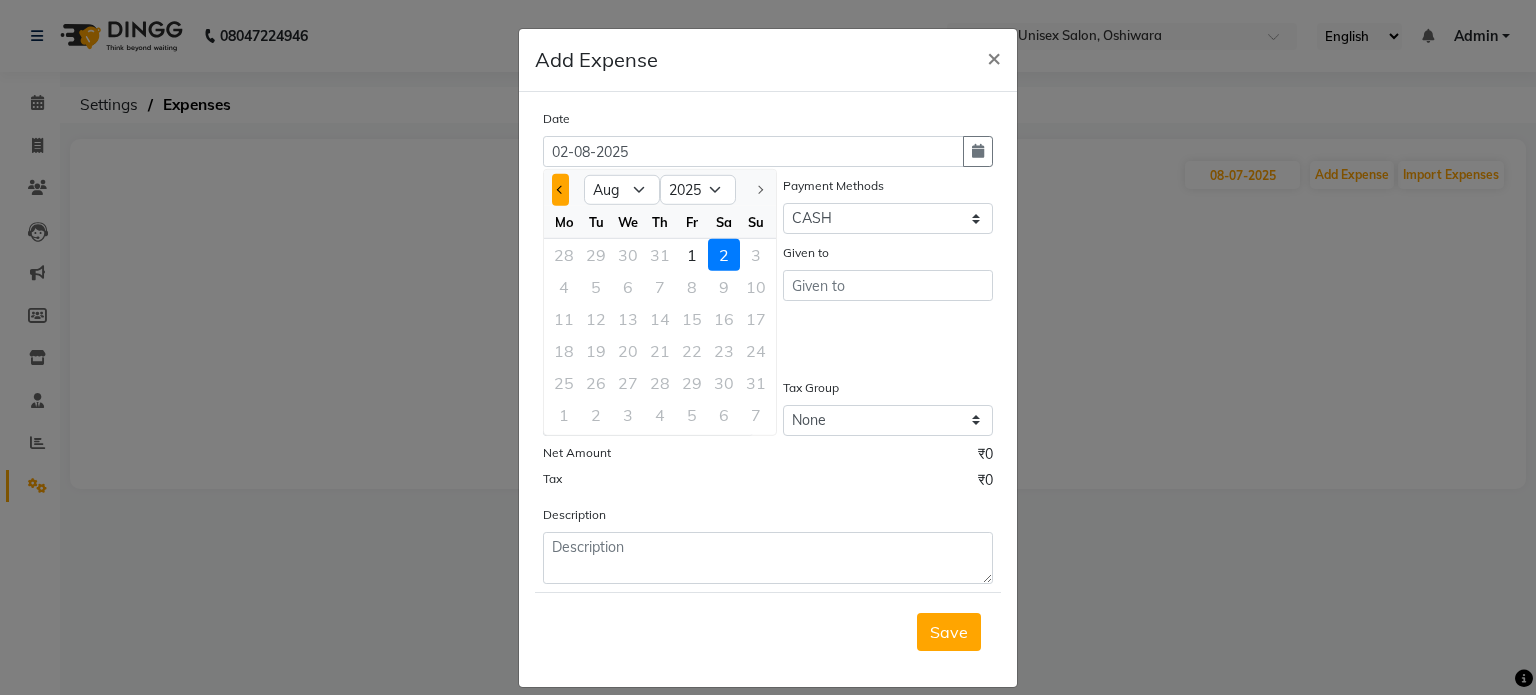 click 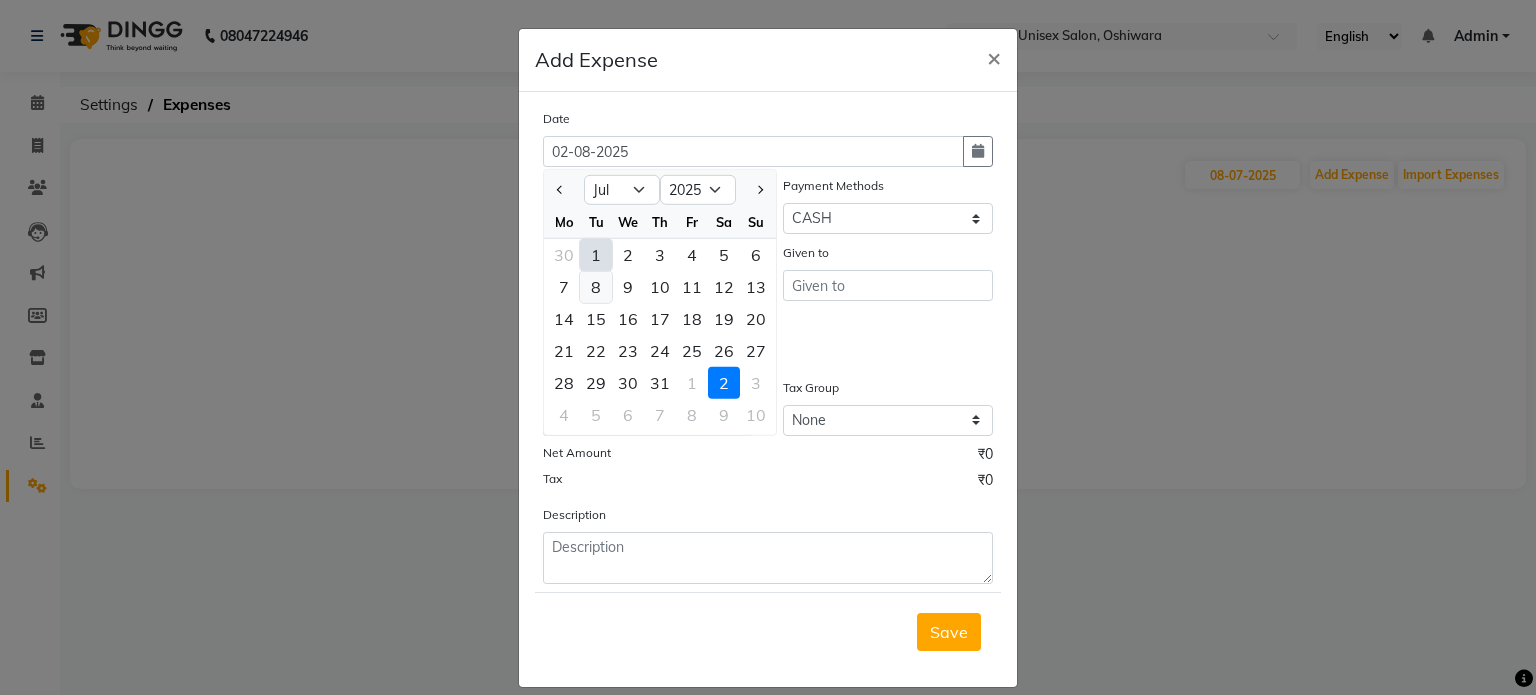 click on "8" 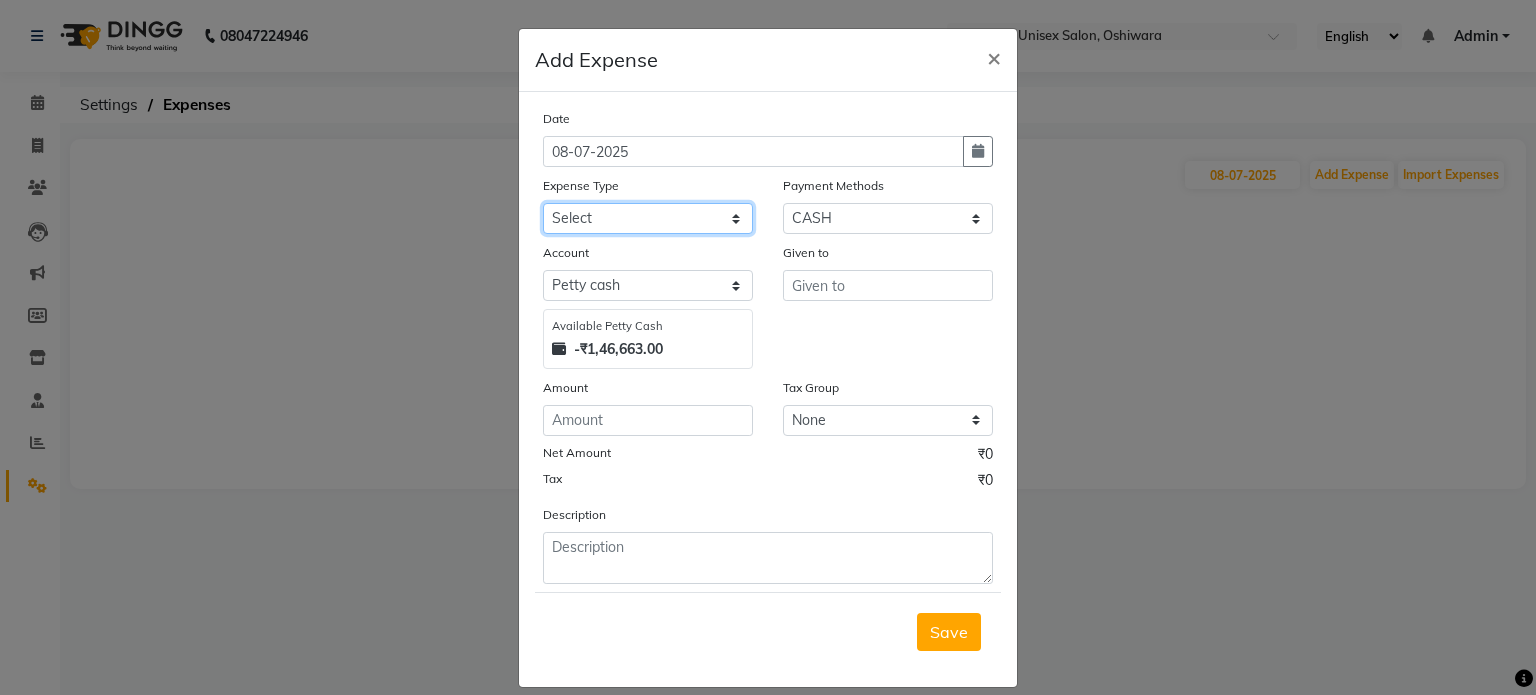 click on "Select Academy Supplies EMI Advance Salary Bank charges Cash transfer to bank Cash transfer to hub Client Snacks Clinical charges Electricity Bill Equipment FnF Fuel GST Incentive Insurance International purchase Maintenance Marketing Miscellaneous Pantry Product Rent Salon Supplies Salon Supplies Emi [FIRST] TX Staff Salary Staff Snacks Tea & Refreshment Training and Education Utilities" 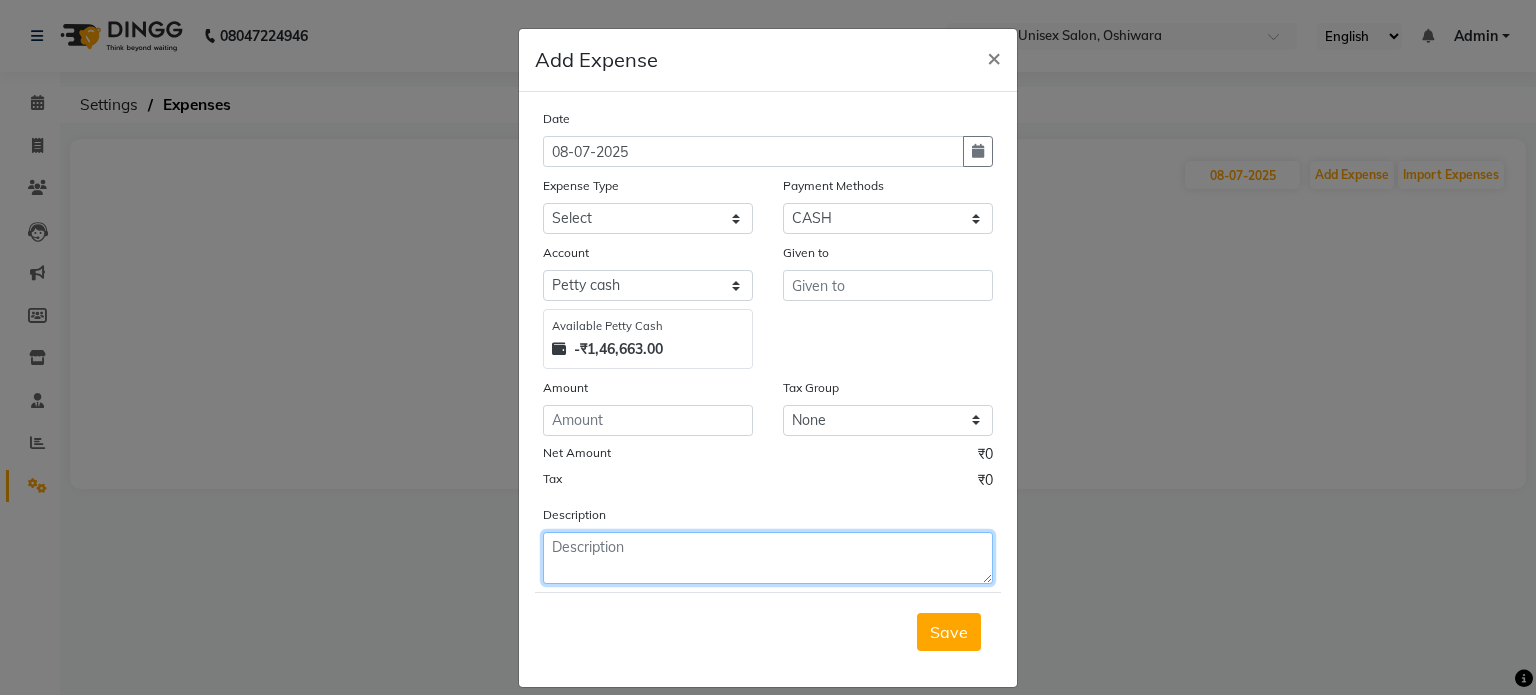 click 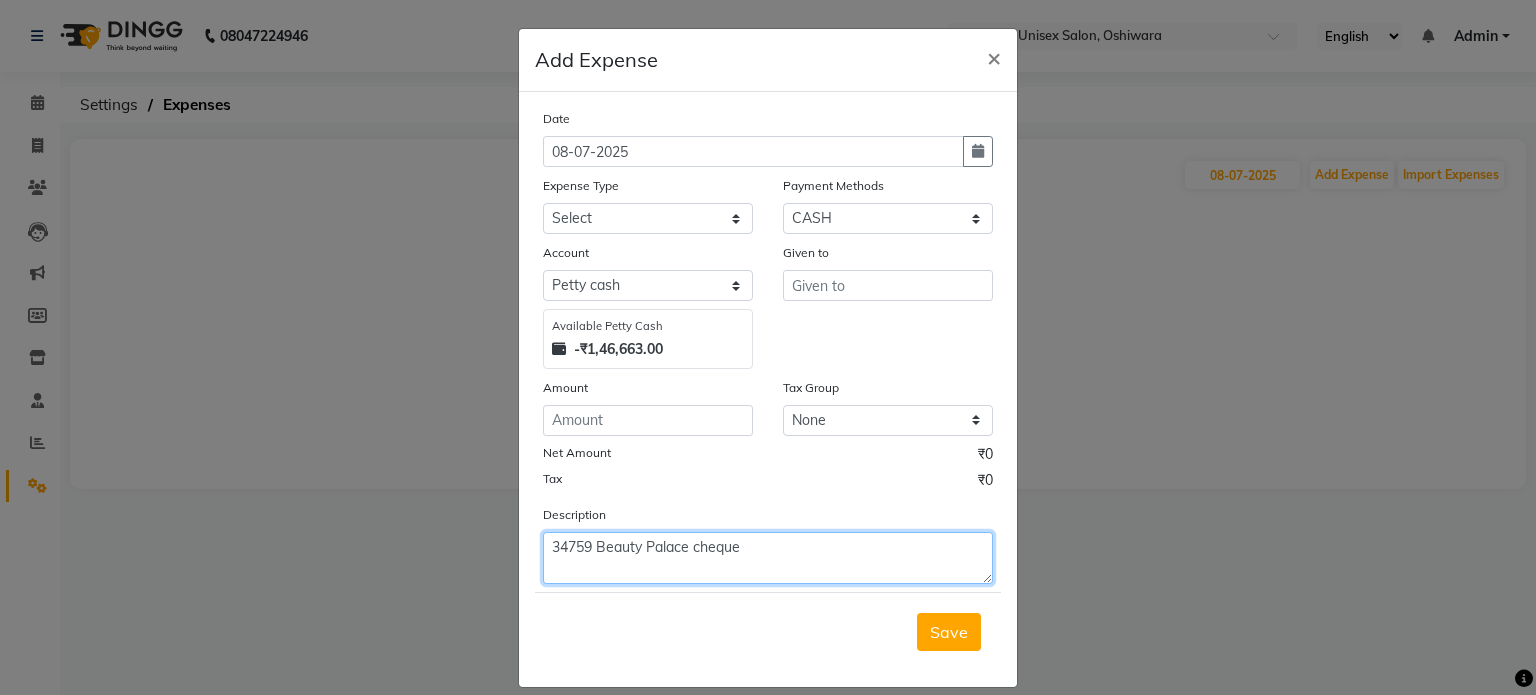 type on "34759 Beauty Palace cheque" 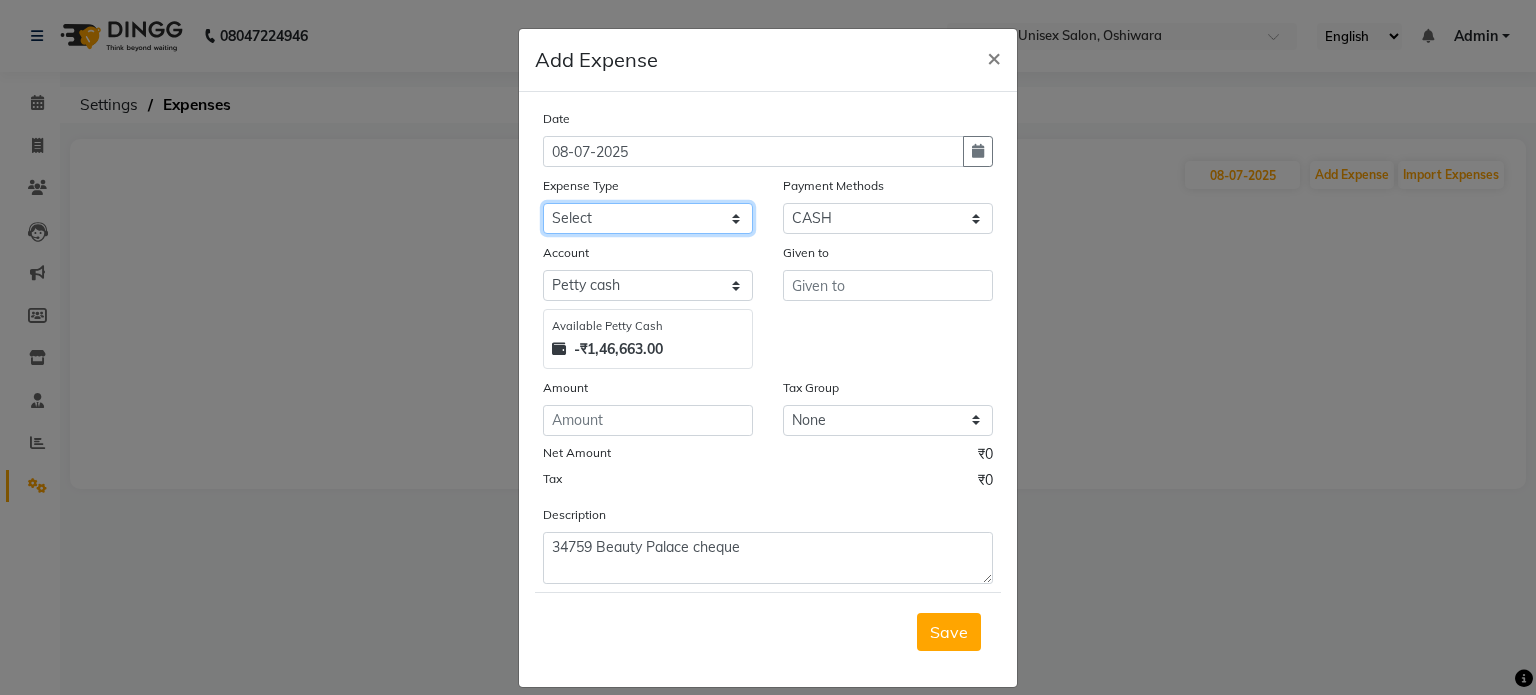 click on "Select Academy Supplies EMI Advance Salary Bank charges Cash transfer to bank Cash transfer to hub Client Snacks Clinical charges Electricity Bill Equipment FnF Fuel GST Incentive Insurance International purchase Maintenance Marketing Miscellaneous Pantry Product Rent Salon Supplies Salon Supplies Emi [FIRST] TX Staff Salary Staff Snacks Tea & Refreshment Training and Education Utilities" 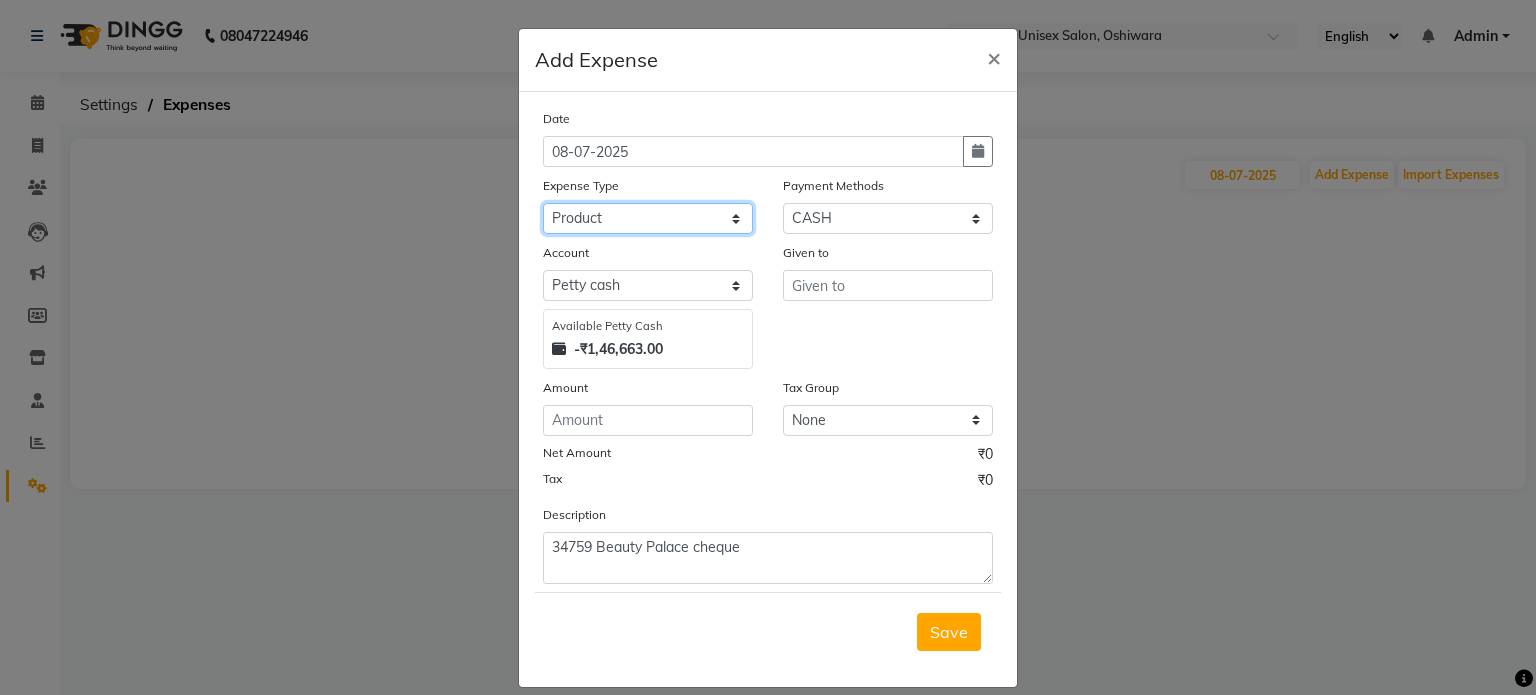click on "Select Academy Supplies EMI Advance Salary Bank charges Cash transfer to bank Cash transfer to hub Client Snacks Clinical charges Electricity Bill Equipment FnF Fuel GST Incentive Insurance International purchase Maintenance Marketing Miscellaneous Pantry Product Rent Salon Supplies Salon Supplies Emi [FIRST] TX Staff Salary Staff Snacks Tea & Refreshment Training and Education Utilities" 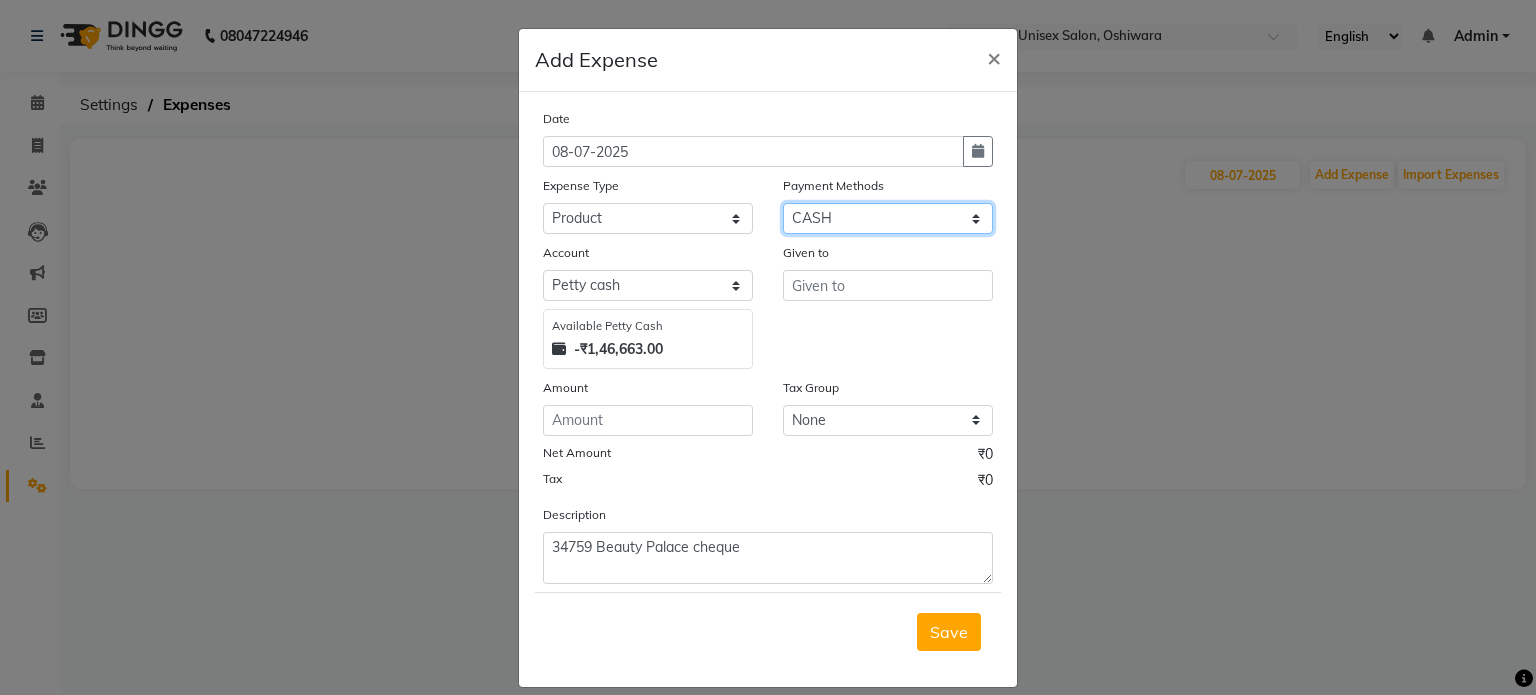 click on "Select CASH UPI Bank CARD Wallet" 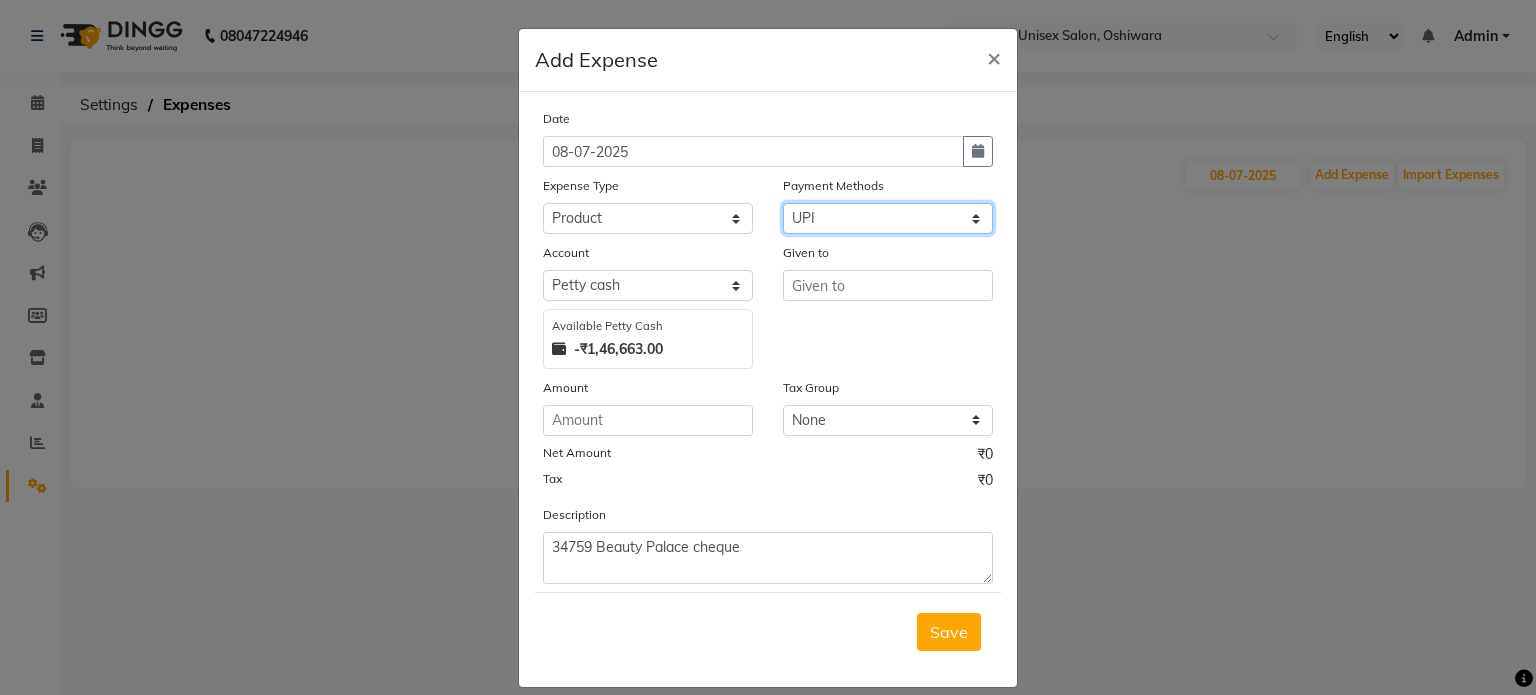 click on "Select CASH UPI Bank CARD Wallet" 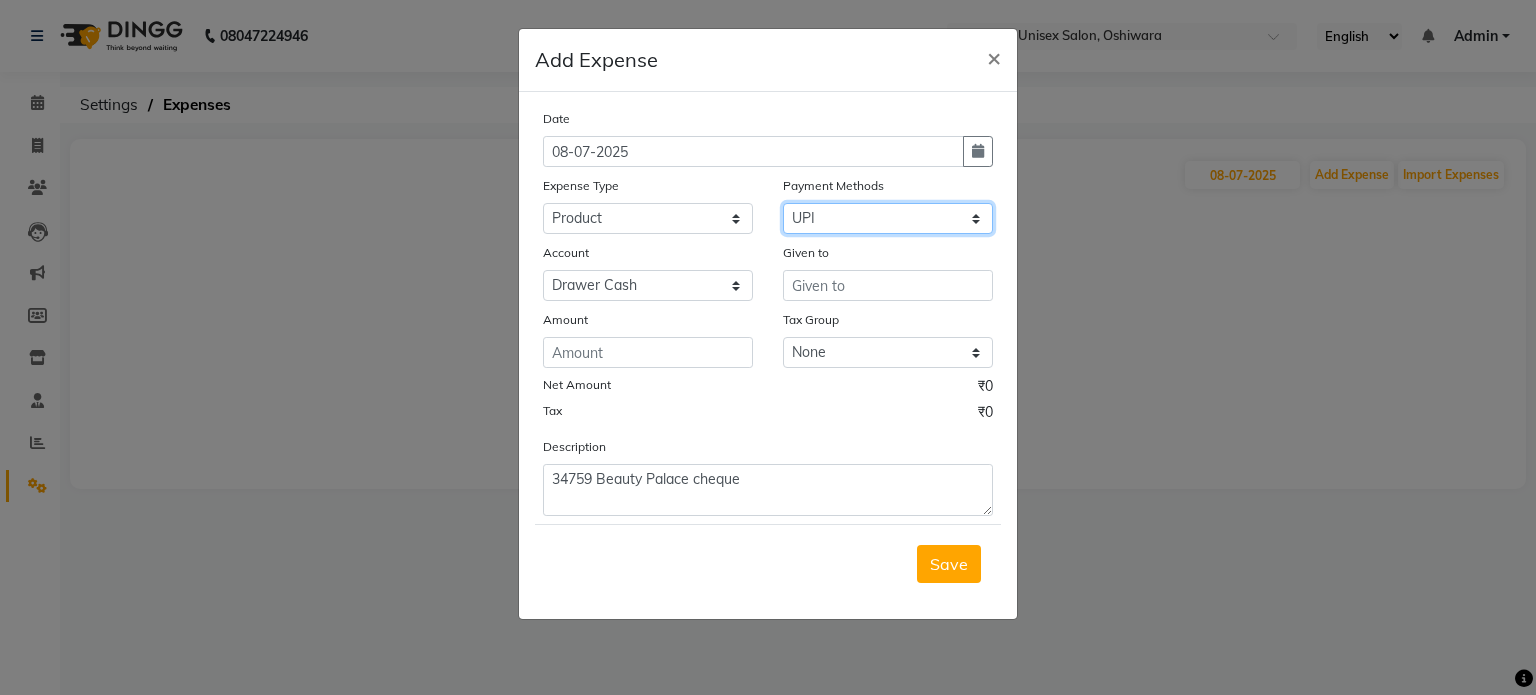 click on "Select CASH UPI Bank CARD Wallet" 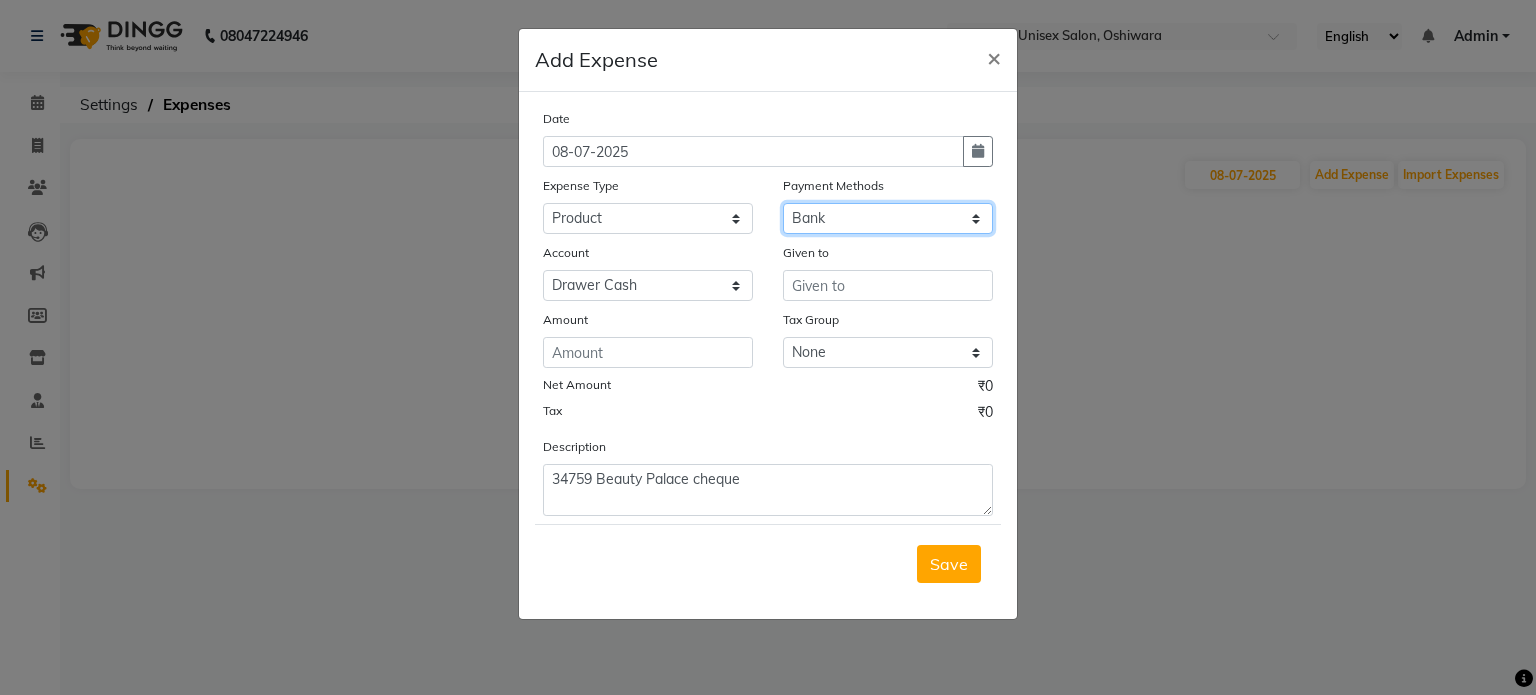 click on "Select CASH UPI Bank CARD Wallet" 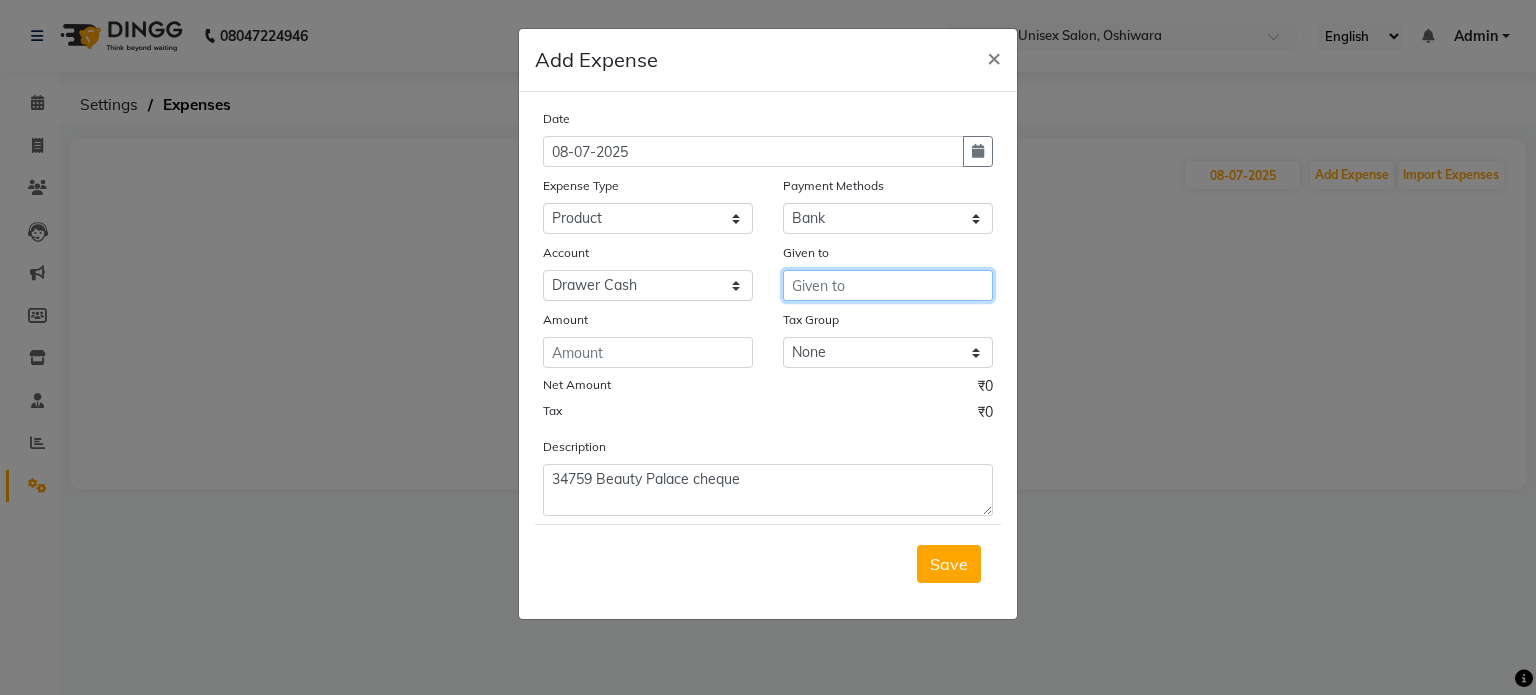 click at bounding box center (888, 285) 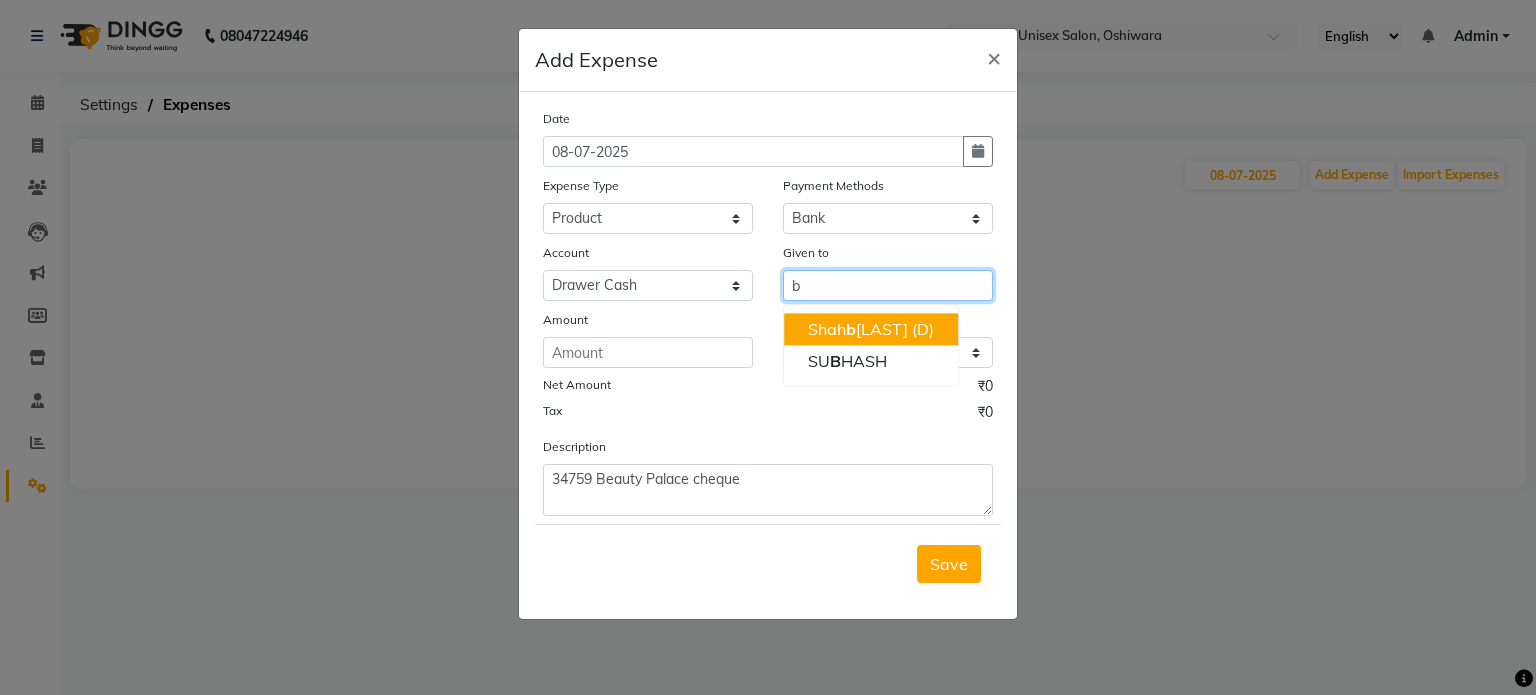 click on "[FIRST] [LAST] (D)" at bounding box center (871, 329) 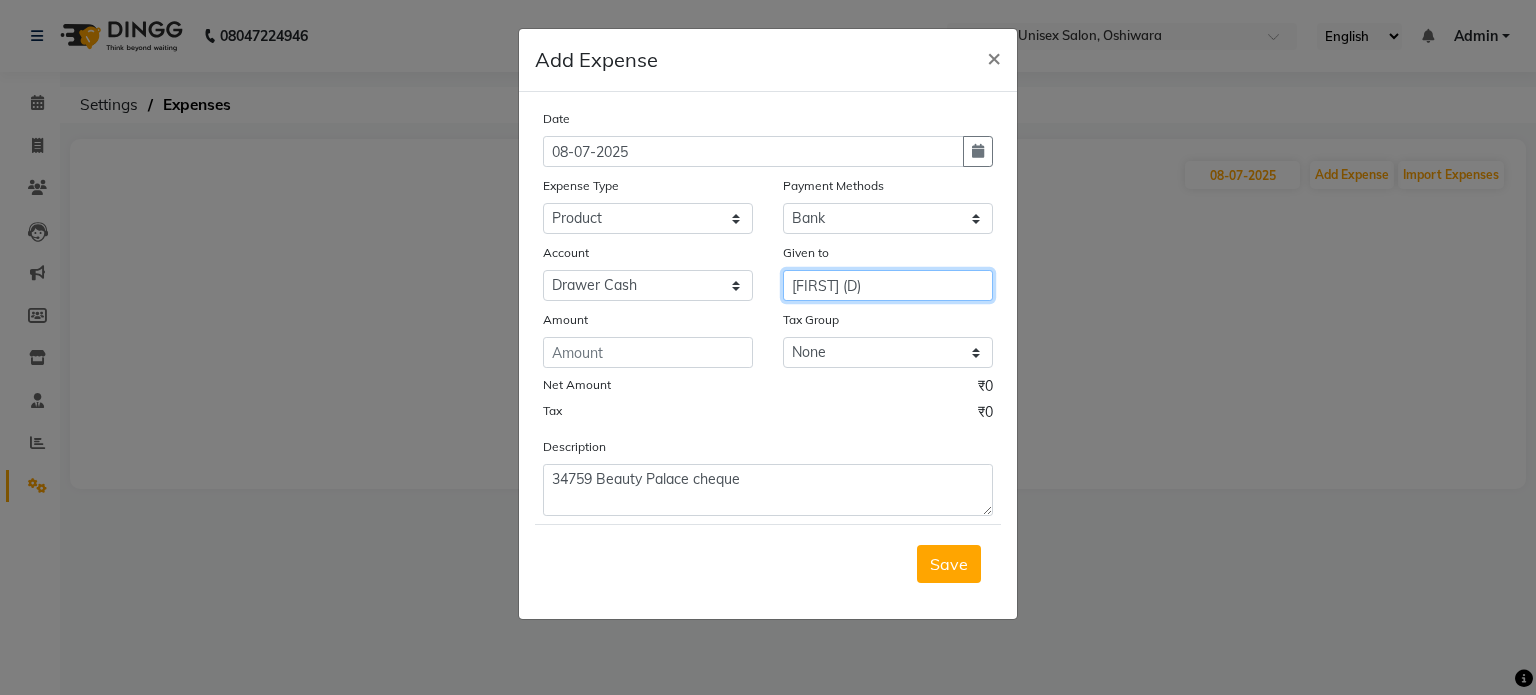 type on "[FIRST] (D)" 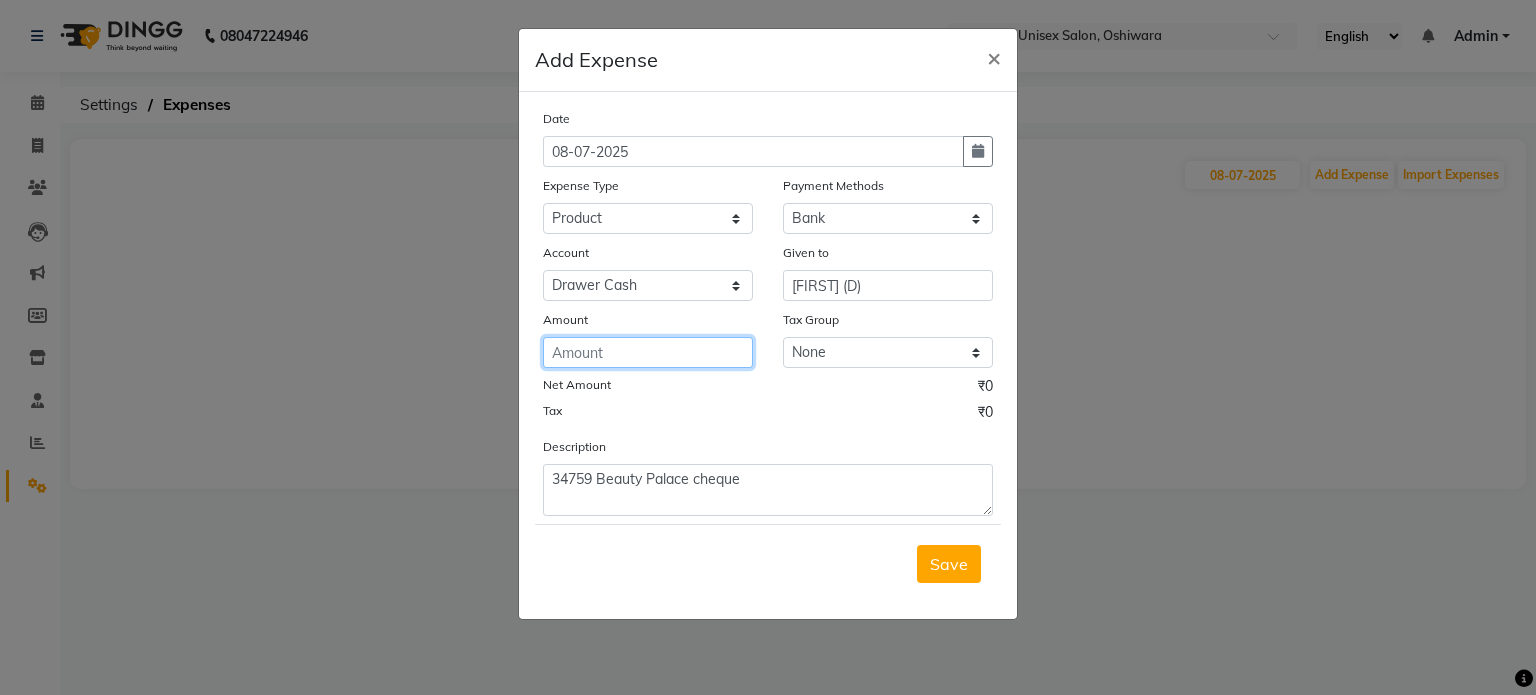 click 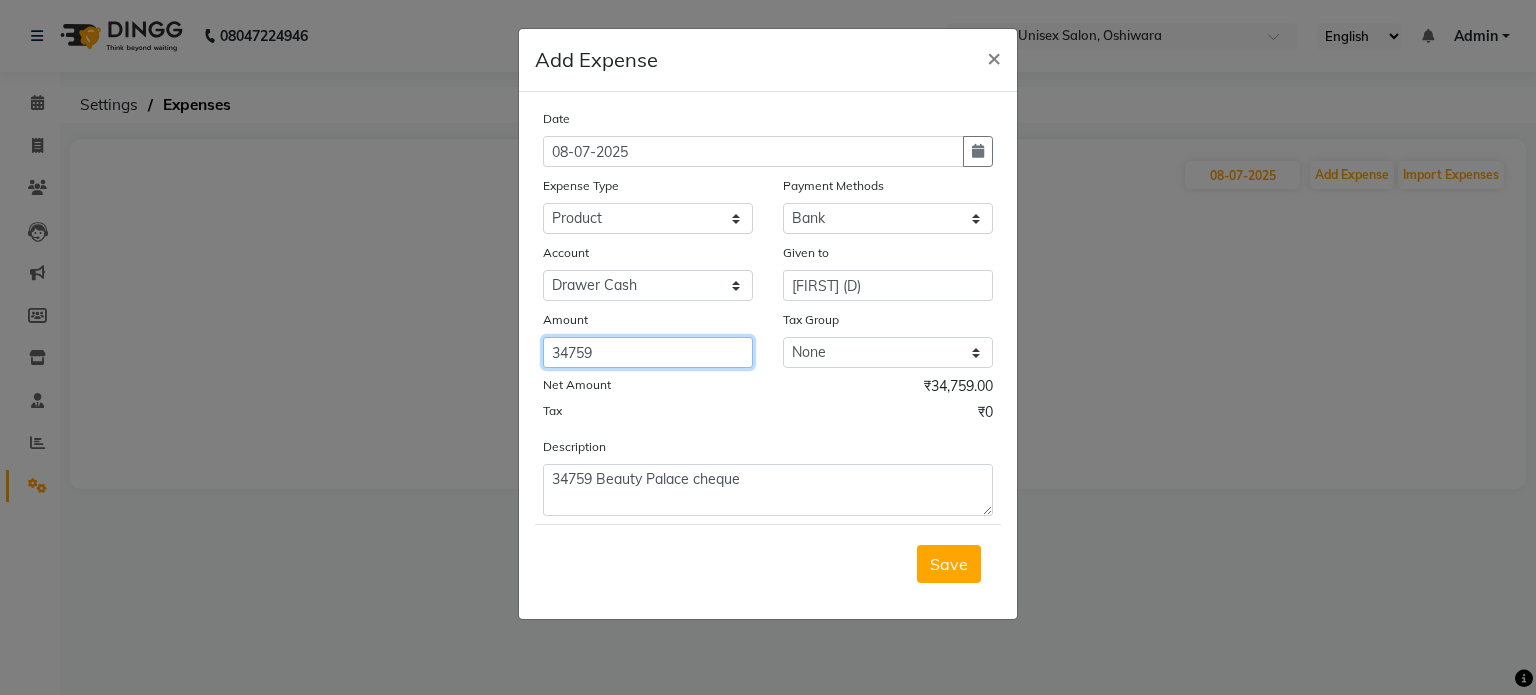type on "34759" 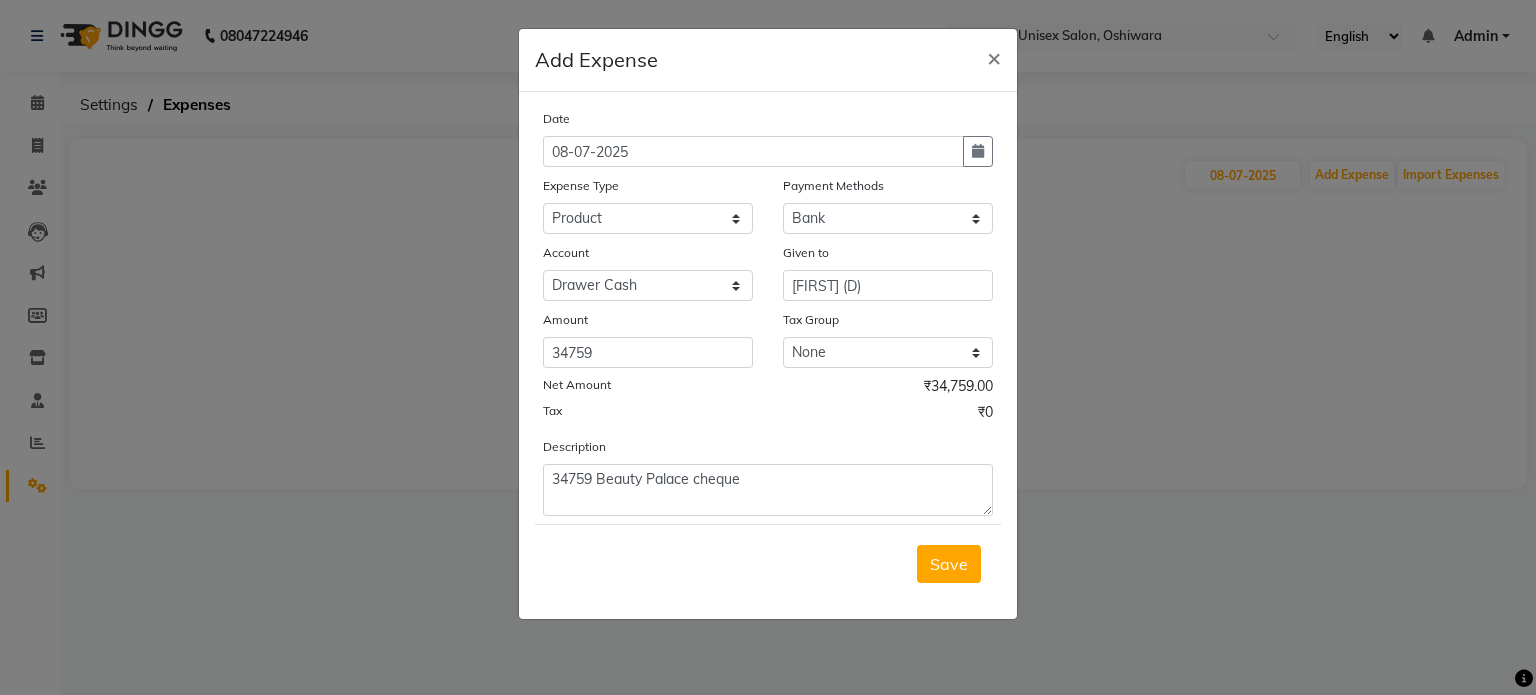click on "Tax ₹0" 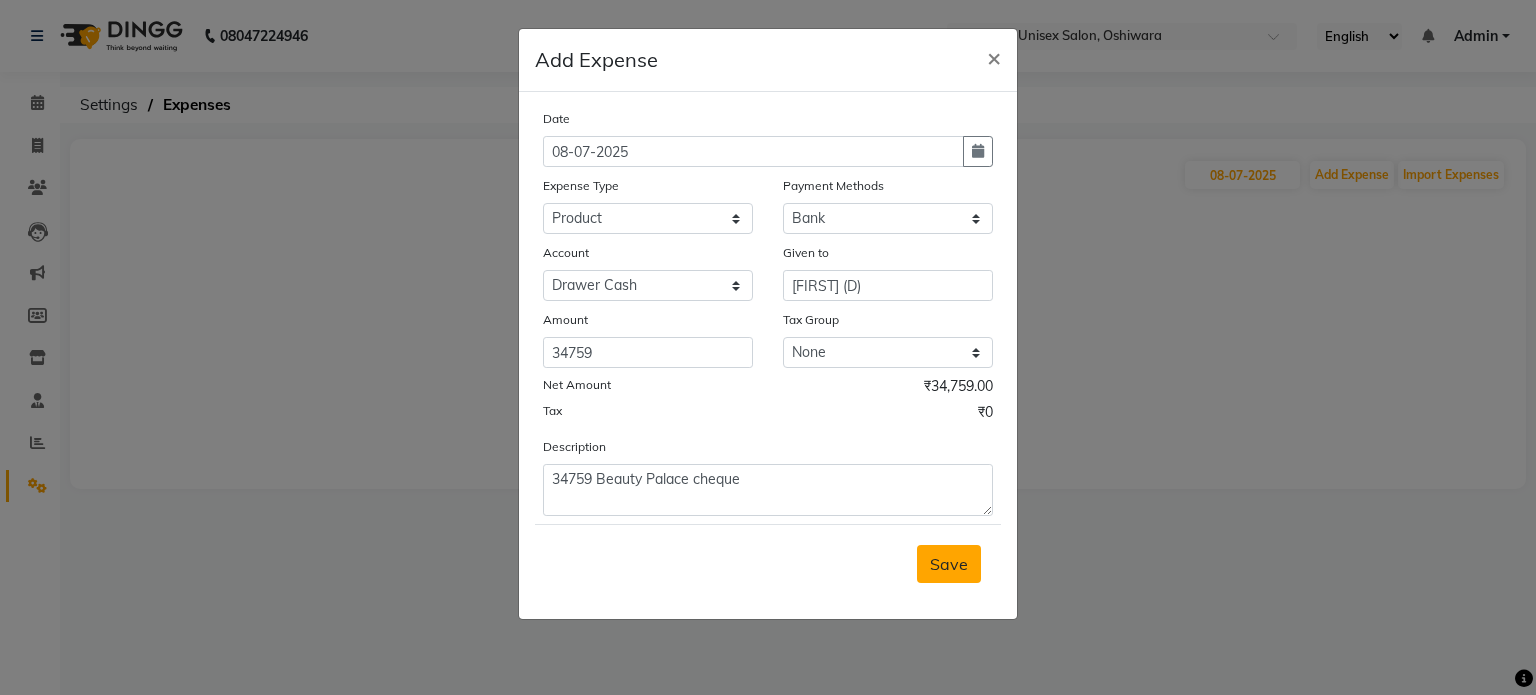 click on "Save" at bounding box center (949, 564) 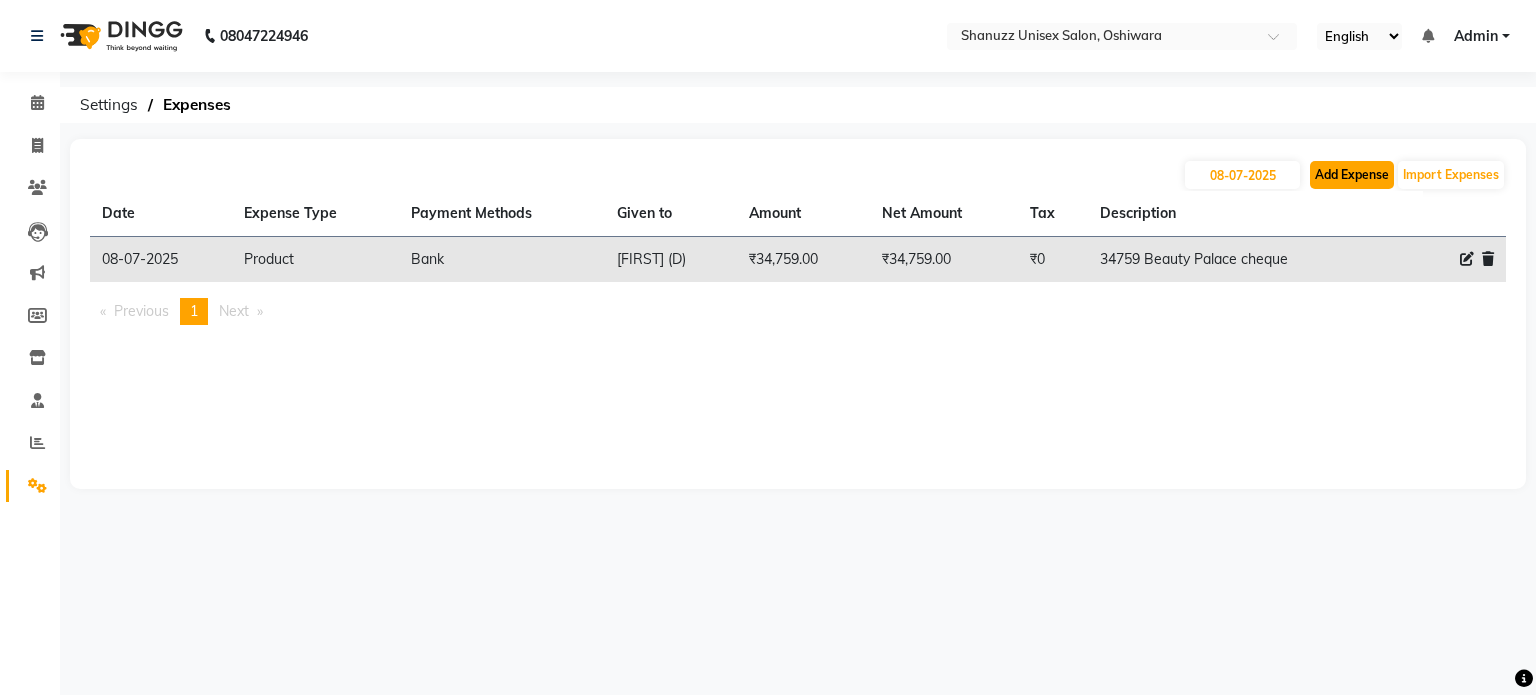 click on "Add Expense" 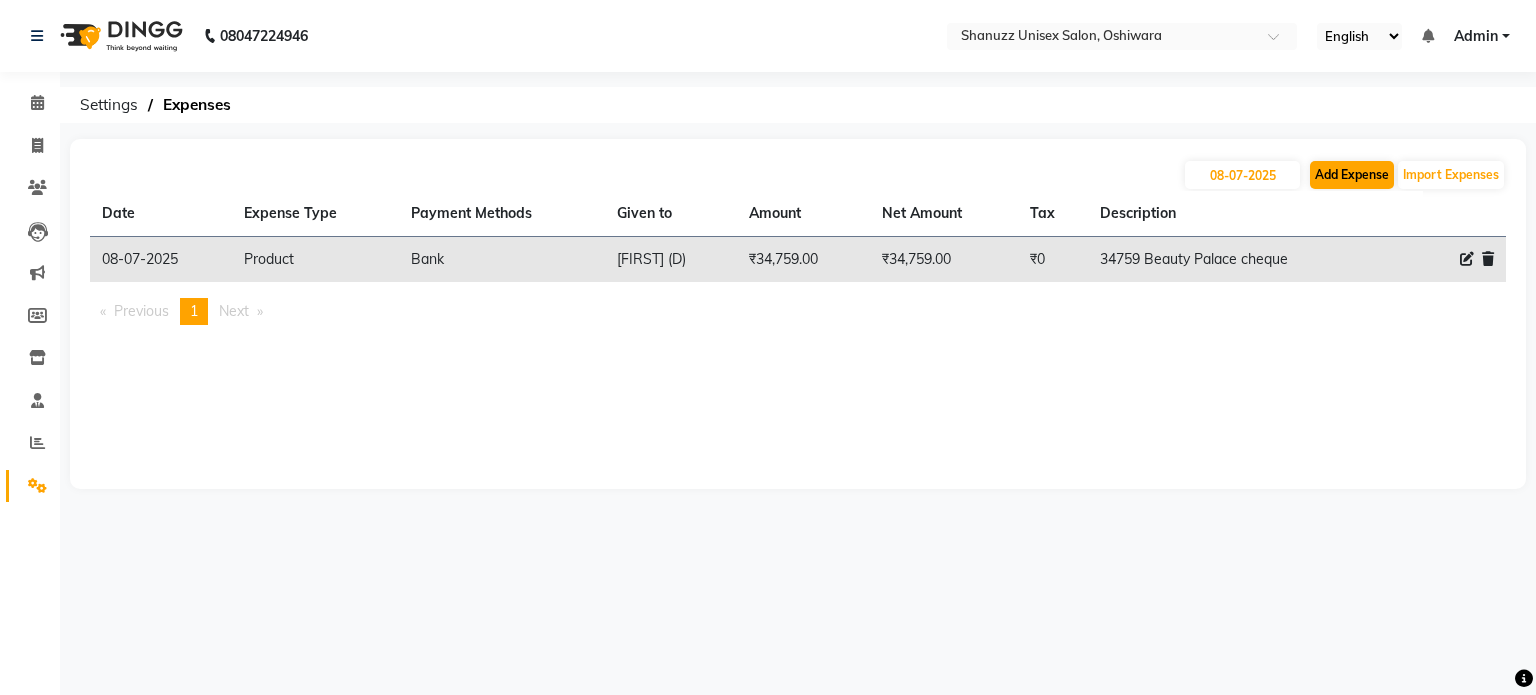 select on "1" 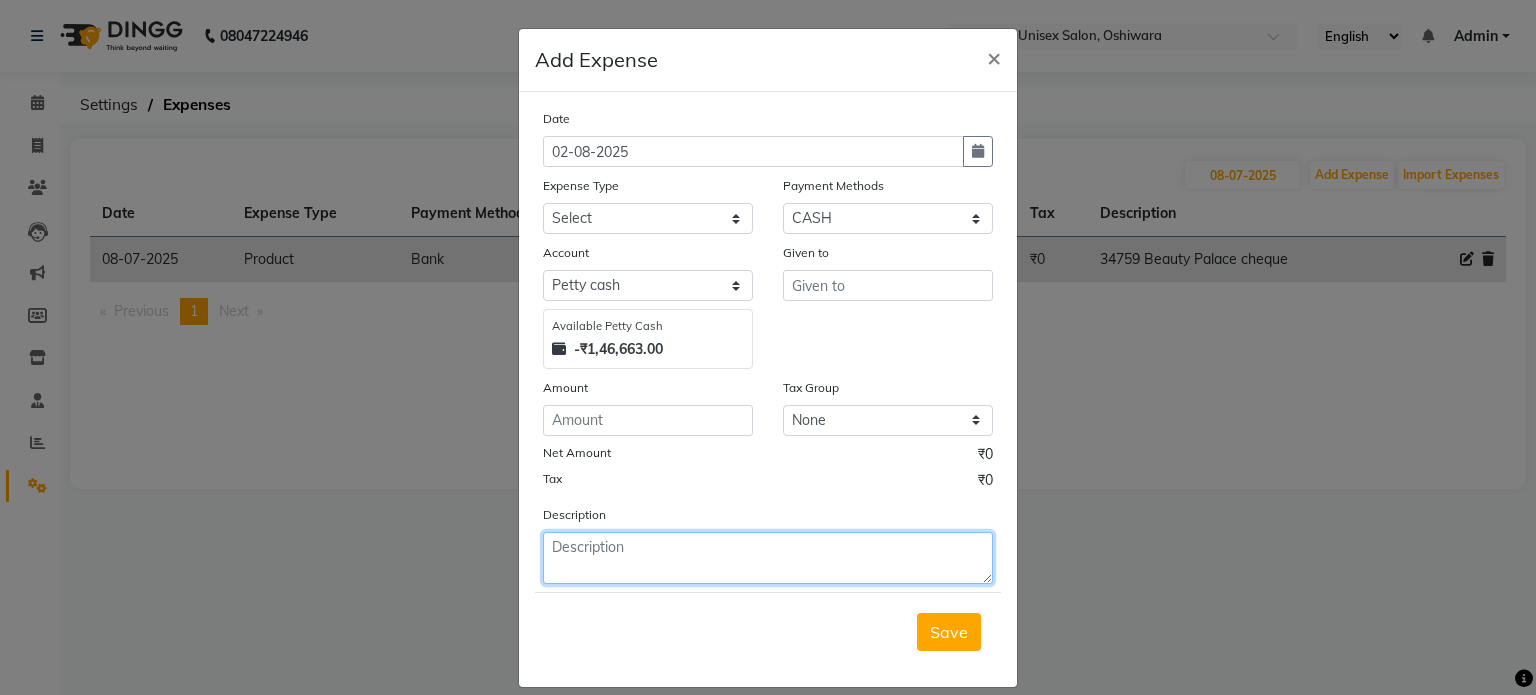 click 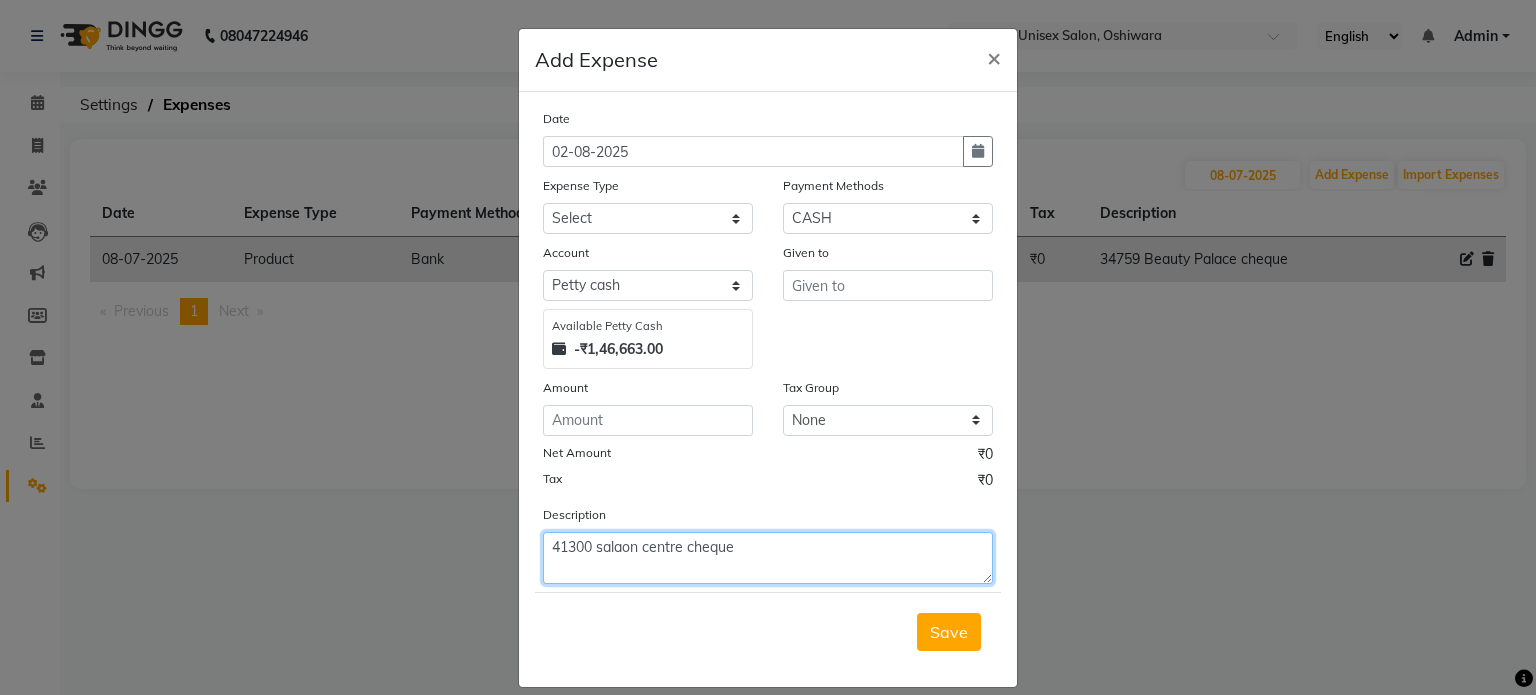type on "41300 salaon centre cheque" 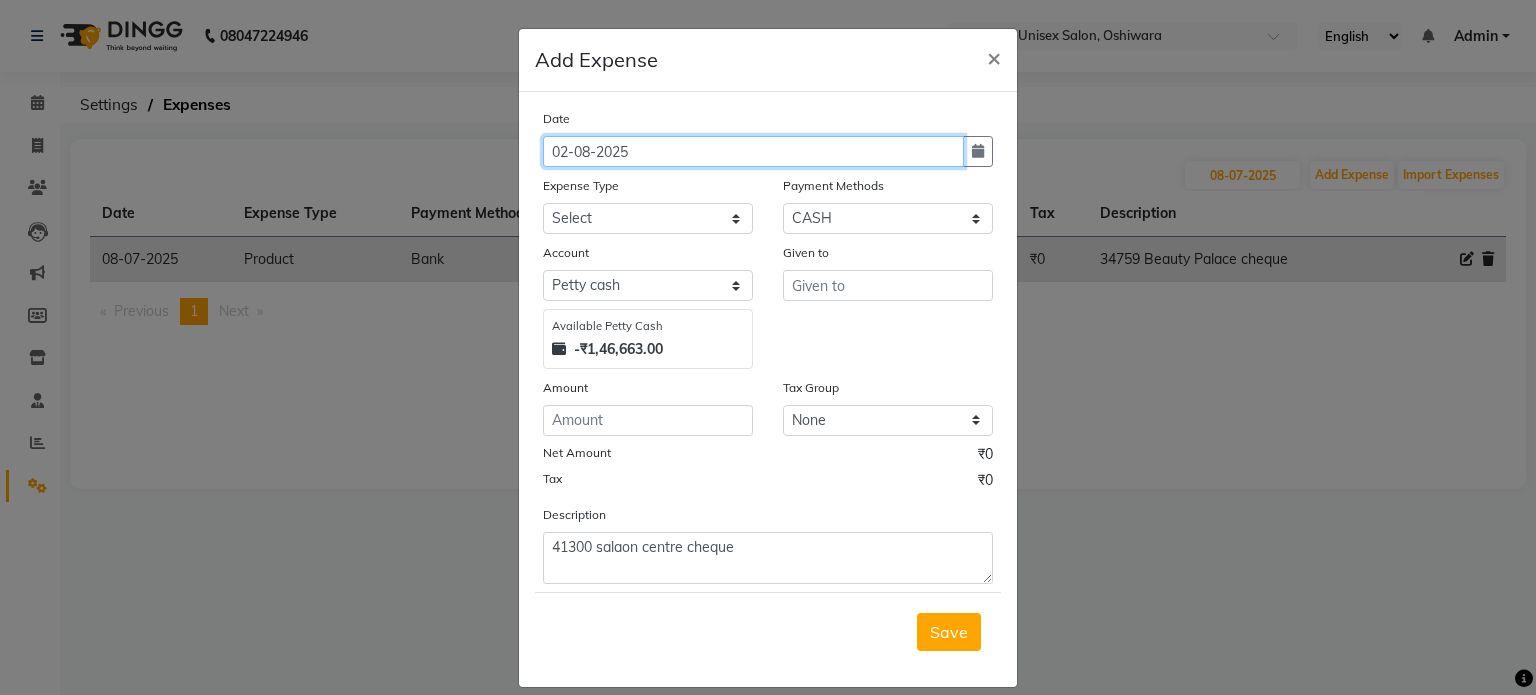 click on "02-08-2025" 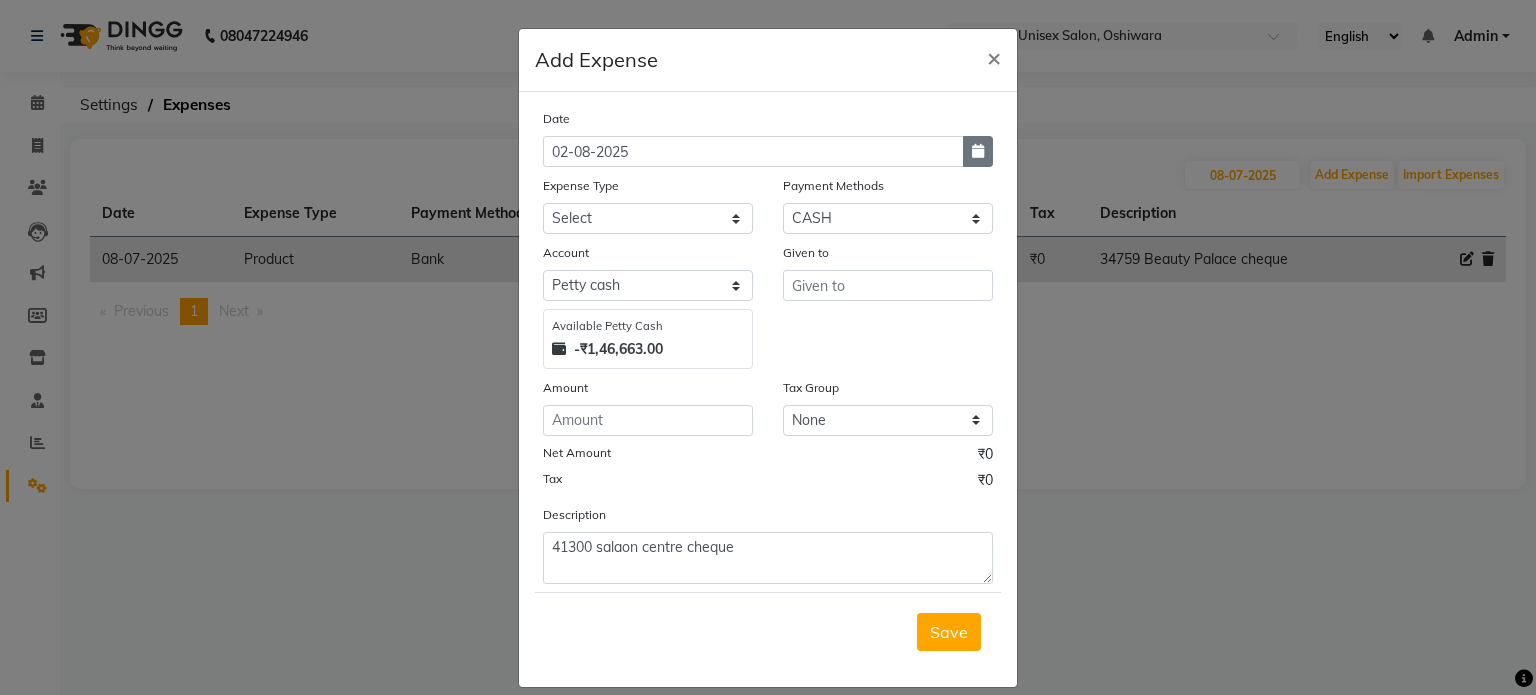 click 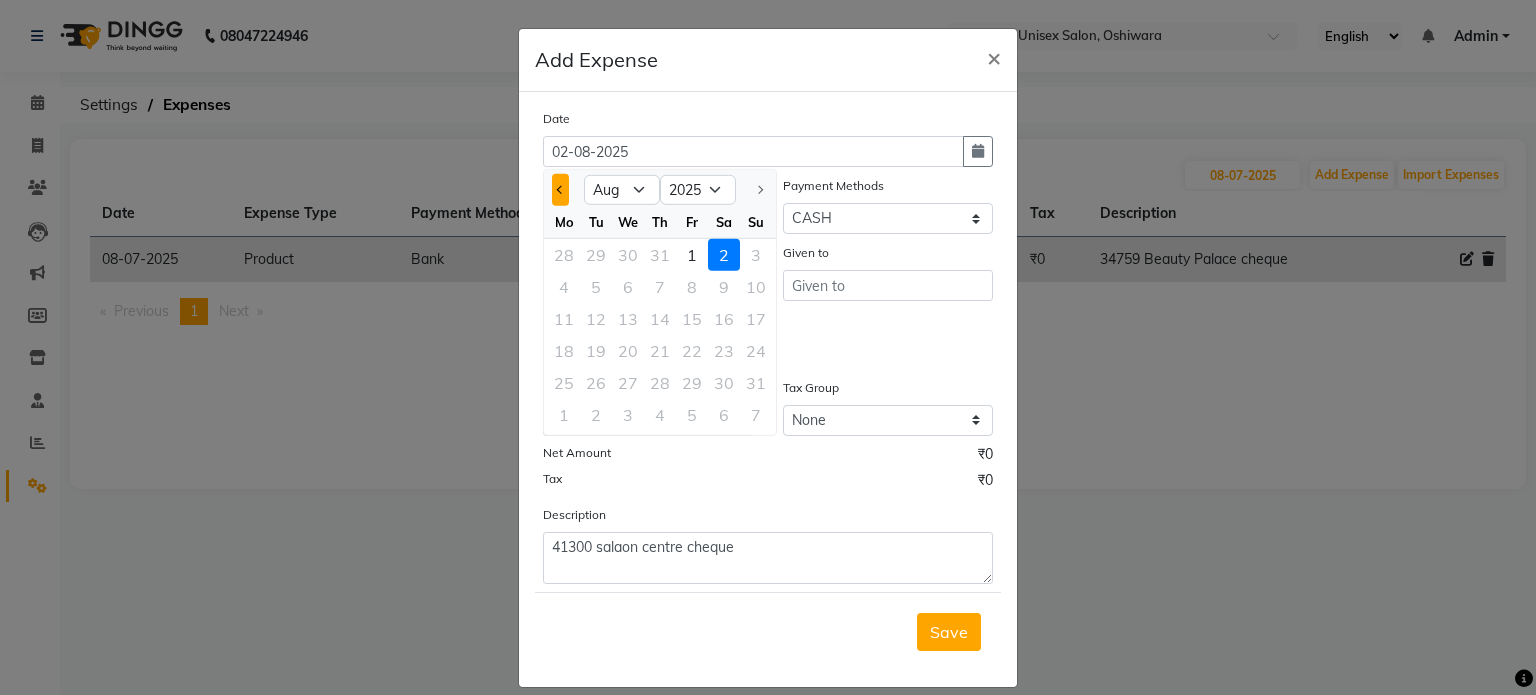 click 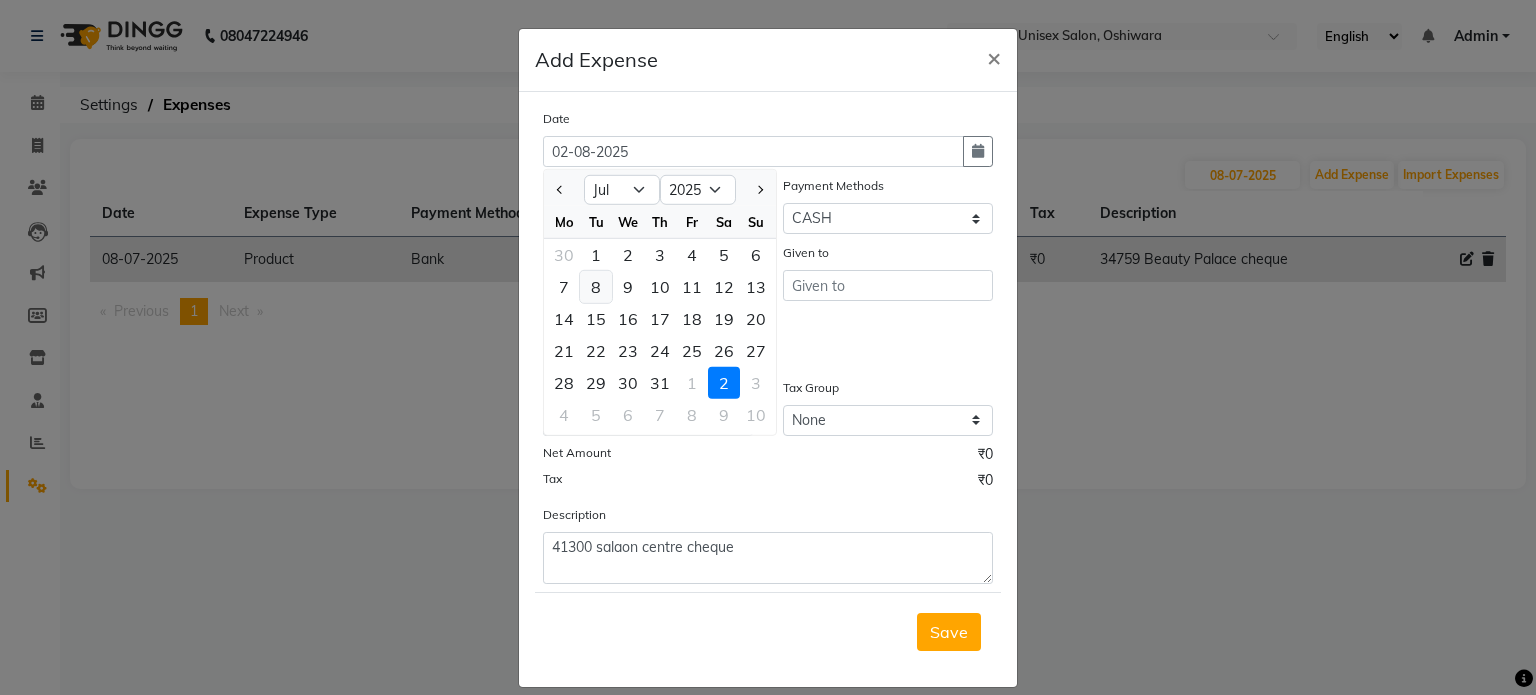 click on "8" 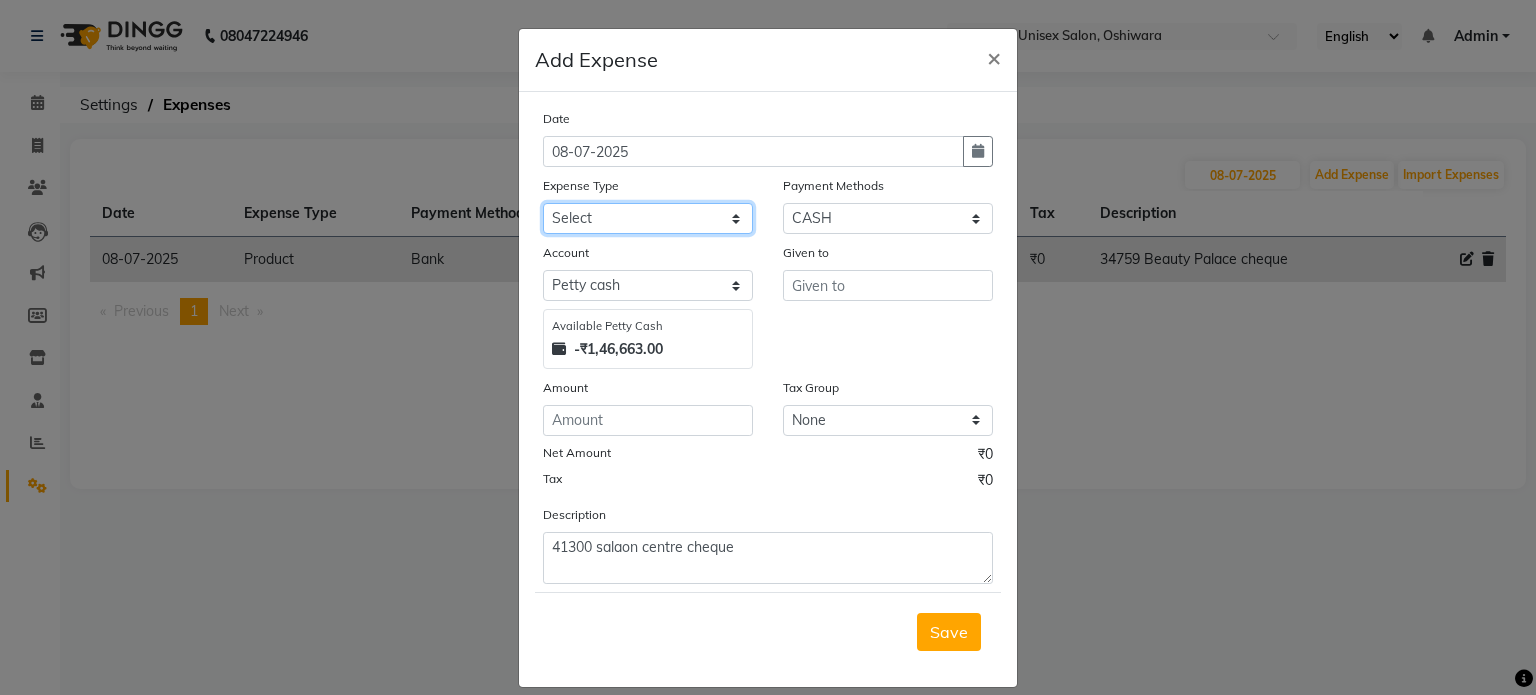 click on "Select Academy Supplies EMI Advance Salary Bank charges Cash transfer to bank Cash transfer to hub Client Snacks Clinical charges Electricity Bill Equipment FnF Fuel GST Incentive Insurance International purchase Maintenance Marketing Miscellaneous Pantry Product Rent Salon Supplies Salon Supplies Emi [FIRST] TX Staff Salary Staff Snacks Tea & Refreshment Training and Education Utilities" 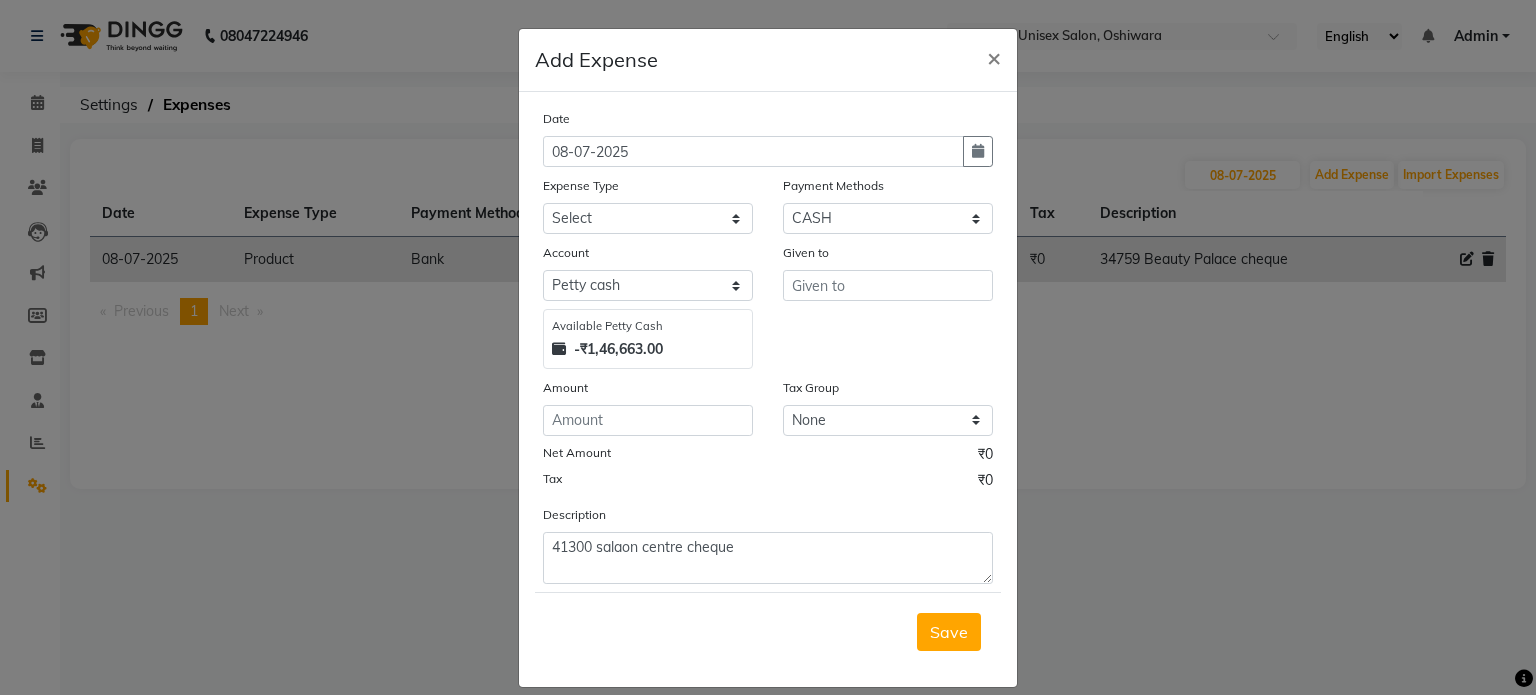 click on "Description 41300 salaon centre cheque" 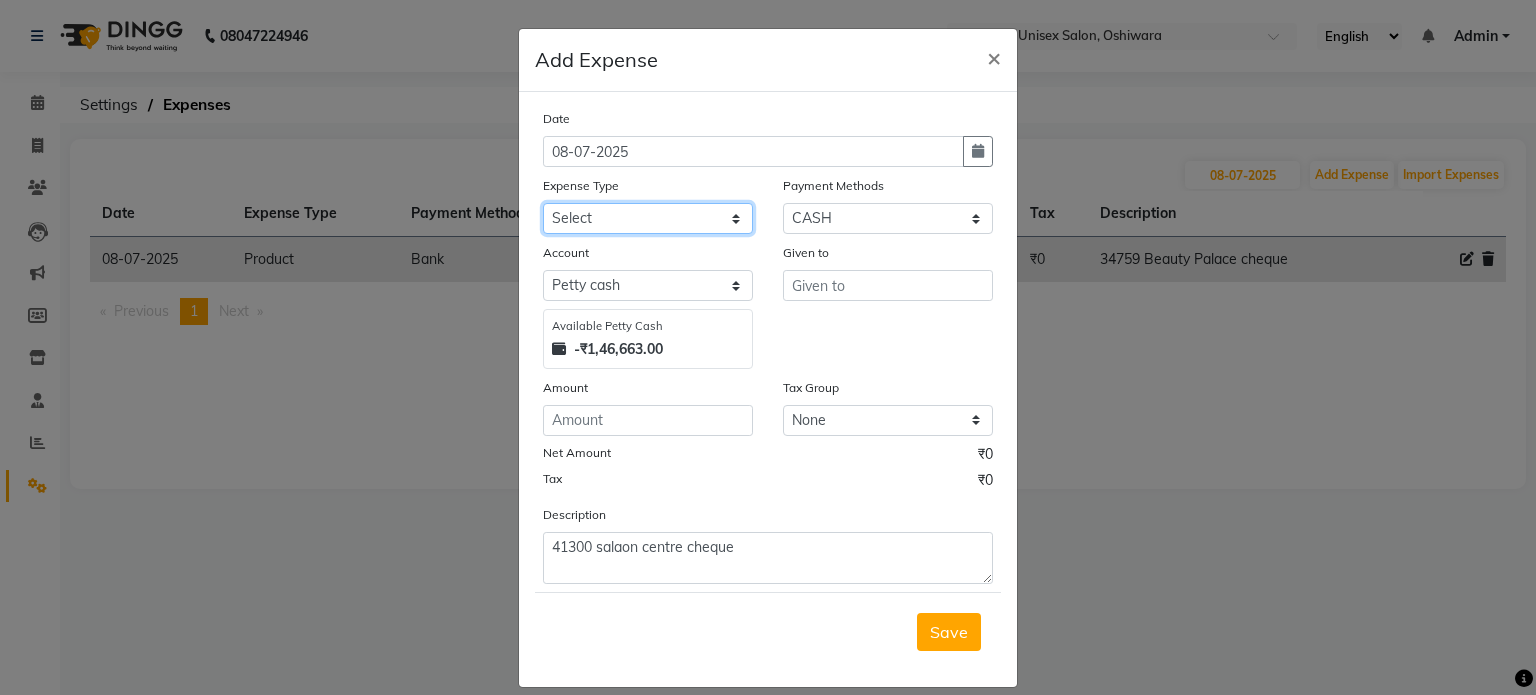 click on "Select Academy Supplies EMI Advance Salary Bank charges Cash transfer to bank Cash transfer to hub Client Snacks Clinical charges Electricity Bill Equipment FnF Fuel GST Incentive Insurance International purchase Maintenance Marketing Miscellaneous Pantry Product Rent Salon Supplies Salon Supplies Emi [FIRST] TX Staff Salary Staff Snacks Tea & Refreshment Training and Education Utilities" 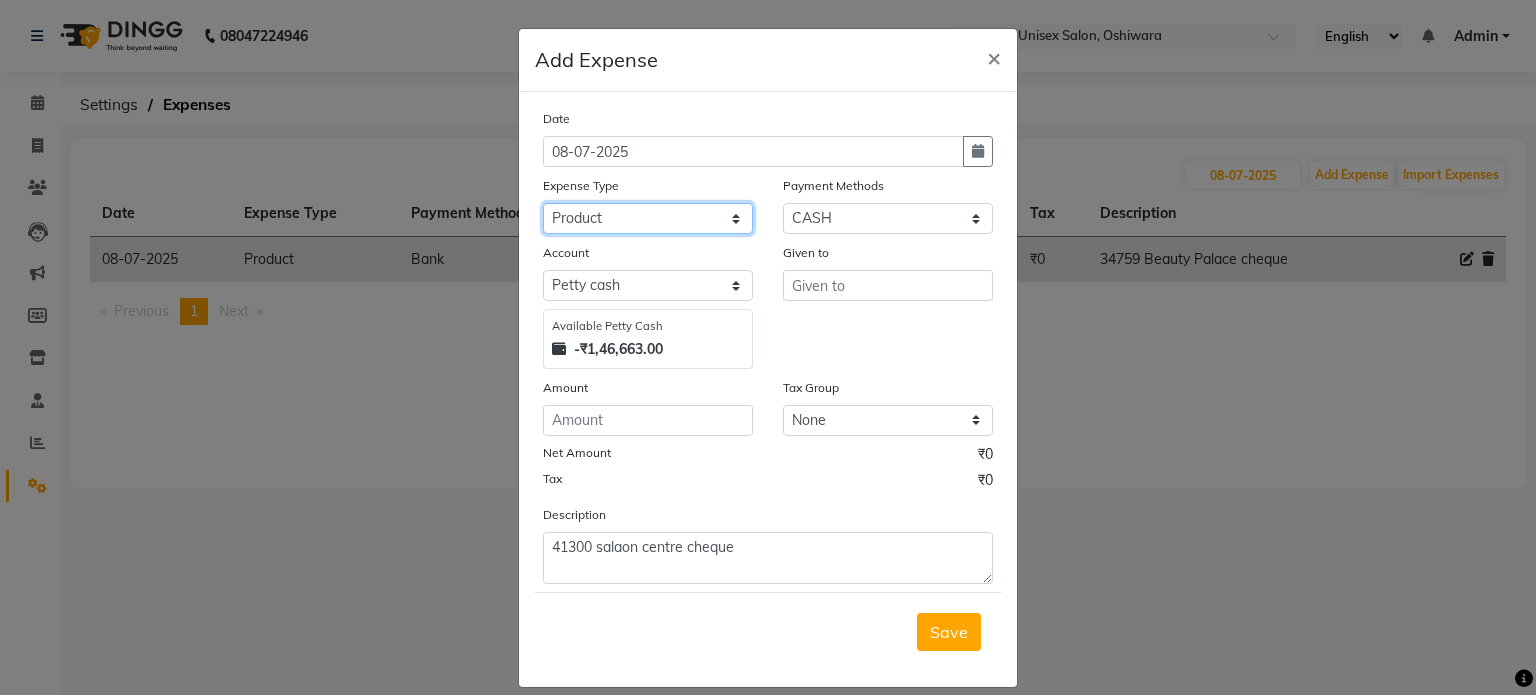 click on "Select Academy Supplies EMI Advance Salary Bank charges Cash transfer to bank Cash transfer to hub Client Snacks Clinical charges Electricity Bill Equipment FnF Fuel GST Incentive Insurance International purchase Maintenance Marketing Miscellaneous Pantry Product Rent Salon Supplies Salon Supplies Emi [FIRST] TX Staff Salary Staff Snacks Tea & Refreshment Training and Education Utilities" 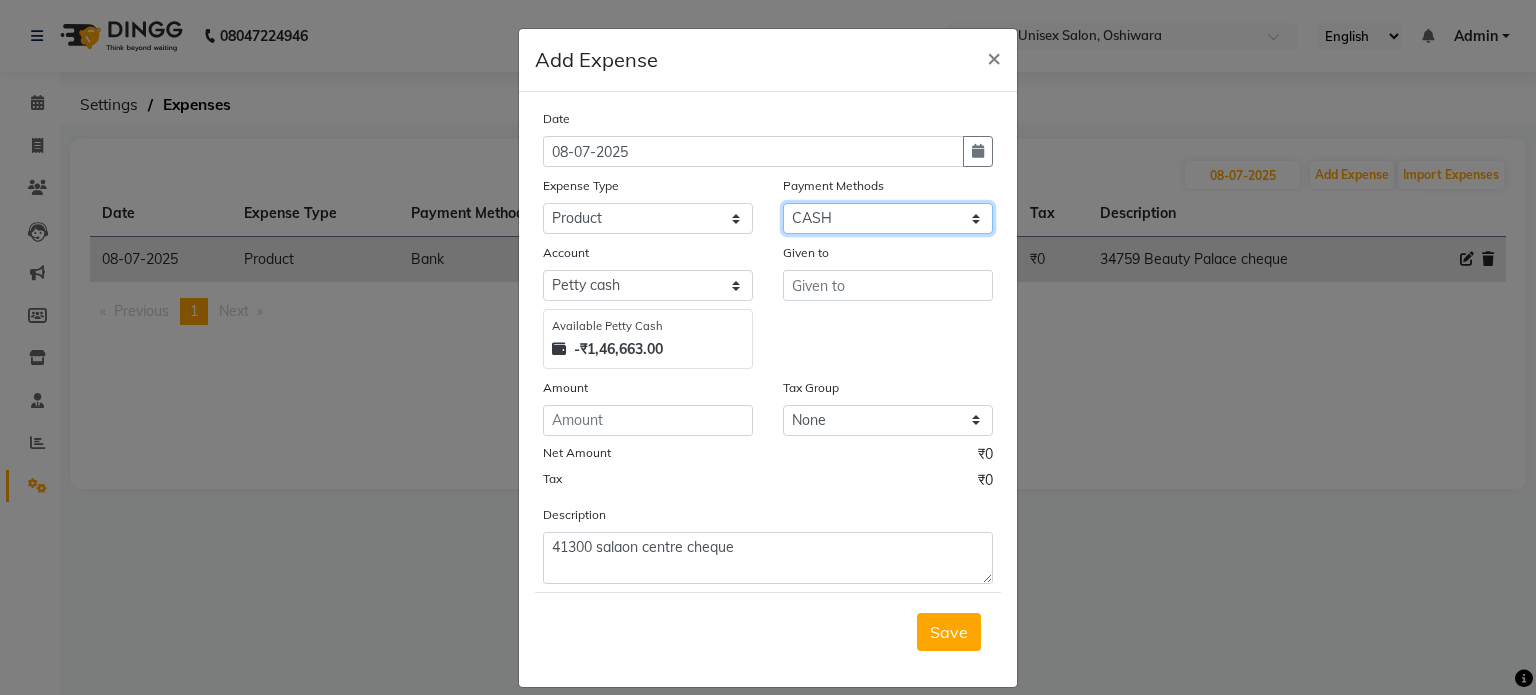 click on "Select CASH UPI Bank CARD Wallet" 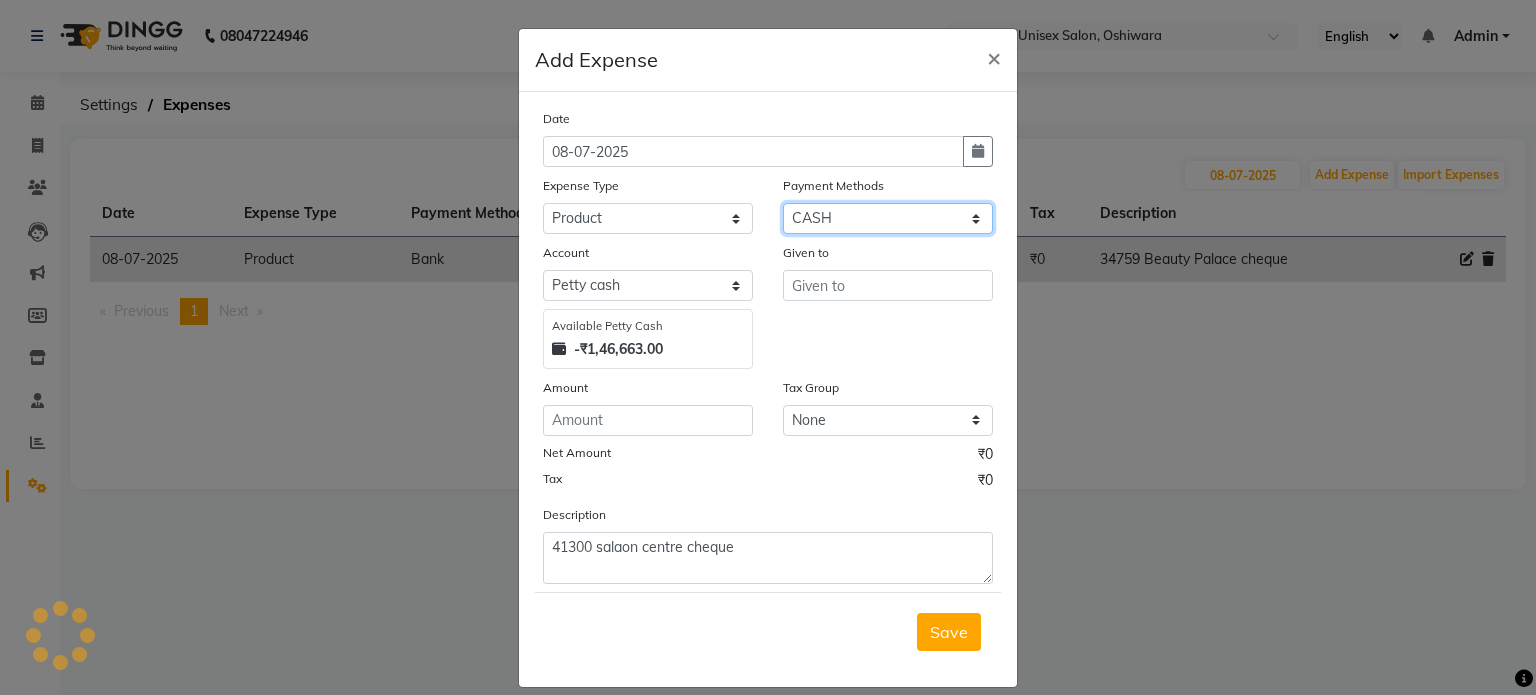 select on "2" 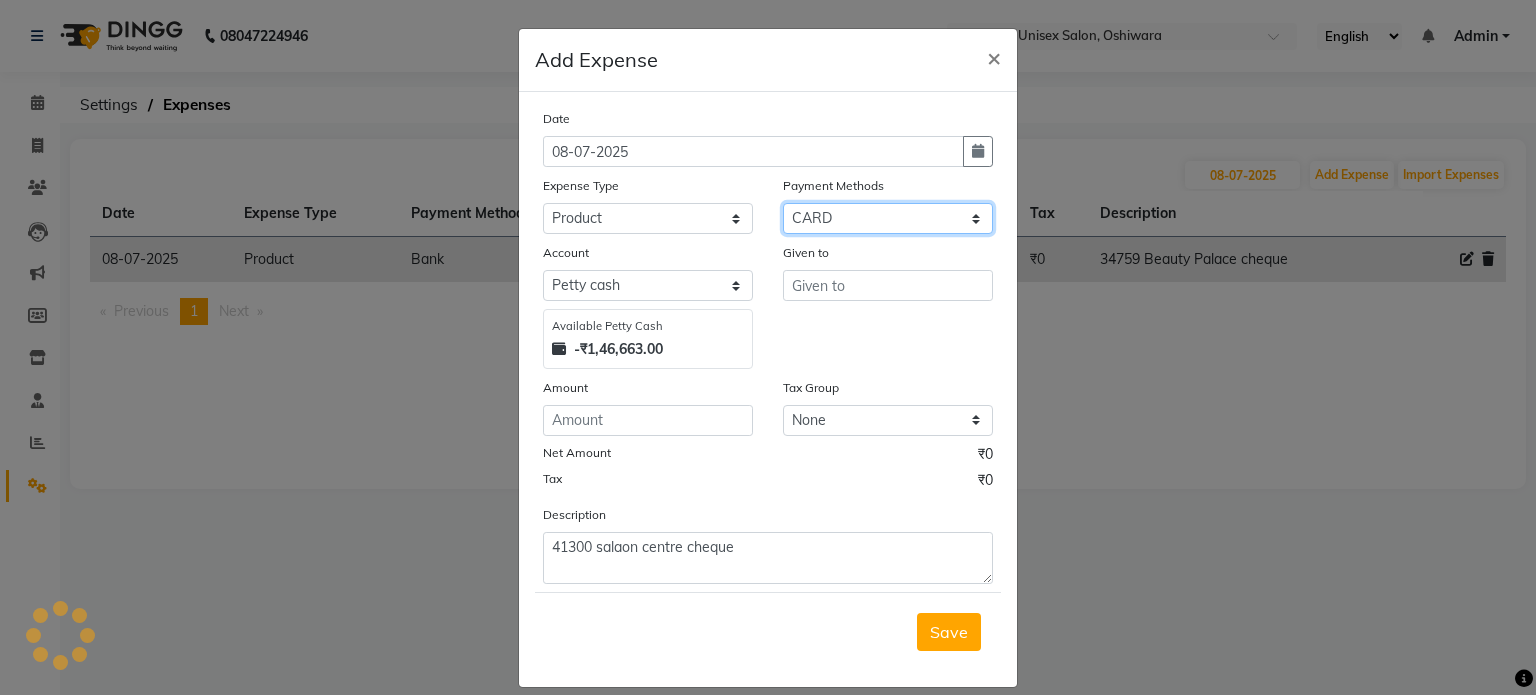 click on "Select CASH UPI Bank CARD Wallet" 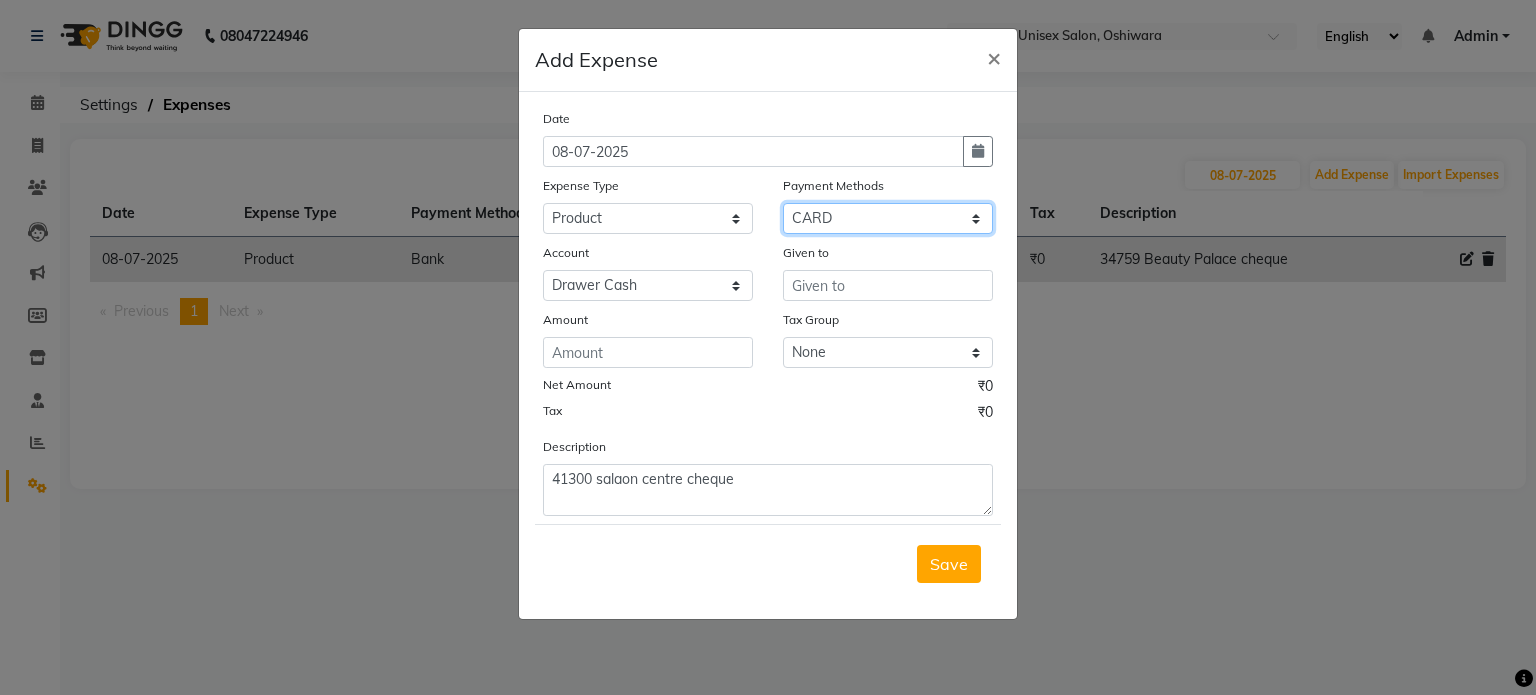click on "Select CASH UPI Bank CARD Wallet" 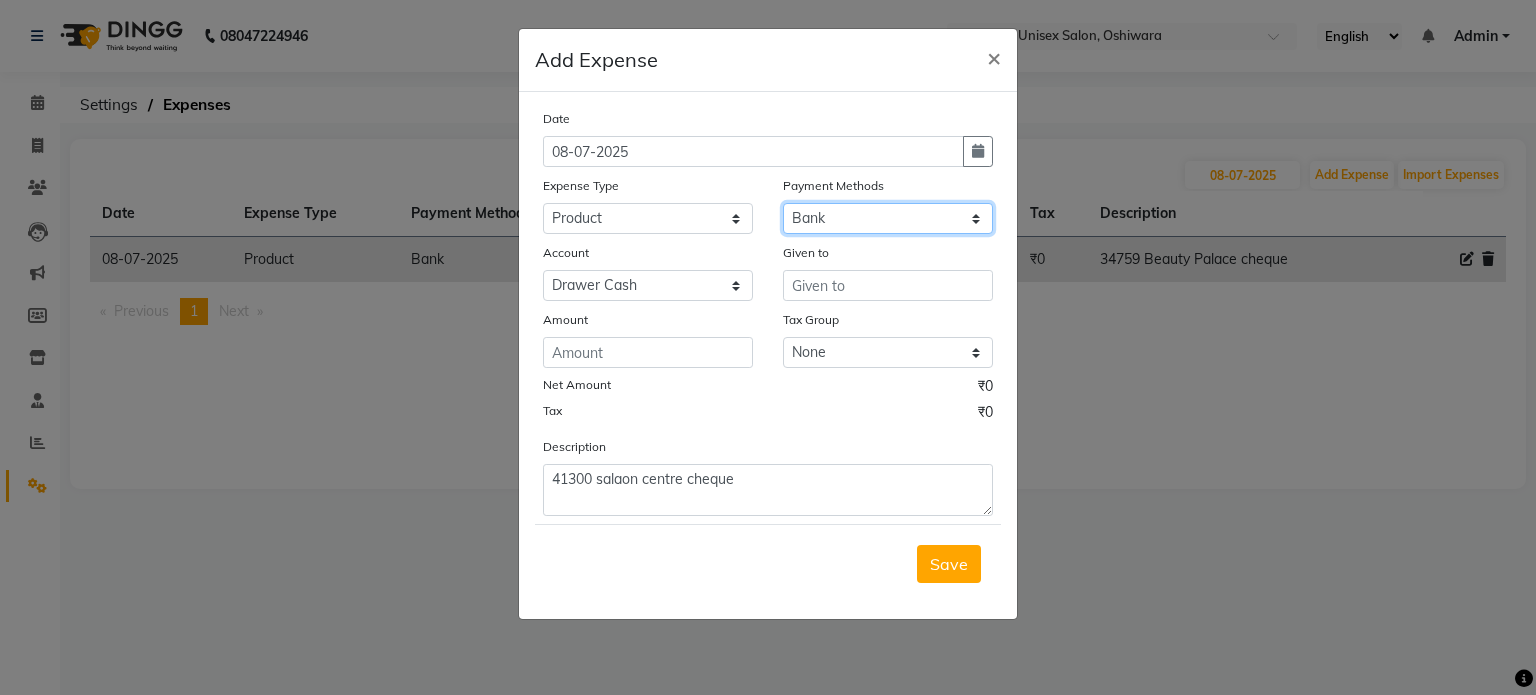 click on "Select CASH UPI Bank CARD Wallet" 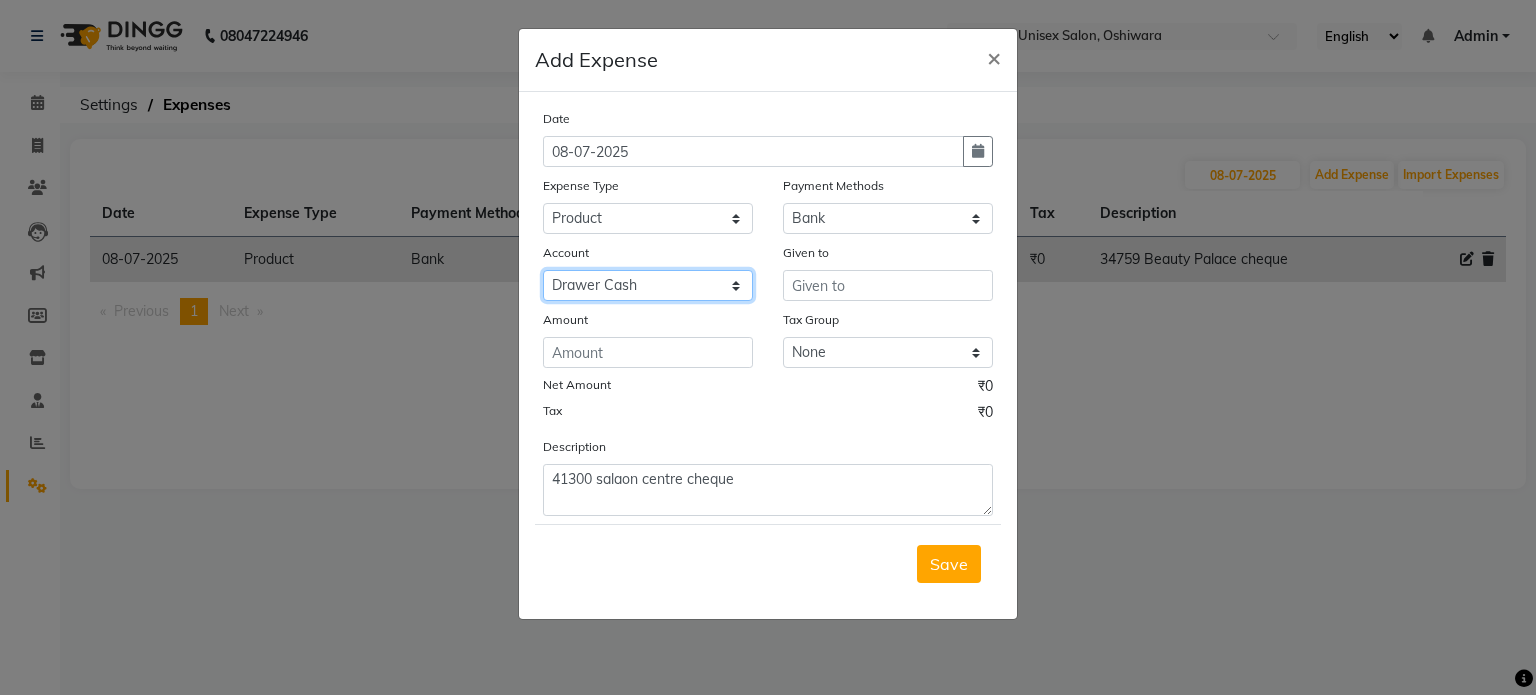 click on "Select Petty cash [FIRST] TX Account Drawer Cash" 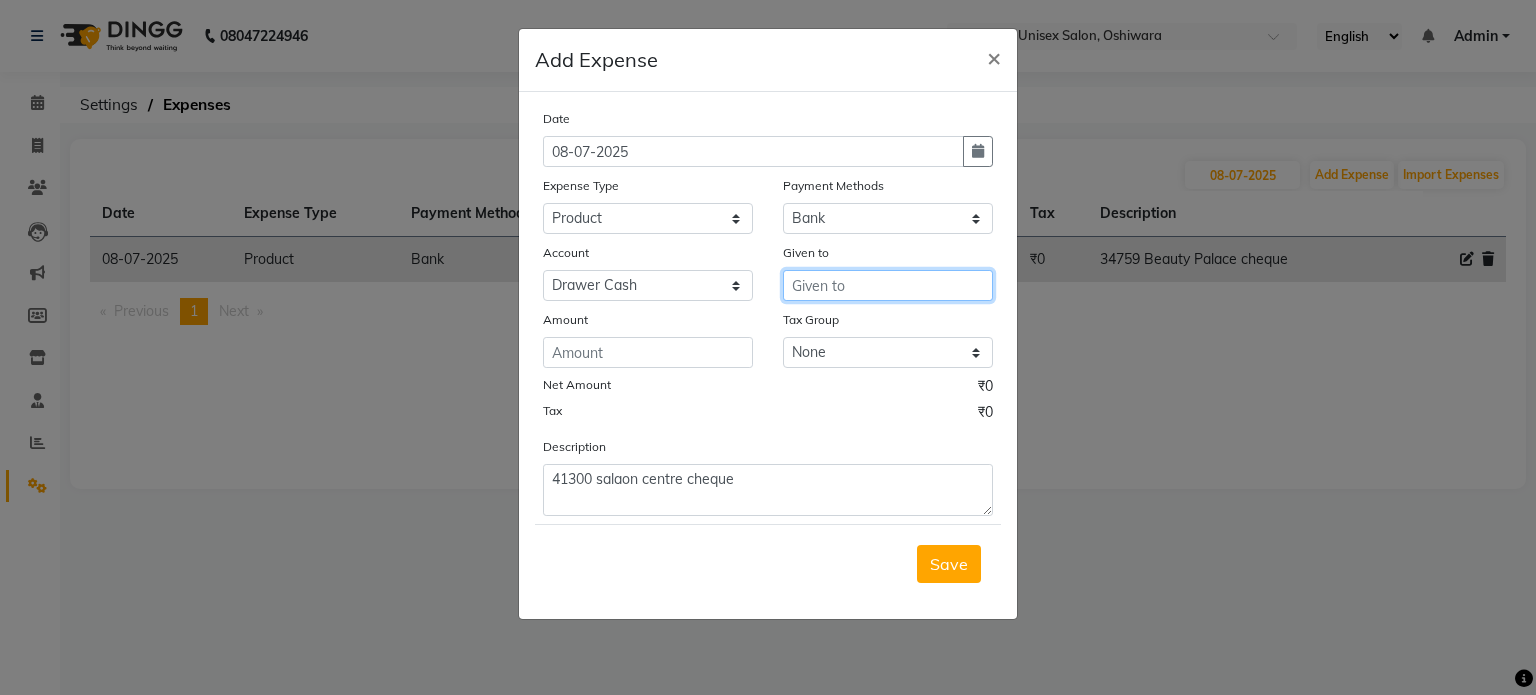 click at bounding box center [888, 285] 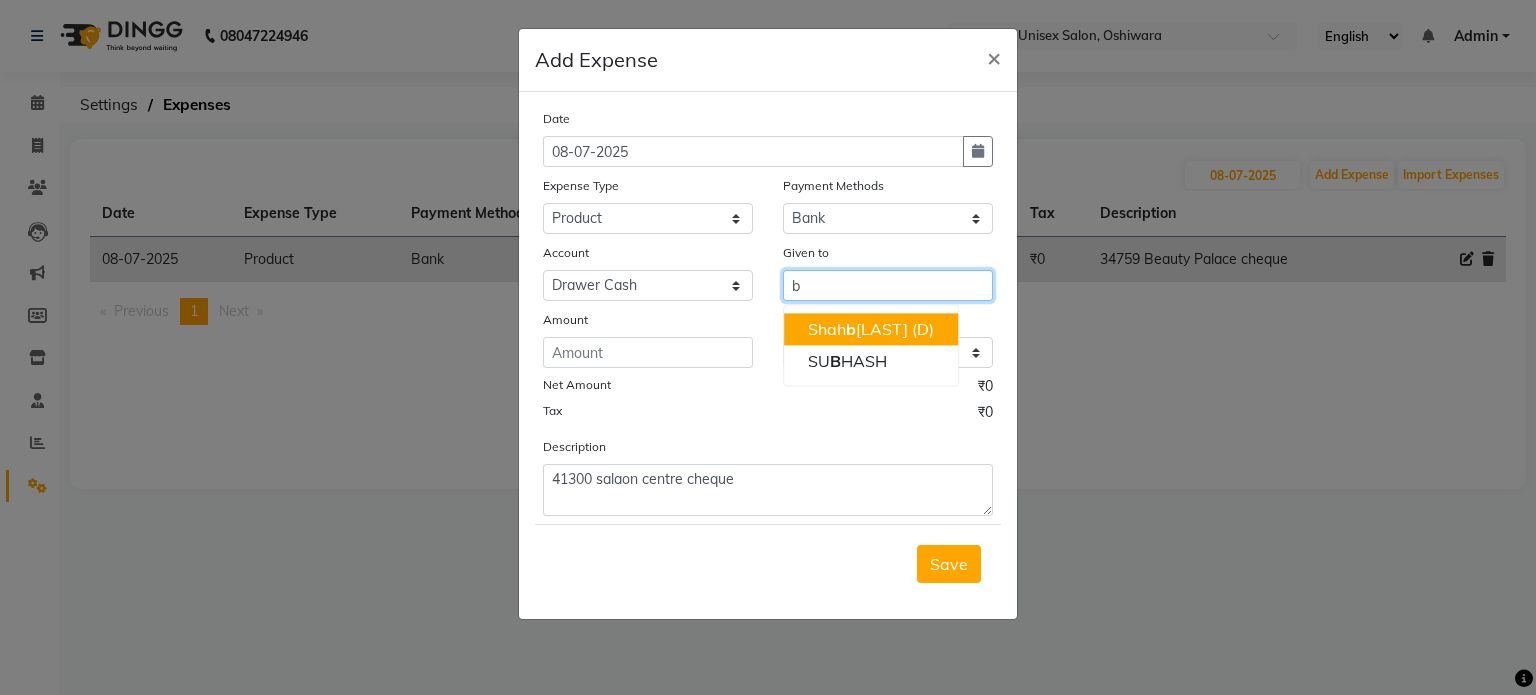 click on "[FIRST] [LAST] (D)" at bounding box center [871, 329] 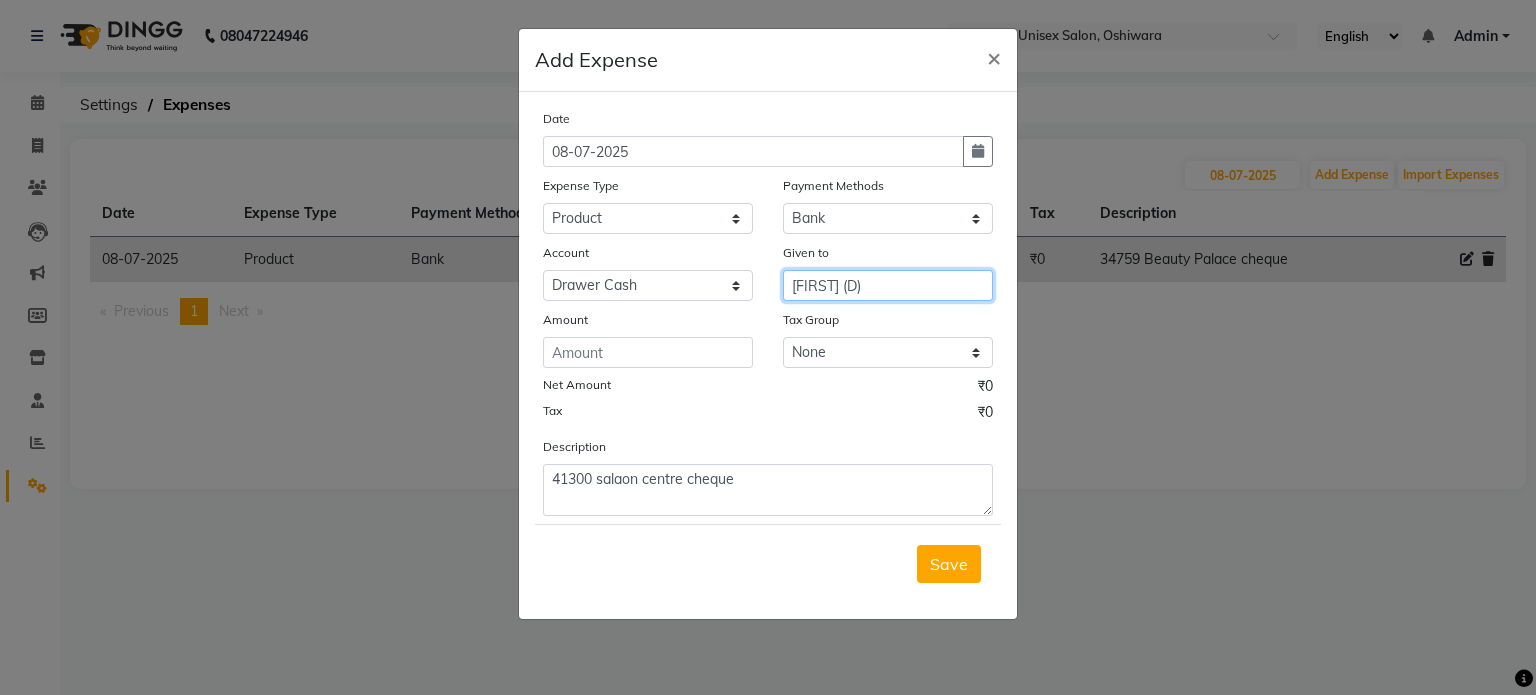 type on "[FIRST] (D)" 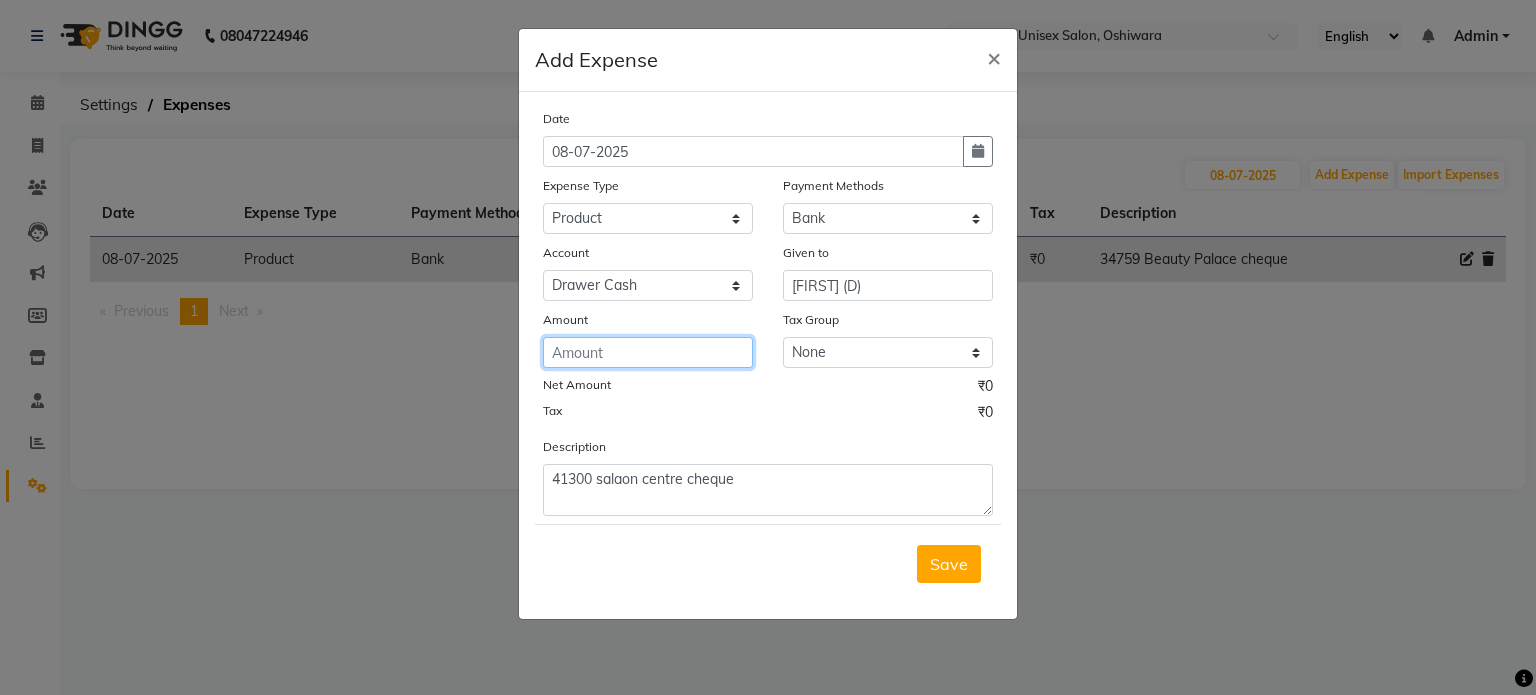 click 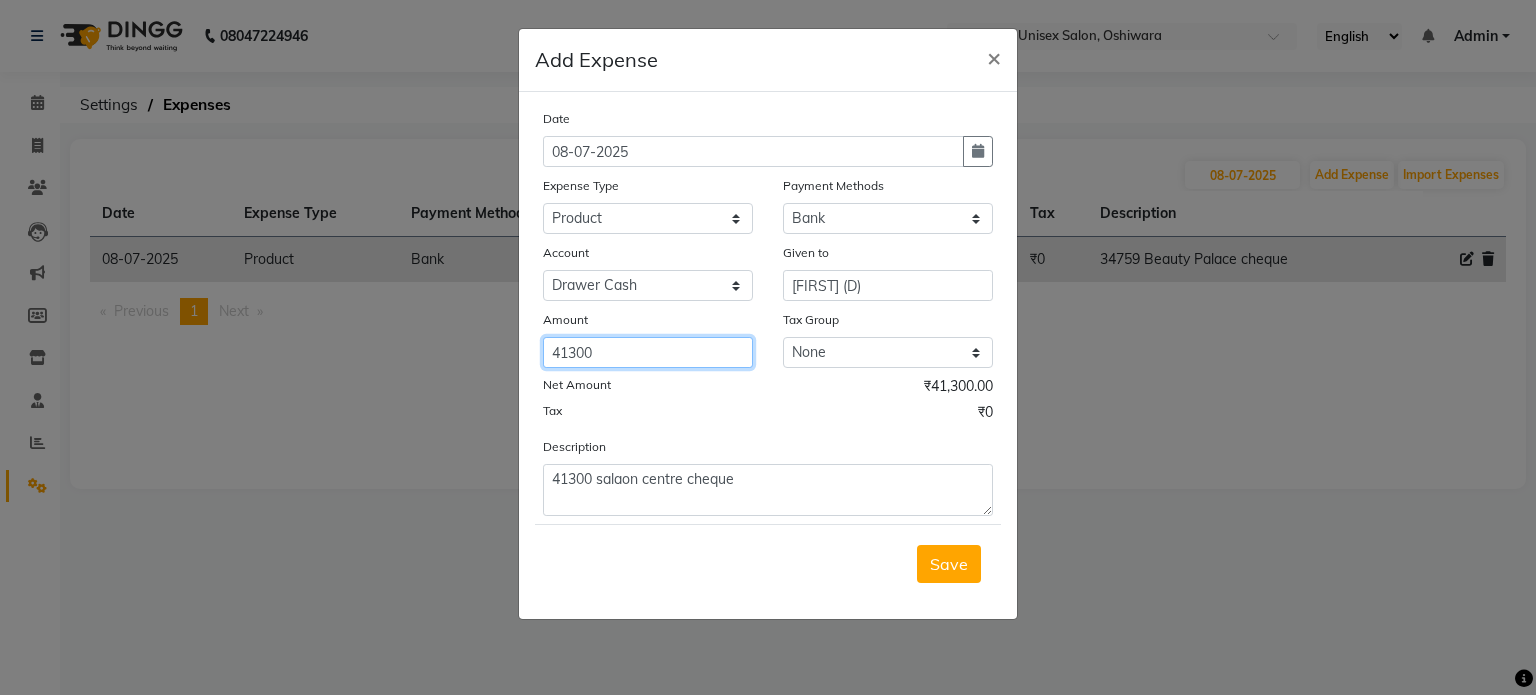 type on "41300" 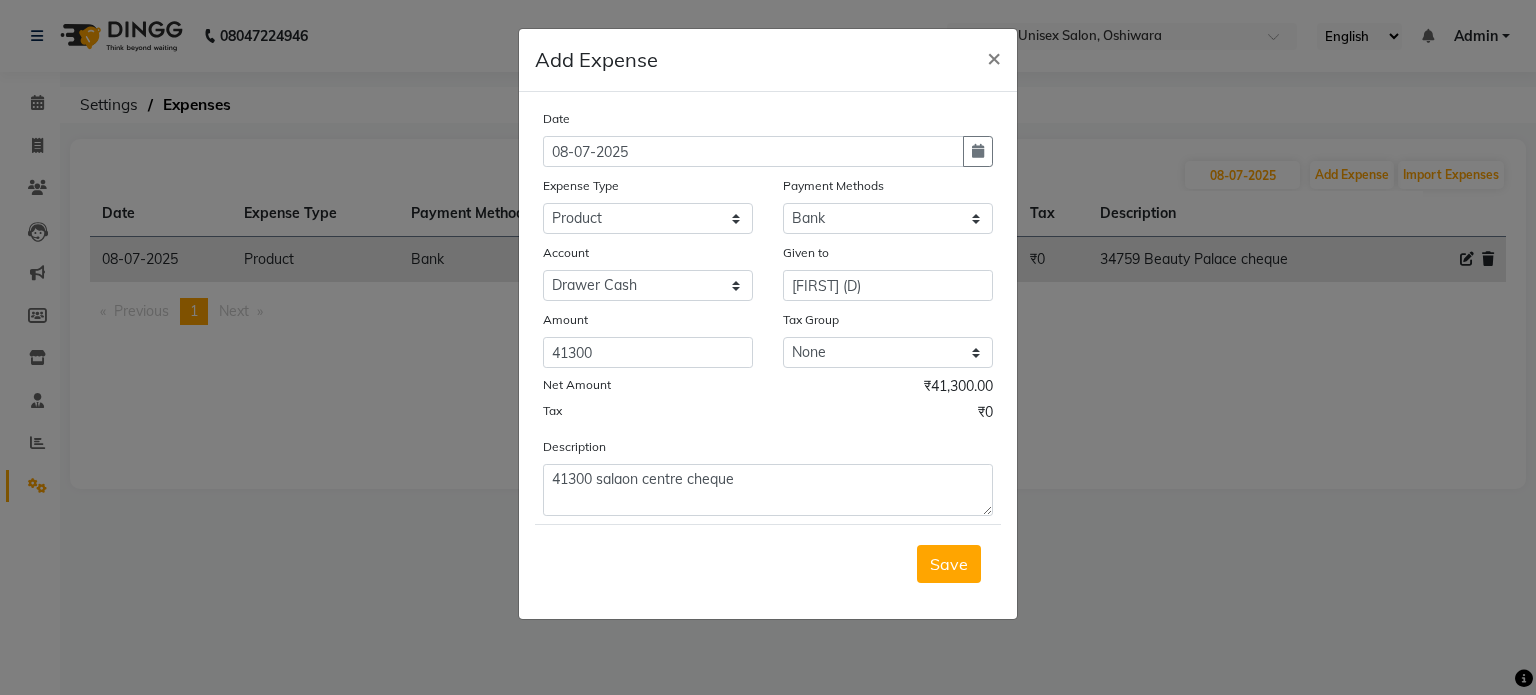 click on "Tax ₹0" 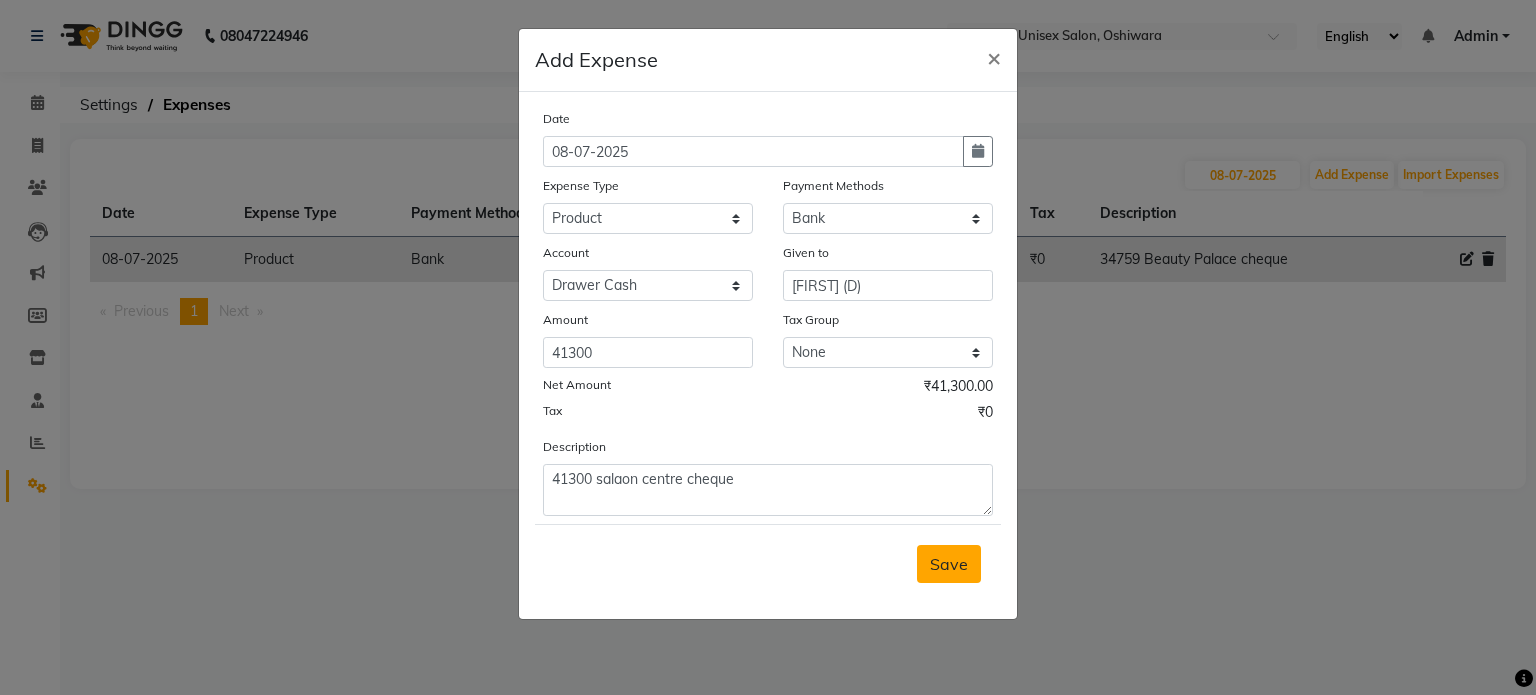 click on "Save" at bounding box center (949, 564) 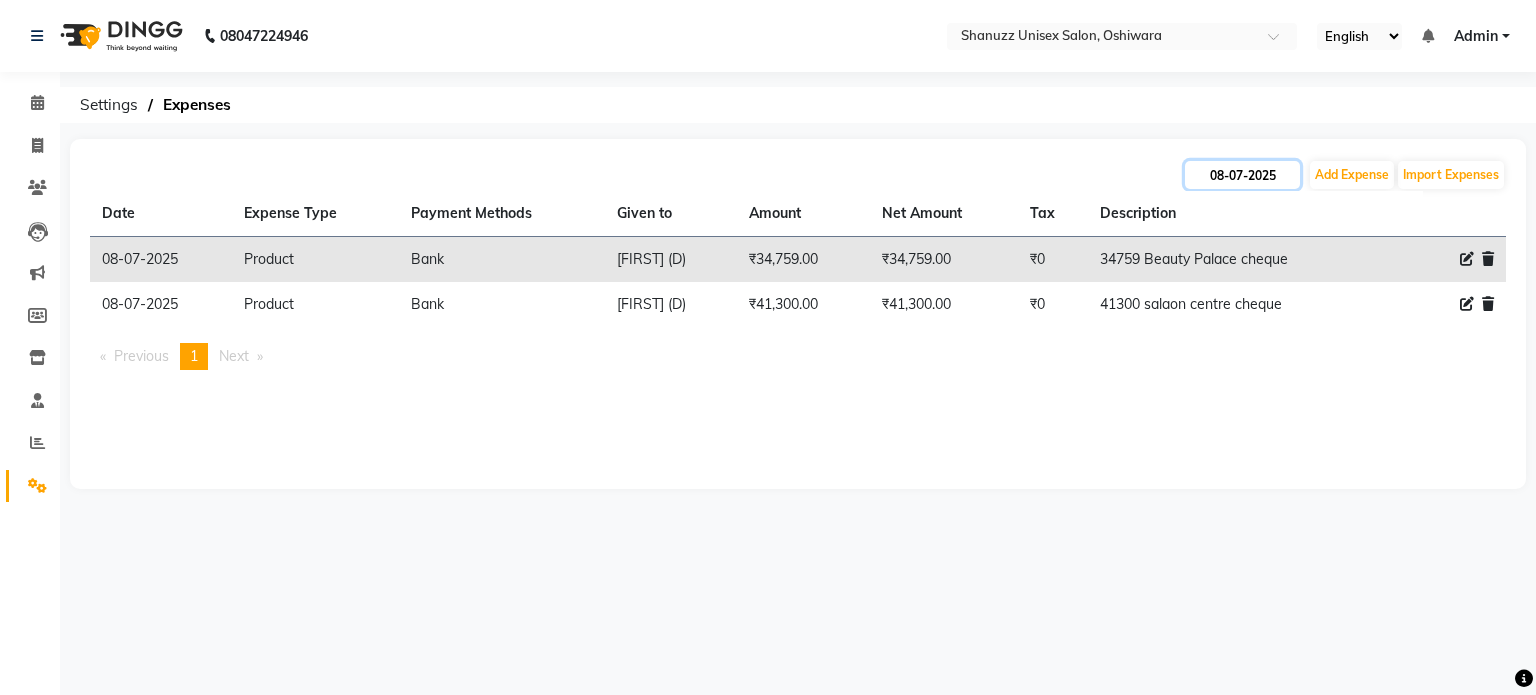 click on "08-07-2025" 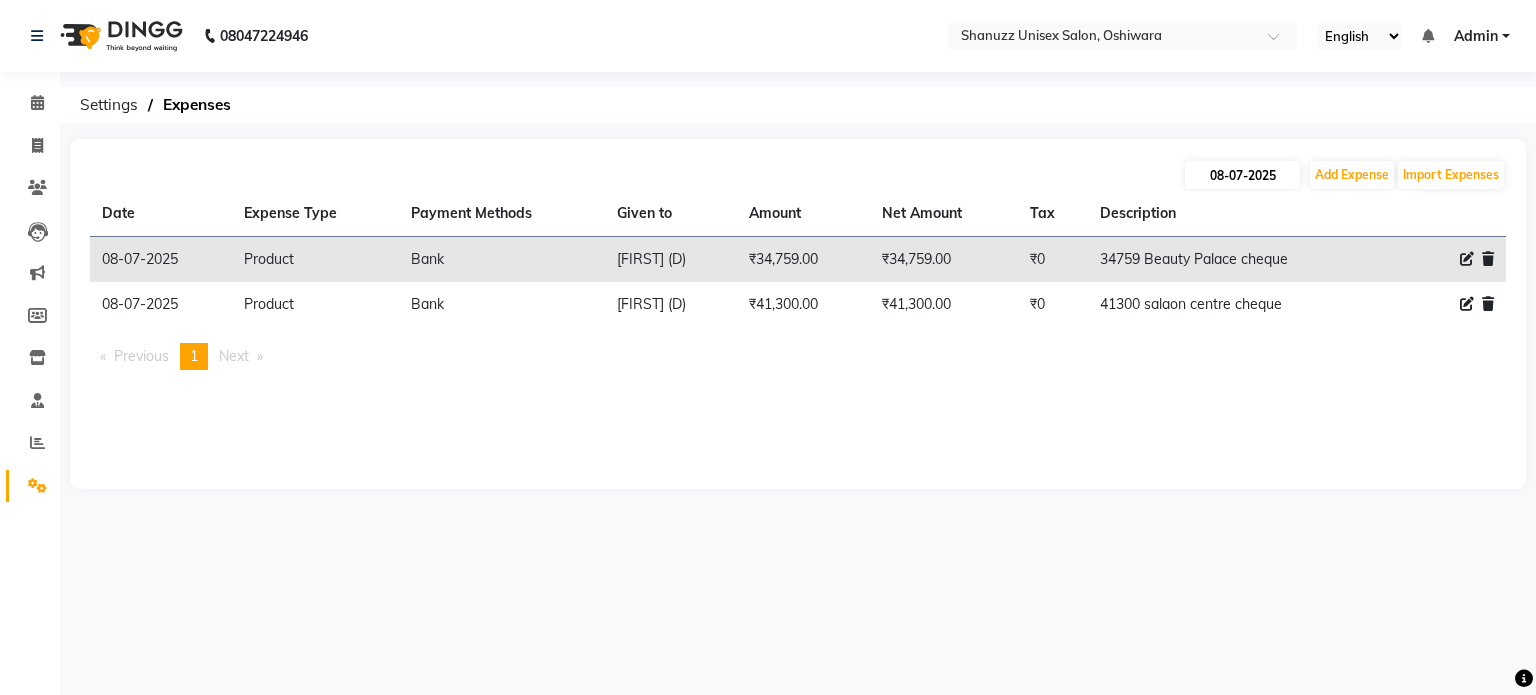 select on "7" 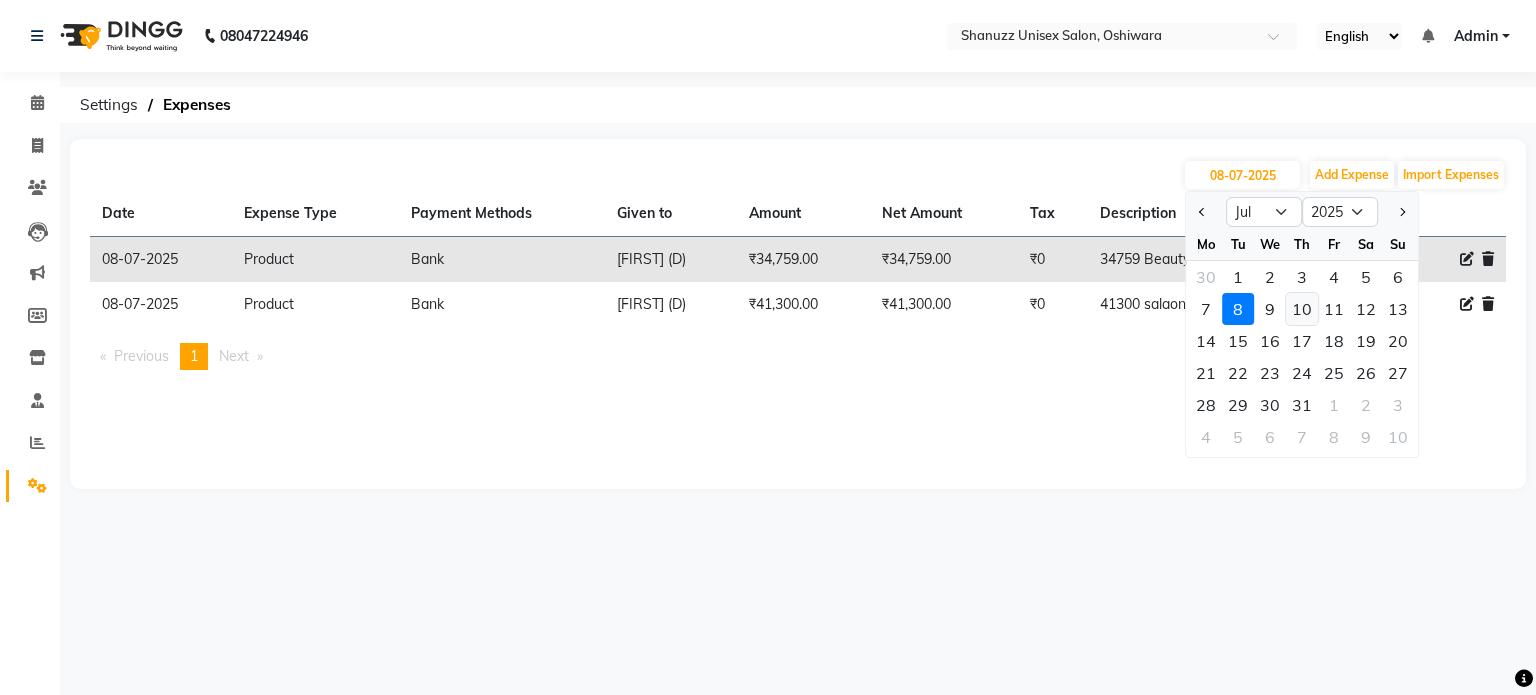click on "10" 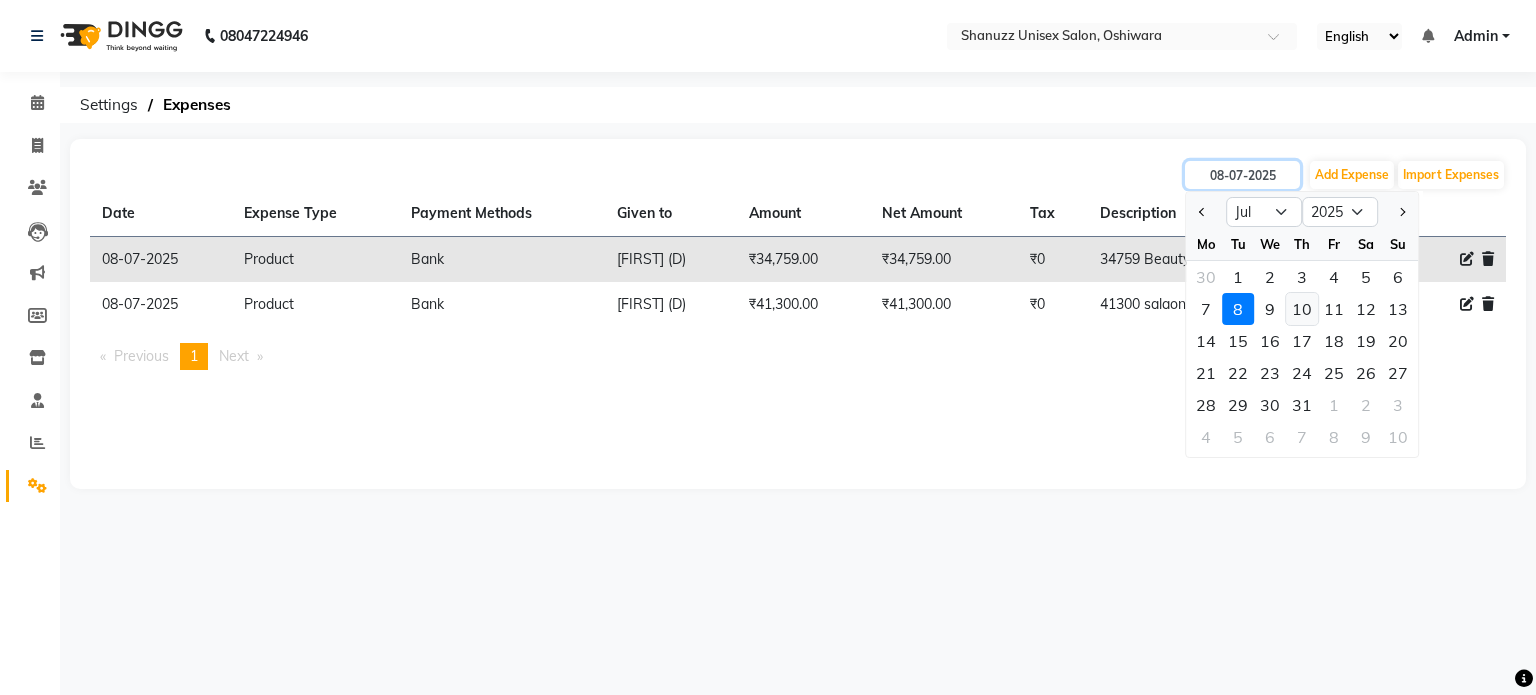 type on "10-07-2025" 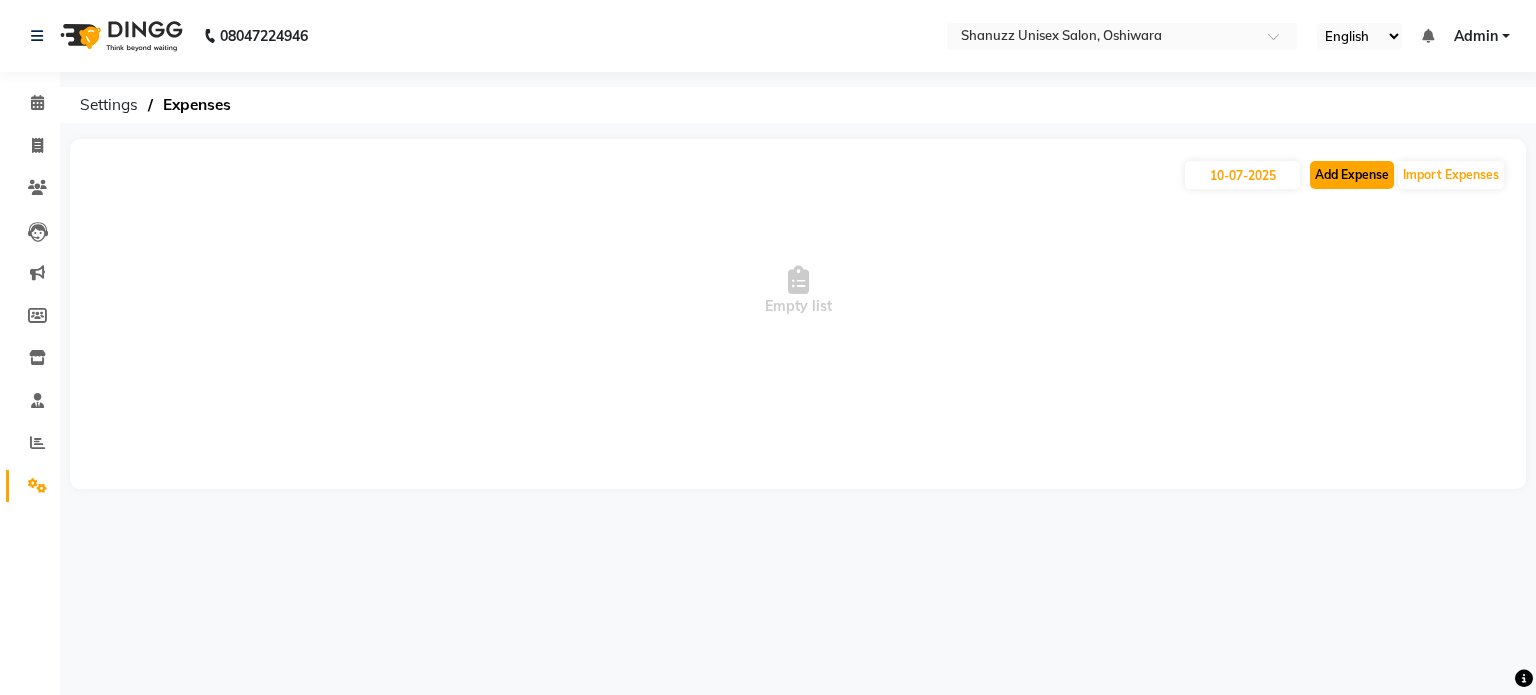 click on "Add Expense" 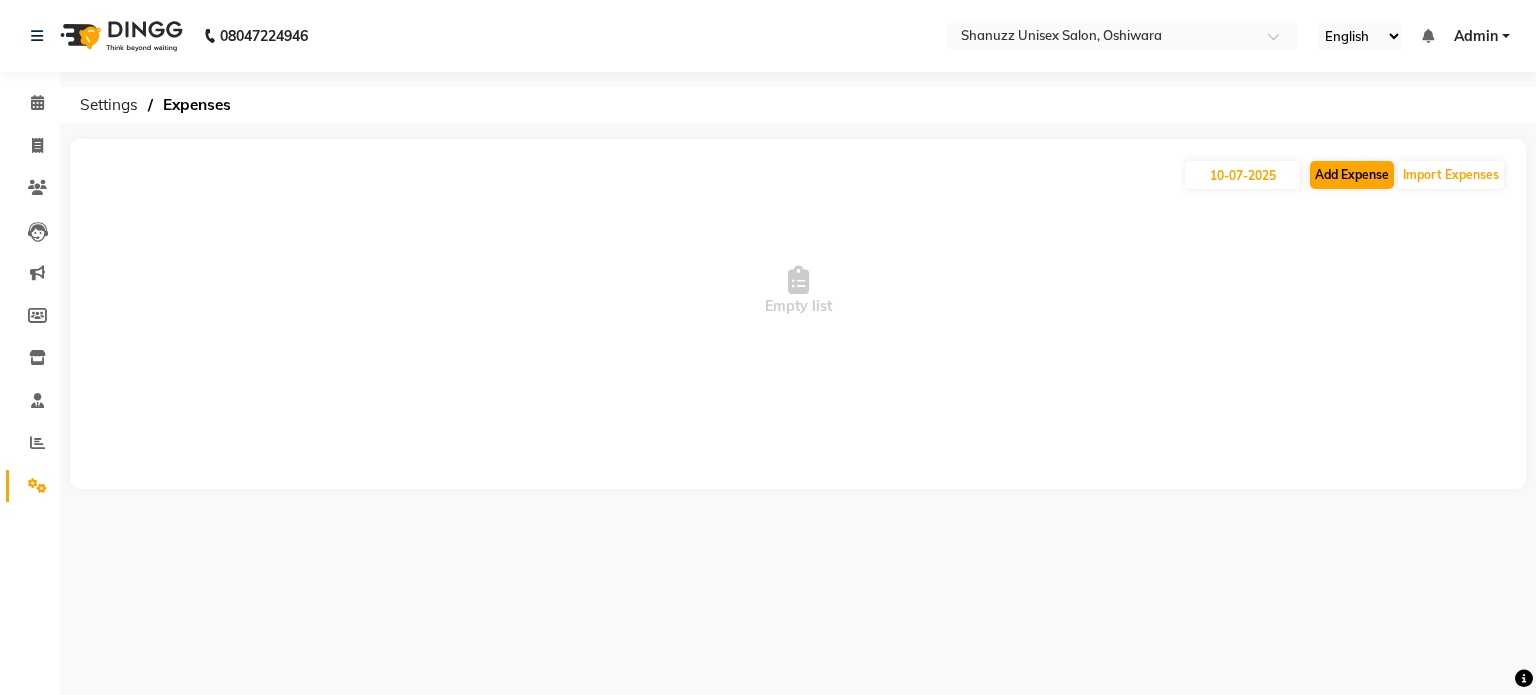 select on "1" 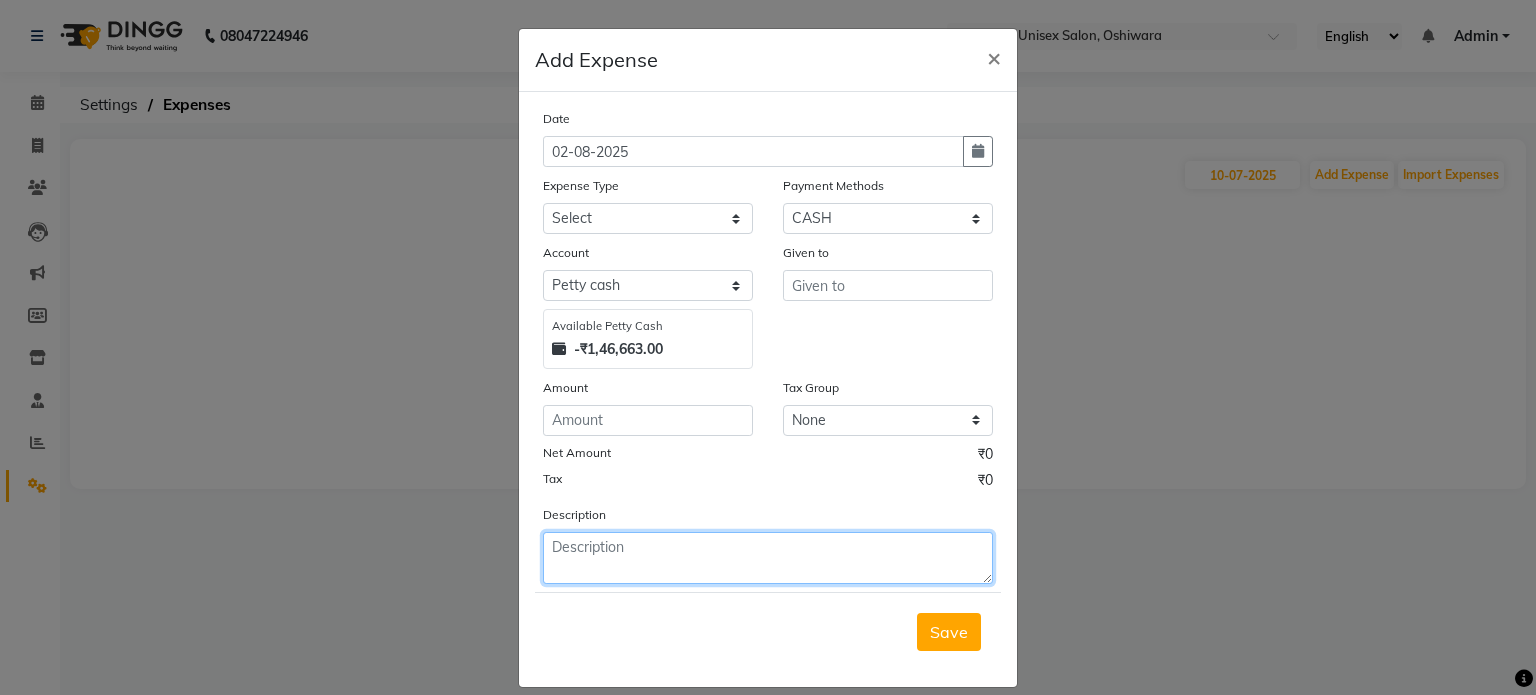 click 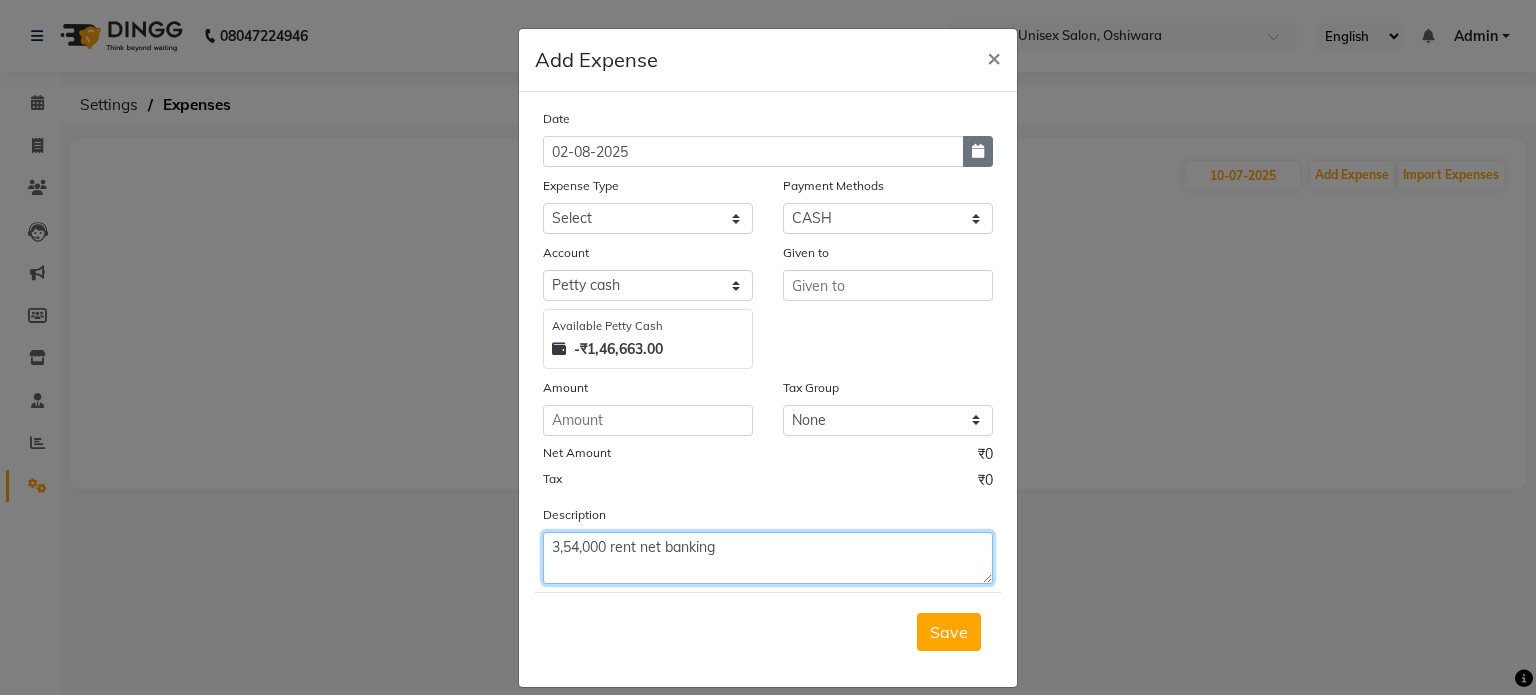 type on "3,54,000 rent net banking" 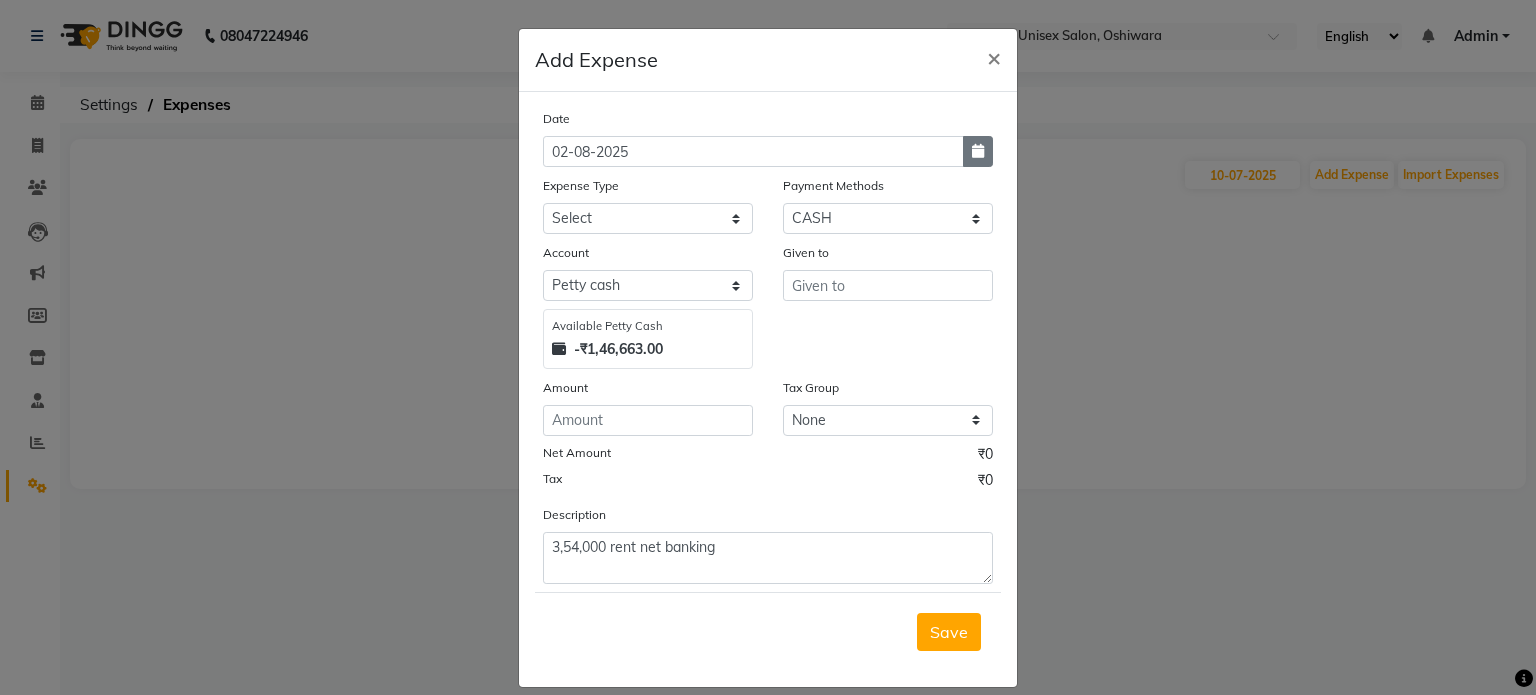 click 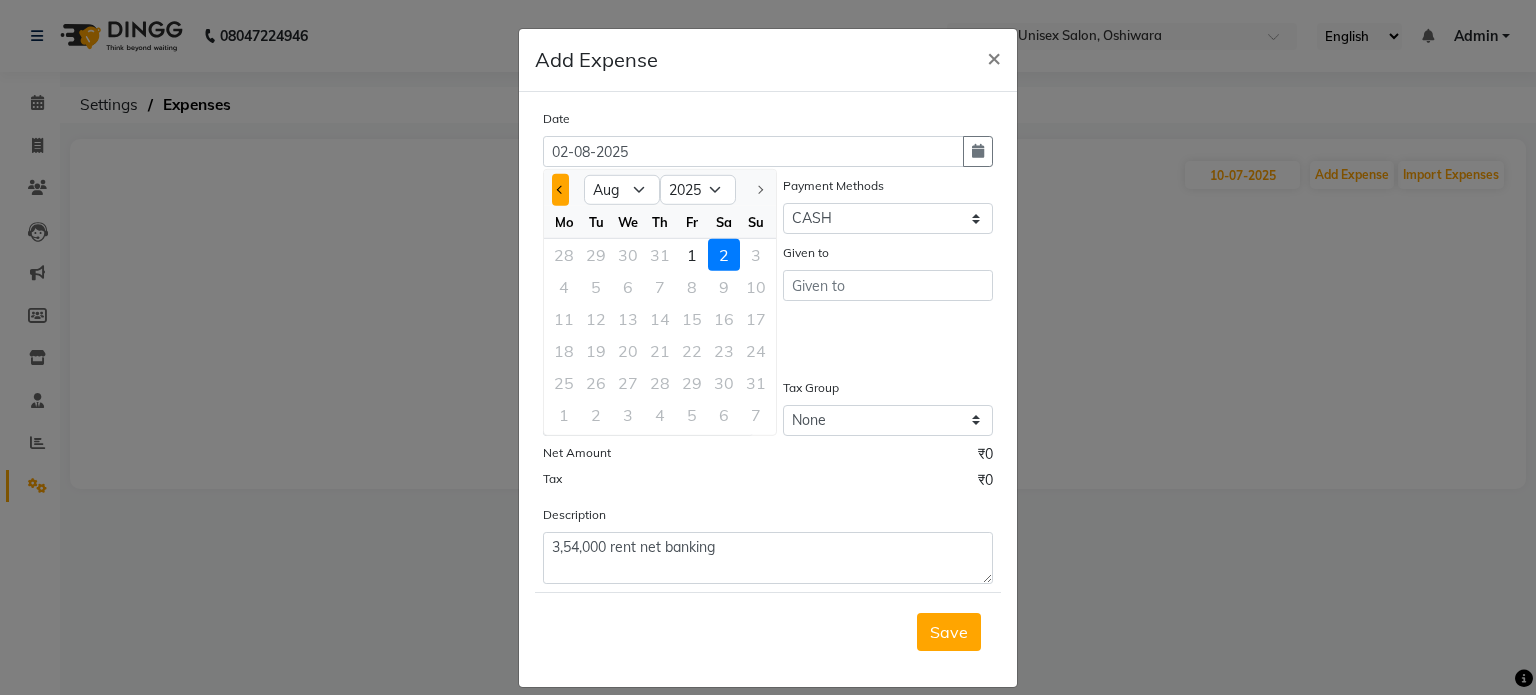 click 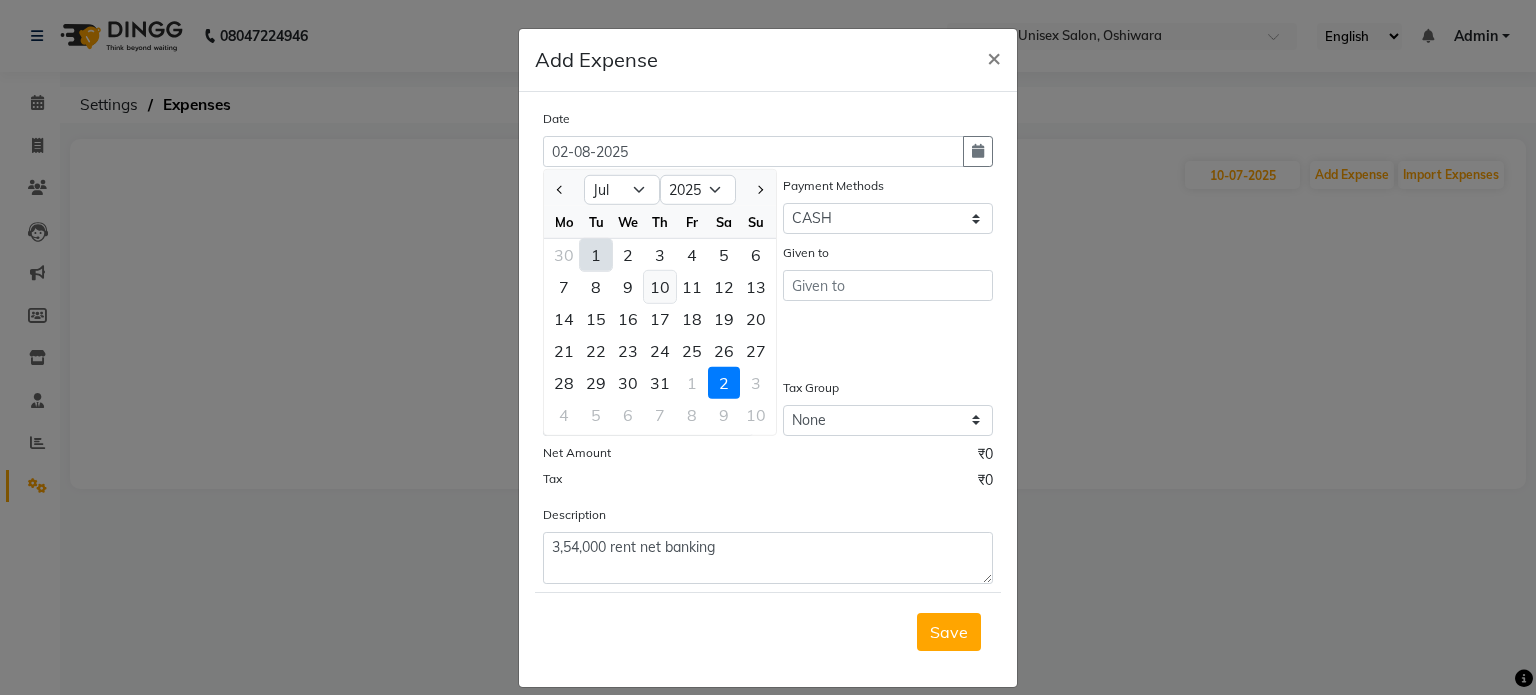 click on "10" 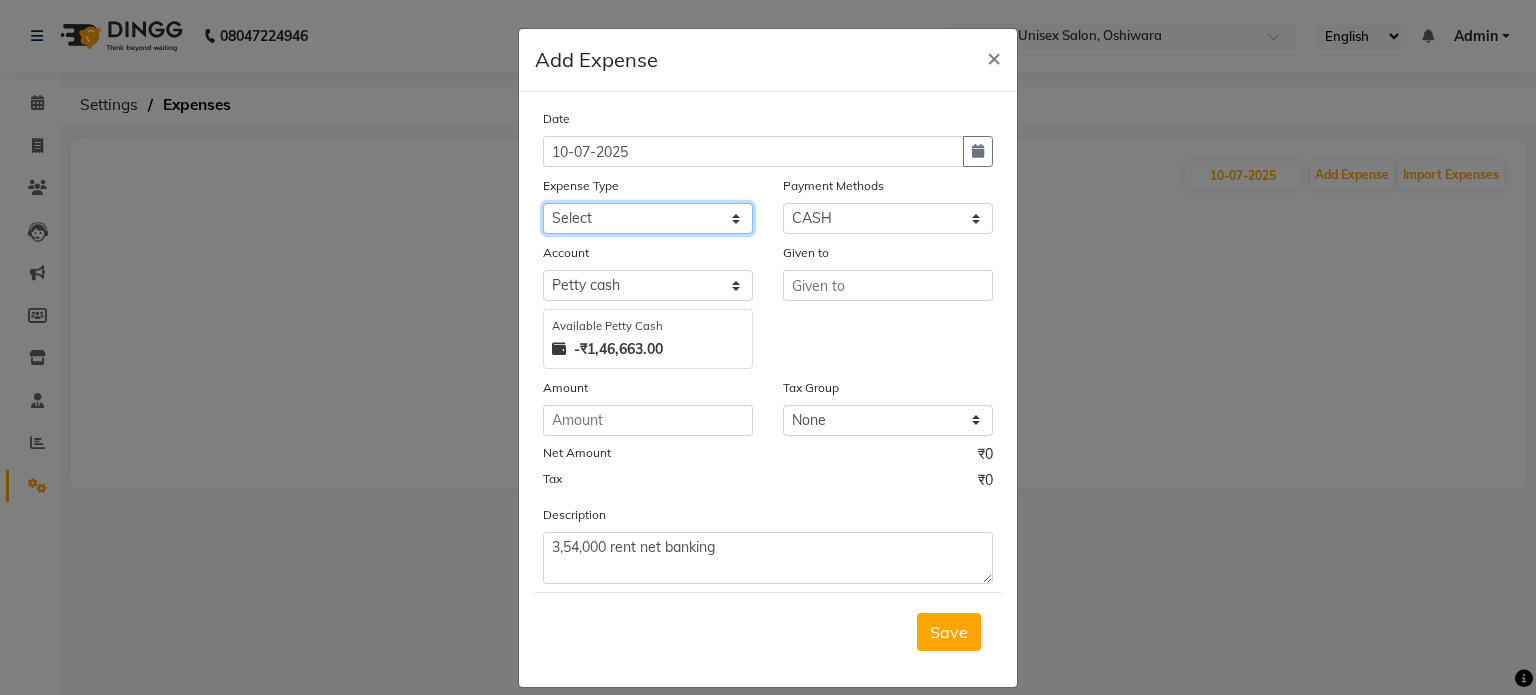click on "Select Academy Supplies EMI Advance Salary Bank charges Cash transfer to bank Cash transfer to hub Client Snacks Clinical charges Electricity Bill Equipment FnF Fuel GST Incentive Insurance International purchase Maintenance Marketing Miscellaneous Pantry Product Rent Salon Supplies Salon Supplies Emi [FIRST] TX Staff Salary Staff Snacks Tea & Refreshment Training and Education Utilities" 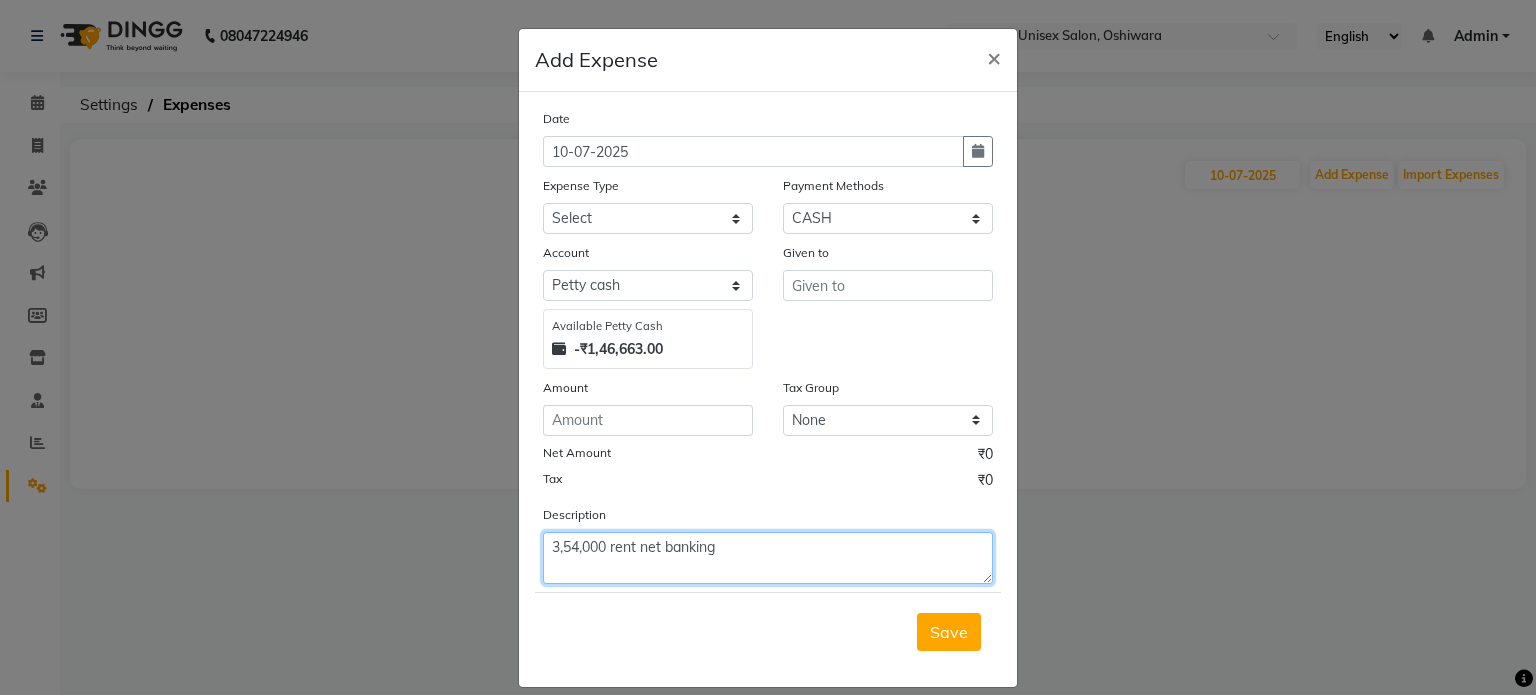 click on "3,54,000 rent net banking" 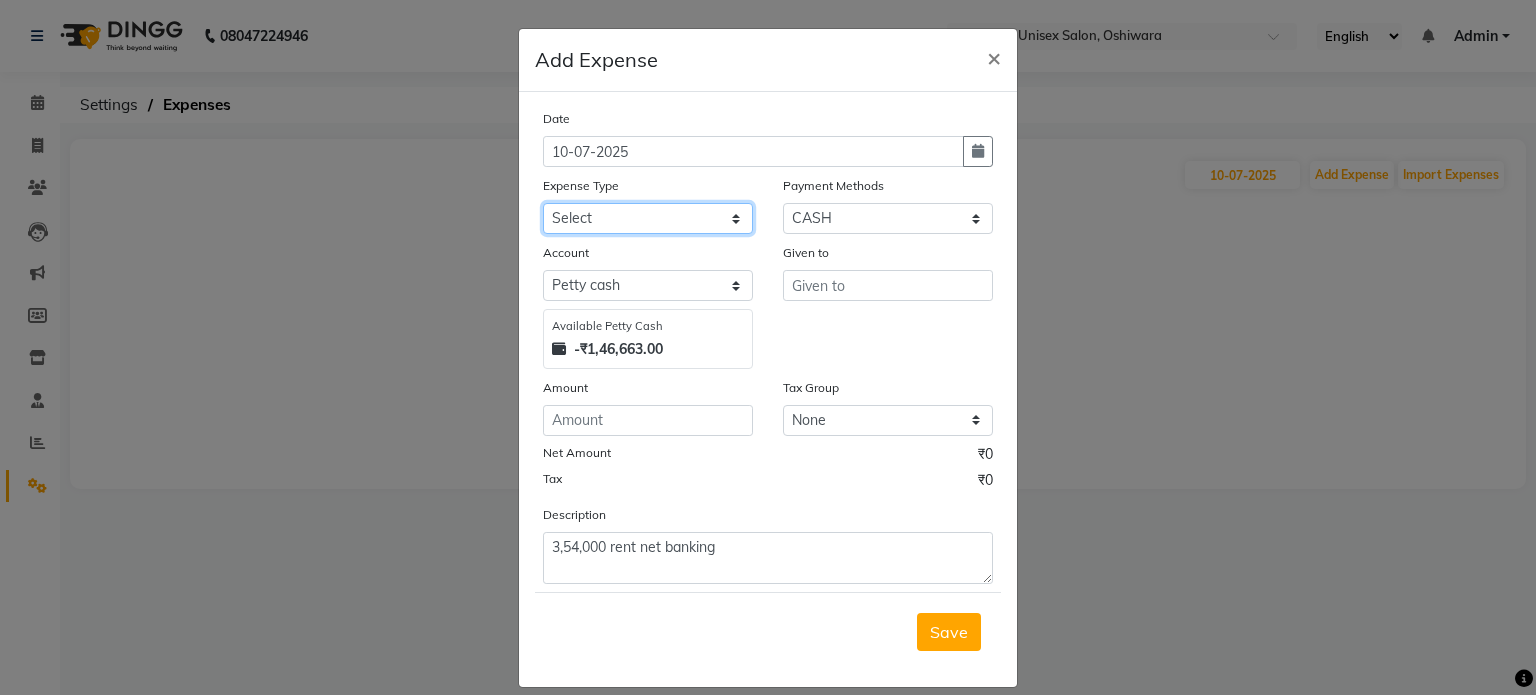 click on "Select Academy Supplies EMI Advance Salary Bank charges Cash transfer to bank Cash transfer to hub Client Snacks Clinical charges Electricity Bill Equipment FnF Fuel GST Incentive Insurance International purchase Maintenance Marketing Miscellaneous Pantry Product Rent Salon Supplies Salon Supplies Emi [FIRST] TX Staff Salary Staff Snacks Tea & Refreshment Training and Education Utilities" 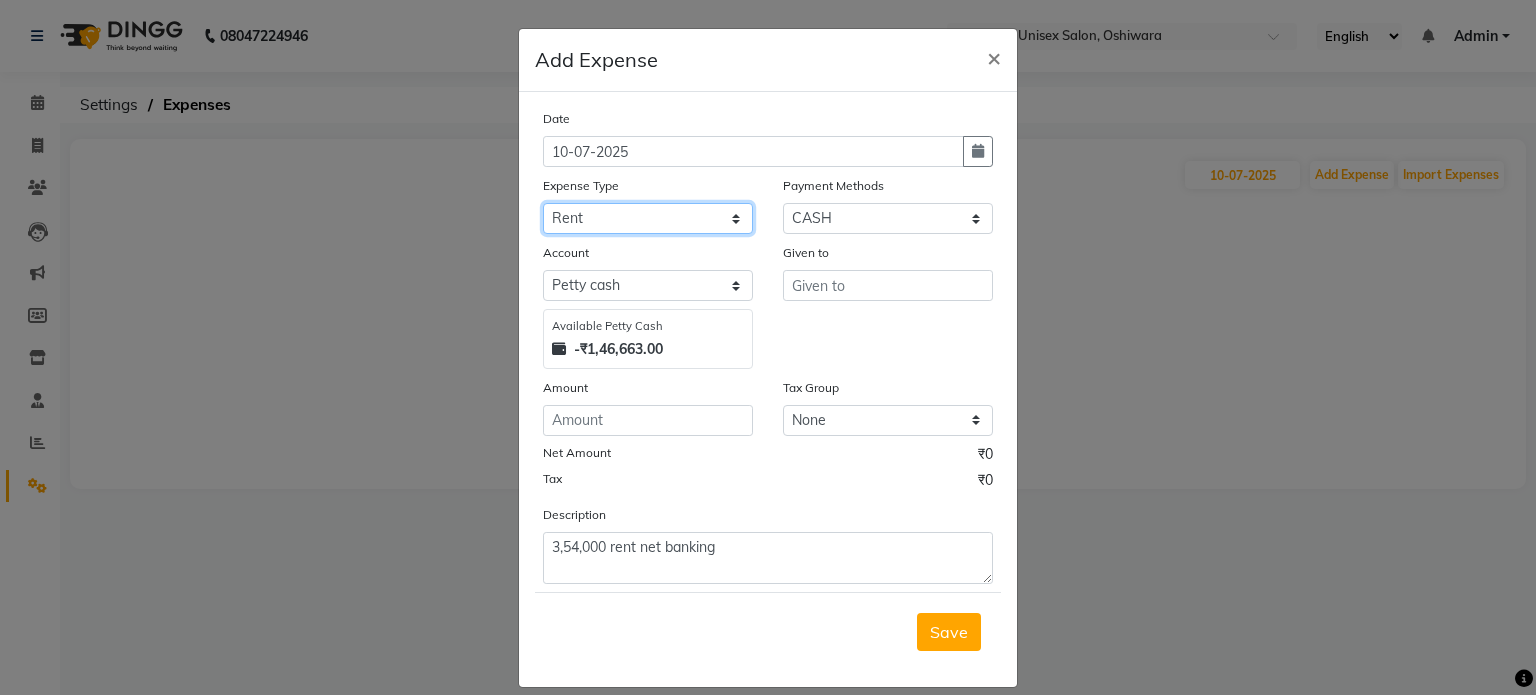 click on "Select Academy Supplies EMI Advance Salary Bank charges Cash transfer to bank Cash transfer to hub Client Snacks Clinical charges Electricity Bill Equipment FnF Fuel GST Incentive Insurance International purchase Maintenance Marketing Miscellaneous Pantry Product Rent Salon Supplies Salon Supplies Emi [FIRST] TX Staff Salary Staff Snacks Tea & Refreshment Training and Education Utilities" 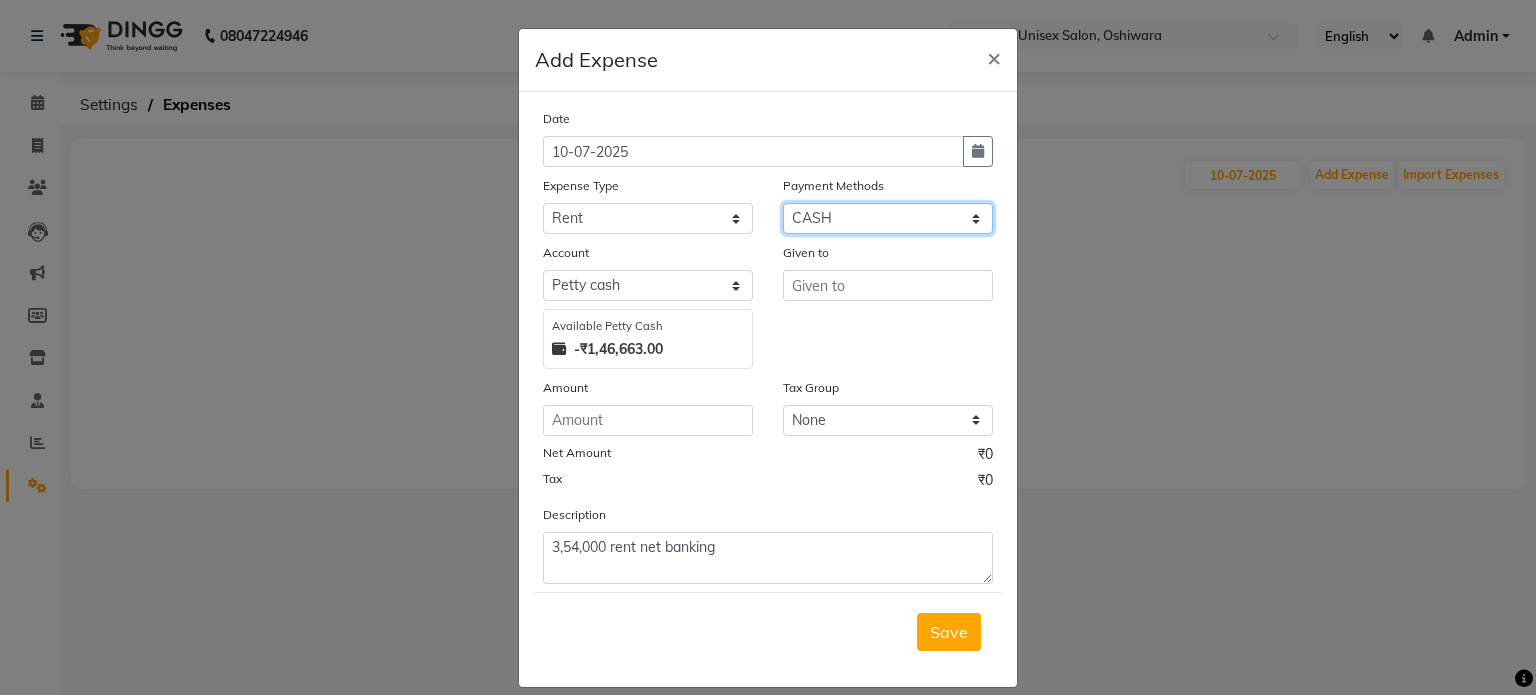 click on "Select CASH UPI Bank CARD Wallet" 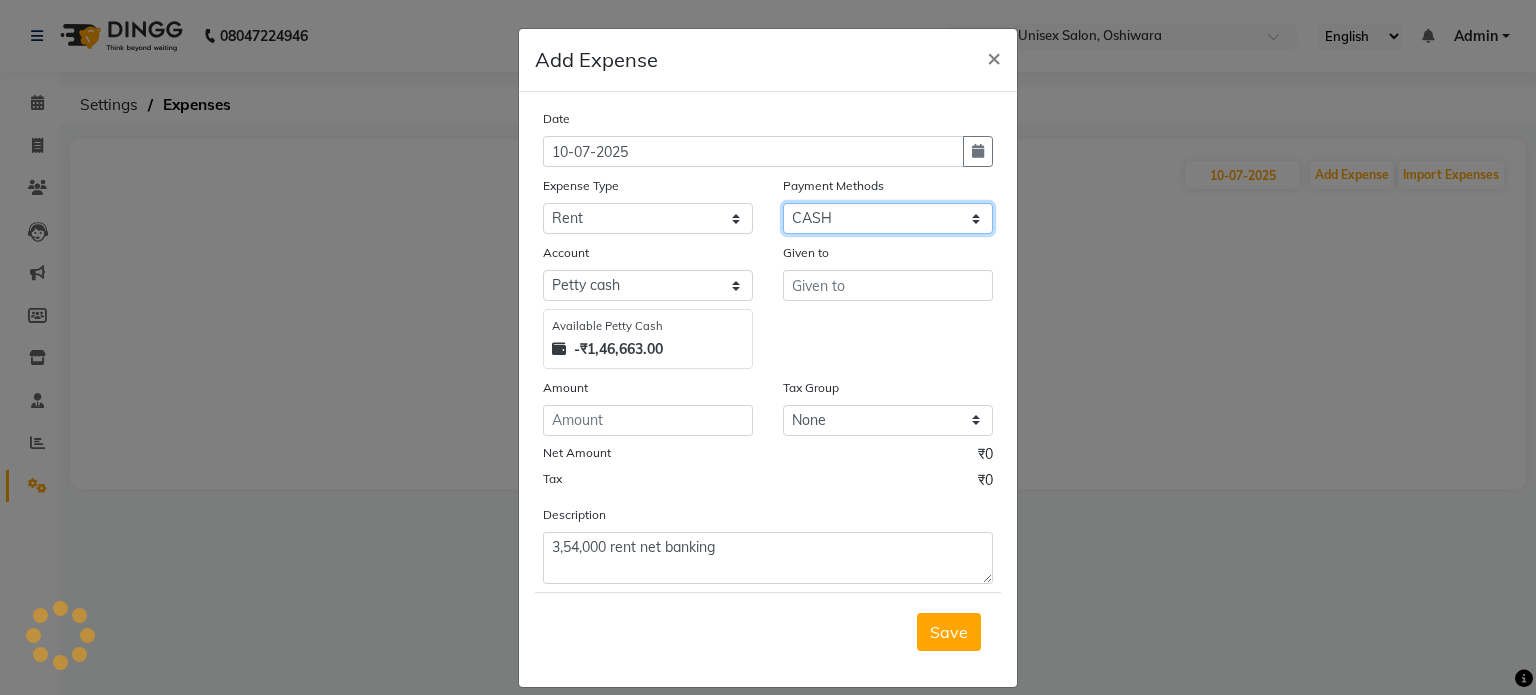 select on "17" 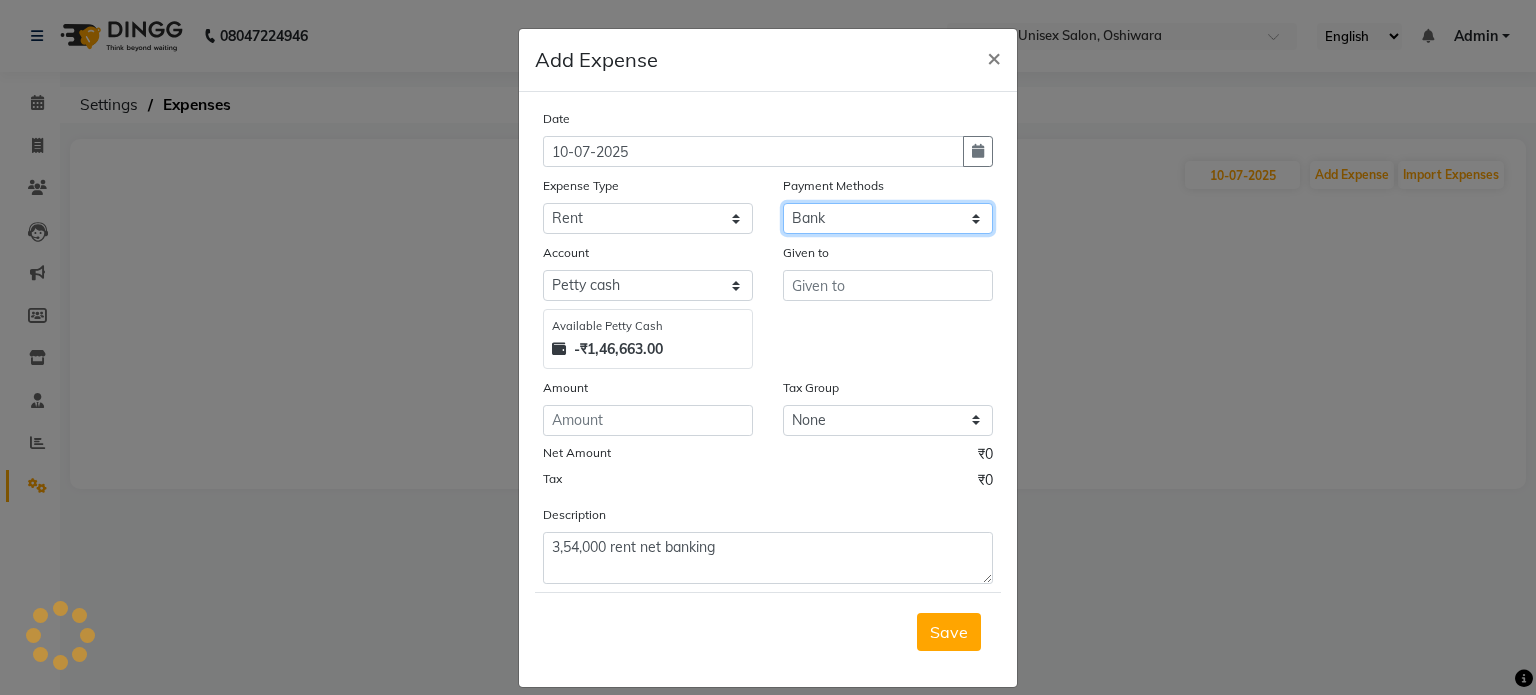 click on "Select CASH UPI Bank CARD Wallet" 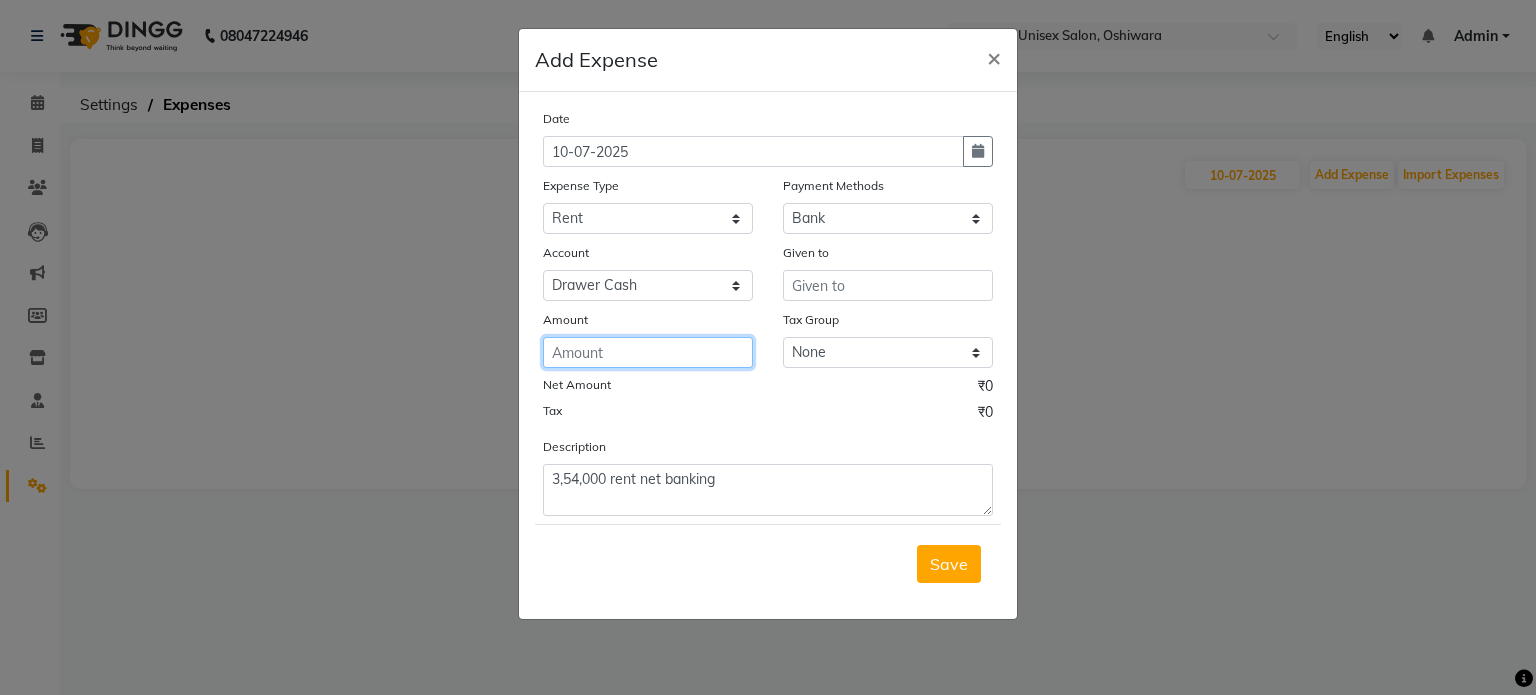 click 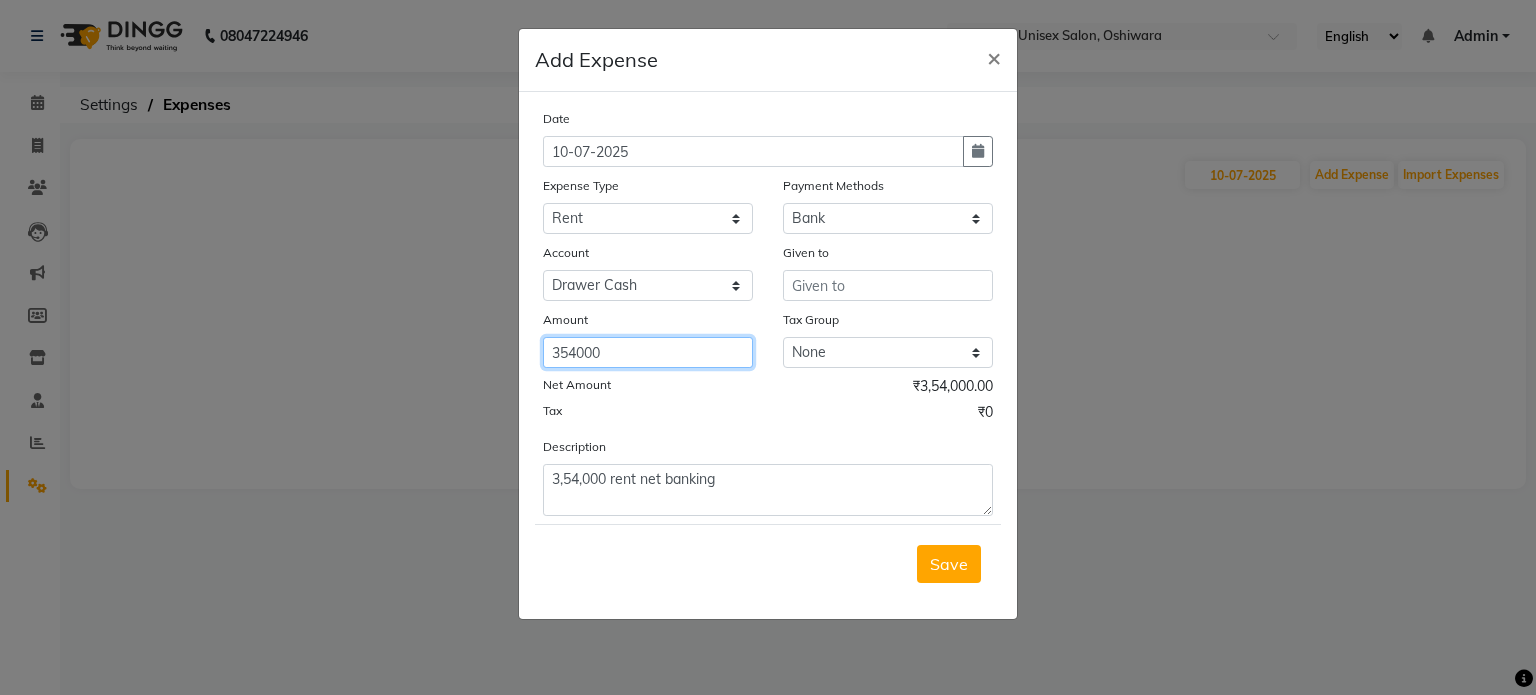 type on "354000" 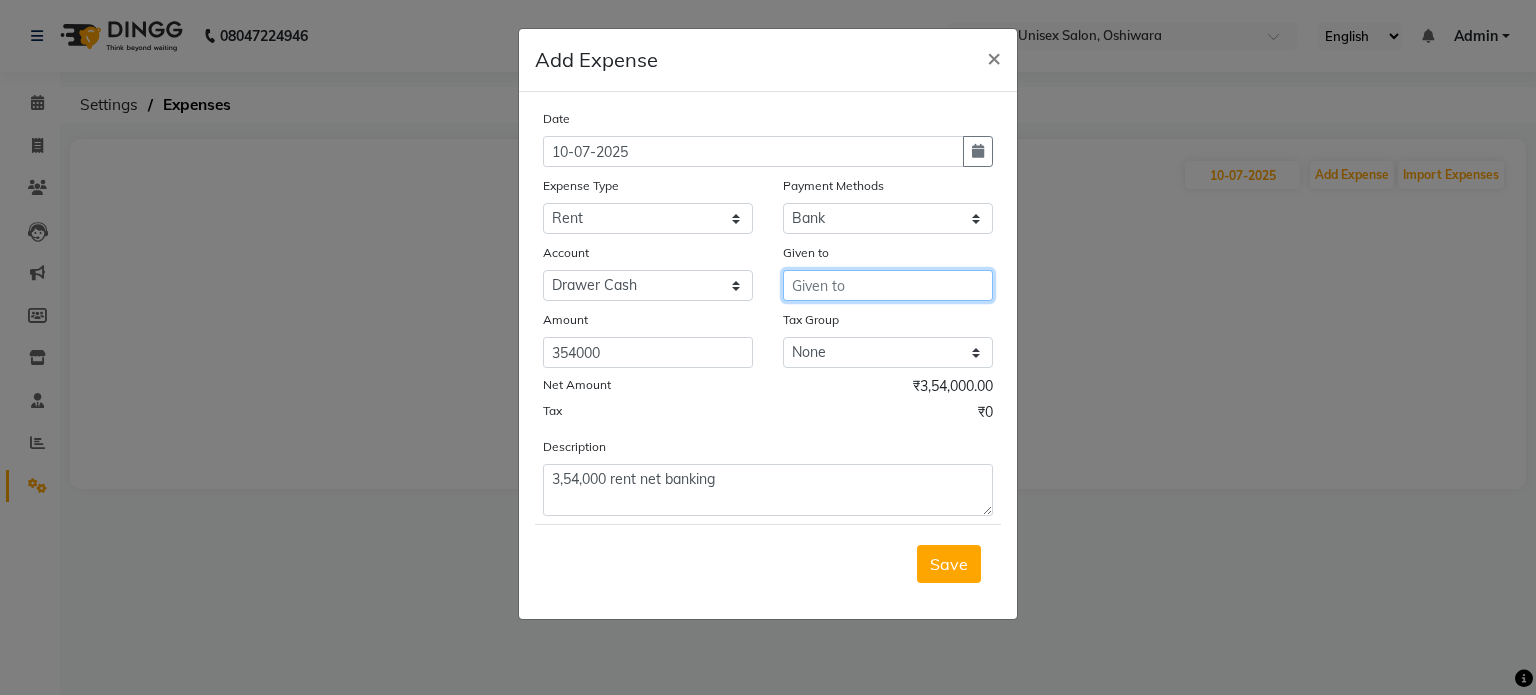 click at bounding box center [888, 285] 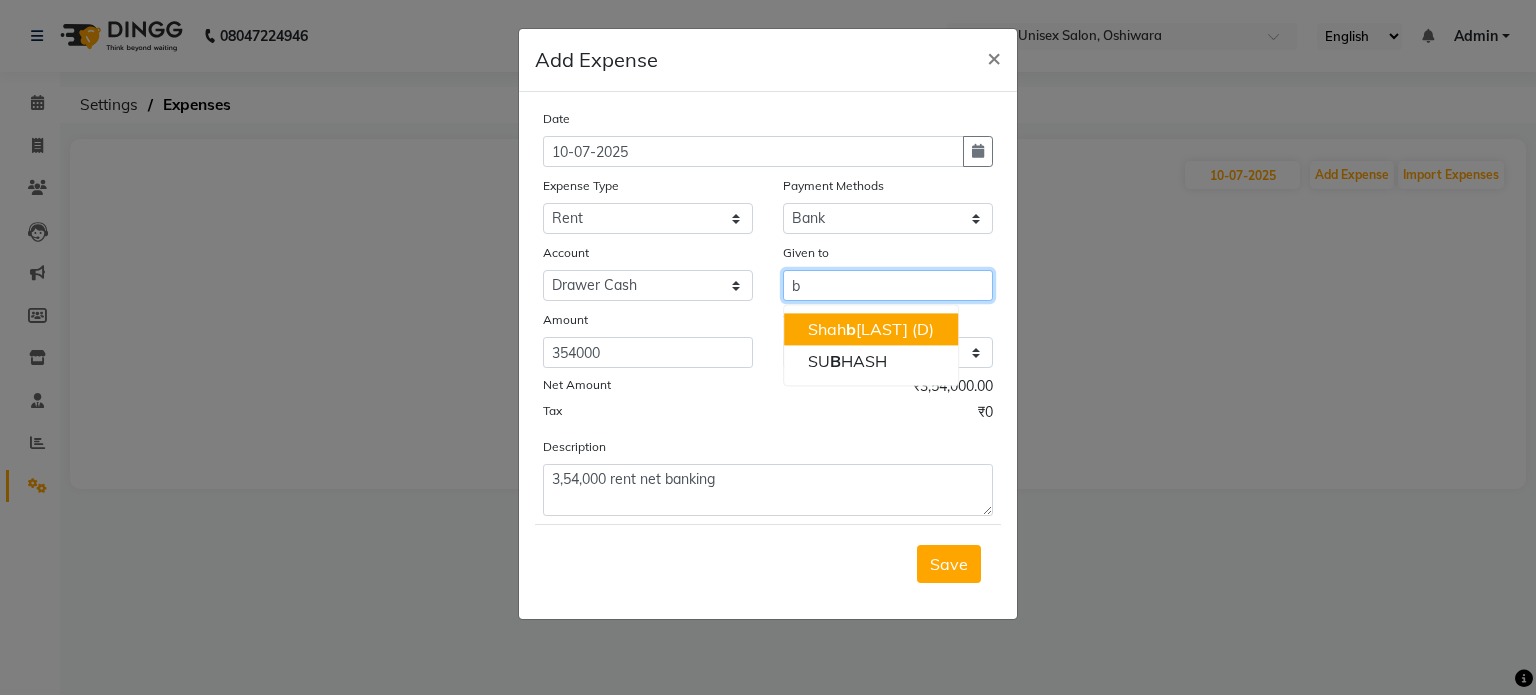 click on "[FIRST] [LAST] (D)" at bounding box center (871, 329) 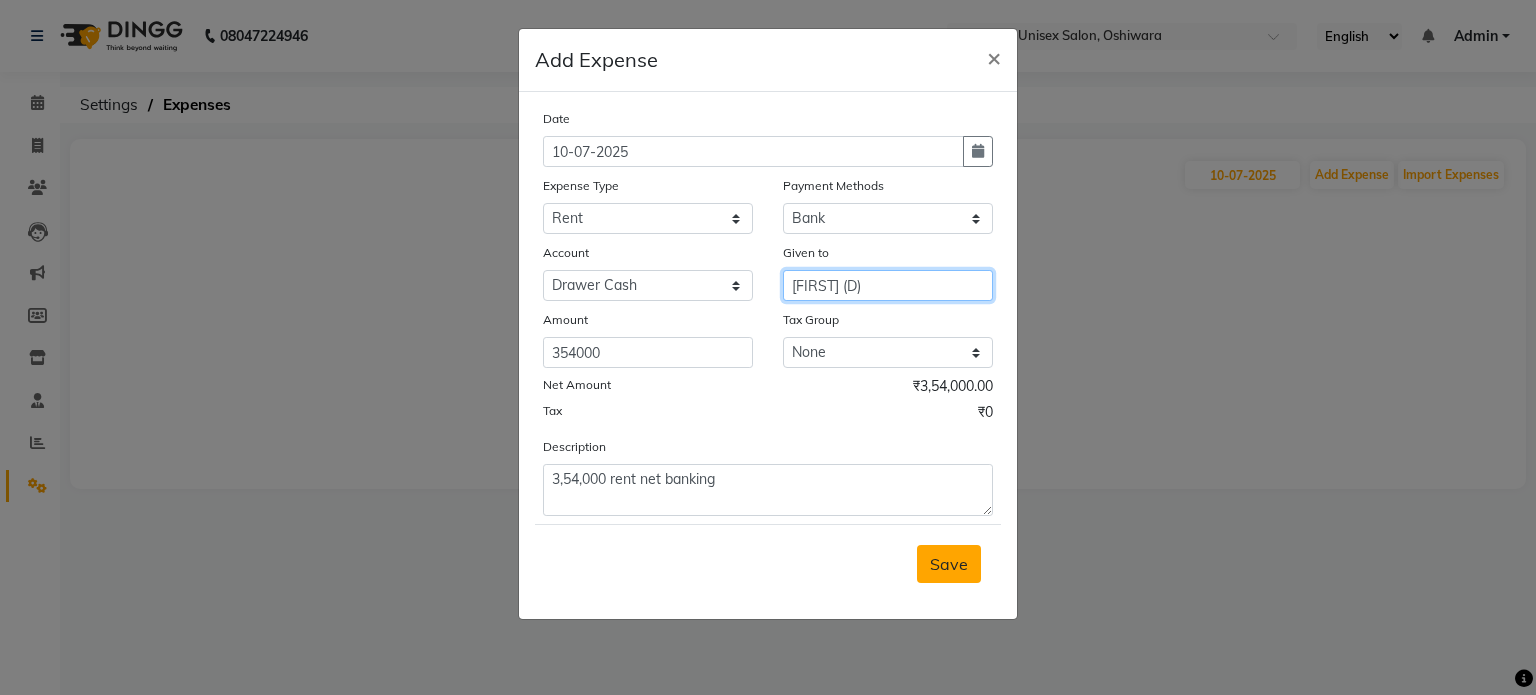 type on "[FIRST] (D)" 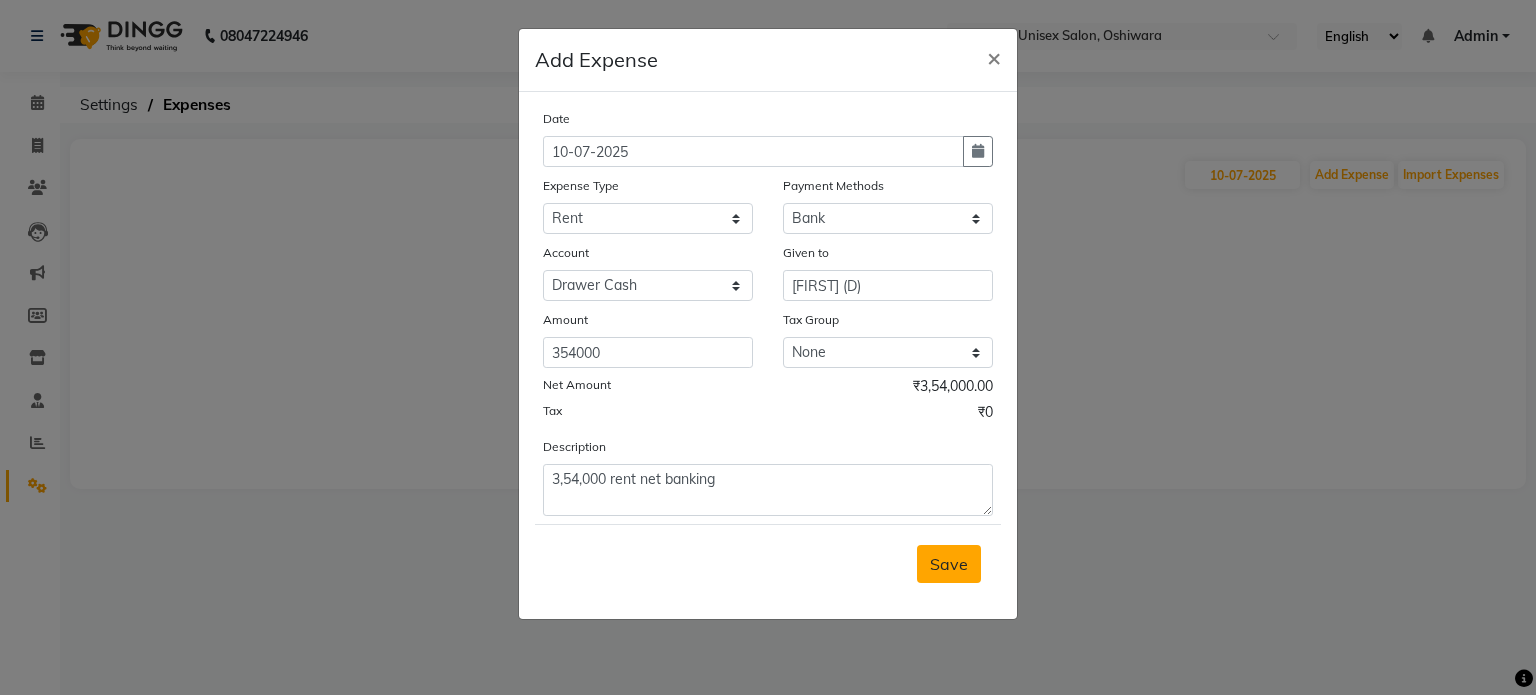 click on "Save" at bounding box center (949, 564) 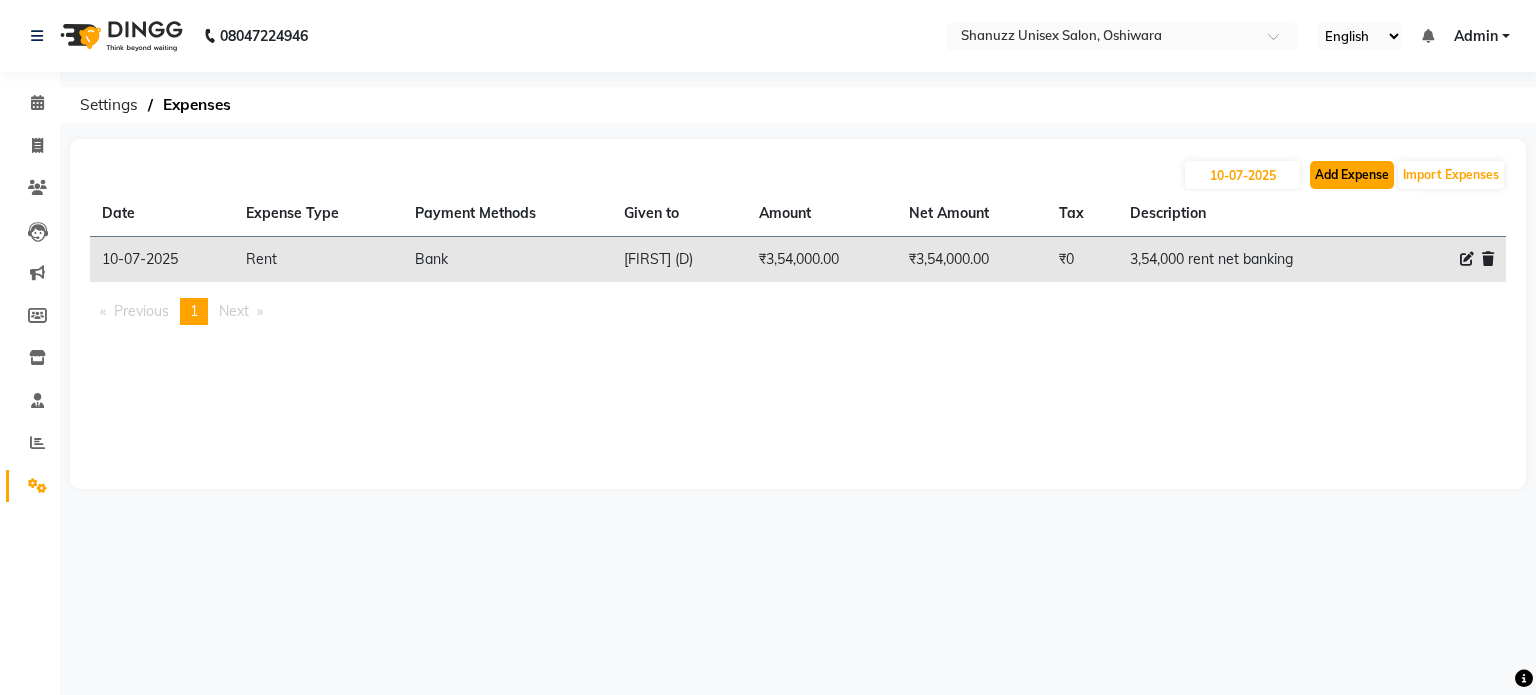 click on "Add Expense" 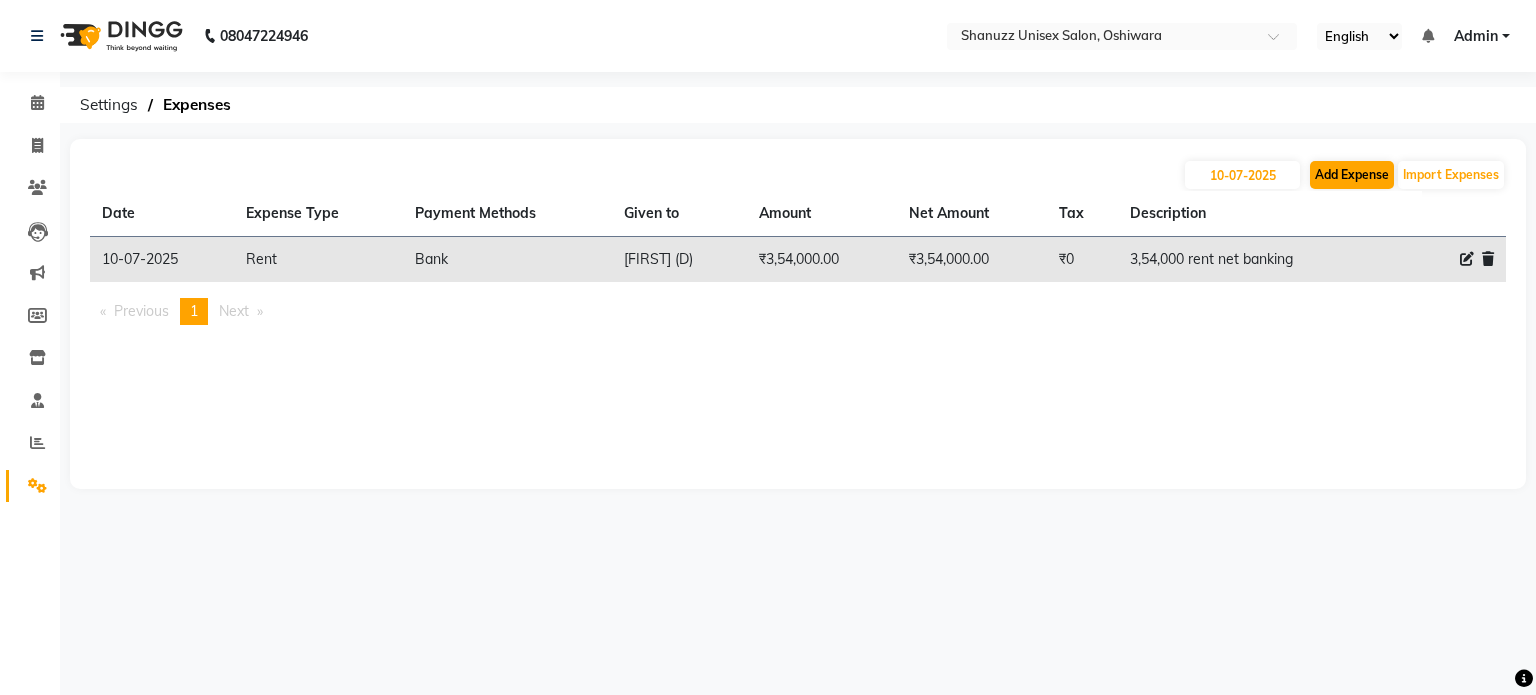 select on "1" 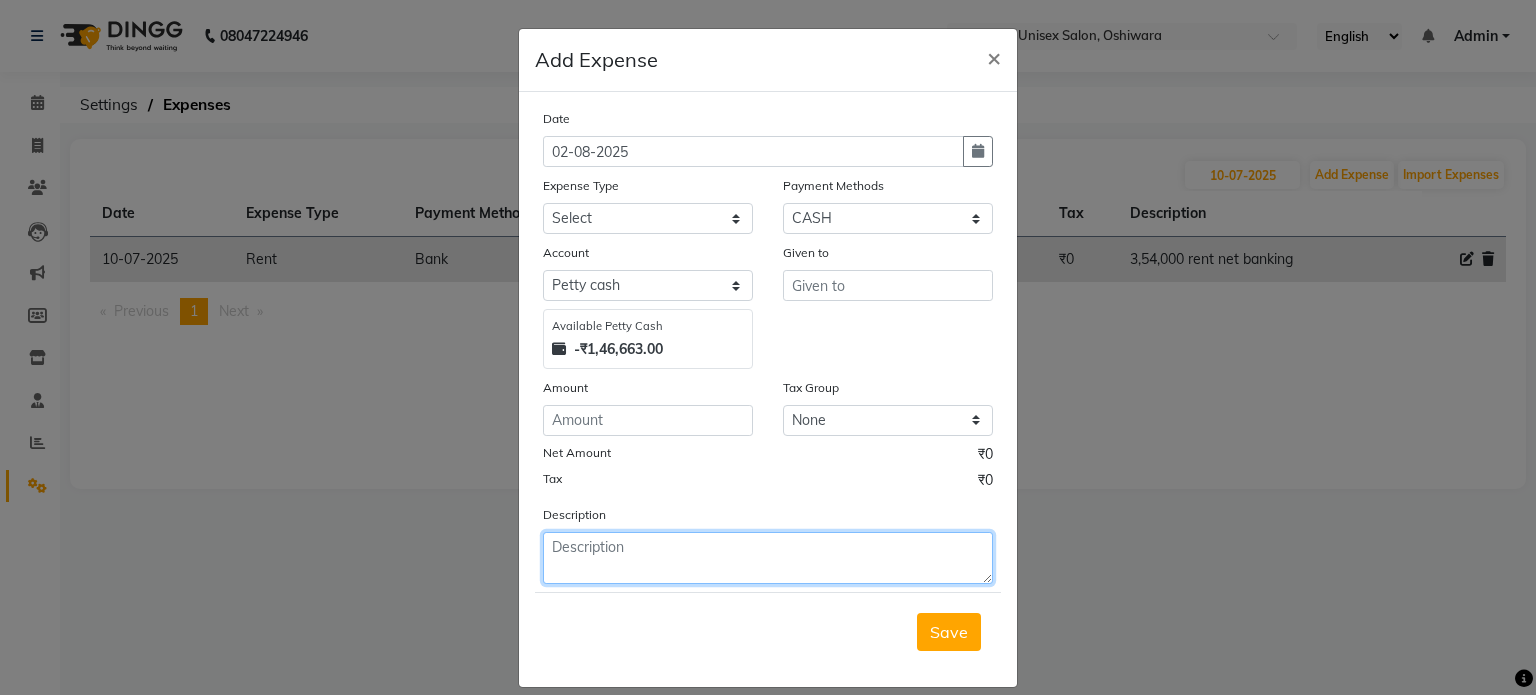 click 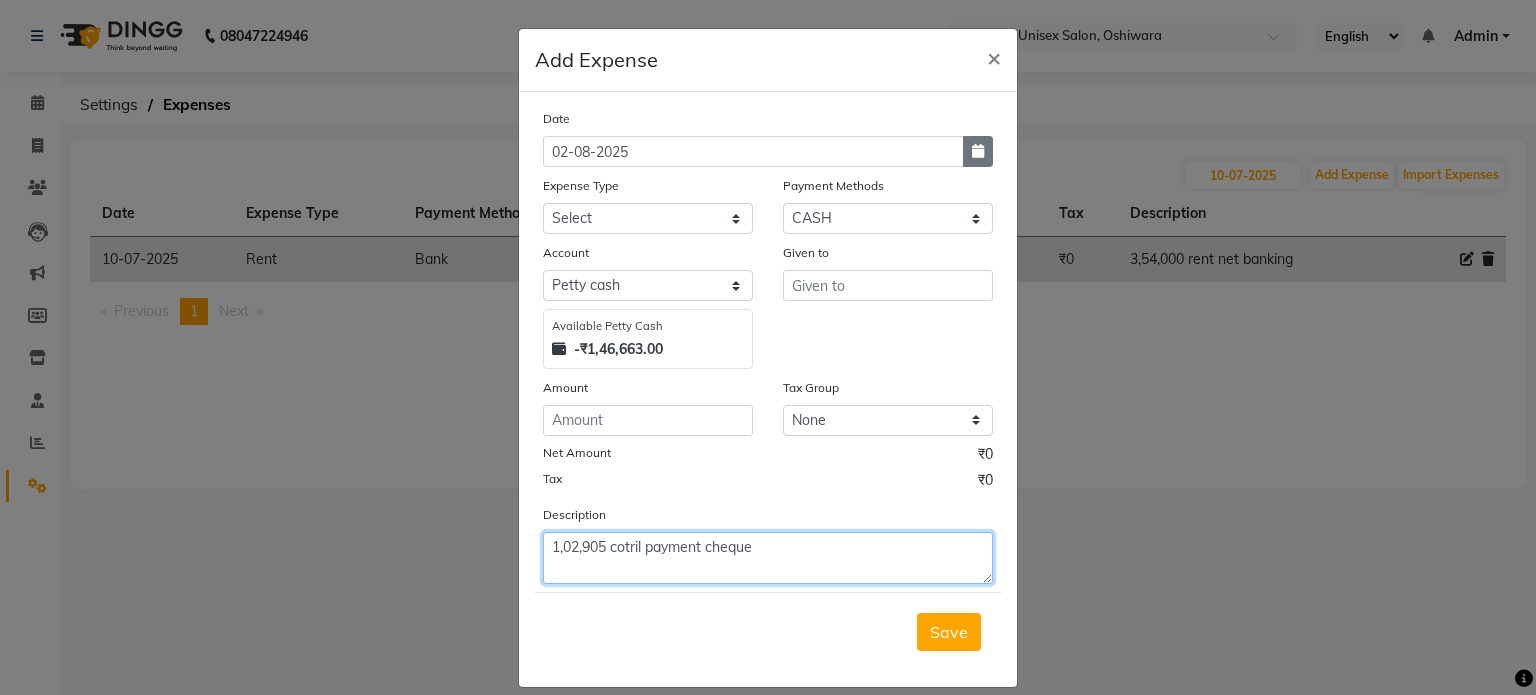 type on "1,02,905 cotril payment cheque" 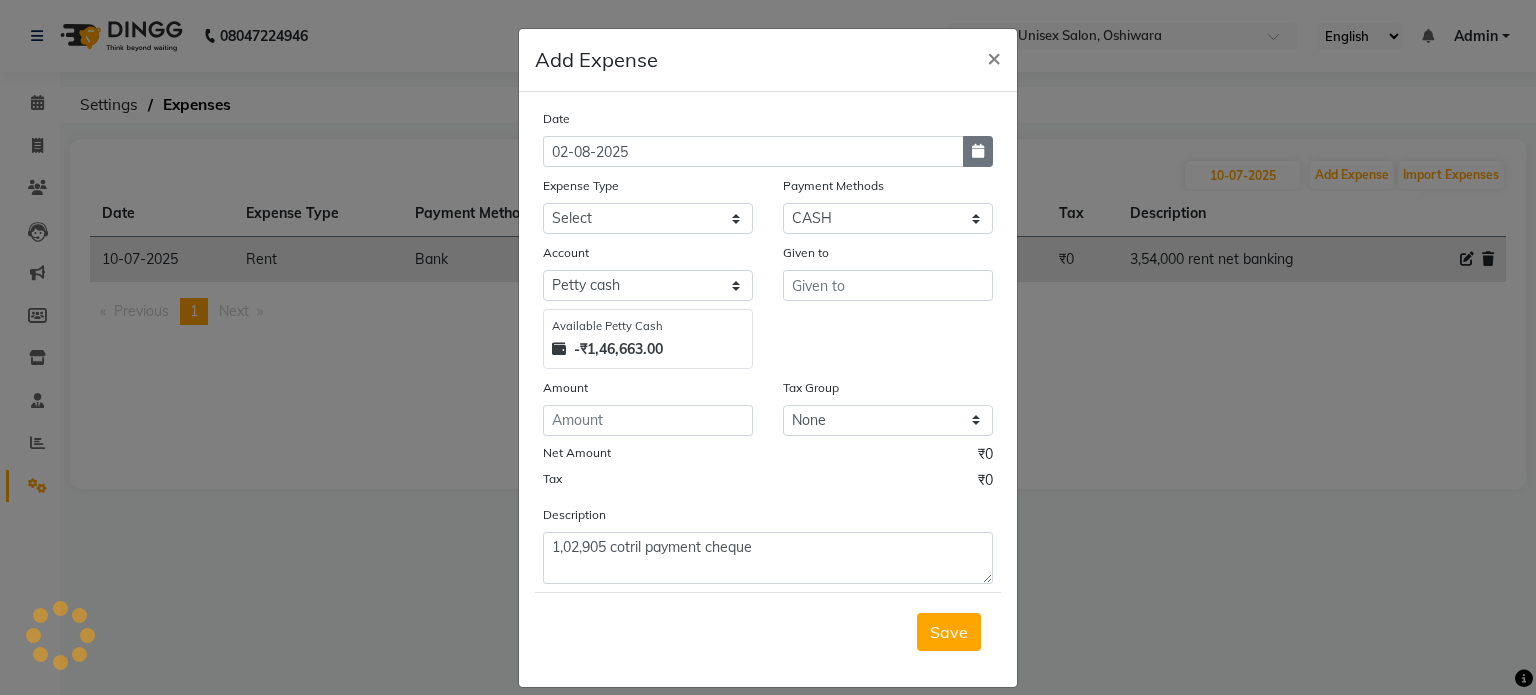 click 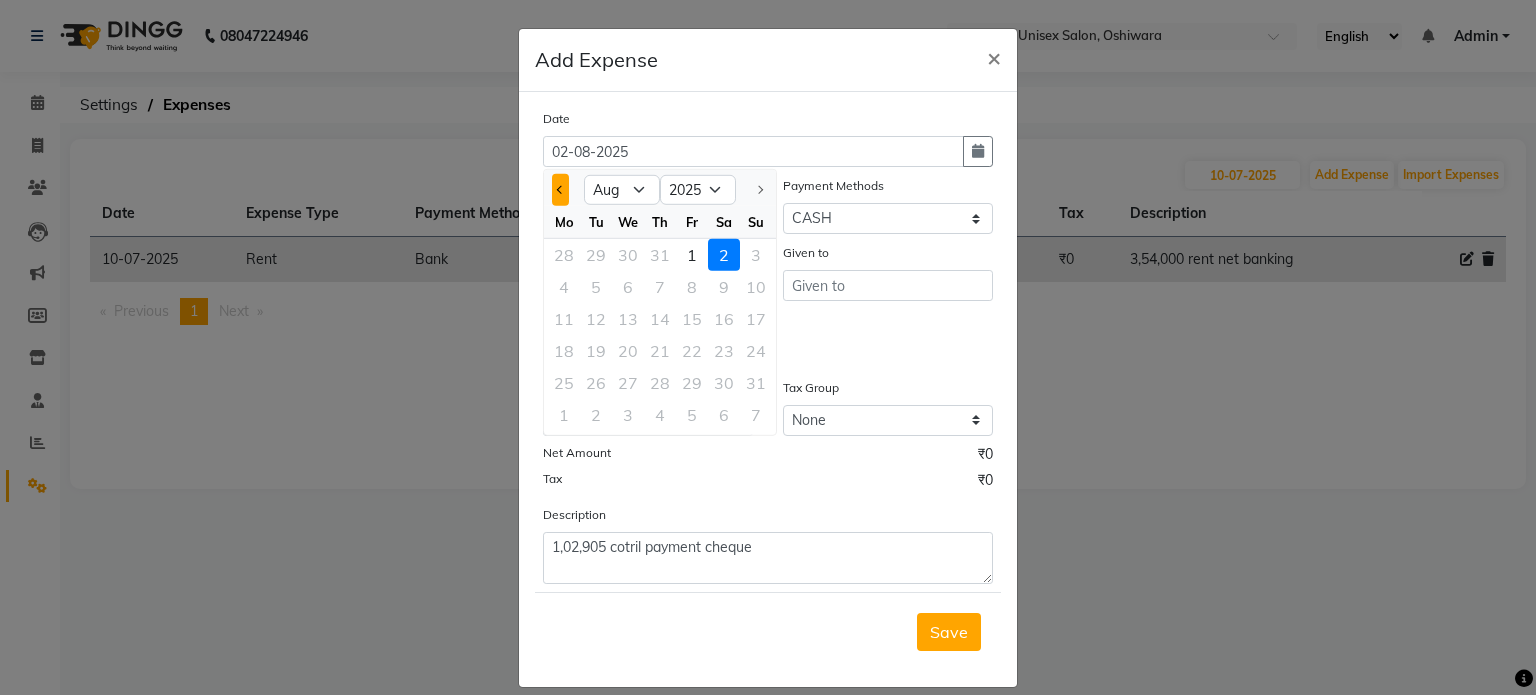 click 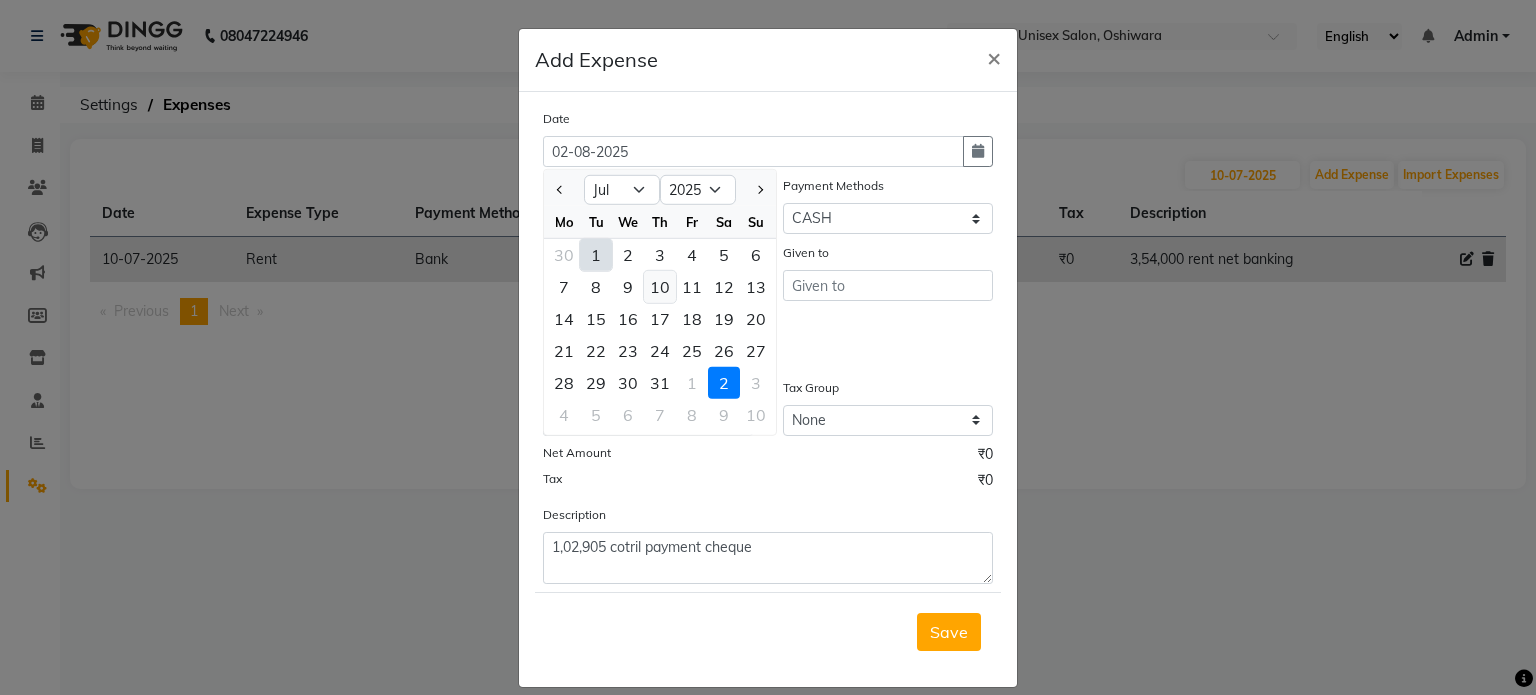 click on "10" 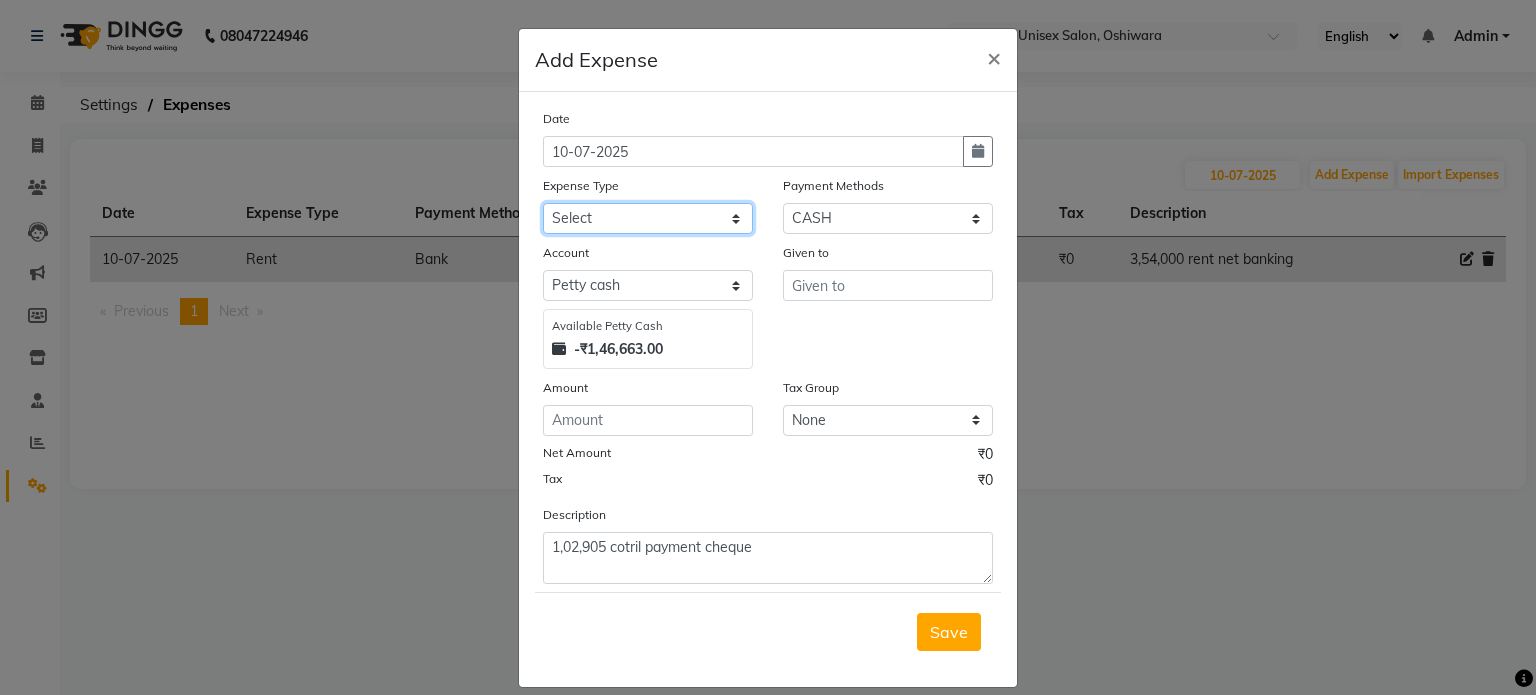 click on "Select Academy Supplies EMI Advance Salary Bank charges Cash transfer to bank Cash transfer to hub Client Snacks Clinical charges Electricity Bill Equipment FnF Fuel GST Incentive Insurance International purchase Maintenance Marketing Miscellaneous Pantry Product Rent Salon Supplies Salon Supplies Emi [FIRST] TX Staff Salary Staff Snacks Tea & Refreshment Training and Education Utilities" 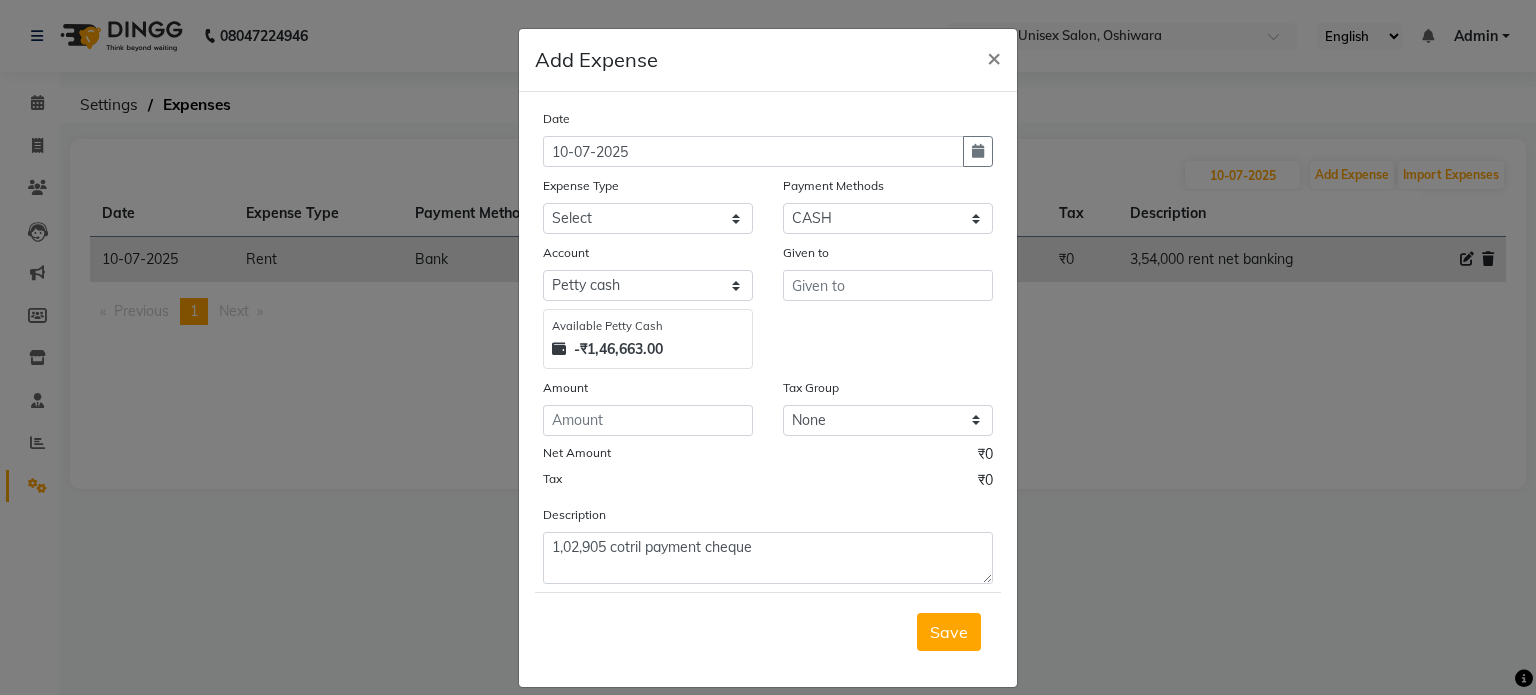 click on "Given to" 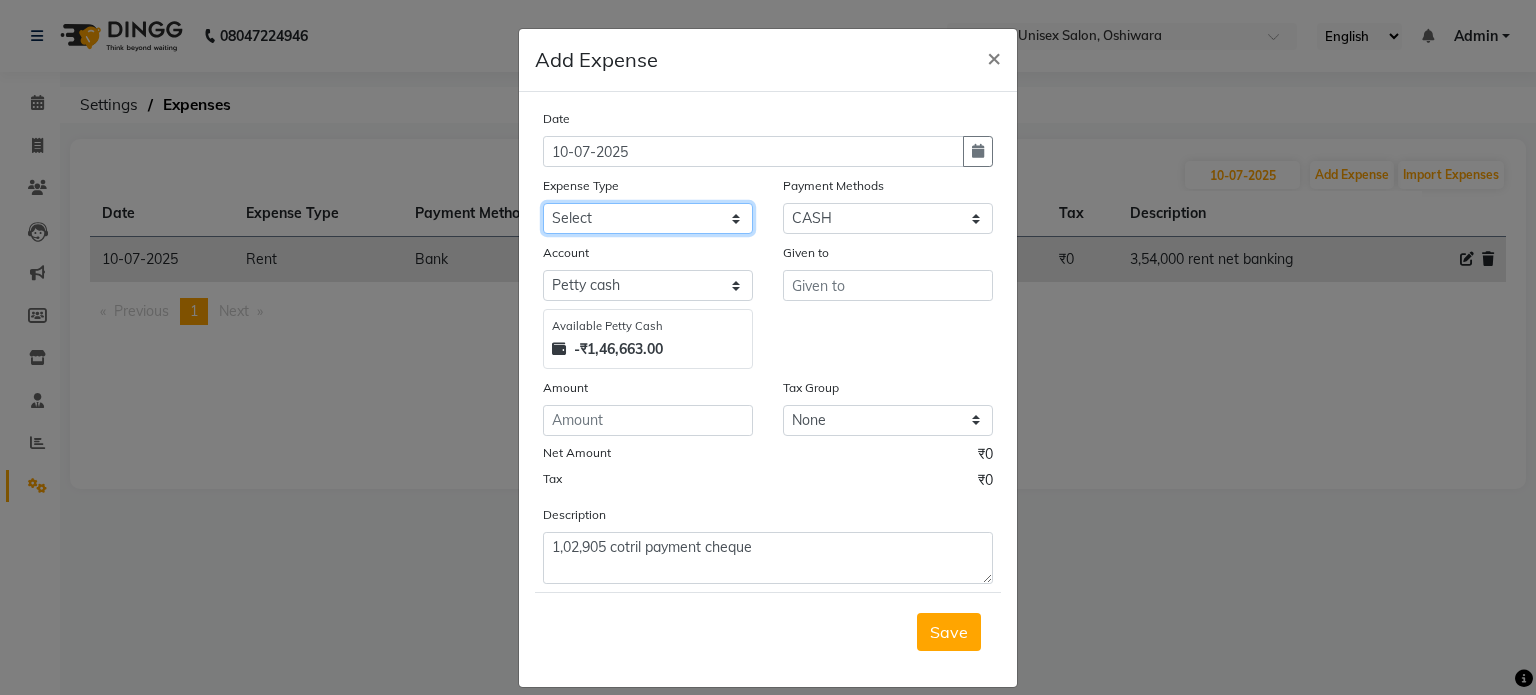 click on "Select Academy Supplies EMI Advance Salary Bank charges Cash transfer to bank Cash transfer to hub Client Snacks Clinical charges Electricity Bill Equipment FnF Fuel GST Incentive Insurance International purchase Maintenance Marketing Miscellaneous Pantry Product Rent Salon Supplies Salon Supplies Emi [FIRST] TX Staff Salary Staff Snacks Tea & Refreshment Training and Education Utilities" 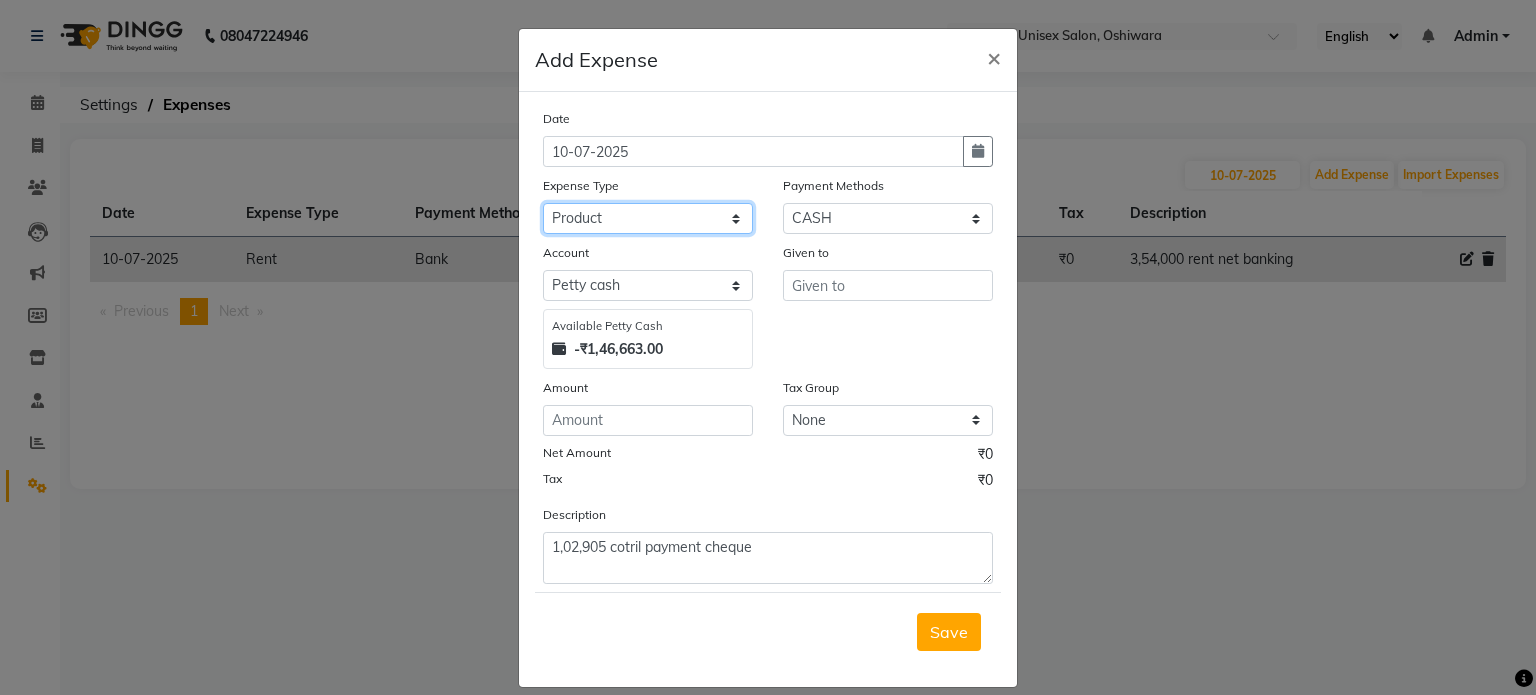 click on "Select Academy Supplies EMI Advance Salary Bank charges Cash transfer to bank Cash transfer to hub Client Snacks Clinical charges Electricity Bill Equipment FnF Fuel GST Incentive Insurance International purchase Maintenance Marketing Miscellaneous Pantry Product Rent Salon Supplies Salon Supplies Emi [FIRST] TX Staff Salary Staff Snacks Tea & Refreshment Training and Education Utilities" 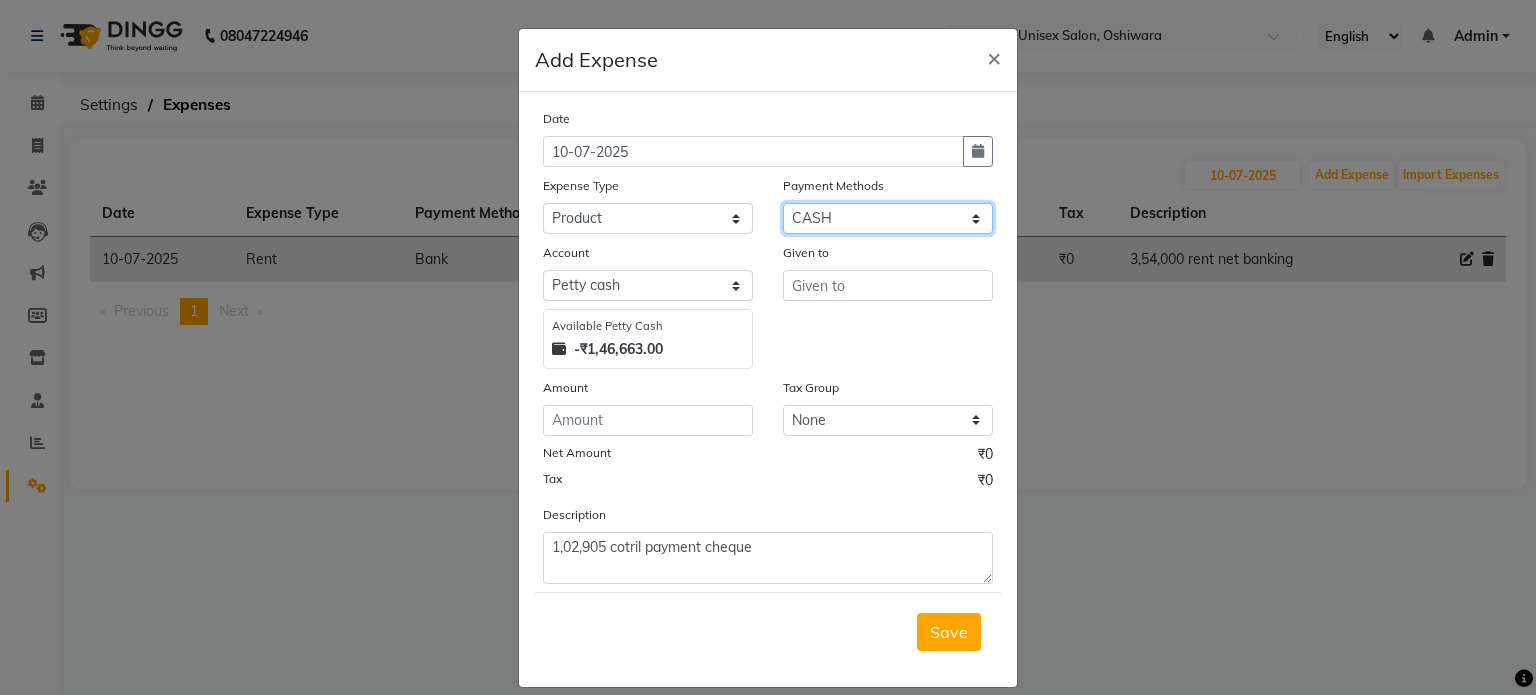 click on "Select CASH UPI Bank CARD Wallet" 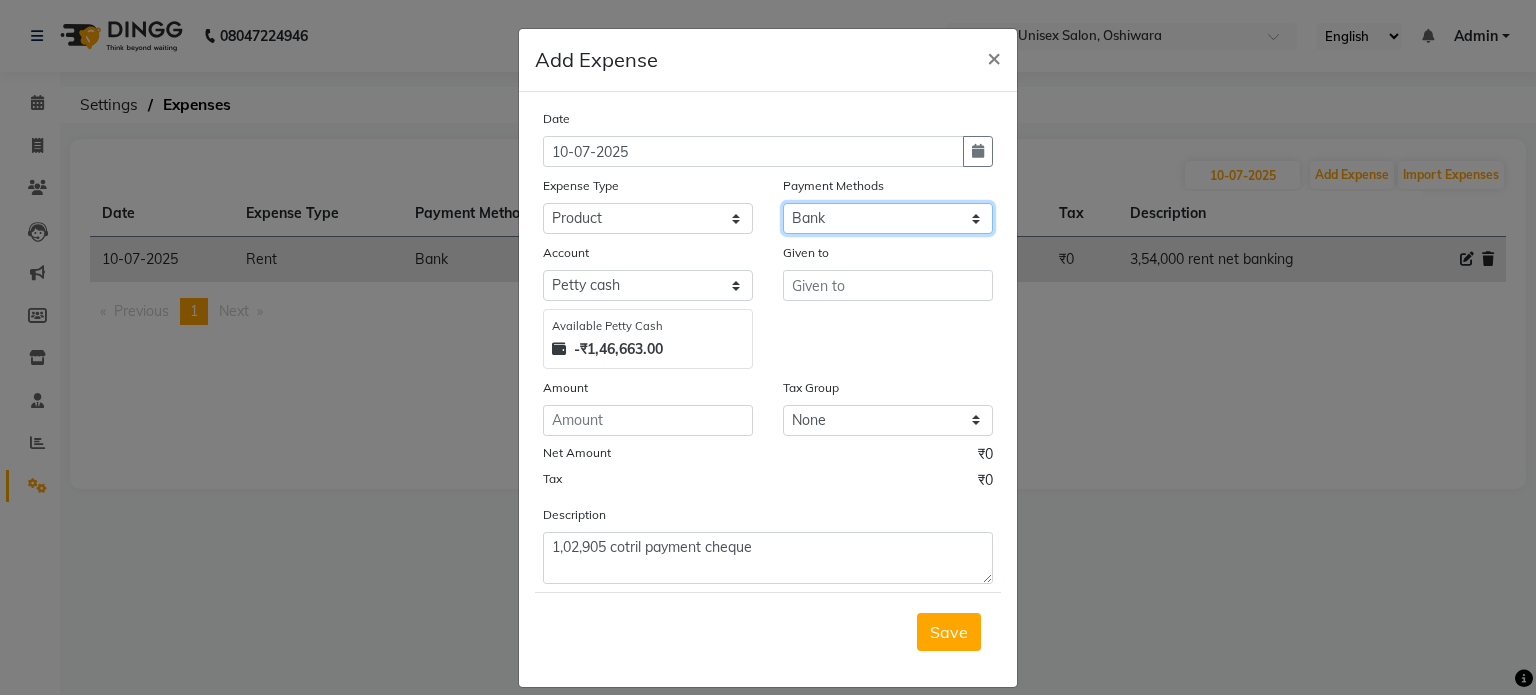 click on "Select CASH UPI Bank CARD Wallet" 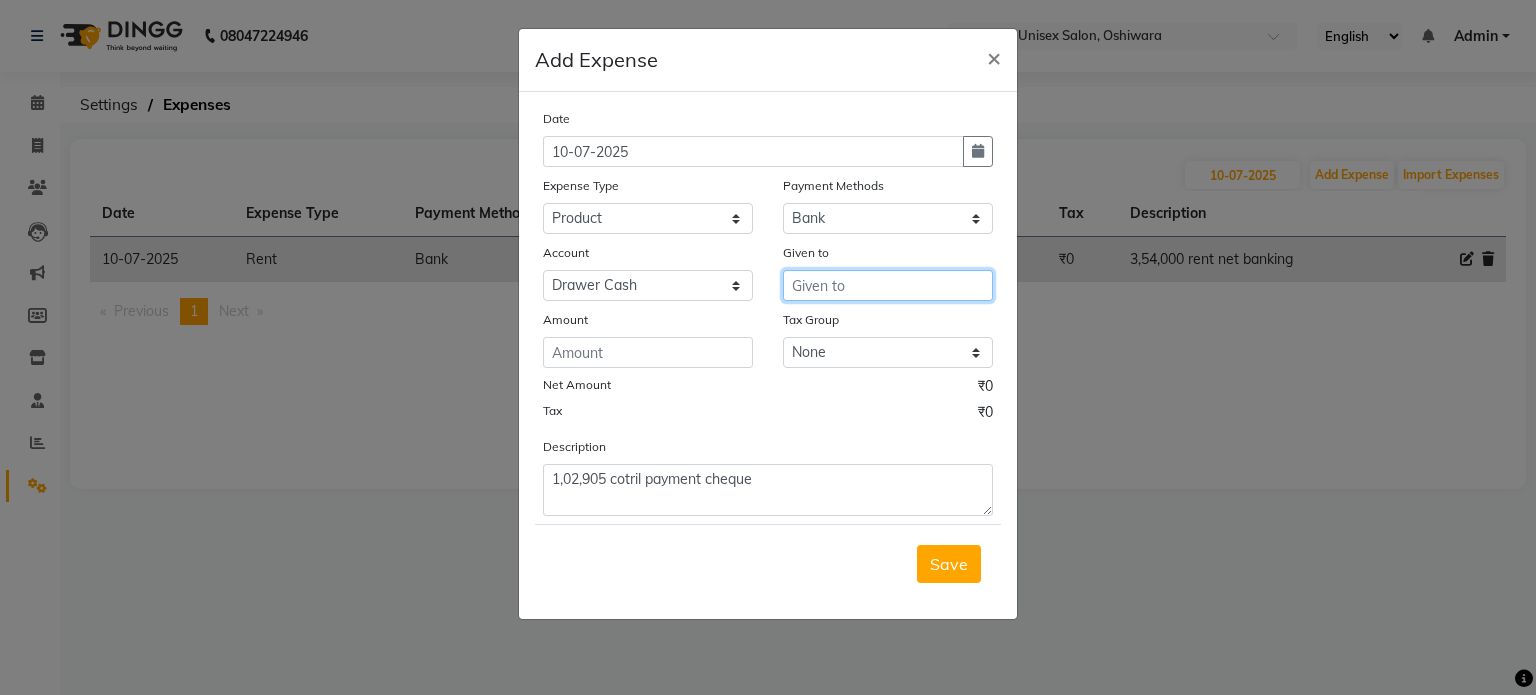 click at bounding box center [888, 285] 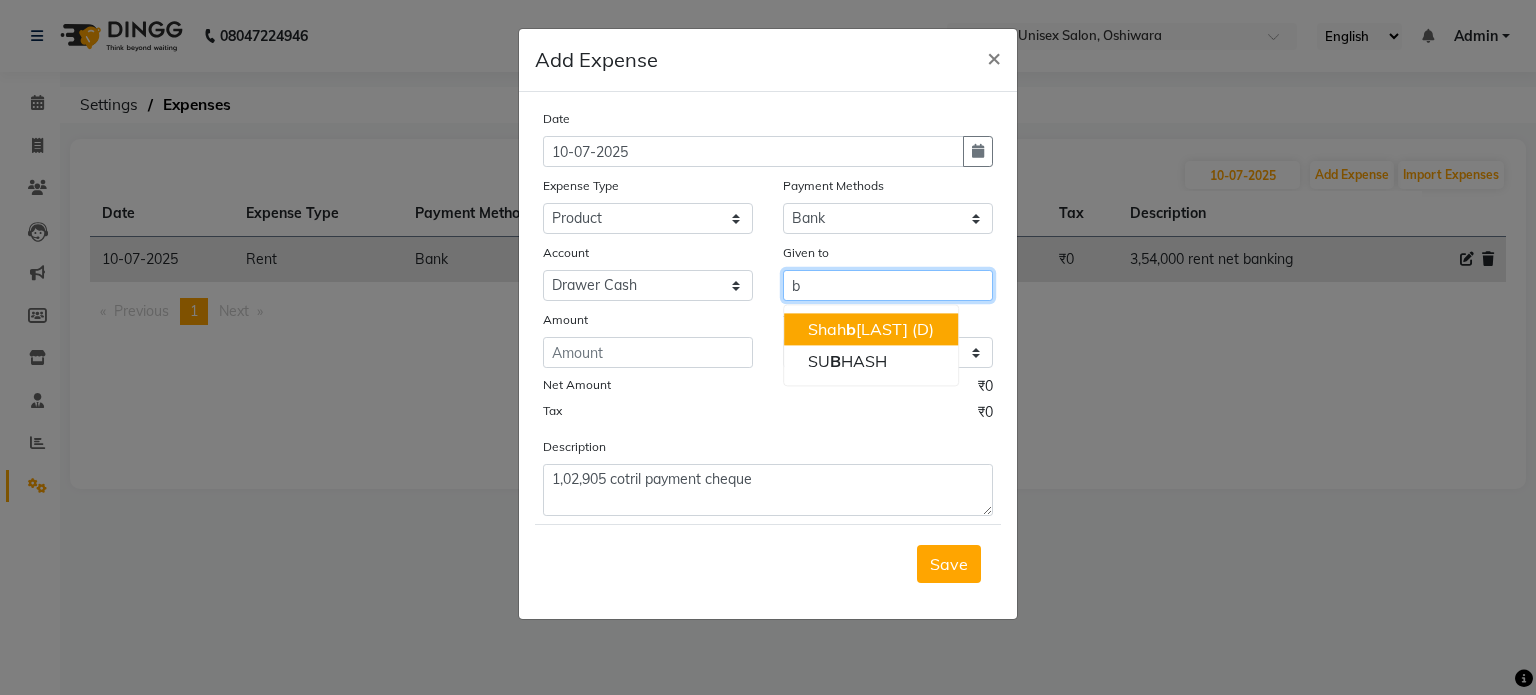 click on "[FIRST] [LAST] (D)" at bounding box center (871, 329) 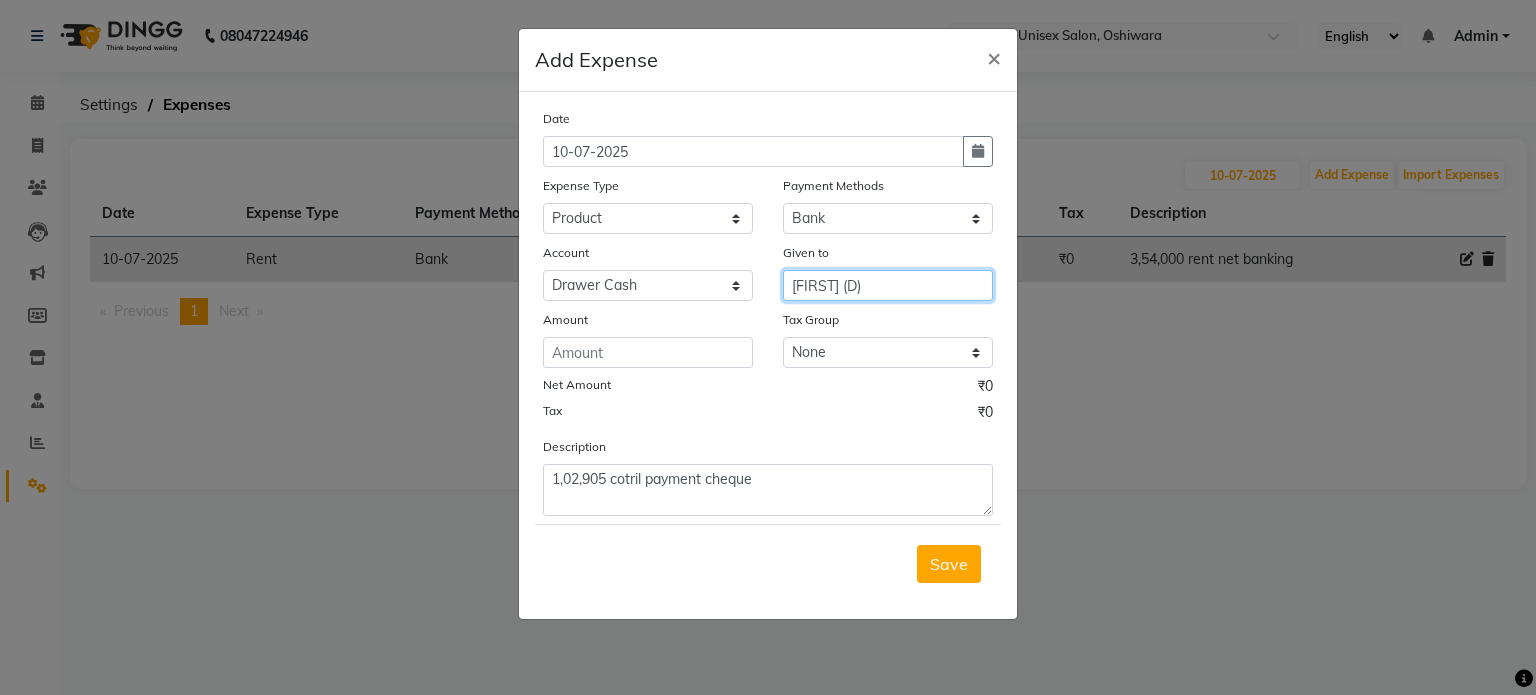 type on "[FIRST] (D)" 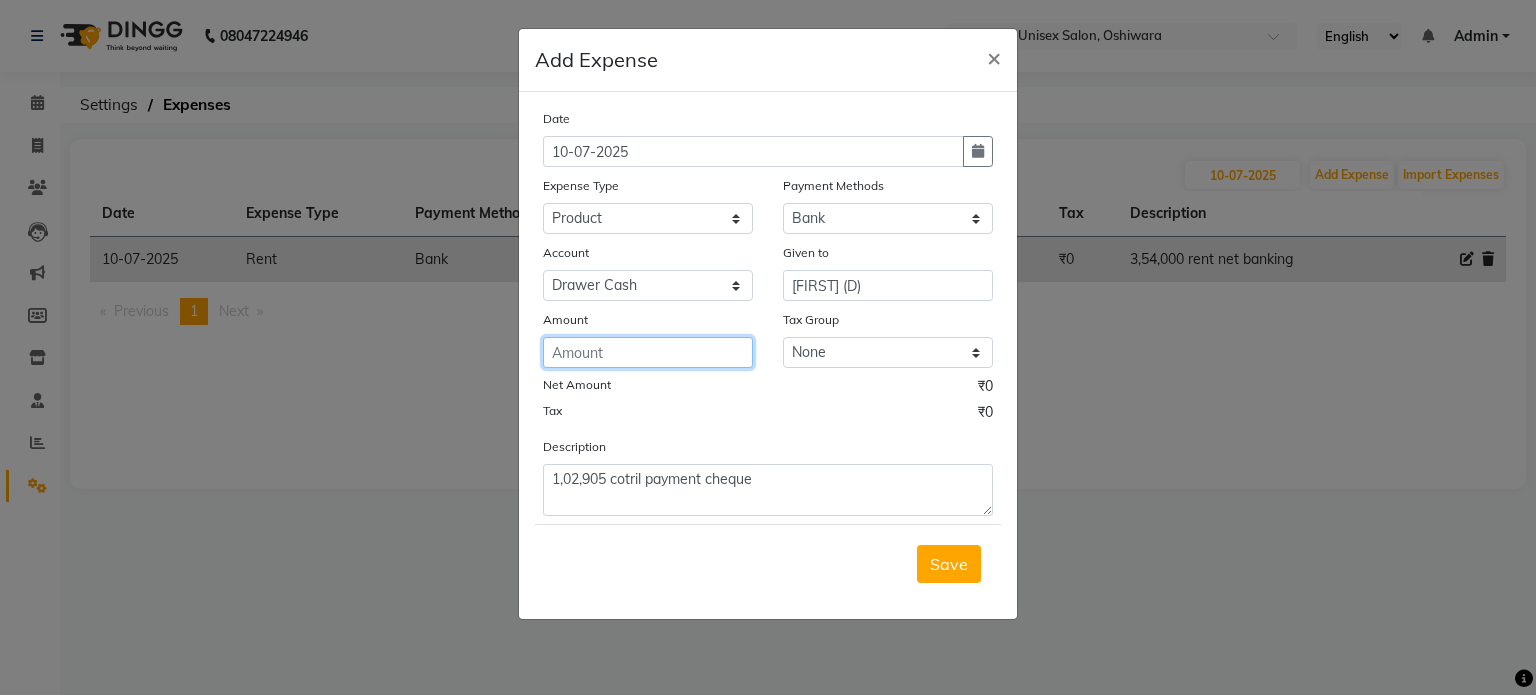 click 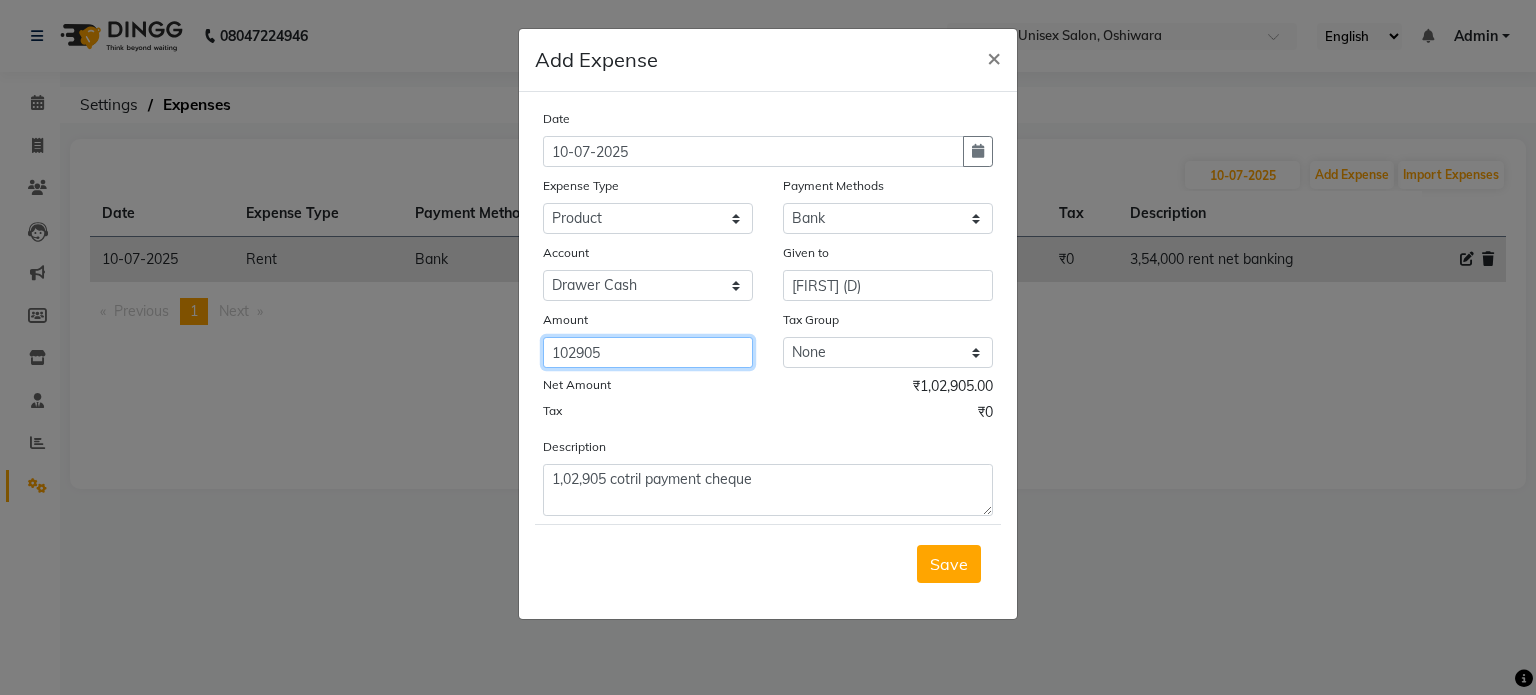 type on "102905" 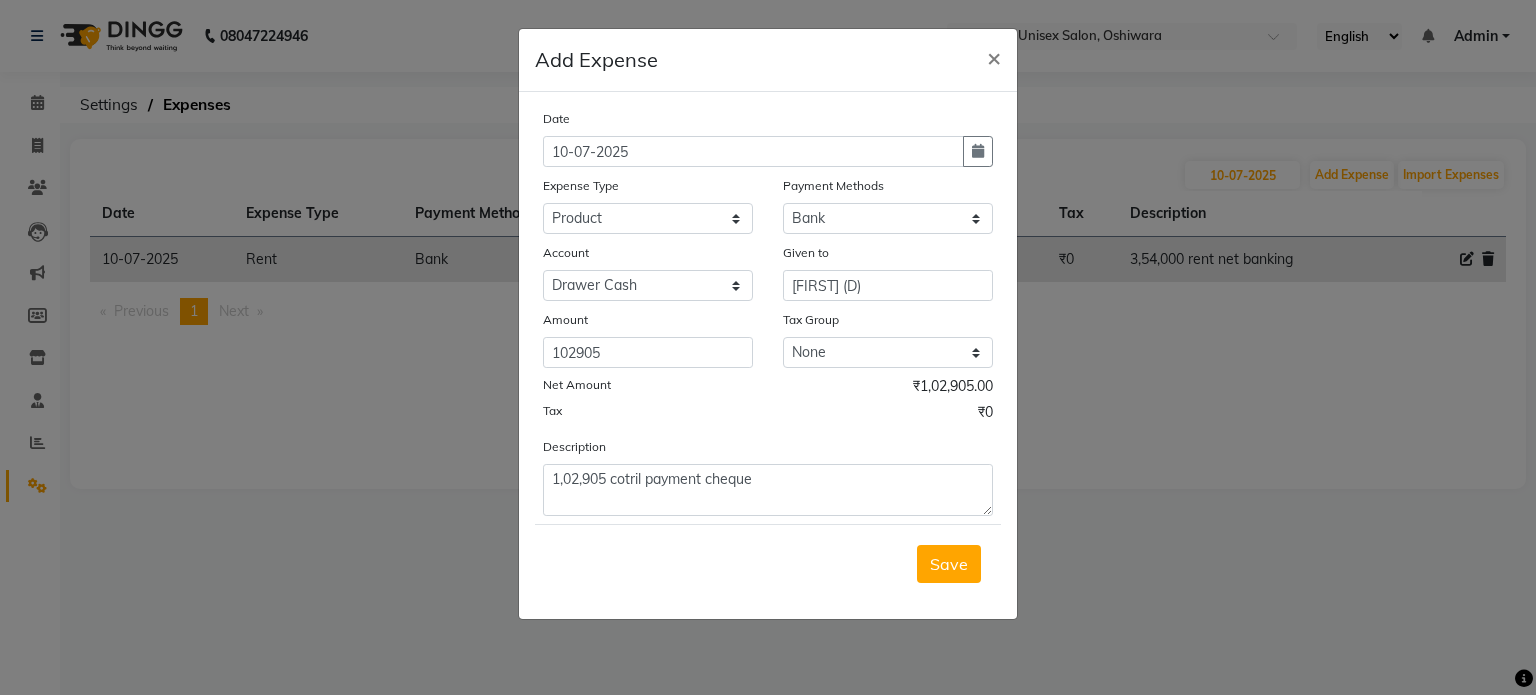 click on "Date 10-07-2025 Expense Type Select Academy Supplies EMI Advance Salary Bank charges Cash transfer to bank Cash transfer to hub Client Snacks Clinical charges Electricity Bill Equipment FnF Fuel GST Incentive Insurance International purchase Maintenance Marketing Miscellaneous Pantry Product Rent Salon Supplies Salon Supplies Emi [FIRST] TX Staff Salary Staff Snacks Tea & Refreshment Training and Education Utilities Payment Methods Select CASH UPI Bank CARD Wallet Account Select [FIRST] TX Account Drawer Cash Given to [FIRST] (D) Amount 102905 Tax Group None IGST 12% GST Net Amount ₹1,02,905.00 Tax ₹0 Description 1,02,905 cotril payment cheque" 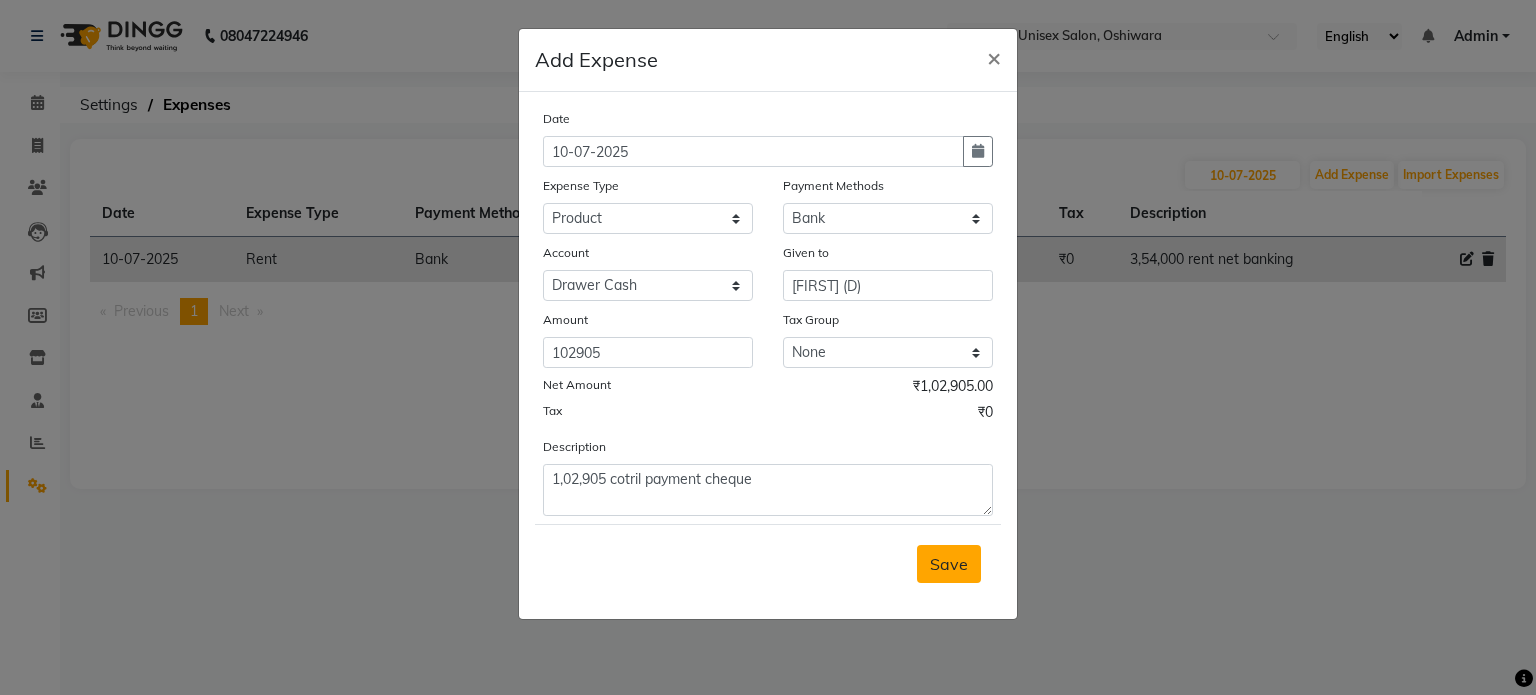 click on "Save" at bounding box center [949, 564] 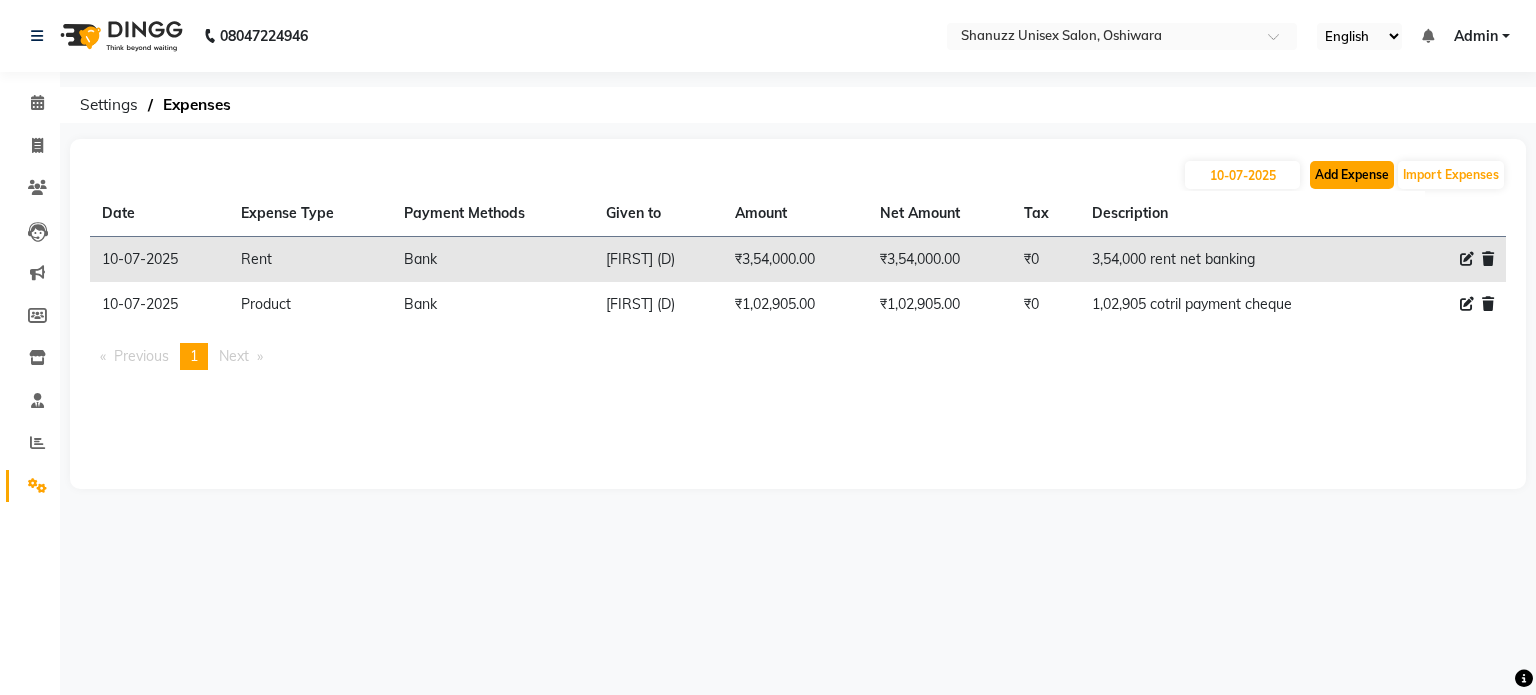 click on "Add Expense" 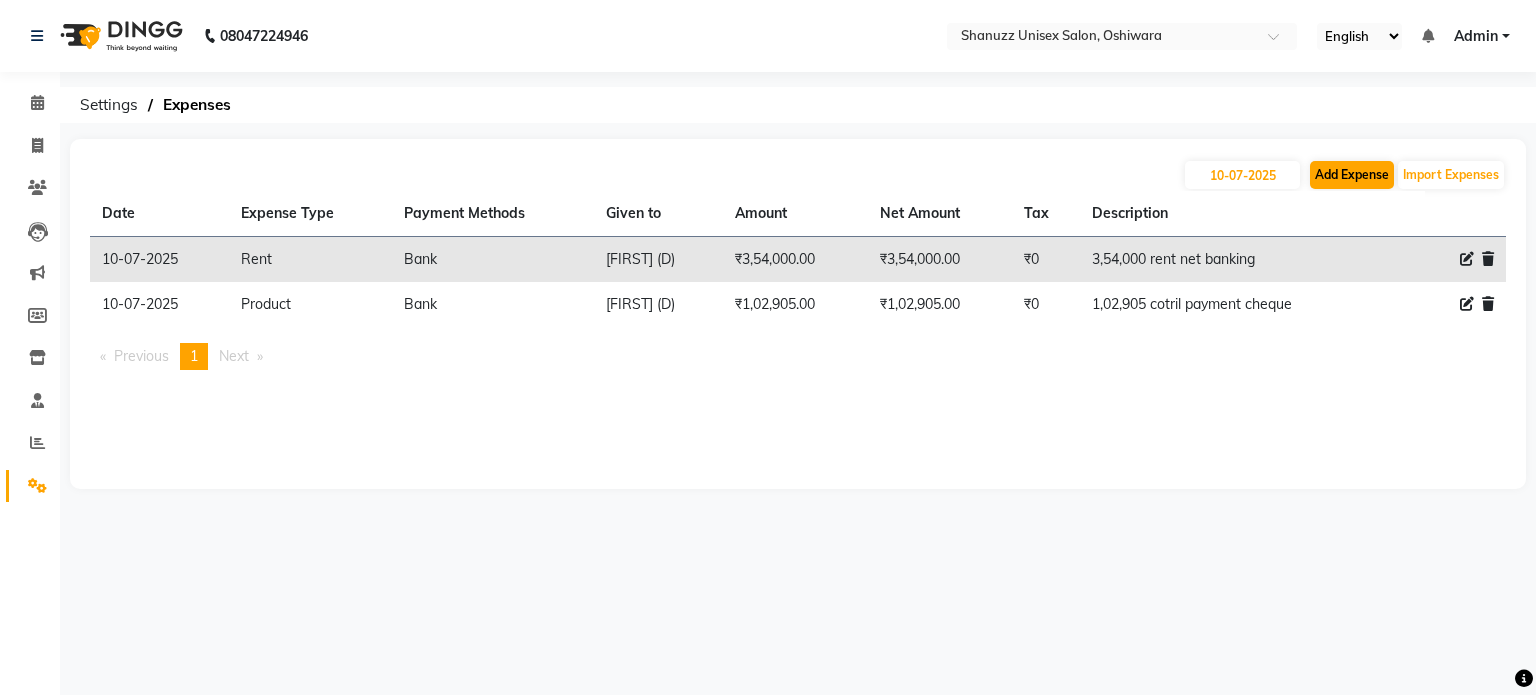 select on "1" 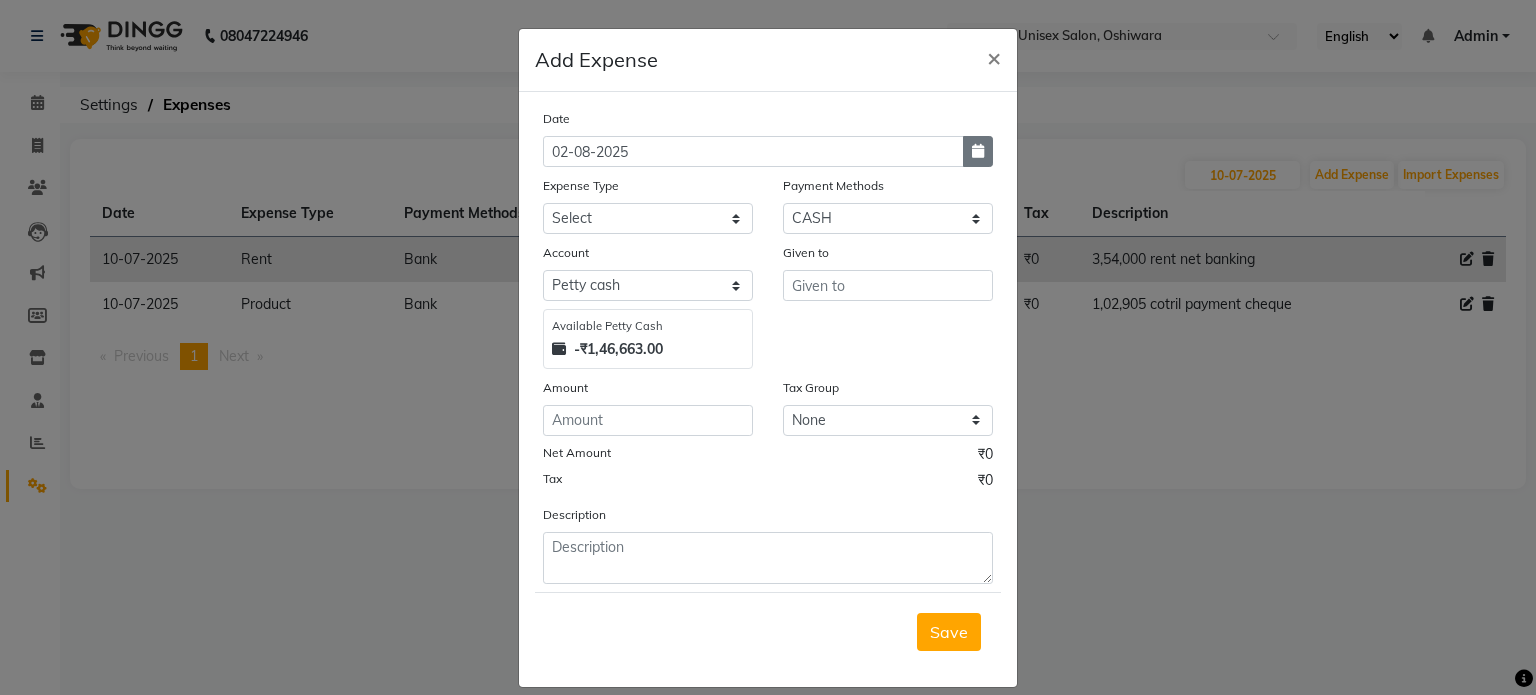 click 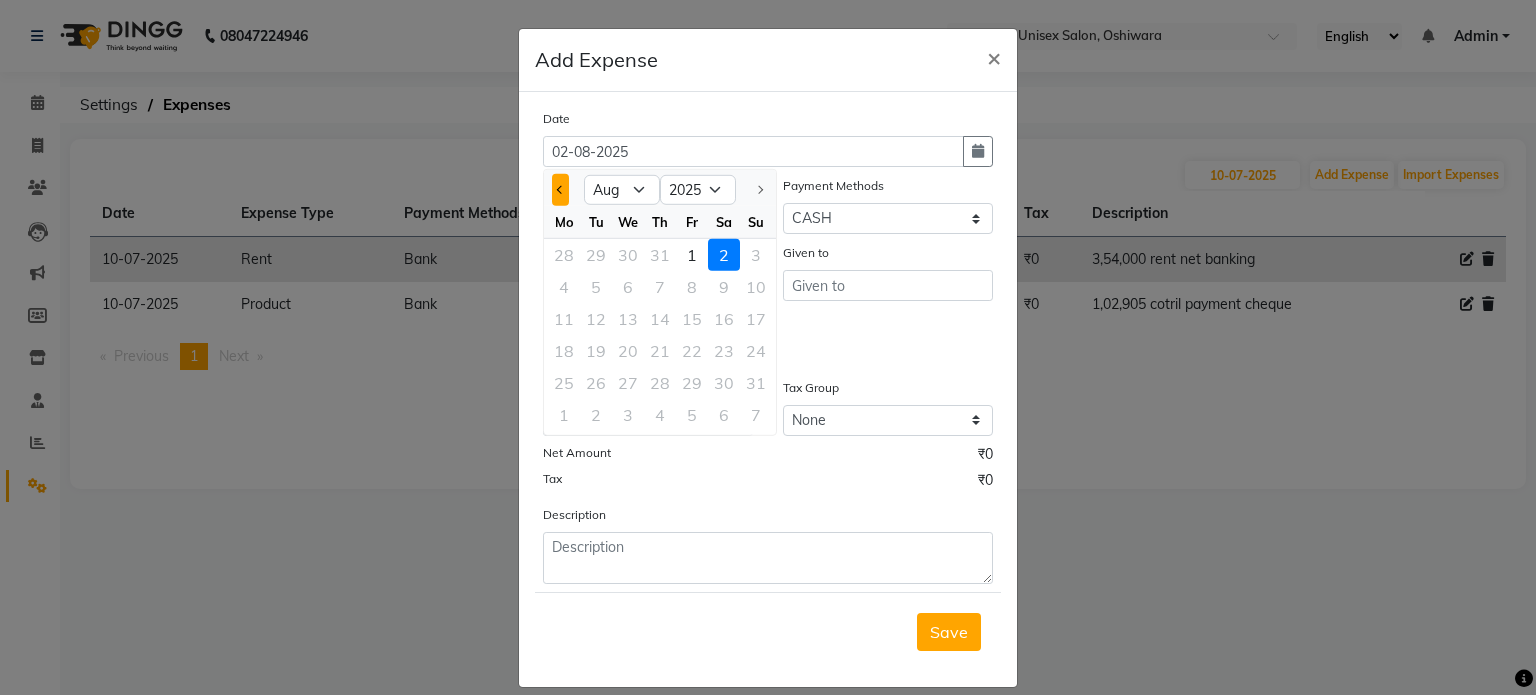 click 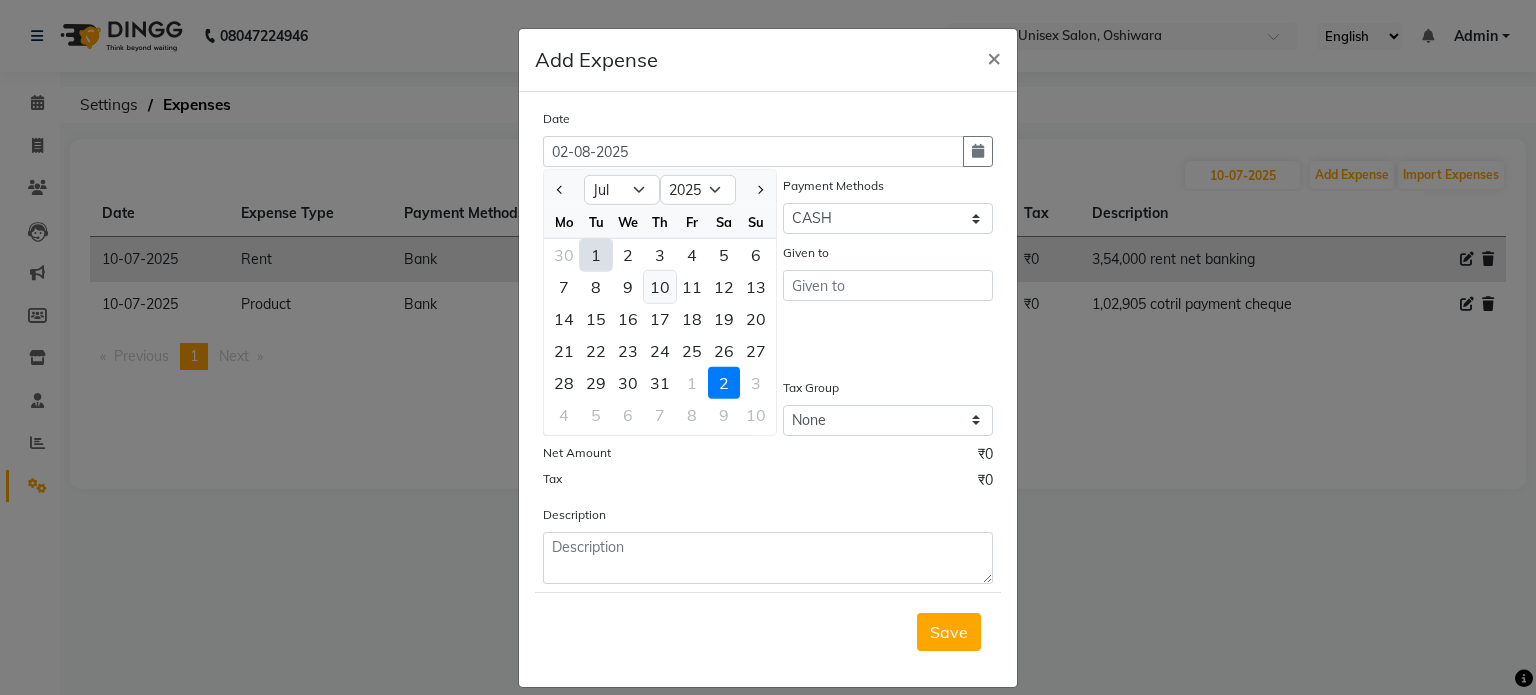 click on "10" 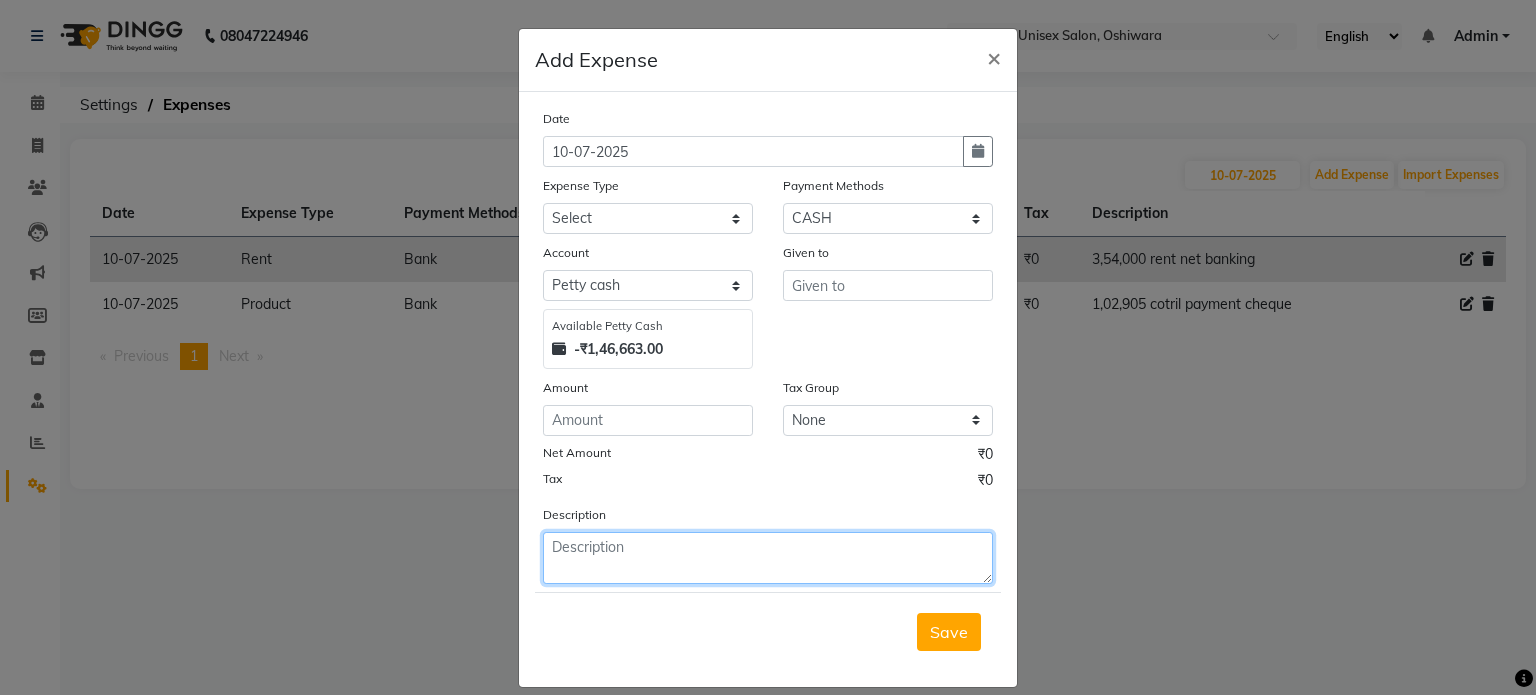 click 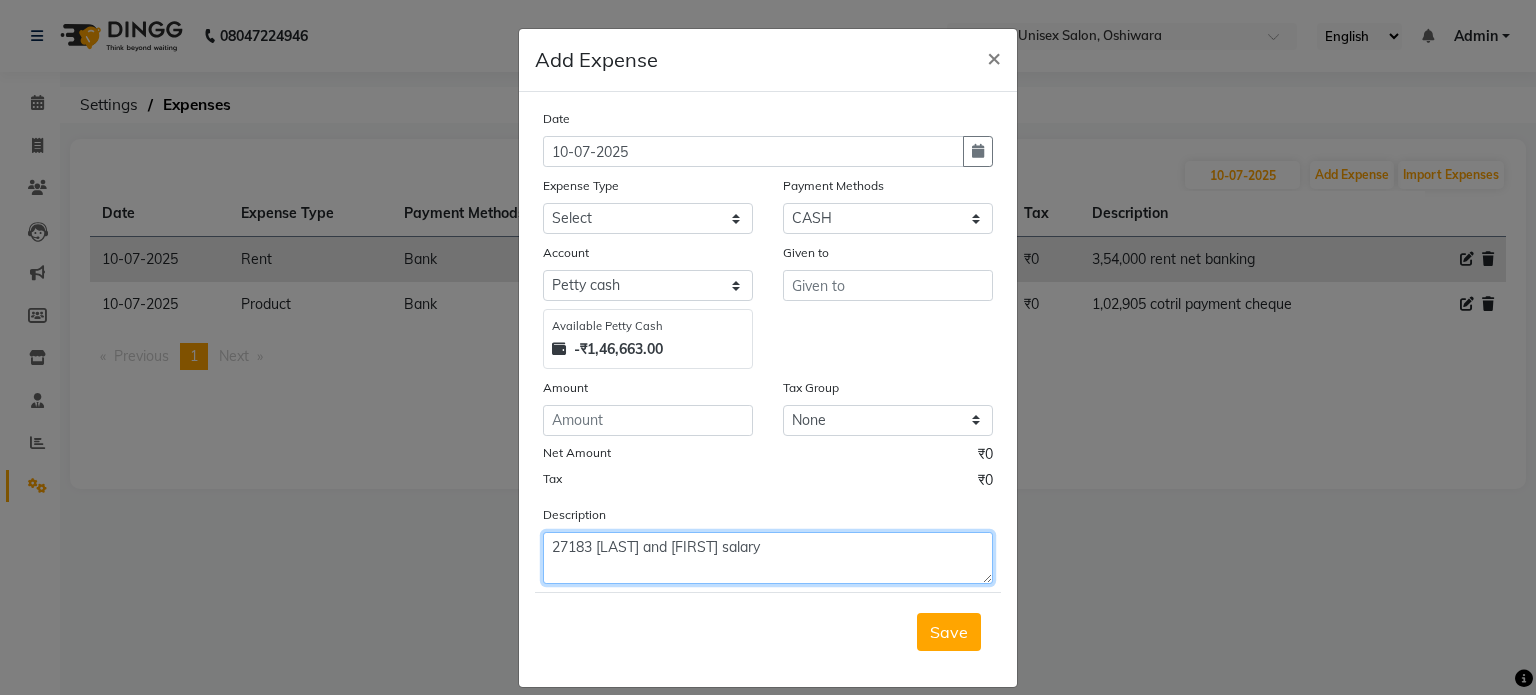 type on "27183 [LAST] and [FIRST] salary" 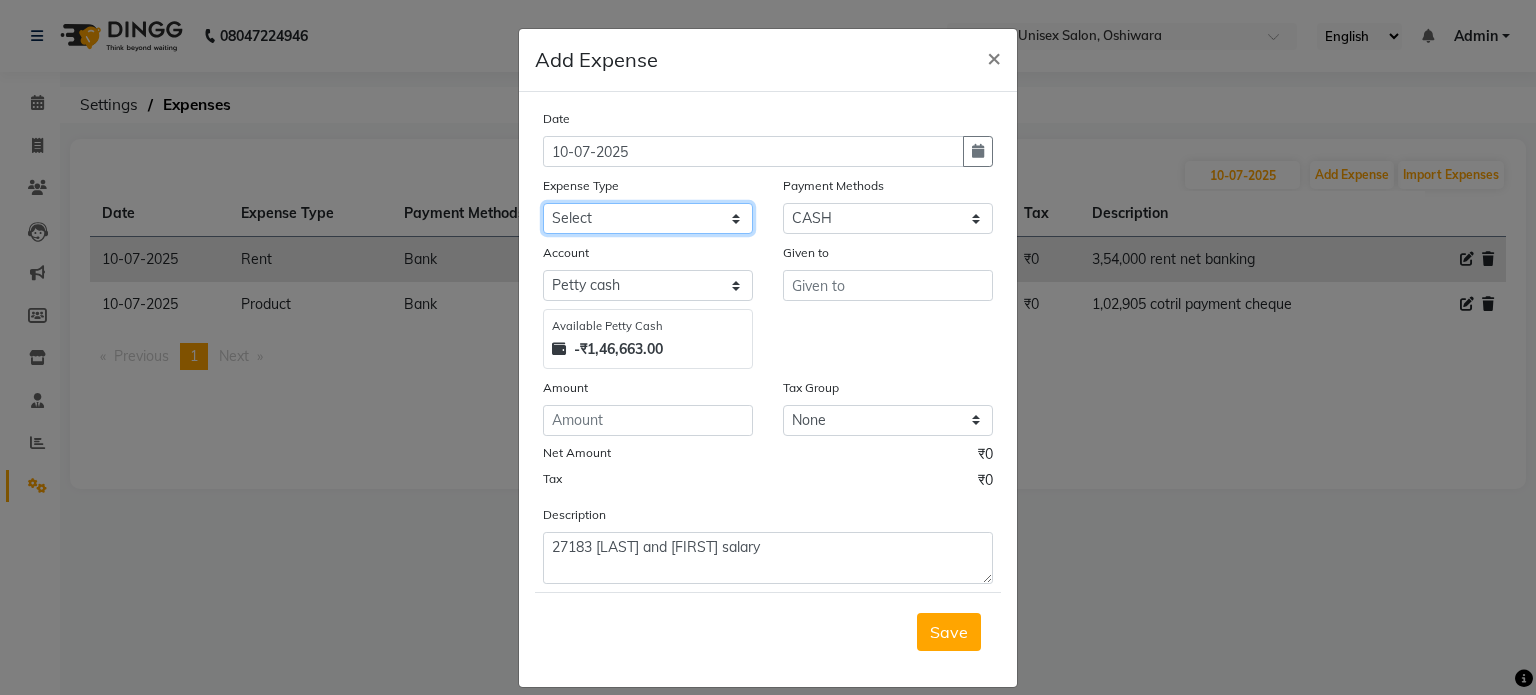 click on "Select Academy Supplies EMI Advance Salary Bank charges Cash transfer to bank Cash transfer to hub Client Snacks Clinical charges Electricity Bill Equipment FnF Fuel GST Incentive Insurance International purchase Maintenance Marketing Miscellaneous Pantry Product Rent Salon Supplies Salon Supplies Emi [FIRST] TX Staff Salary Staff Snacks Tea & Refreshment Training and Education Utilities" 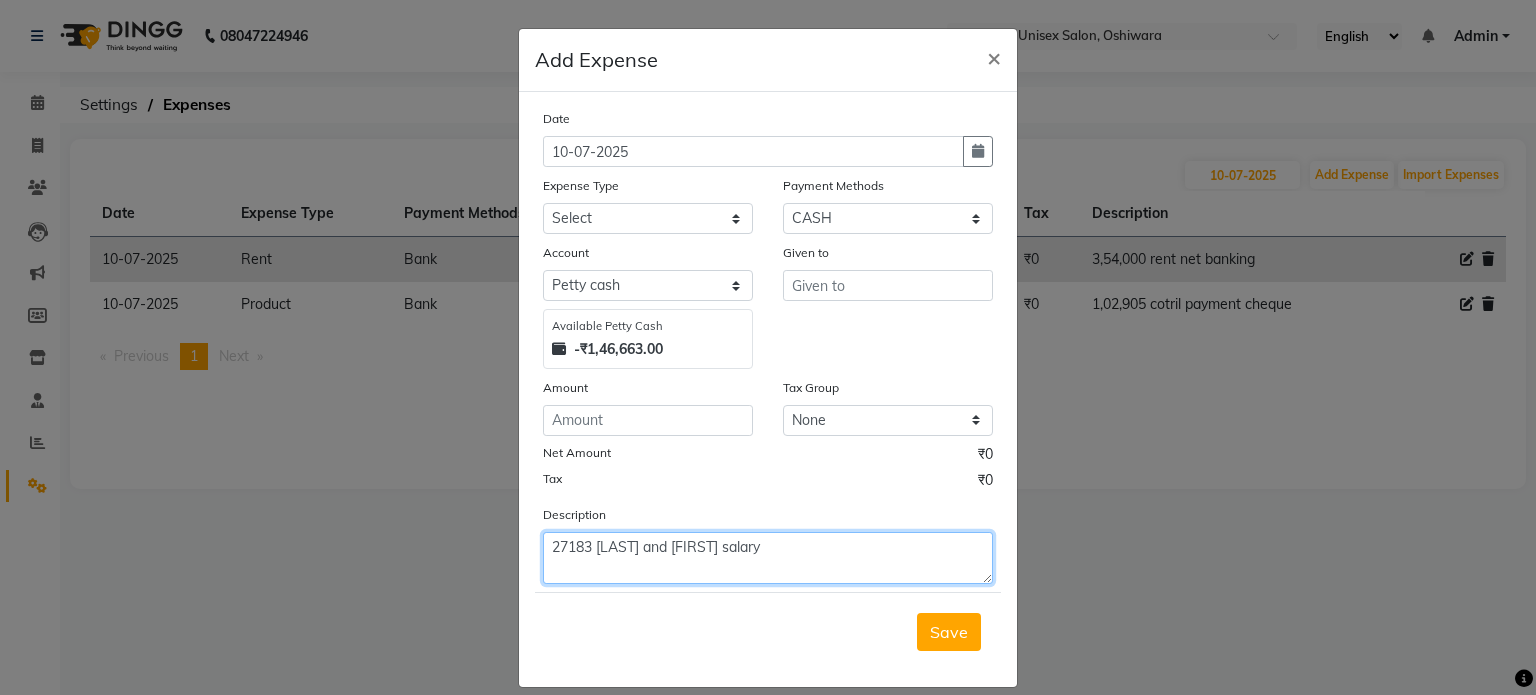 click on "27183 [LAST] and [FIRST] salary" 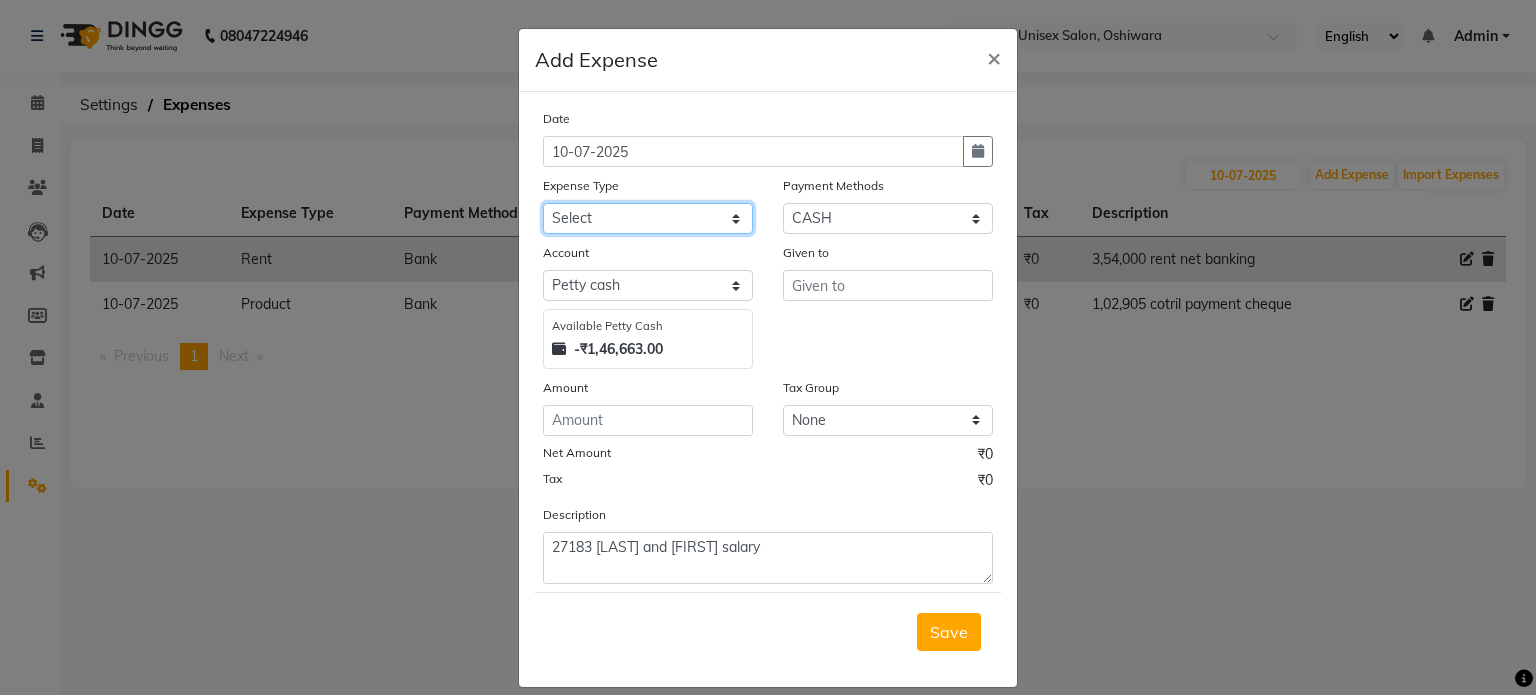 click on "Select Academy Supplies EMI Advance Salary Bank charges Cash transfer to bank Cash transfer to hub Client Snacks Clinical charges Electricity Bill Equipment FnF Fuel GST Incentive Insurance International purchase Maintenance Marketing Miscellaneous Pantry Product Rent Salon Supplies Salon Supplies Emi [FIRST] TX Staff Salary Staff Snacks Tea & Refreshment Training and Education Utilities" 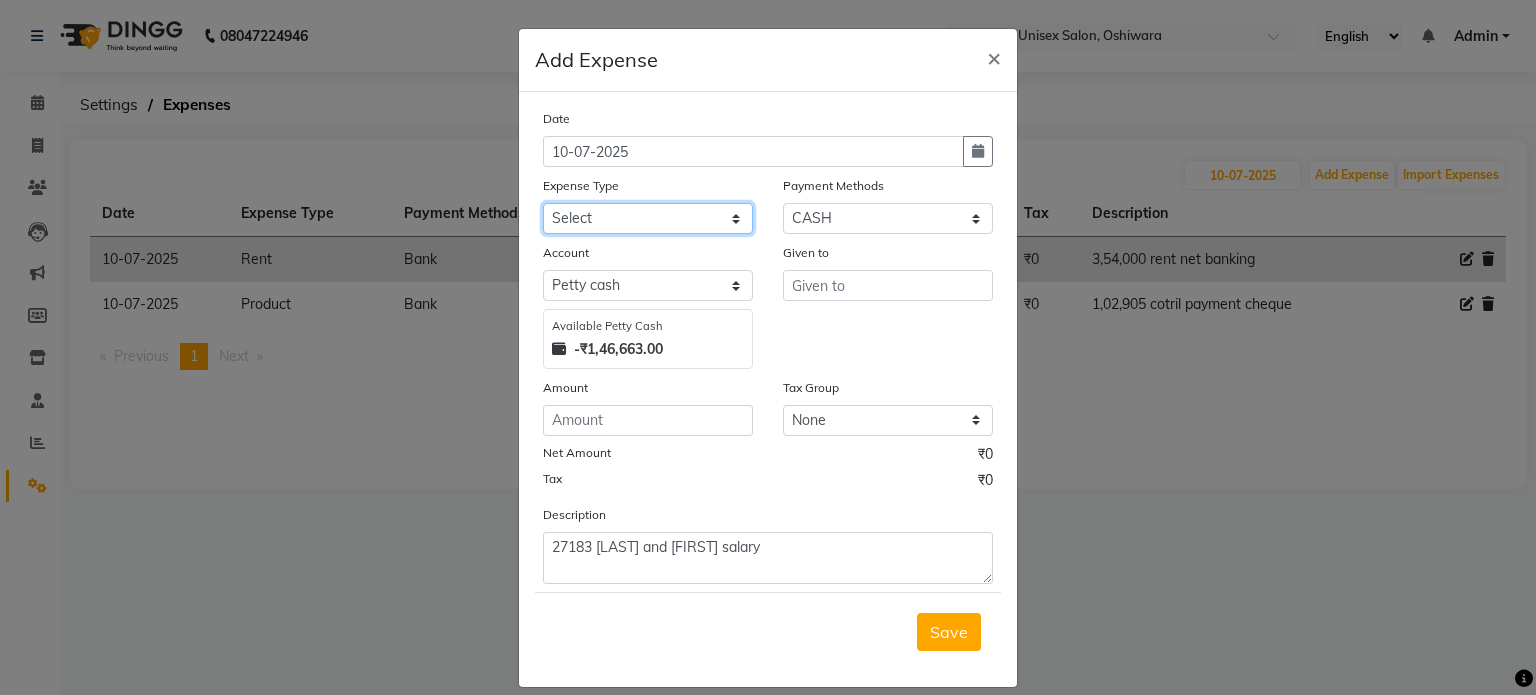 select on "23380" 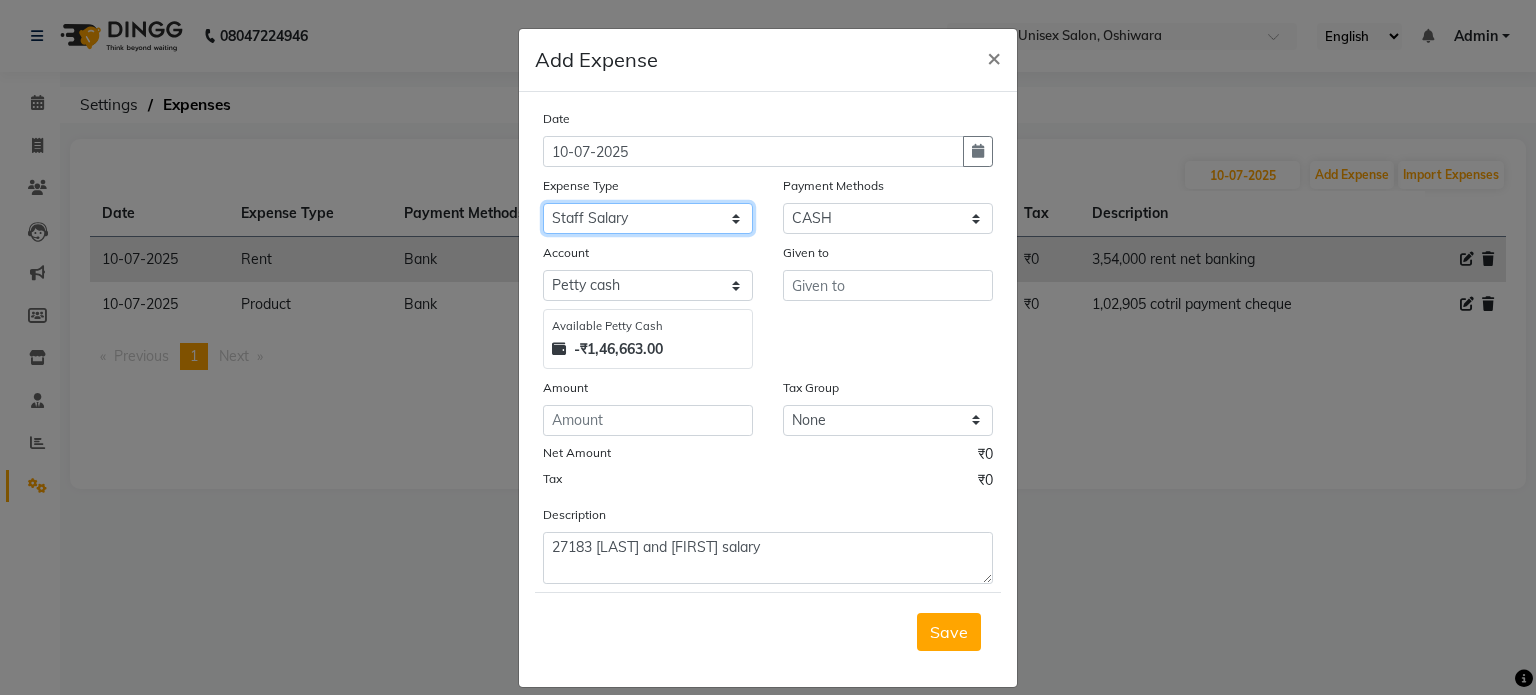 click on "Select Academy Supplies EMI Advance Salary Bank charges Cash transfer to bank Cash transfer to hub Client Snacks Clinical charges Electricity Bill Equipment FnF Fuel GST Incentive Insurance International purchase Maintenance Marketing Miscellaneous Pantry Product Rent Salon Supplies Salon Supplies Emi [FIRST] TX Staff Salary Staff Snacks Tea & Refreshment Training and Education Utilities" 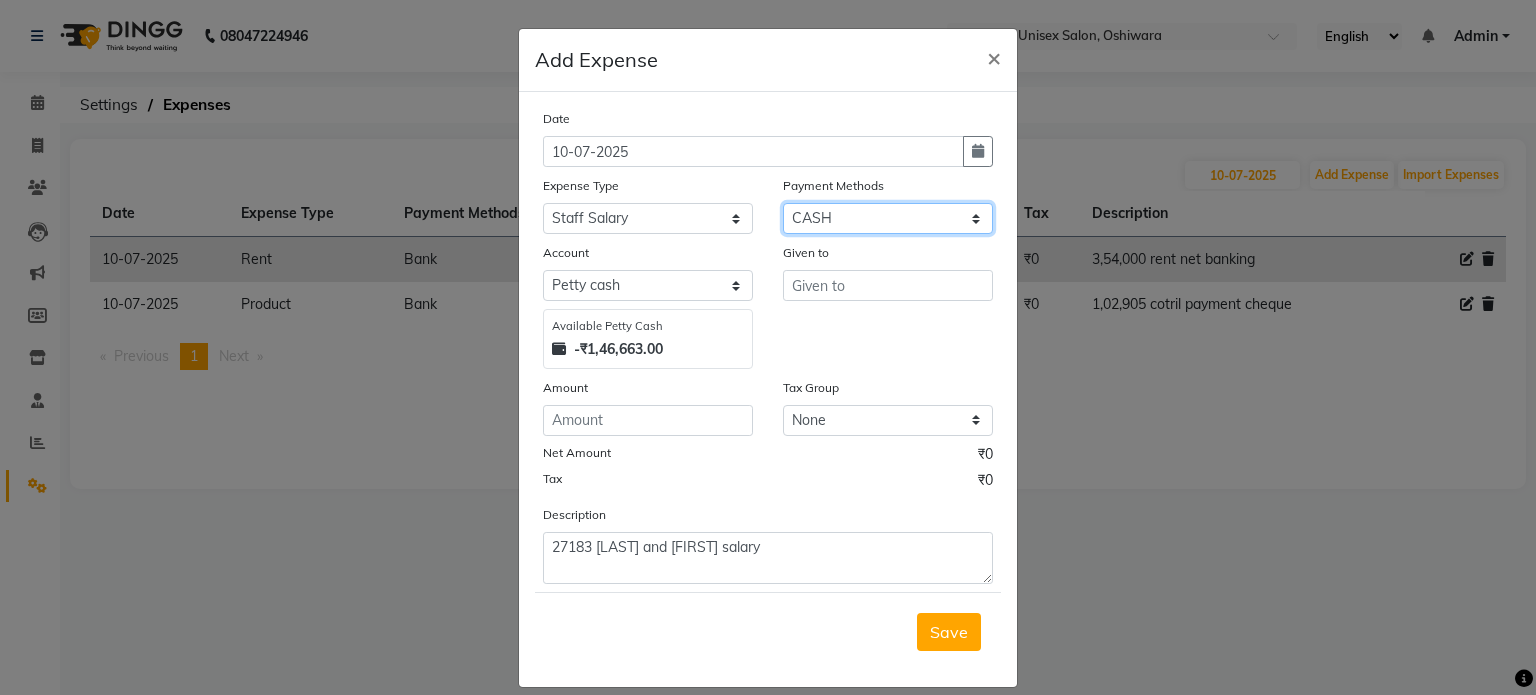 click on "Select CASH UPI Bank CARD Wallet" 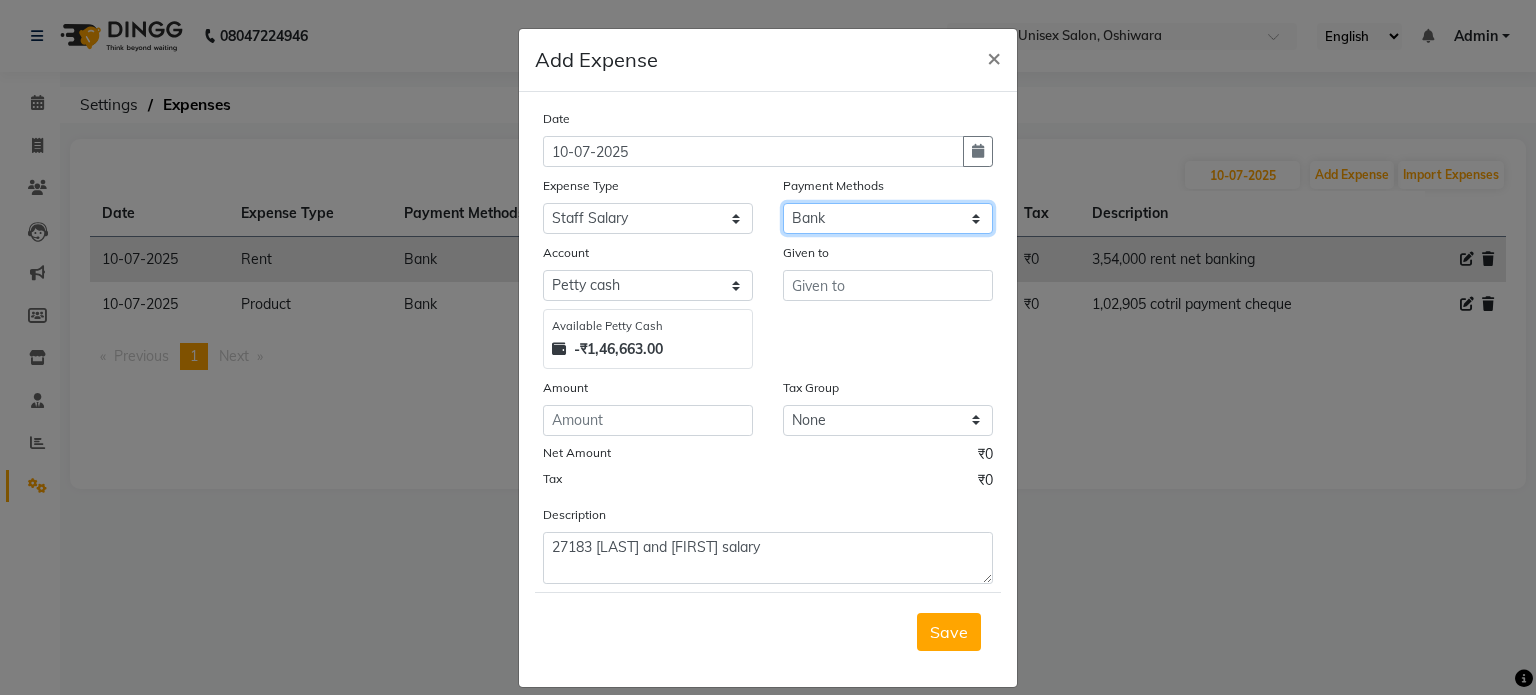 click on "Select CASH UPI Bank CARD Wallet" 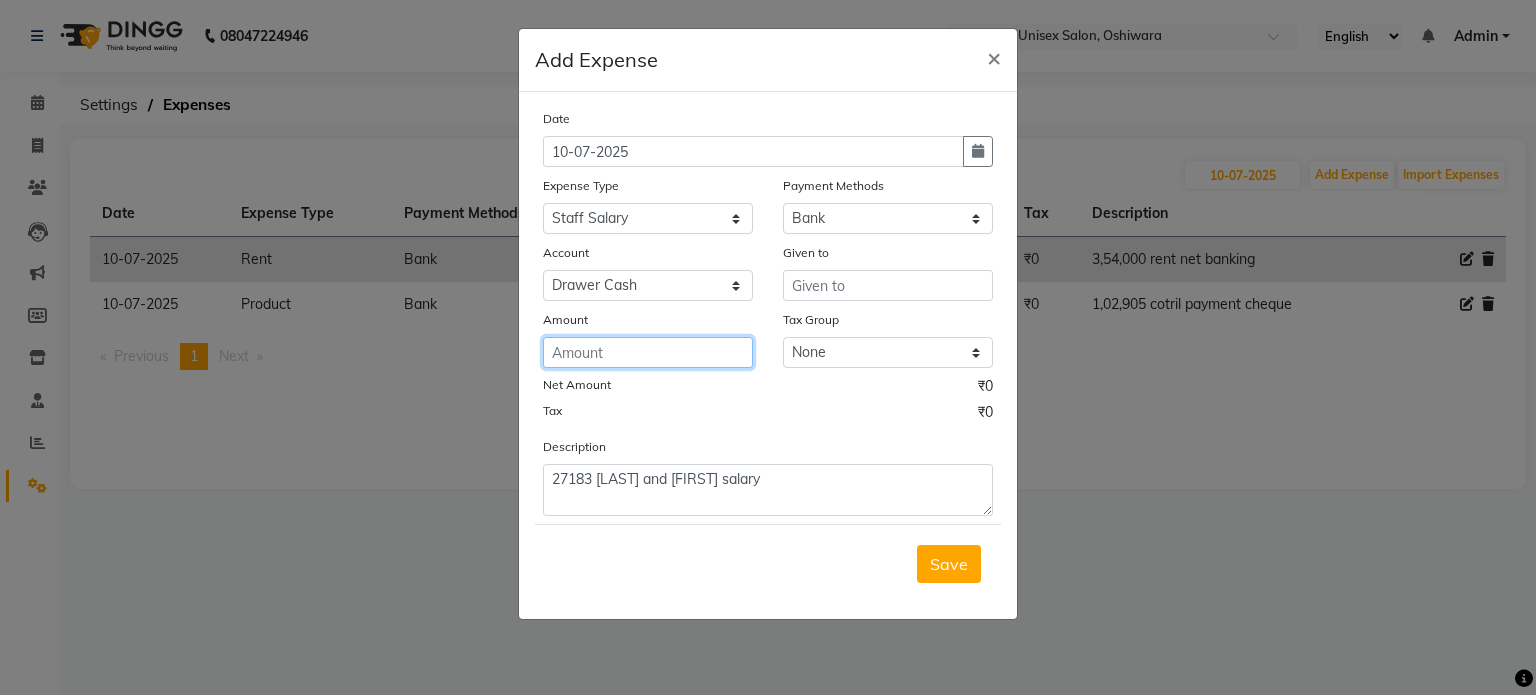 click 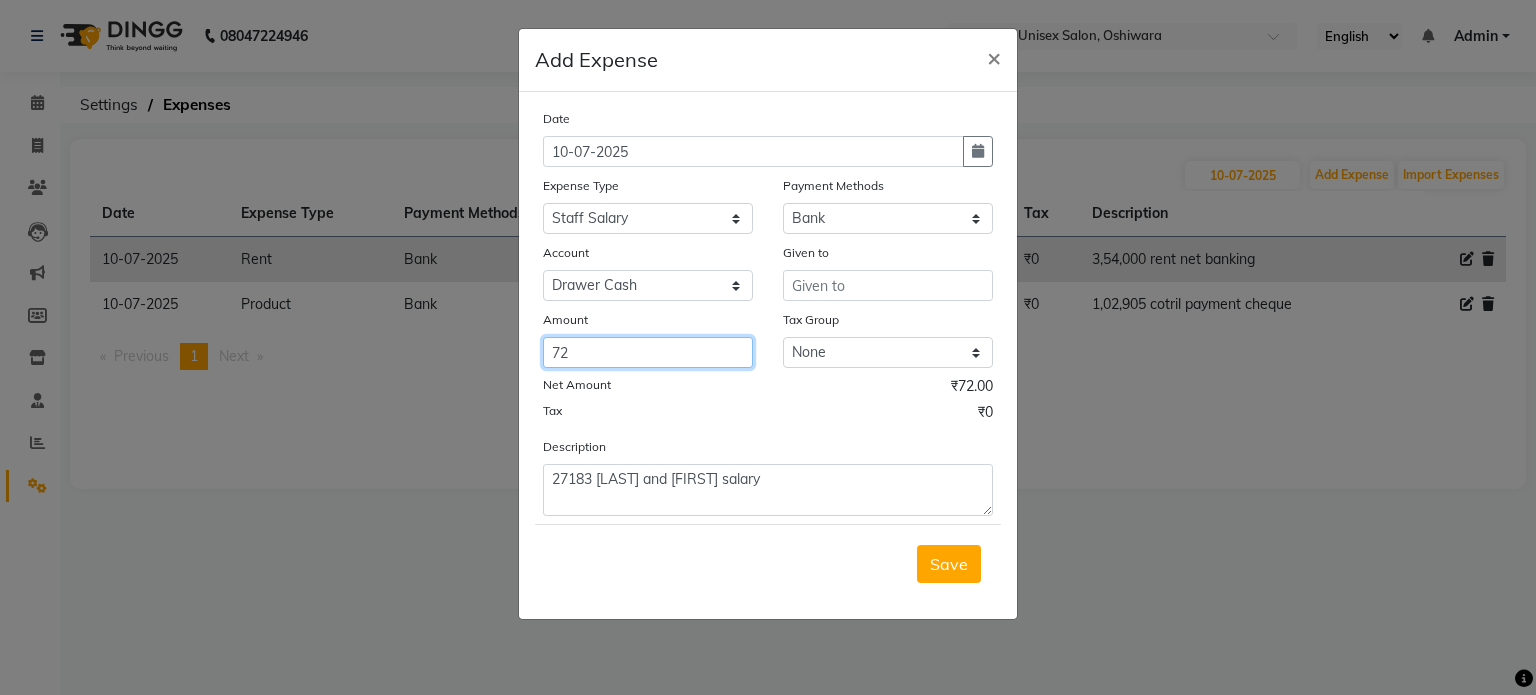 type on "7" 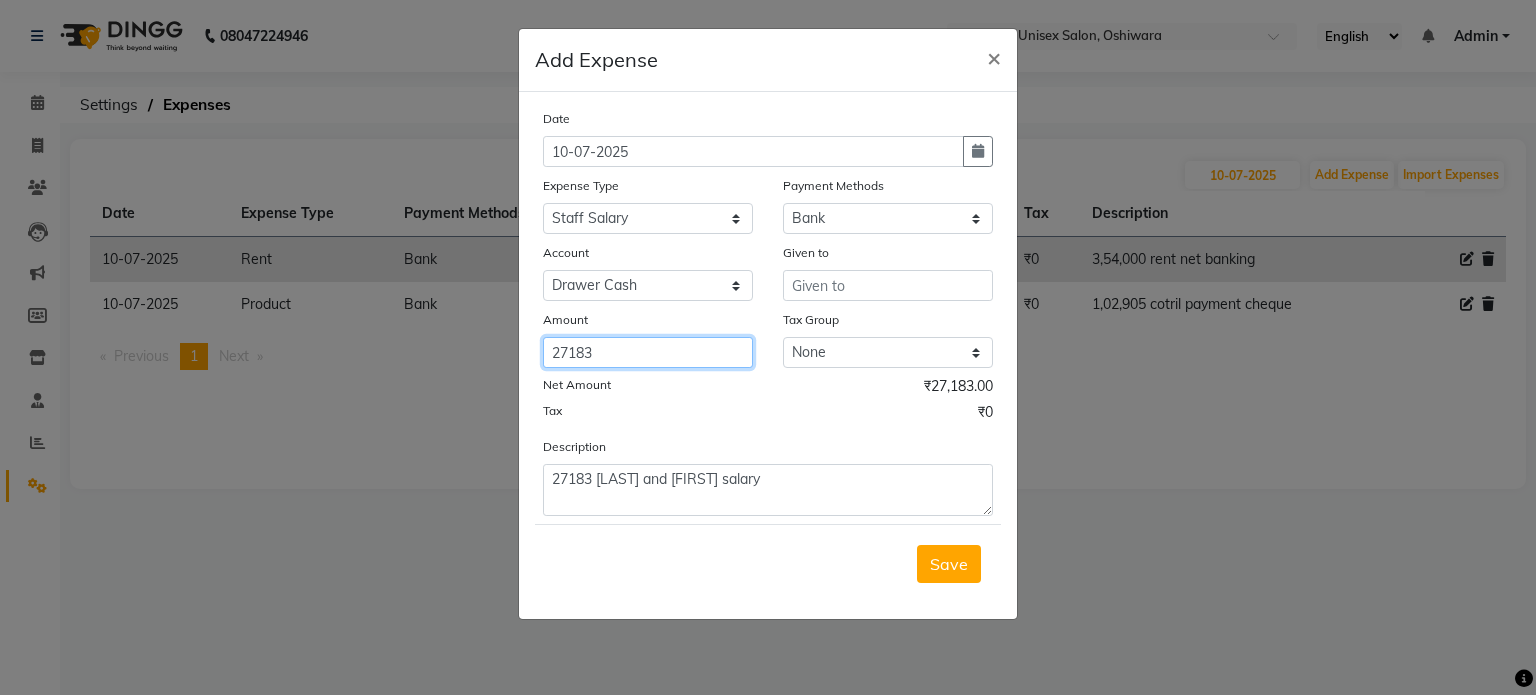 type on "27183" 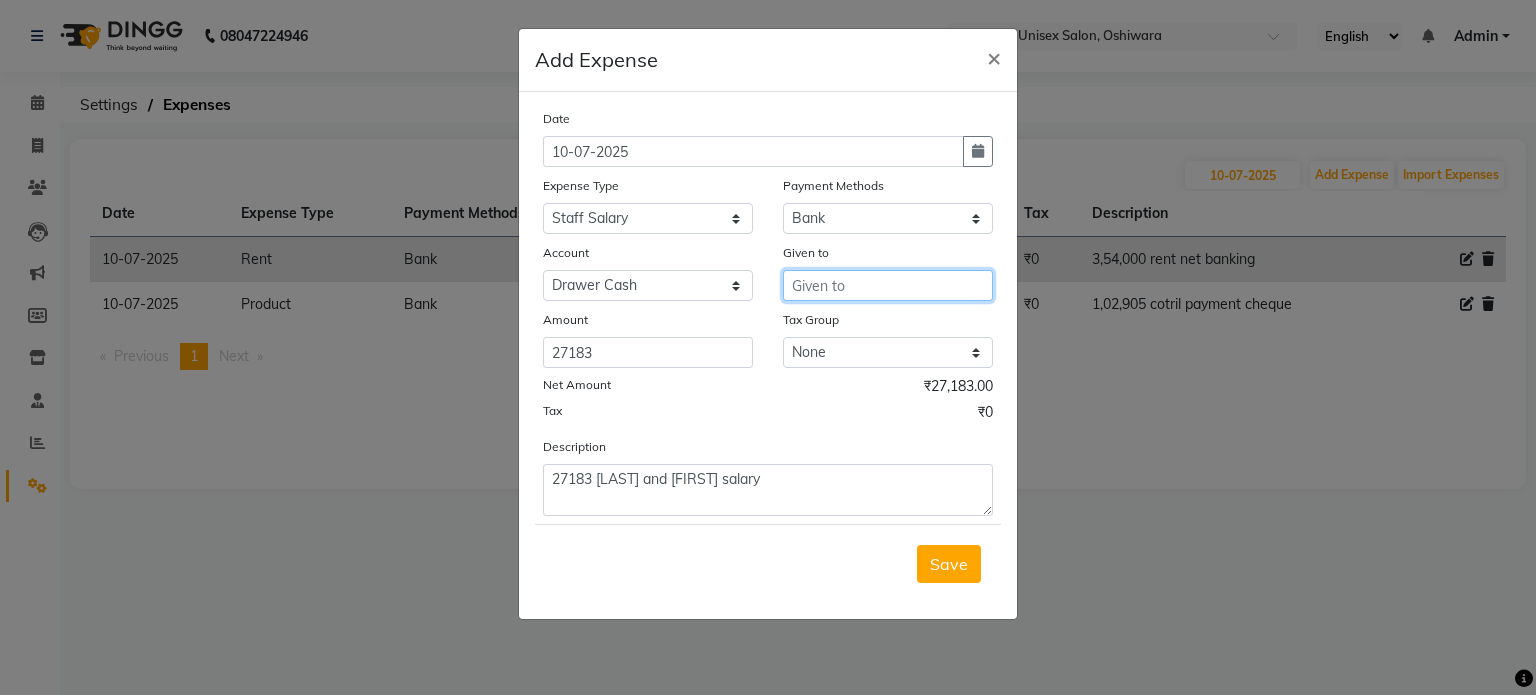click at bounding box center (888, 285) 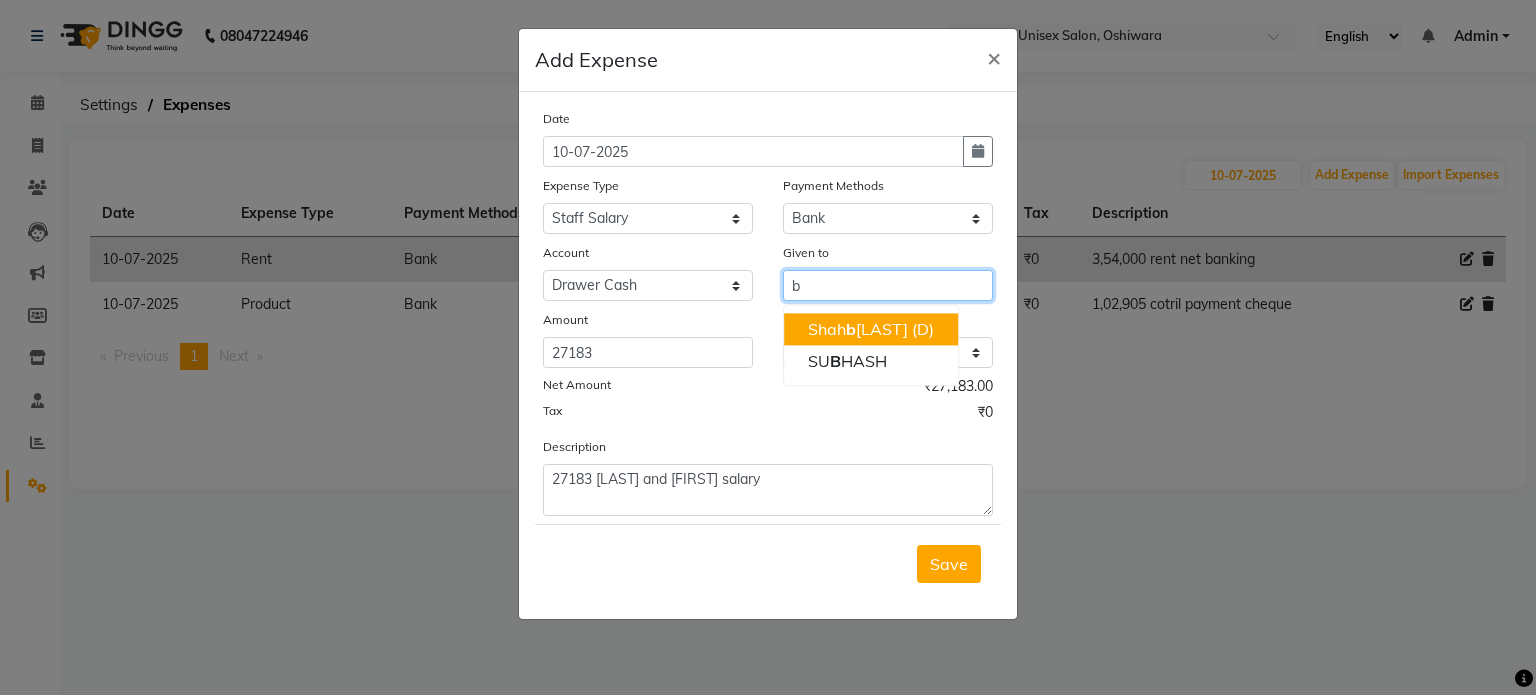 click on "[FIRST] [LAST] (D)" at bounding box center (871, 329) 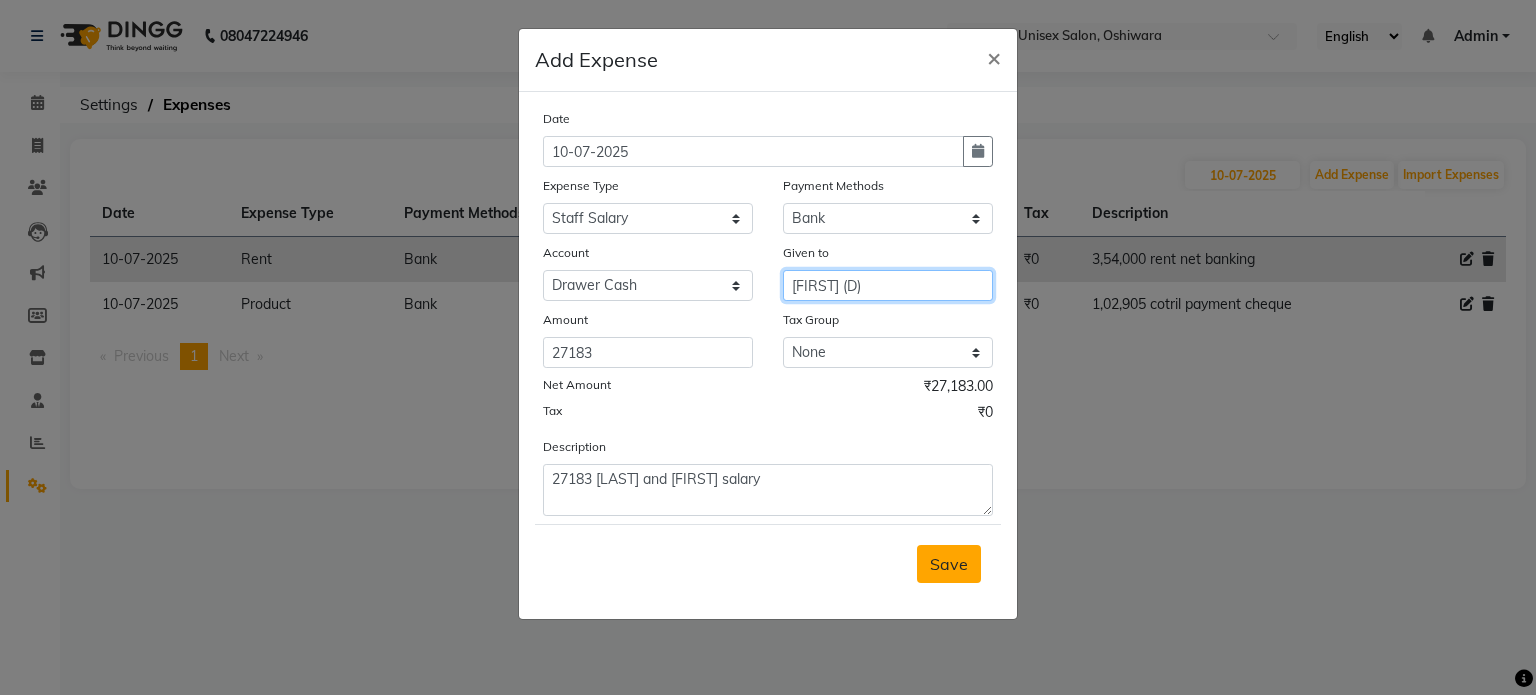 type on "[FIRST] (D)" 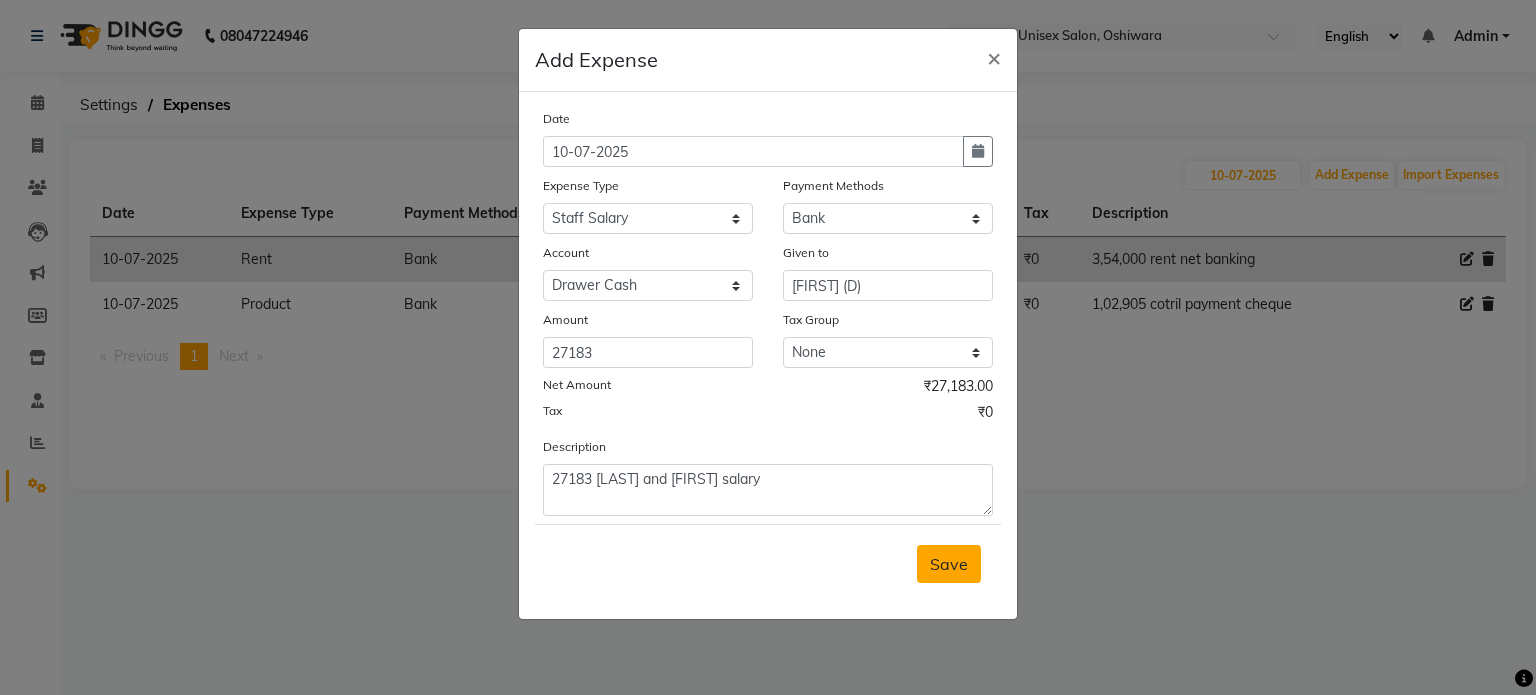 click on "Save" at bounding box center [949, 564] 